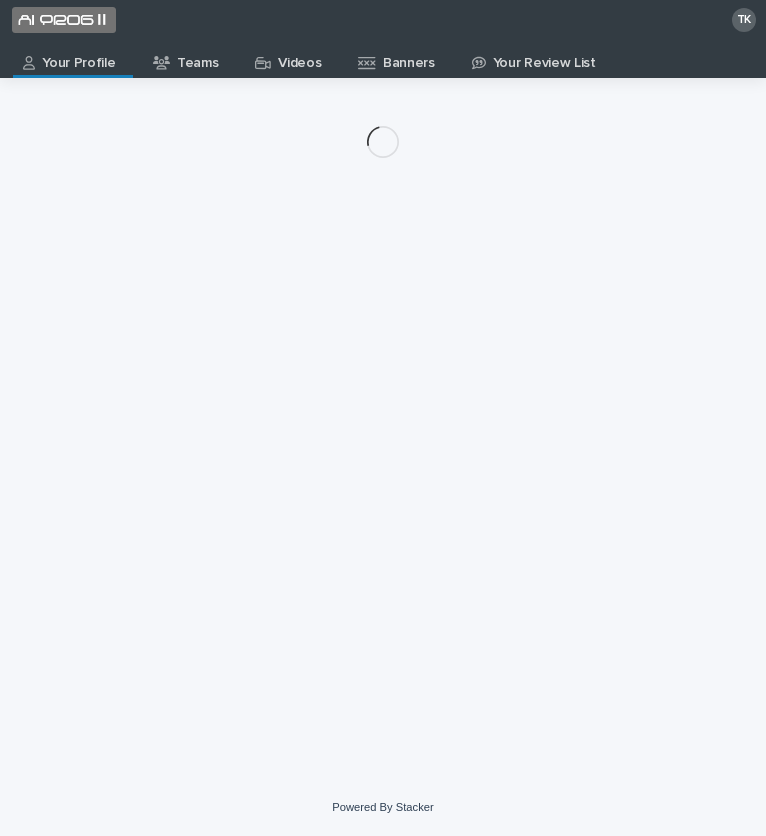scroll, scrollTop: 0, scrollLeft: 0, axis: both 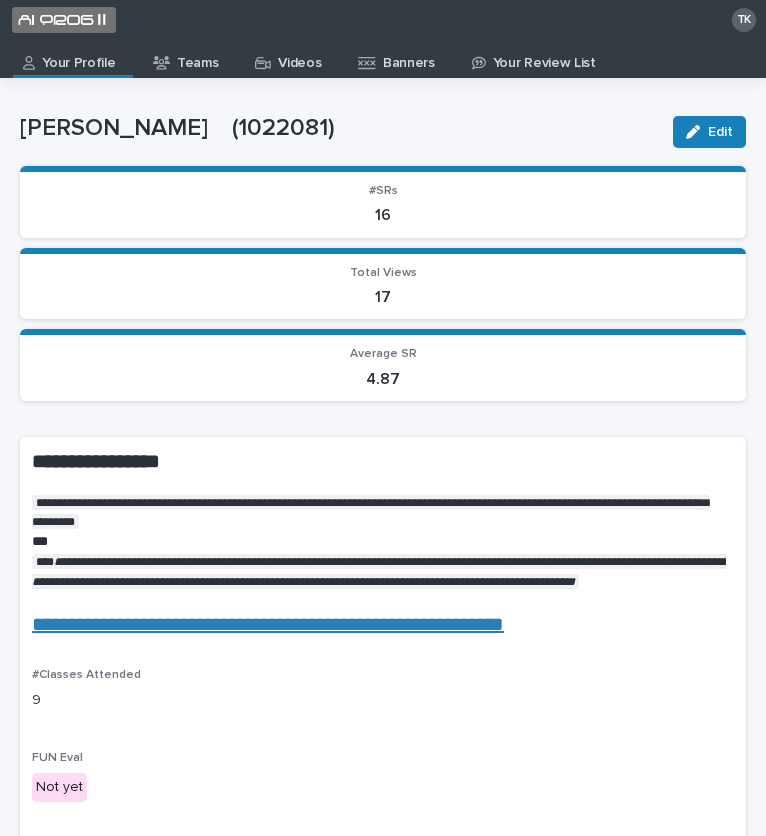 click on "Teams" at bounding box center [197, 56] 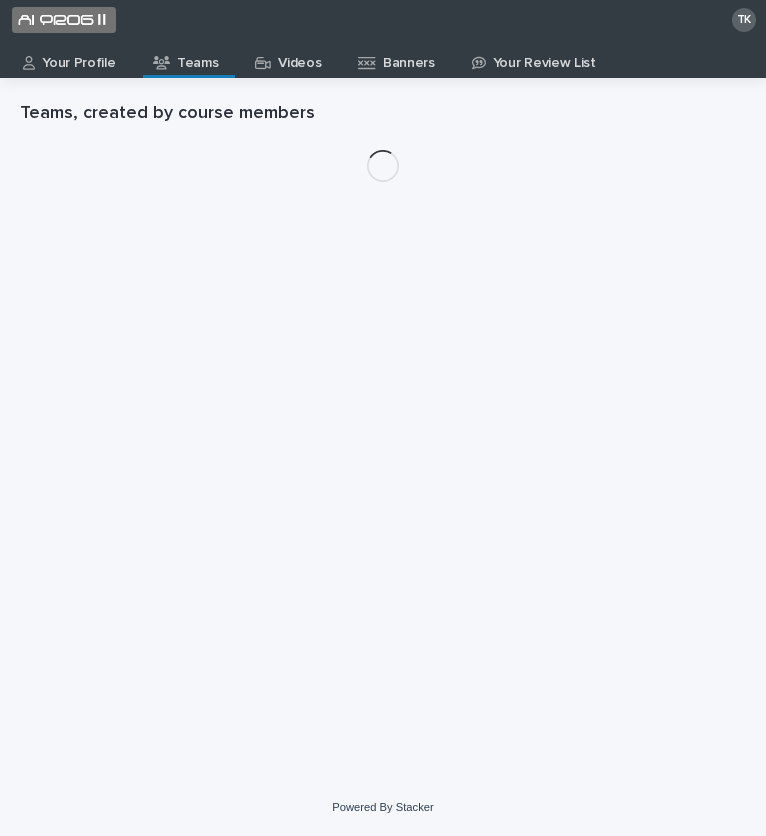 click on "Your Profile" at bounding box center (78, 56) 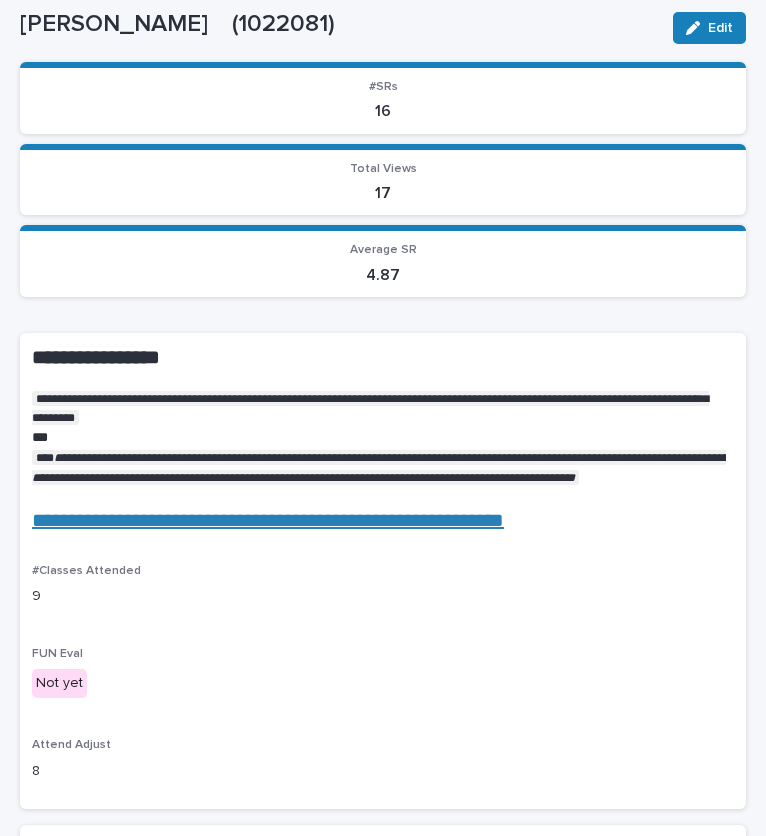 scroll, scrollTop: 0, scrollLeft: 0, axis: both 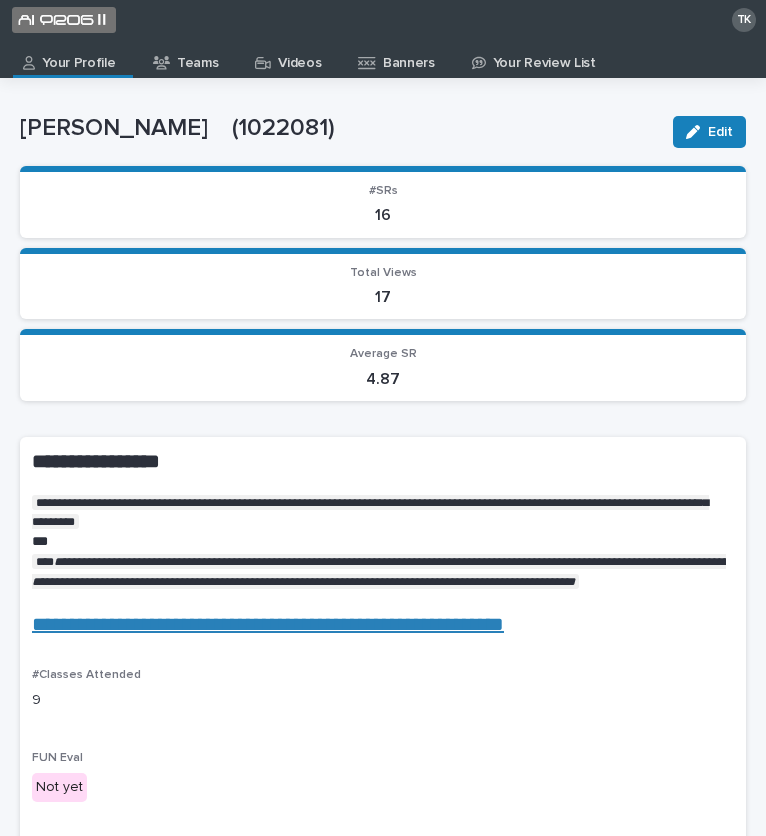 click on "Videos" at bounding box center (299, 56) 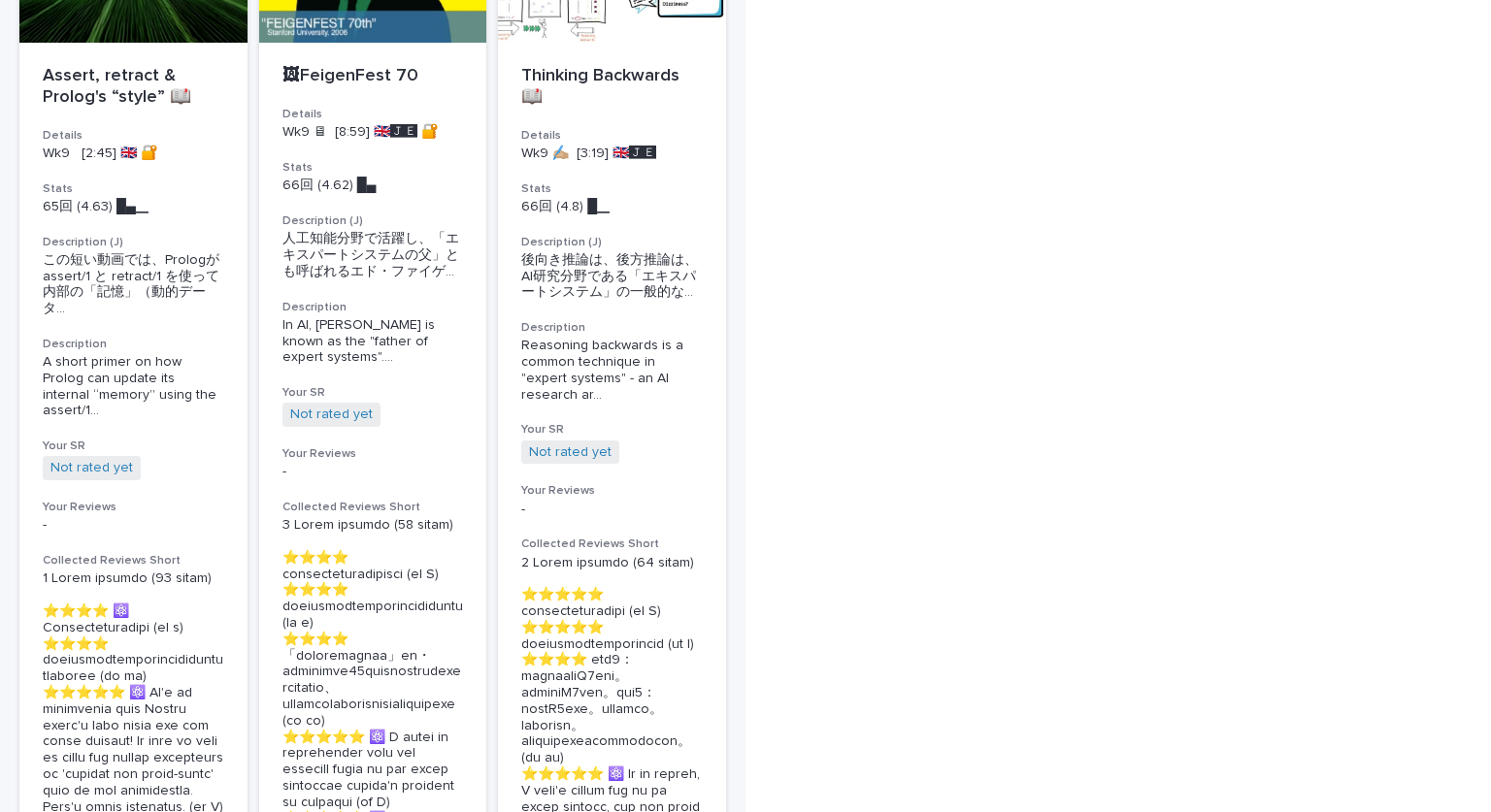 scroll, scrollTop: 5756, scrollLeft: 0, axis: vertical 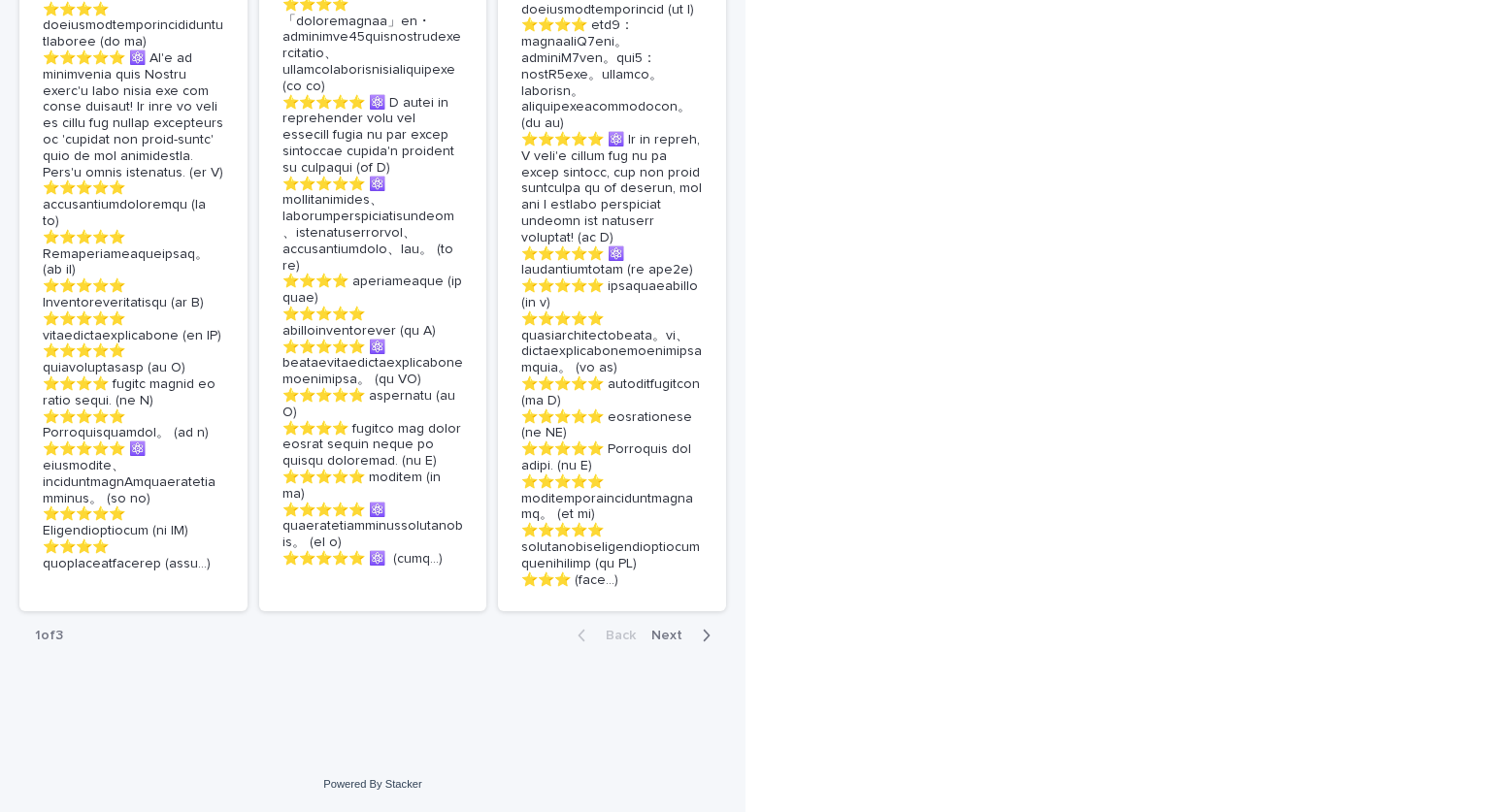 click on "Next" at bounding box center (684, 635) 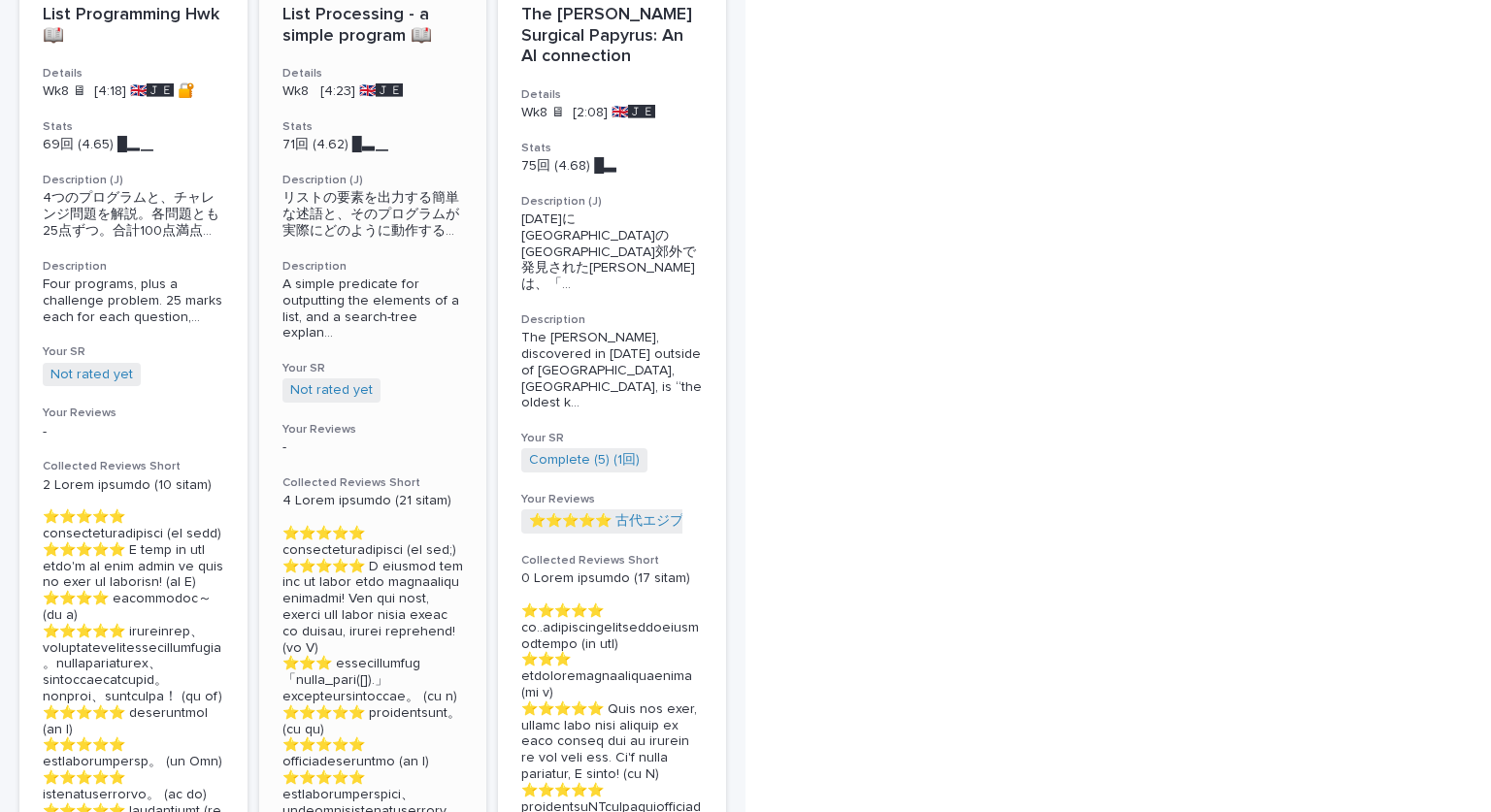 scroll, scrollTop: 0, scrollLeft: 0, axis: both 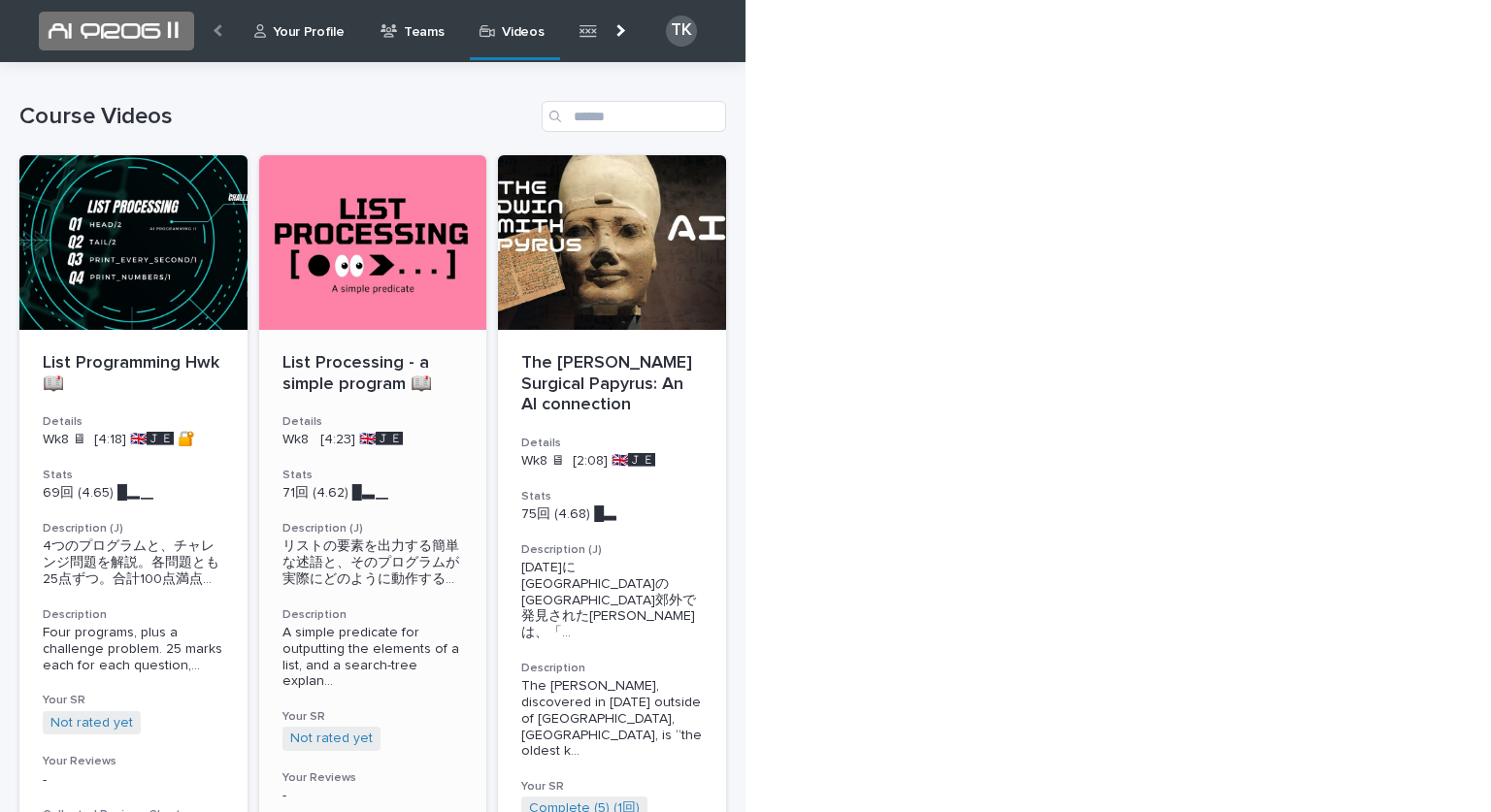 click at bounding box center [373, 243] 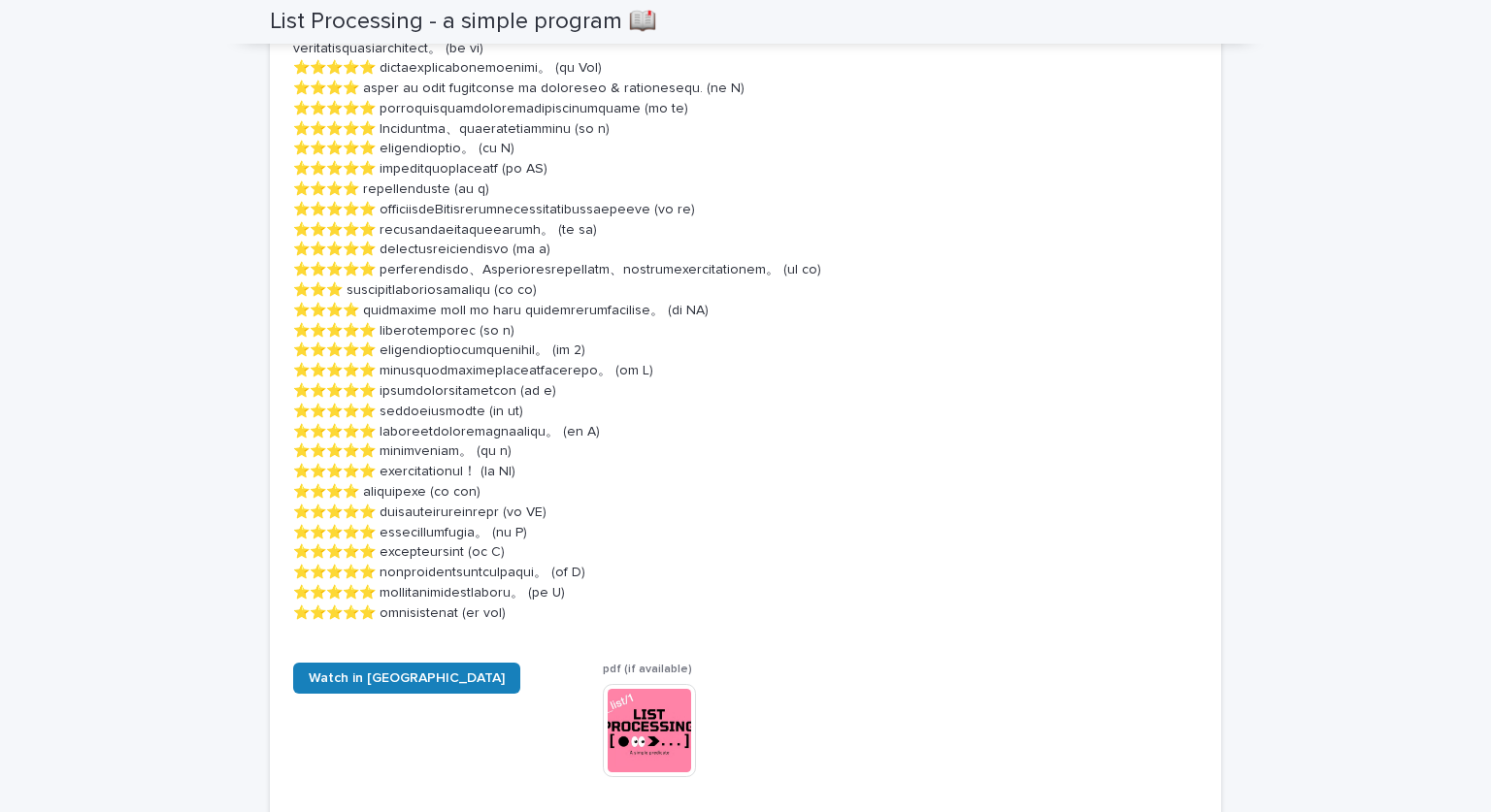 scroll, scrollTop: 2353, scrollLeft: 0, axis: vertical 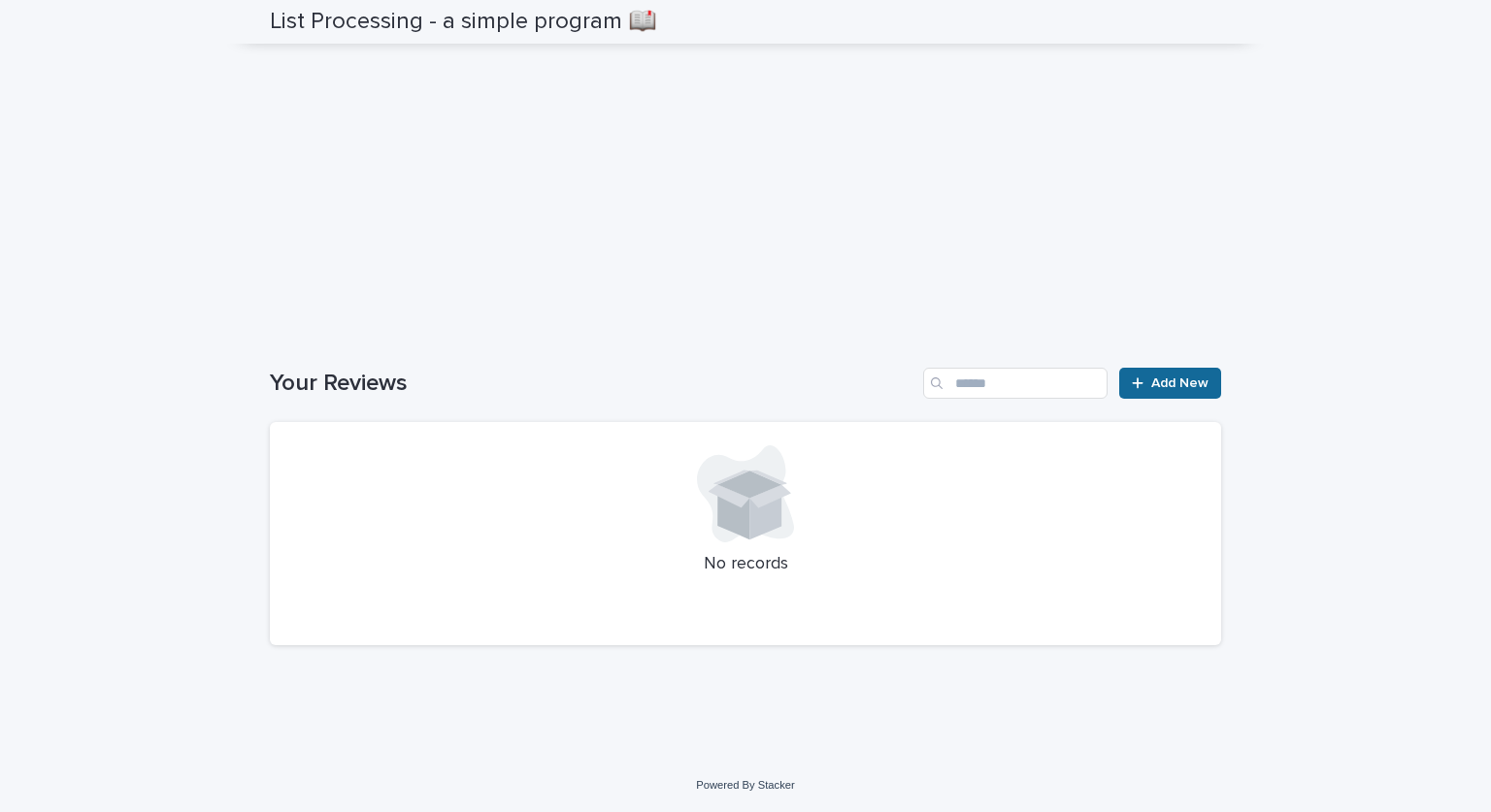 click on "Add New" at bounding box center (1179, 383) 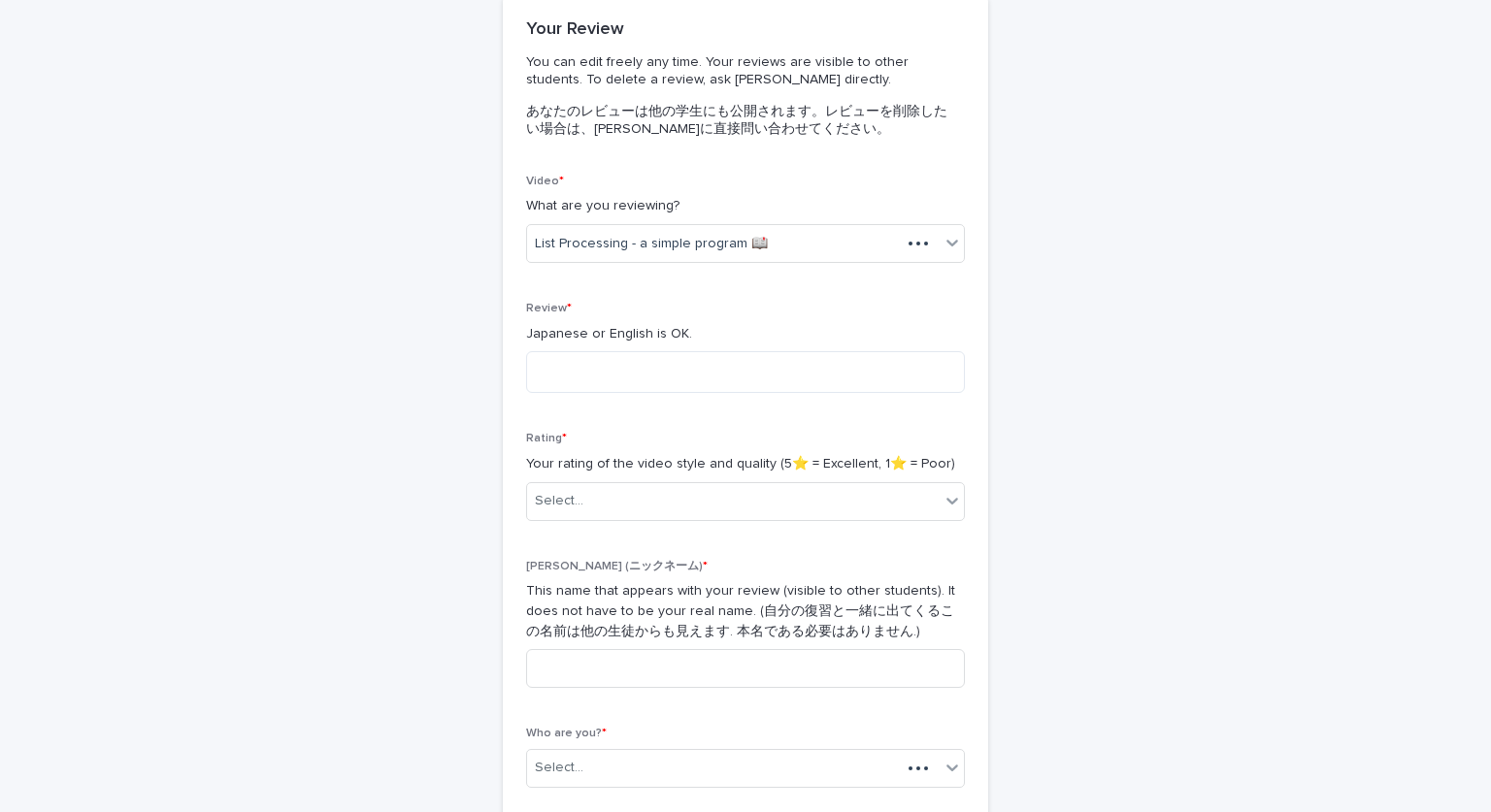 scroll, scrollTop: 20, scrollLeft: 0, axis: vertical 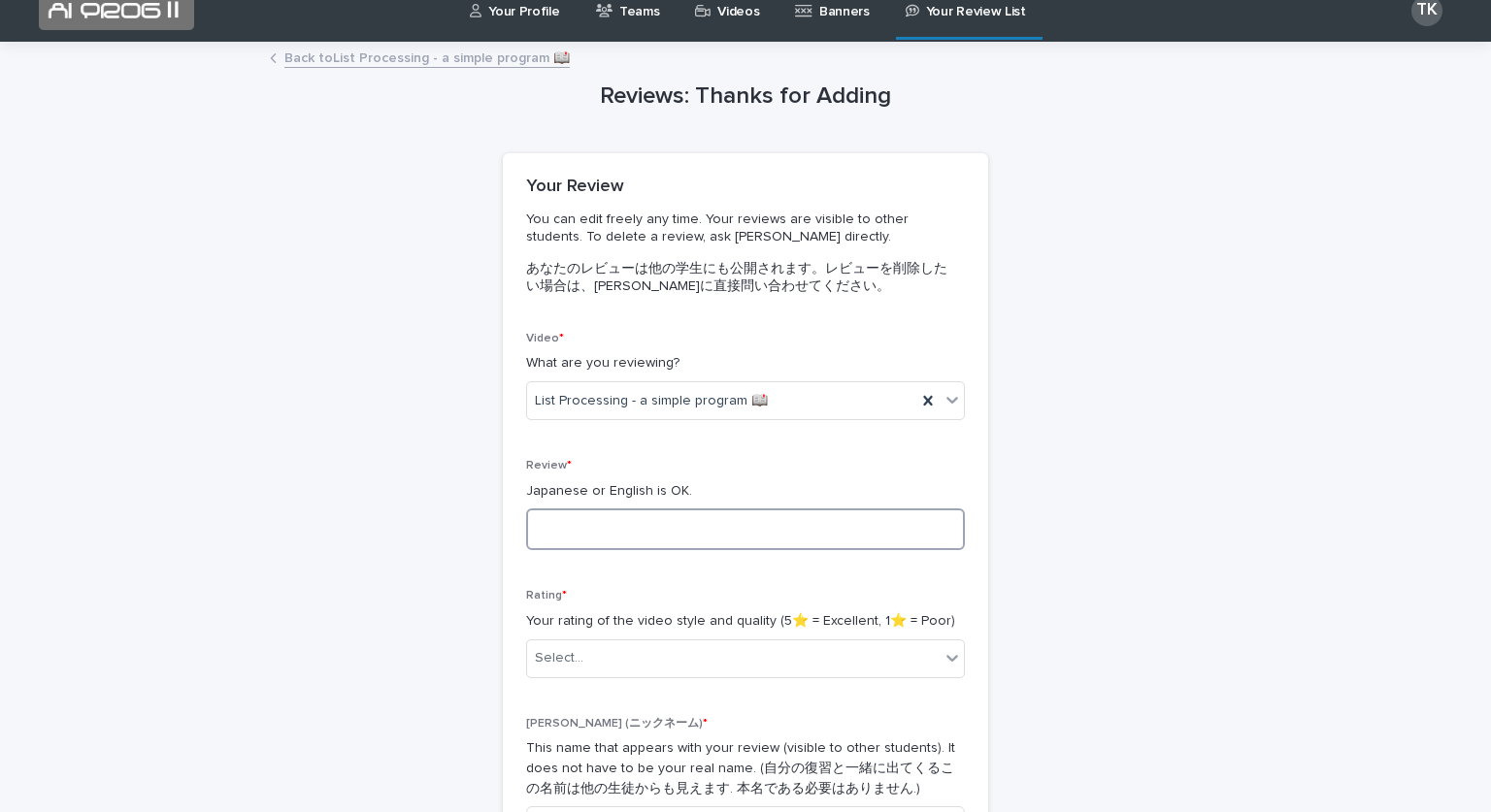 click at bounding box center [746, 529] 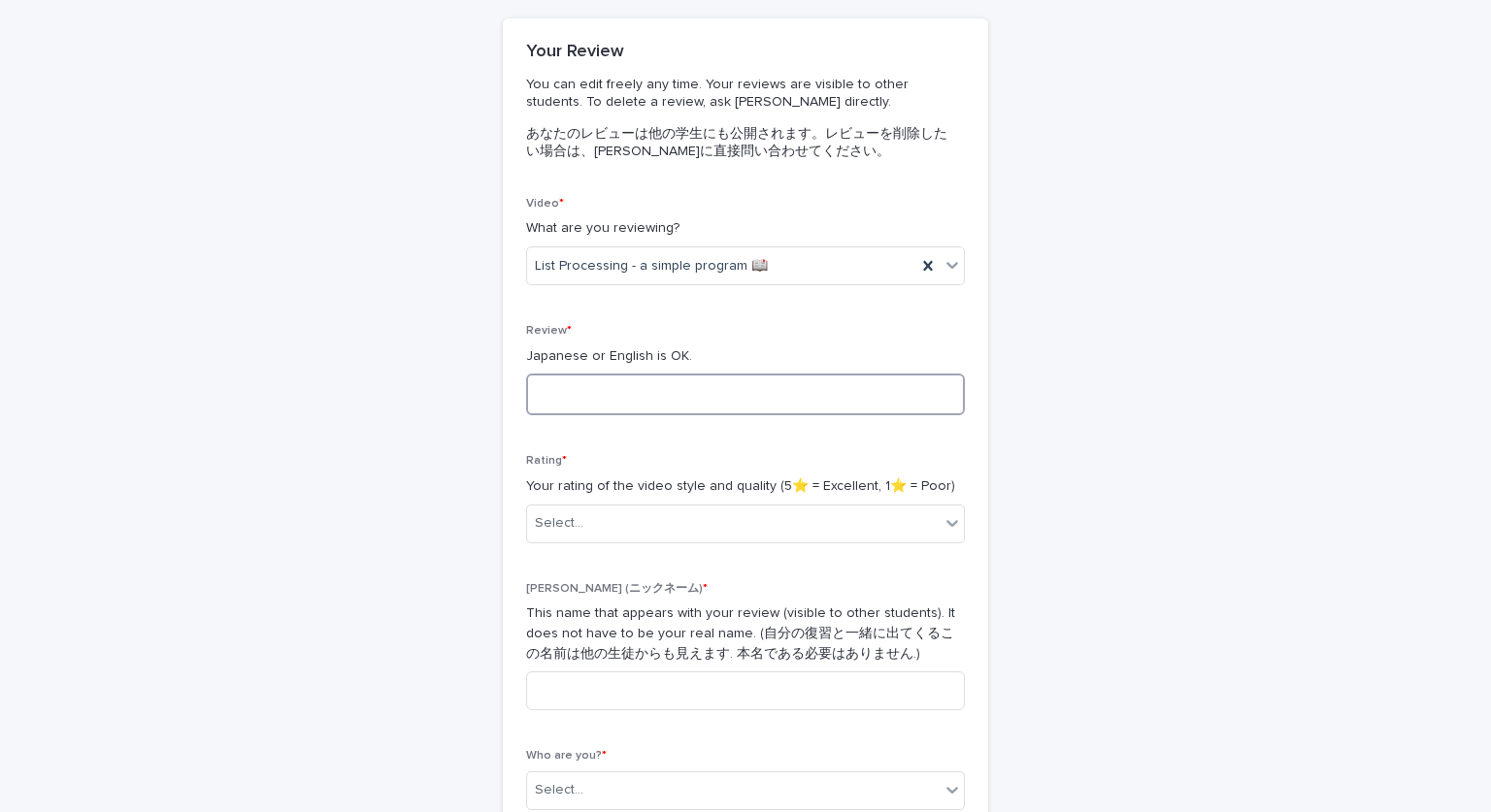 scroll, scrollTop: 156, scrollLeft: 0, axis: vertical 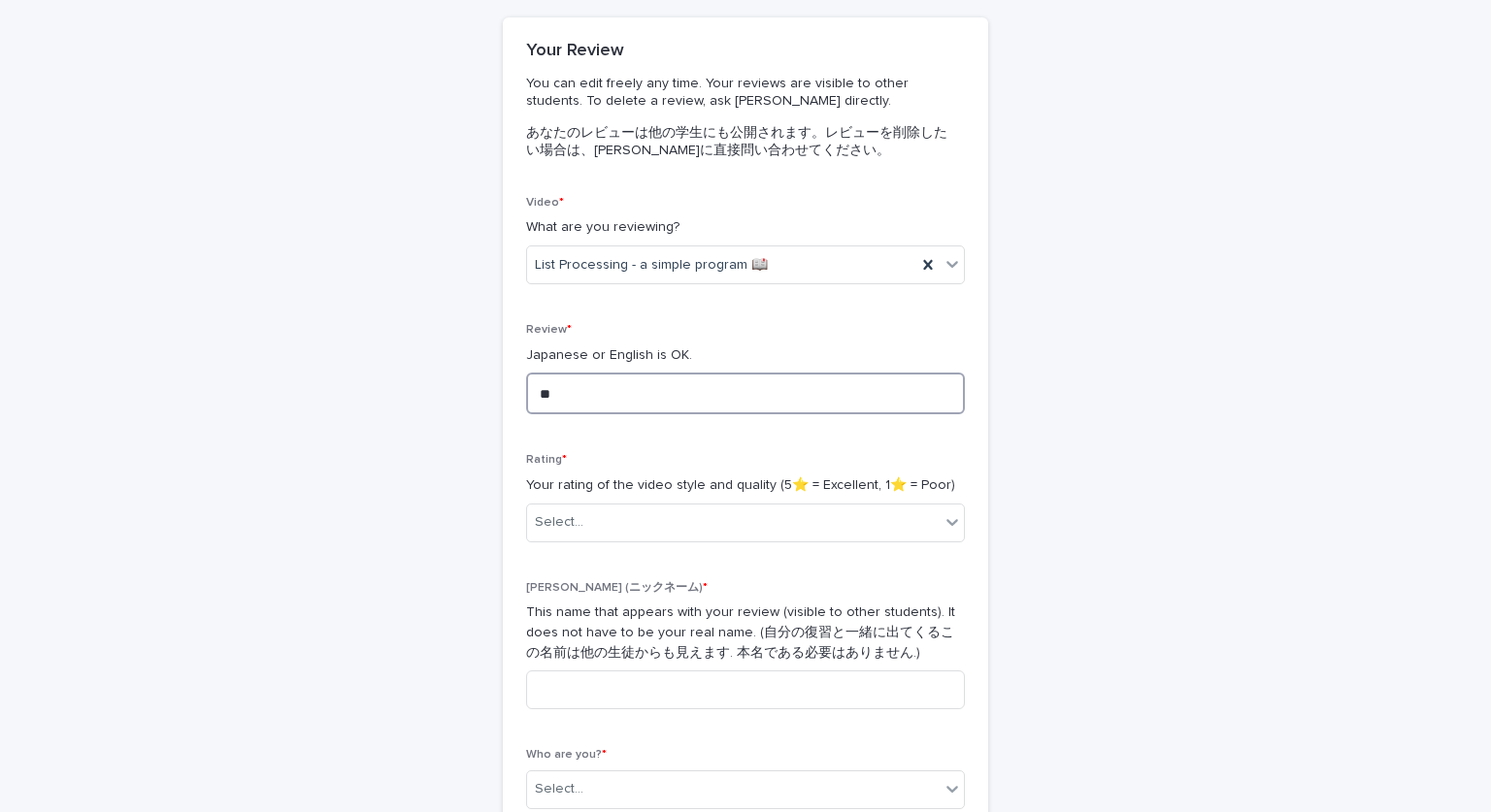 type on "*" 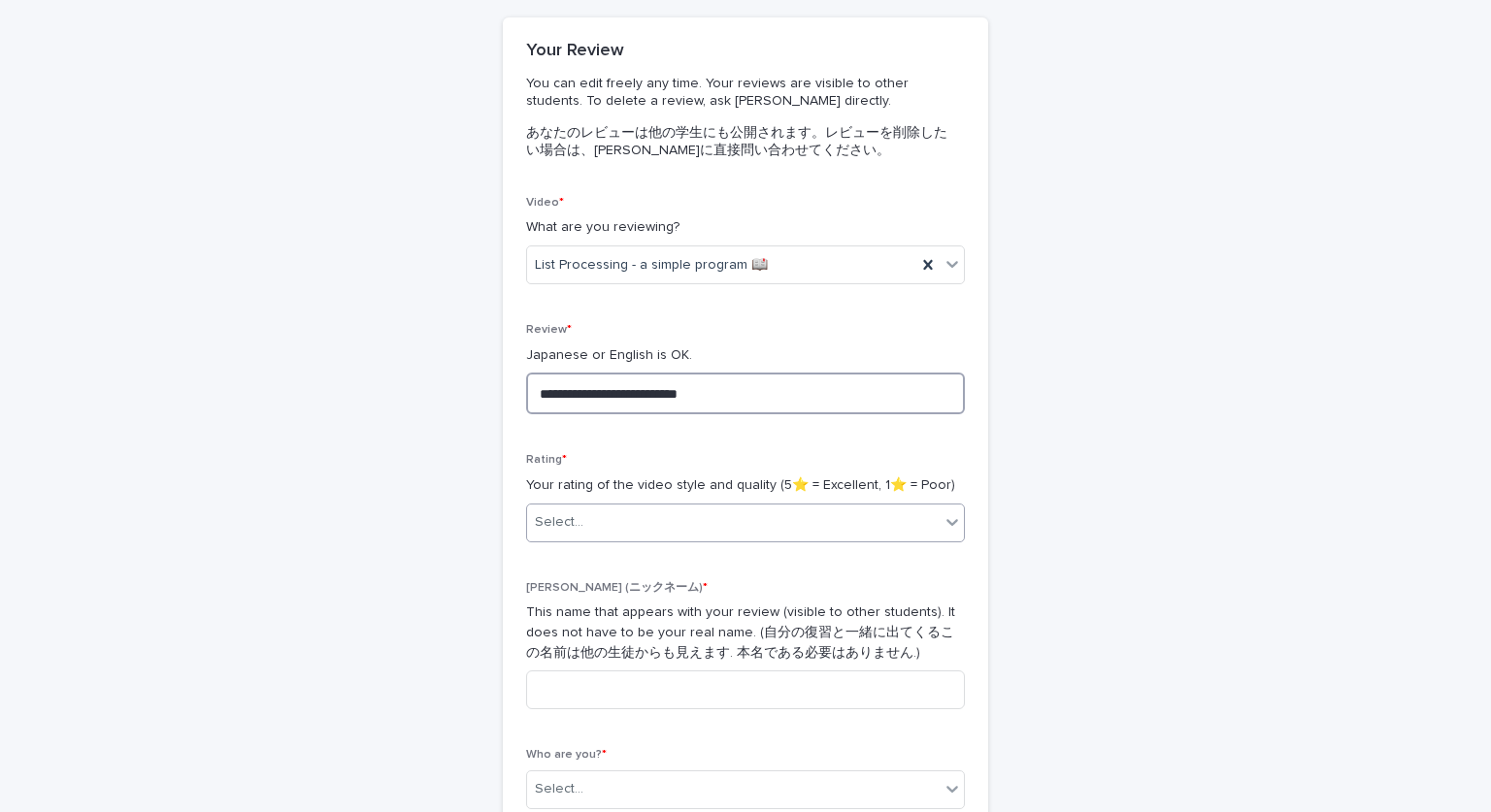 type on "**********" 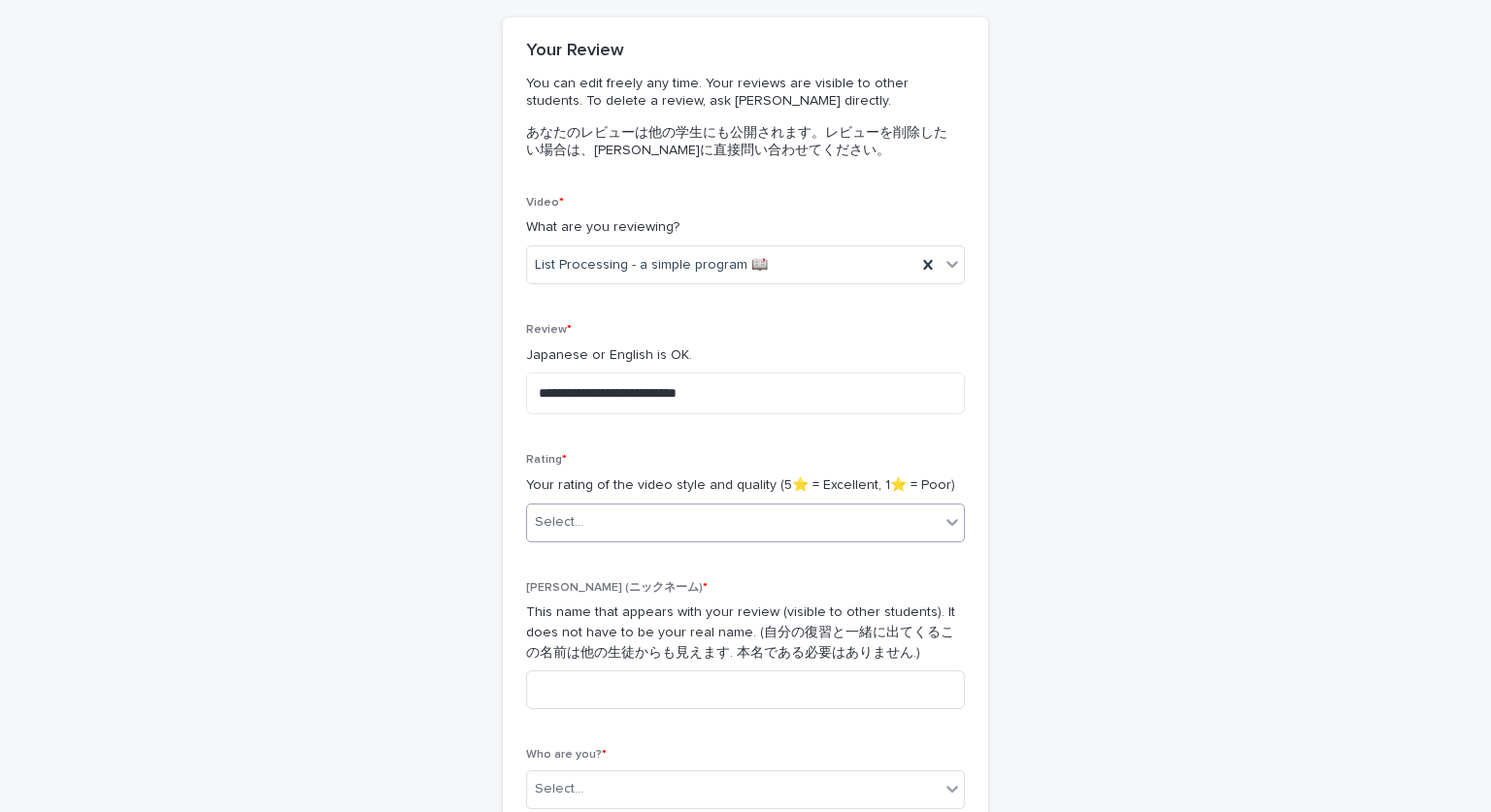 click on "Select..." at bounding box center (733, 522) 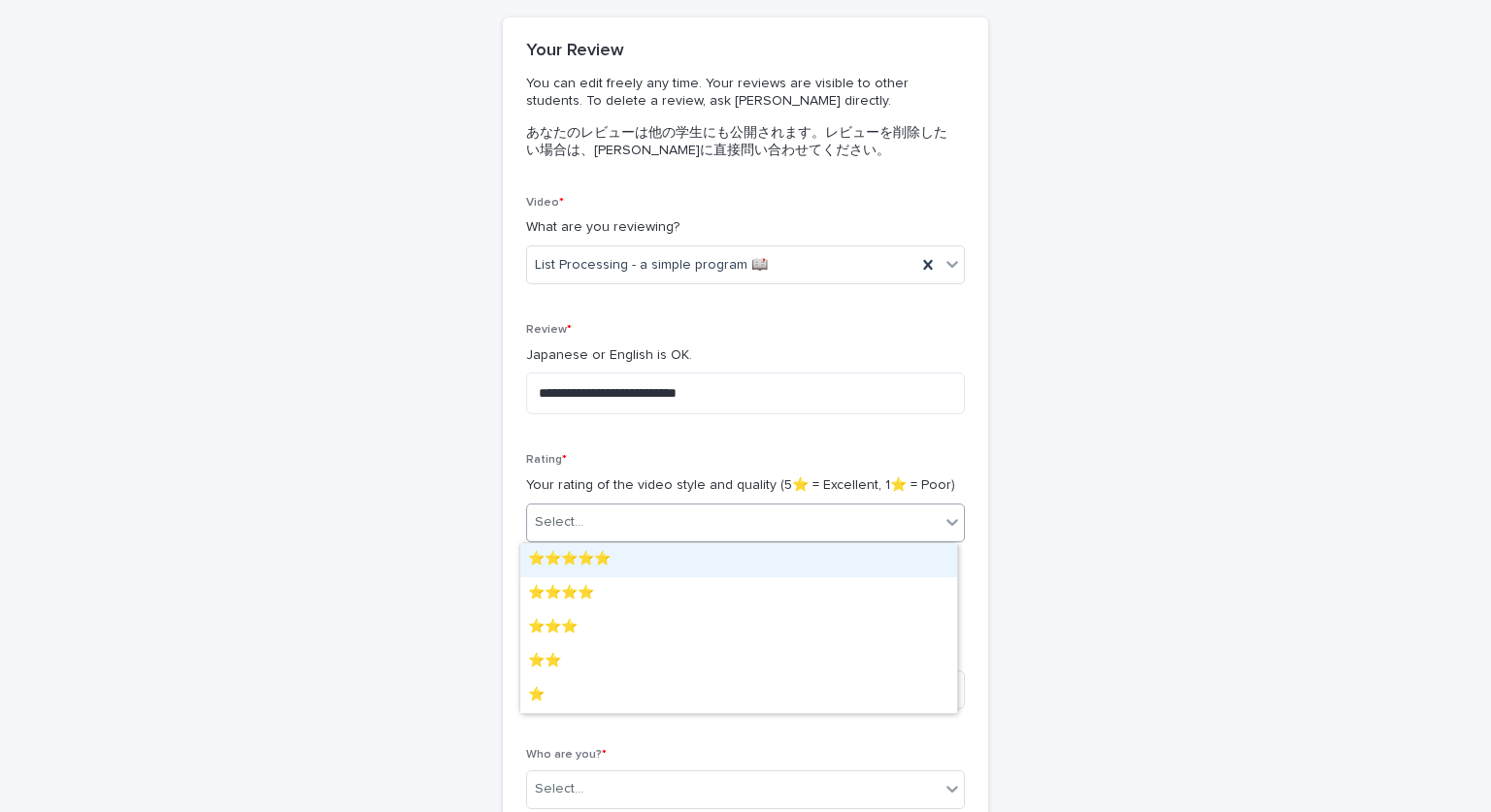click on "⭐️⭐️⭐️⭐️⭐️" at bounding box center (739, 560) 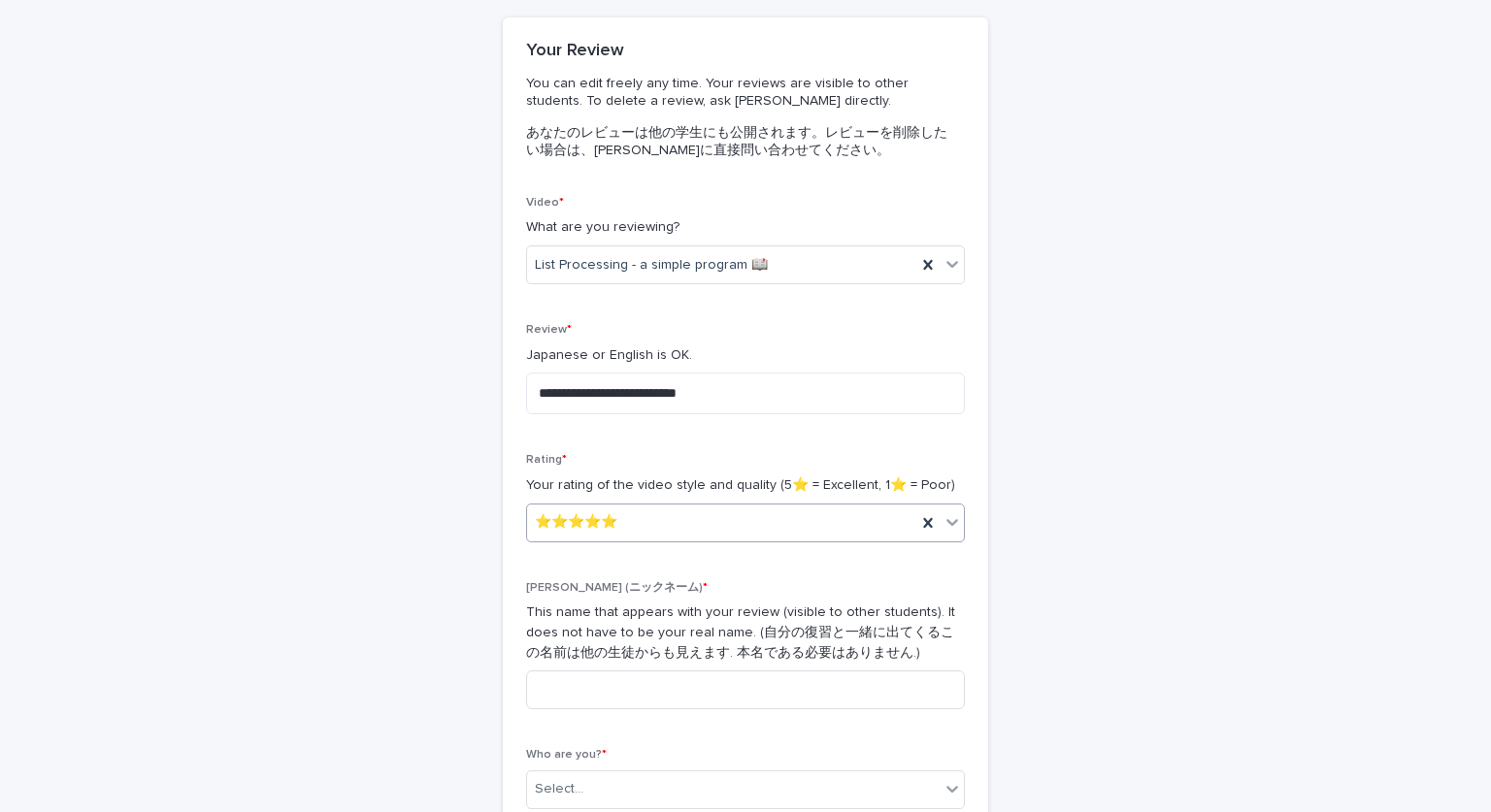 scroll, scrollTop: 255, scrollLeft: 0, axis: vertical 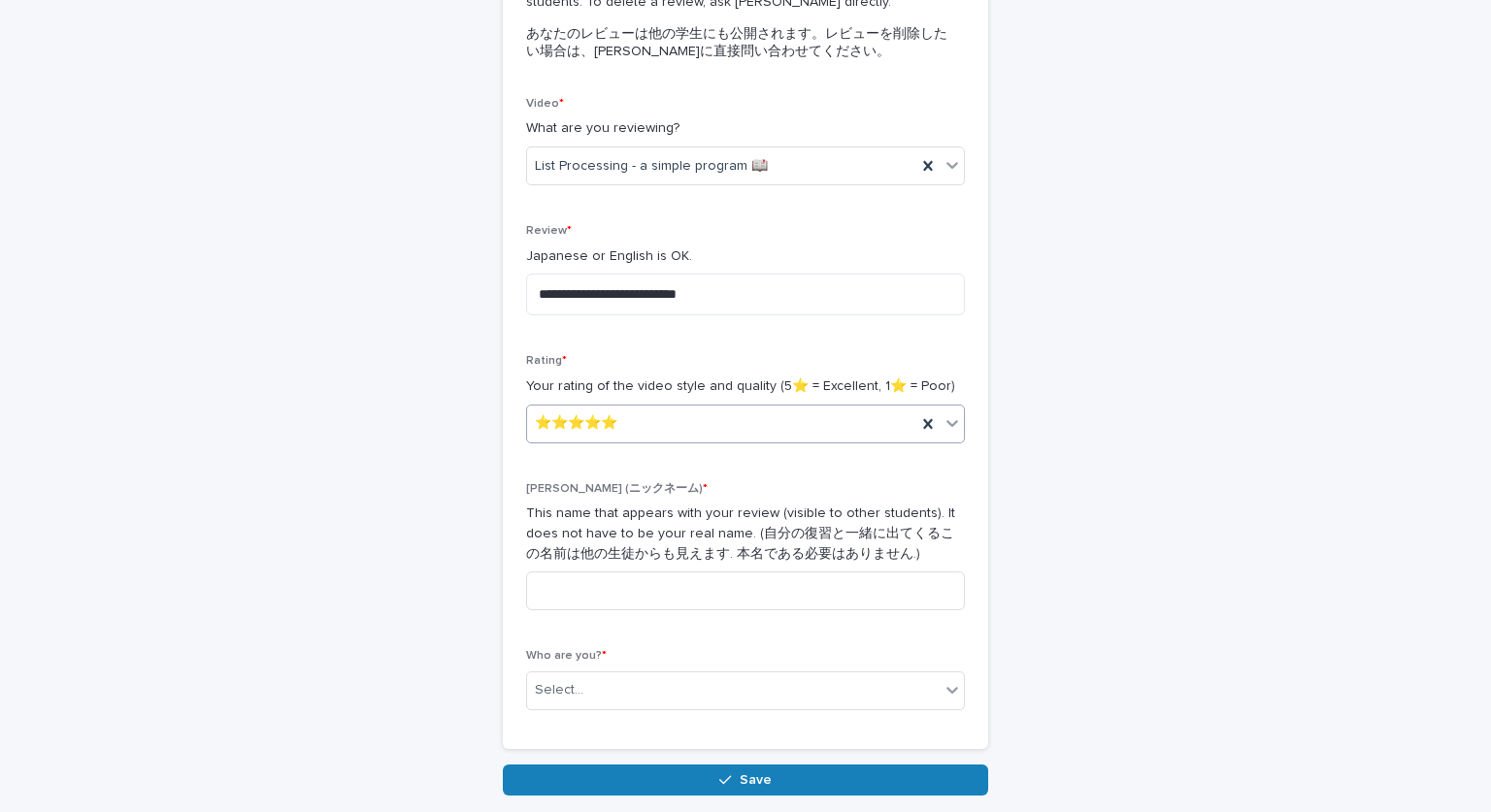 click on "[PERSON_NAME] (ニックネーム) * This name that appears with your review (visible to other students). It does not have to be your real name.
(自分の復習と一緒に出てくるこの名前は他の生徒からも見えます. 本名である必要はありません.)" at bounding box center (746, 554) 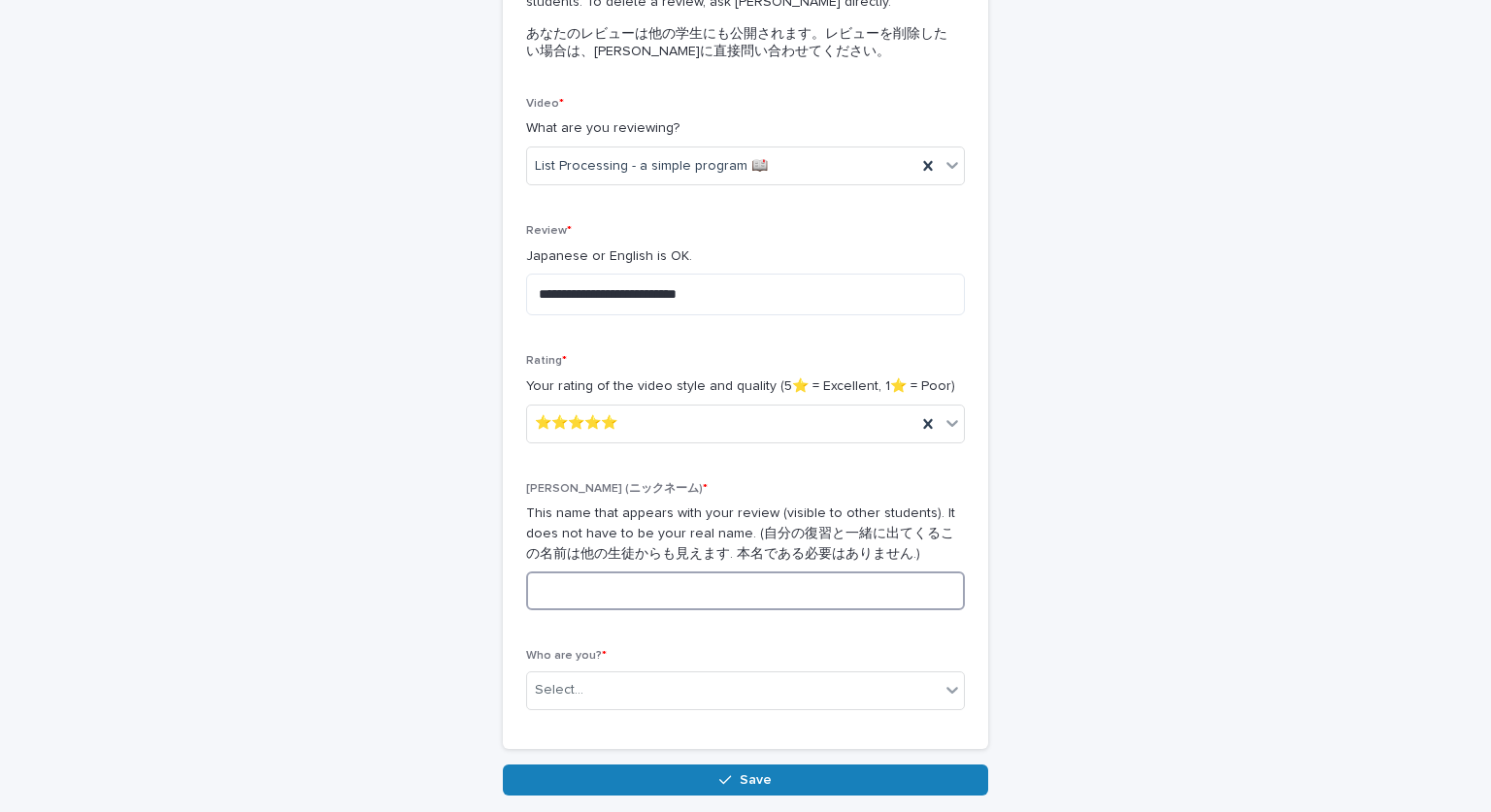 click at bounding box center [746, 591] 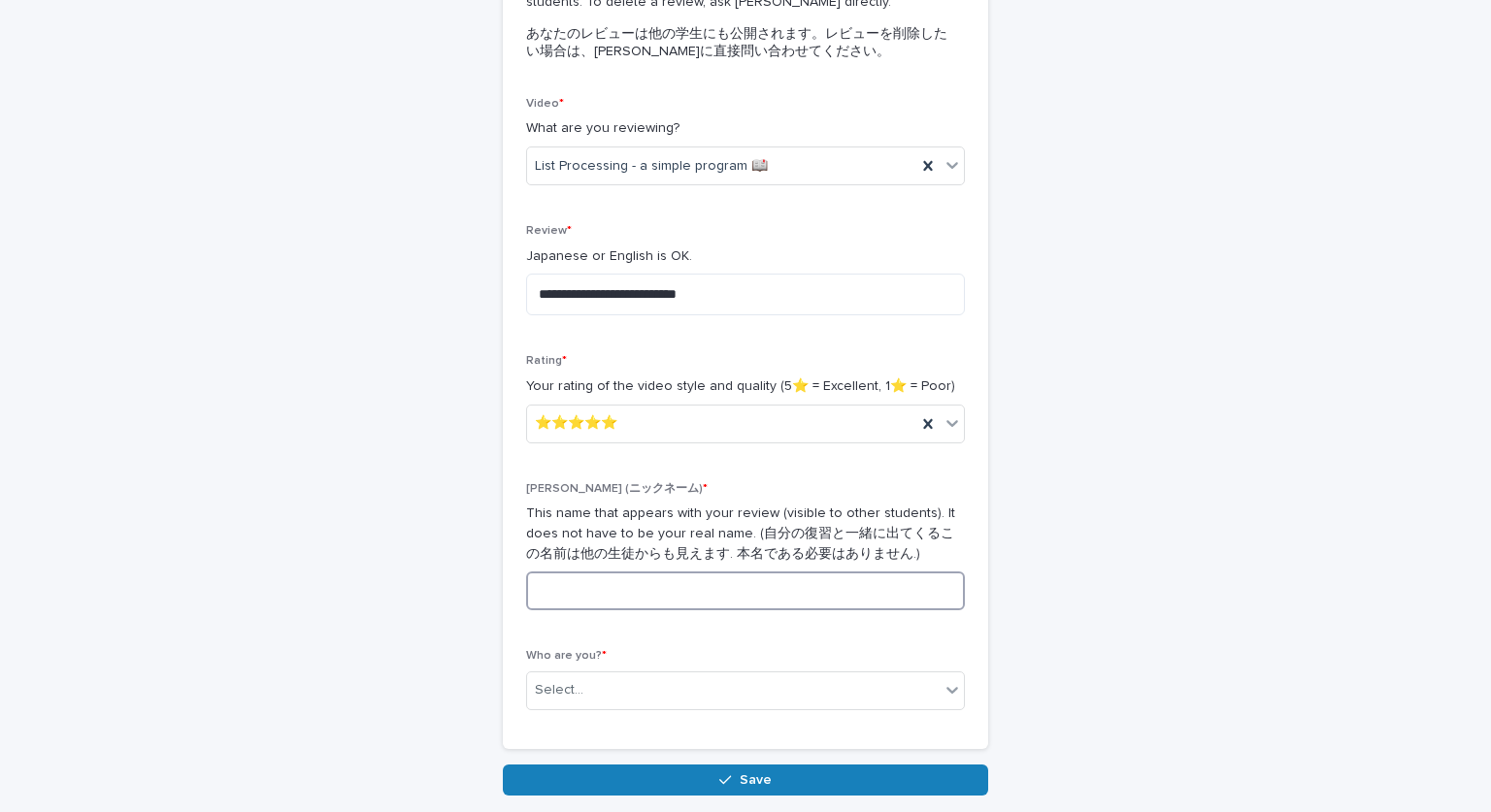 type on "*" 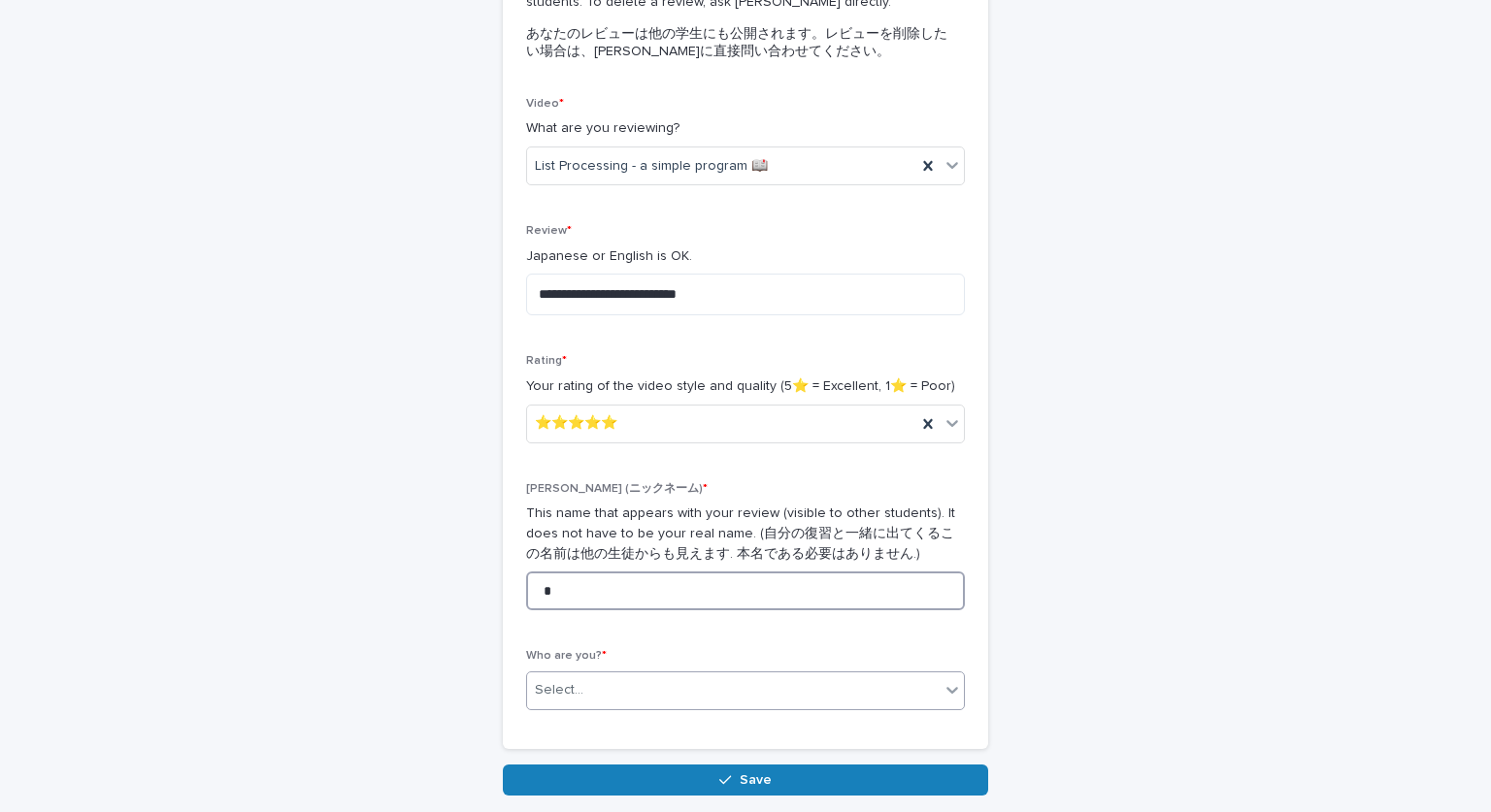 type on "*" 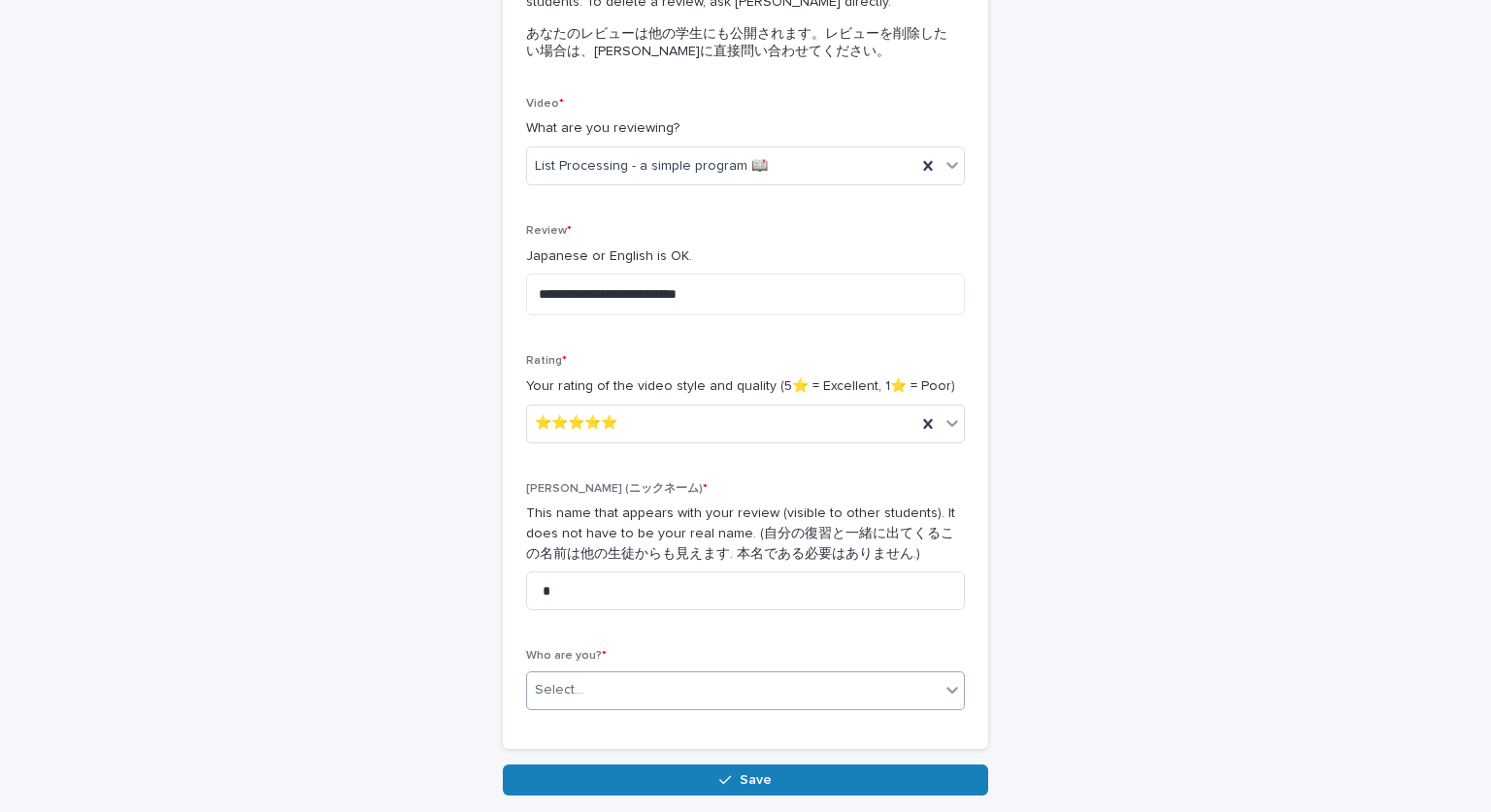 click on "Select..." at bounding box center [733, 690] 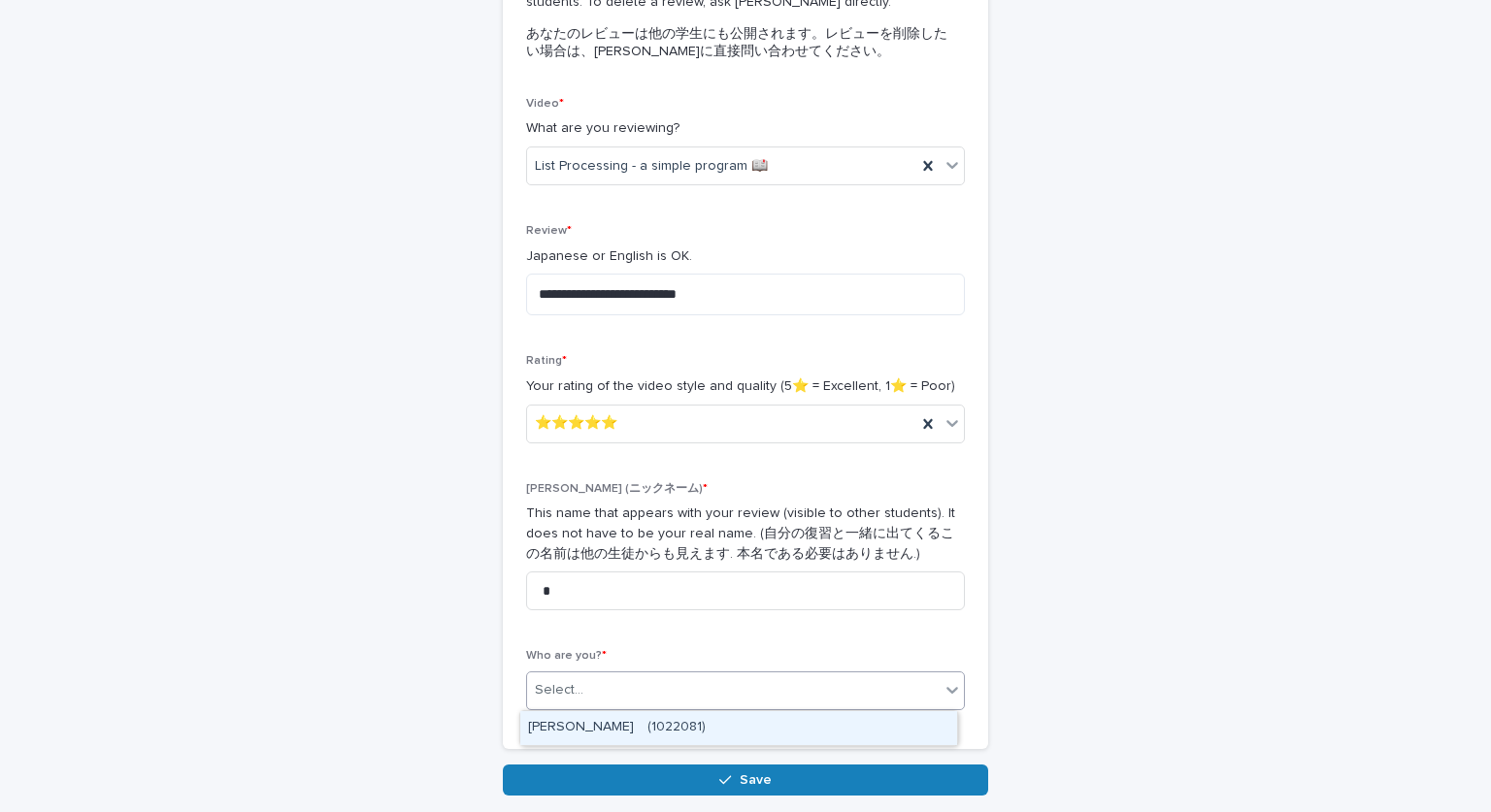 click on "[PERSON_NAME]　(1022081)" at bounding box center (739, 728) 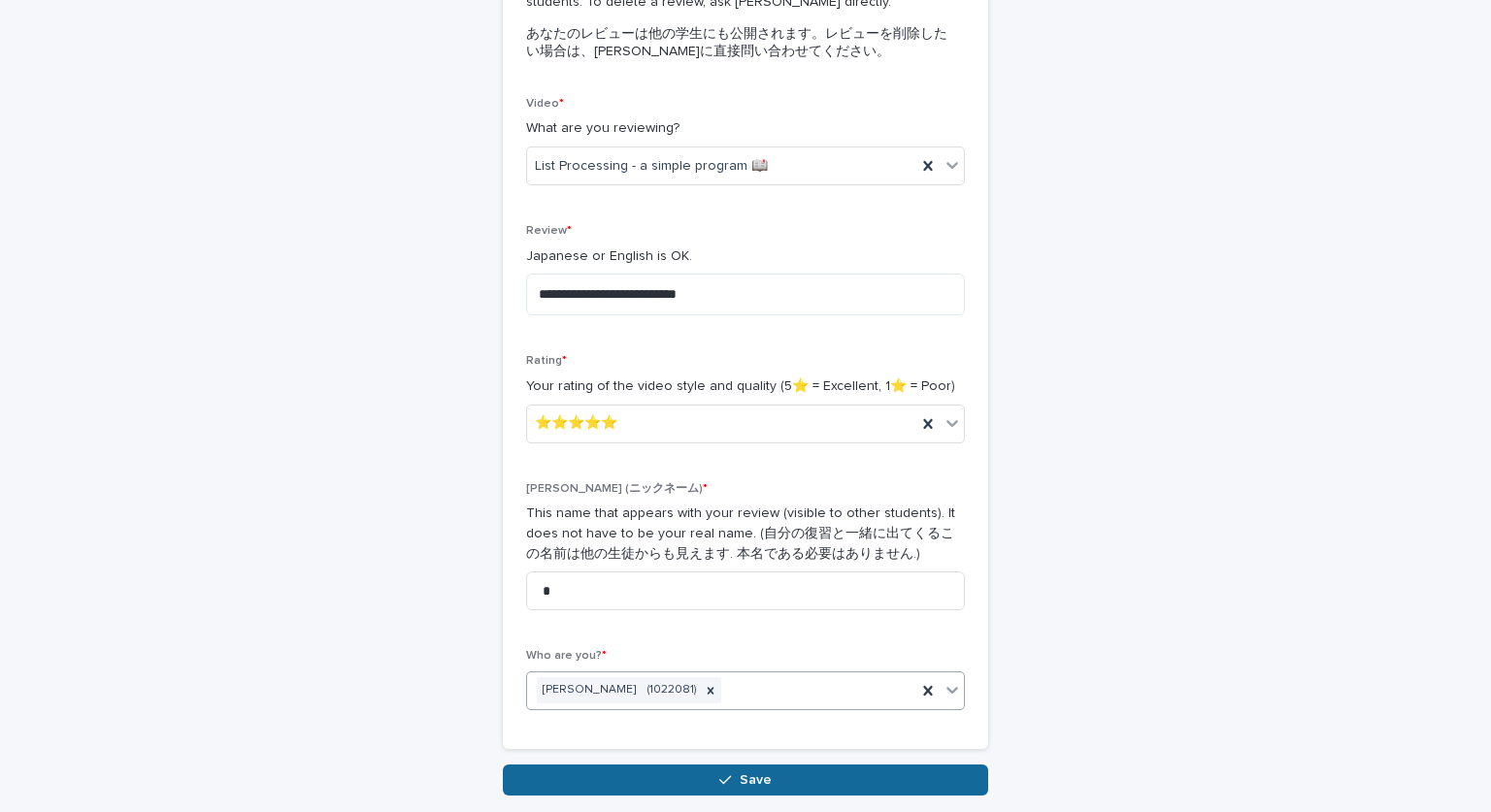 click on "Save" at bounding box center [746, 780] 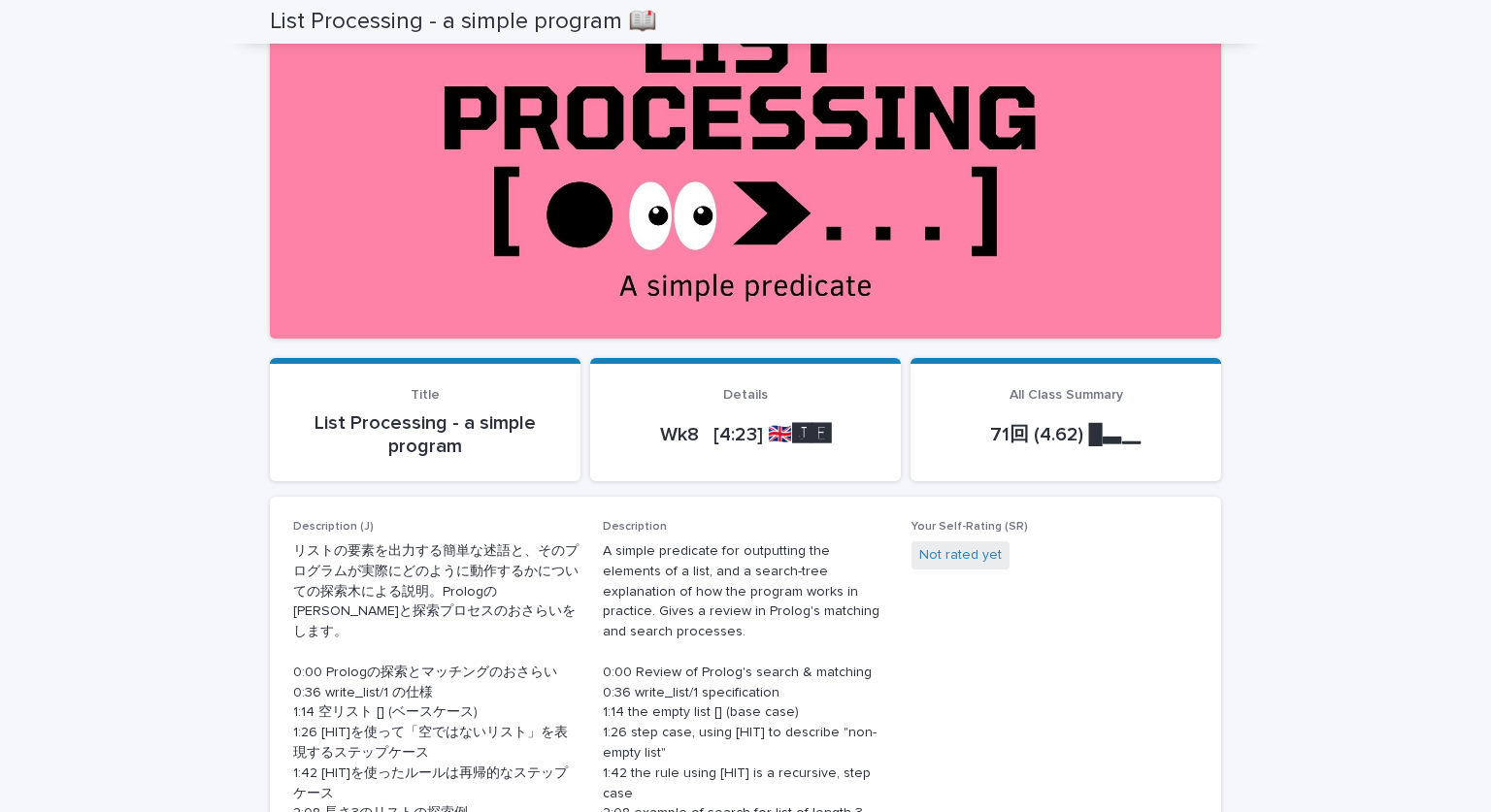 scroll, scrollTop: 406, scrollLeft: 0, axis: vertical 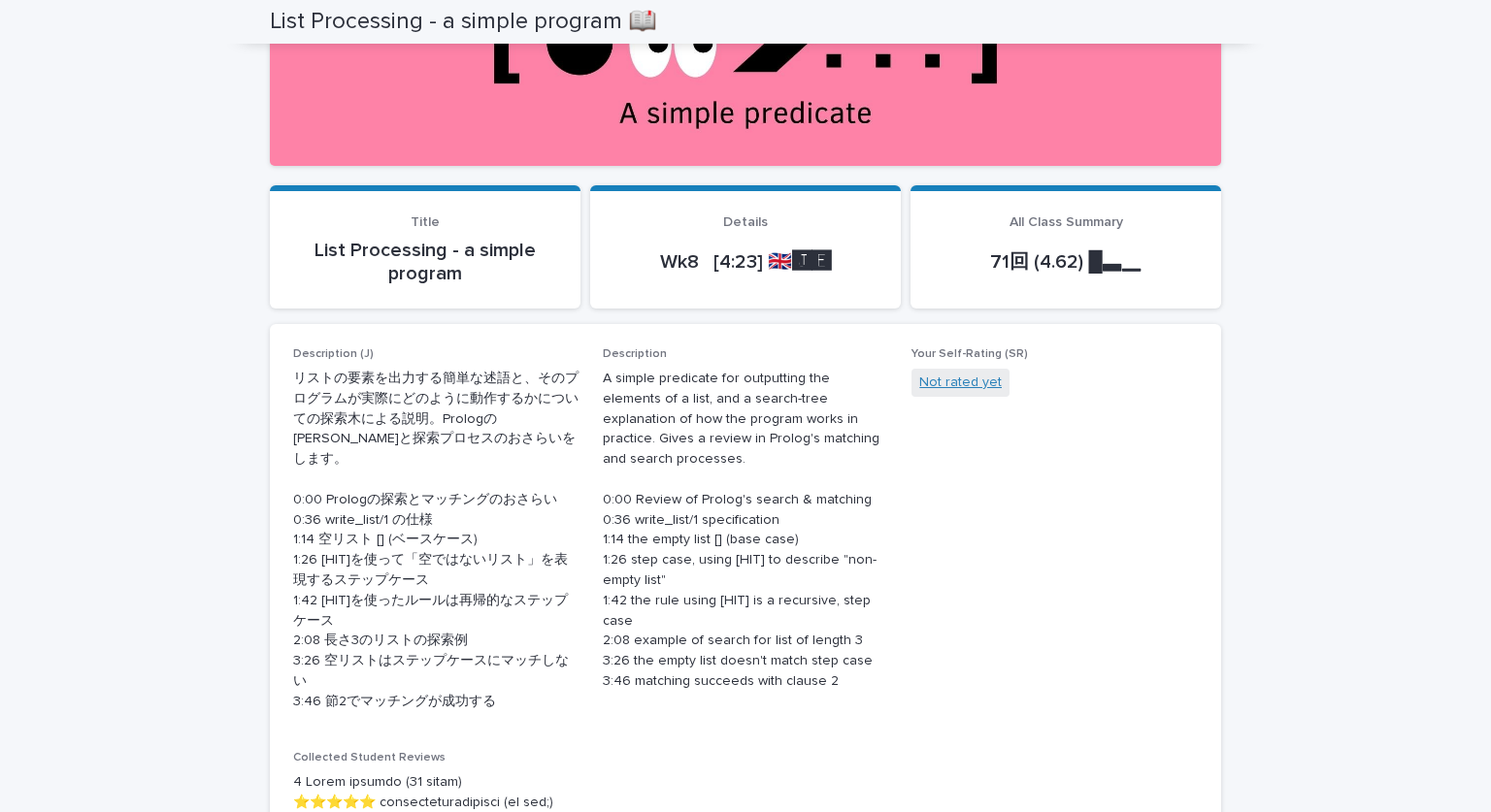 click on "Not rated yet" at bounding box center (960, 382) 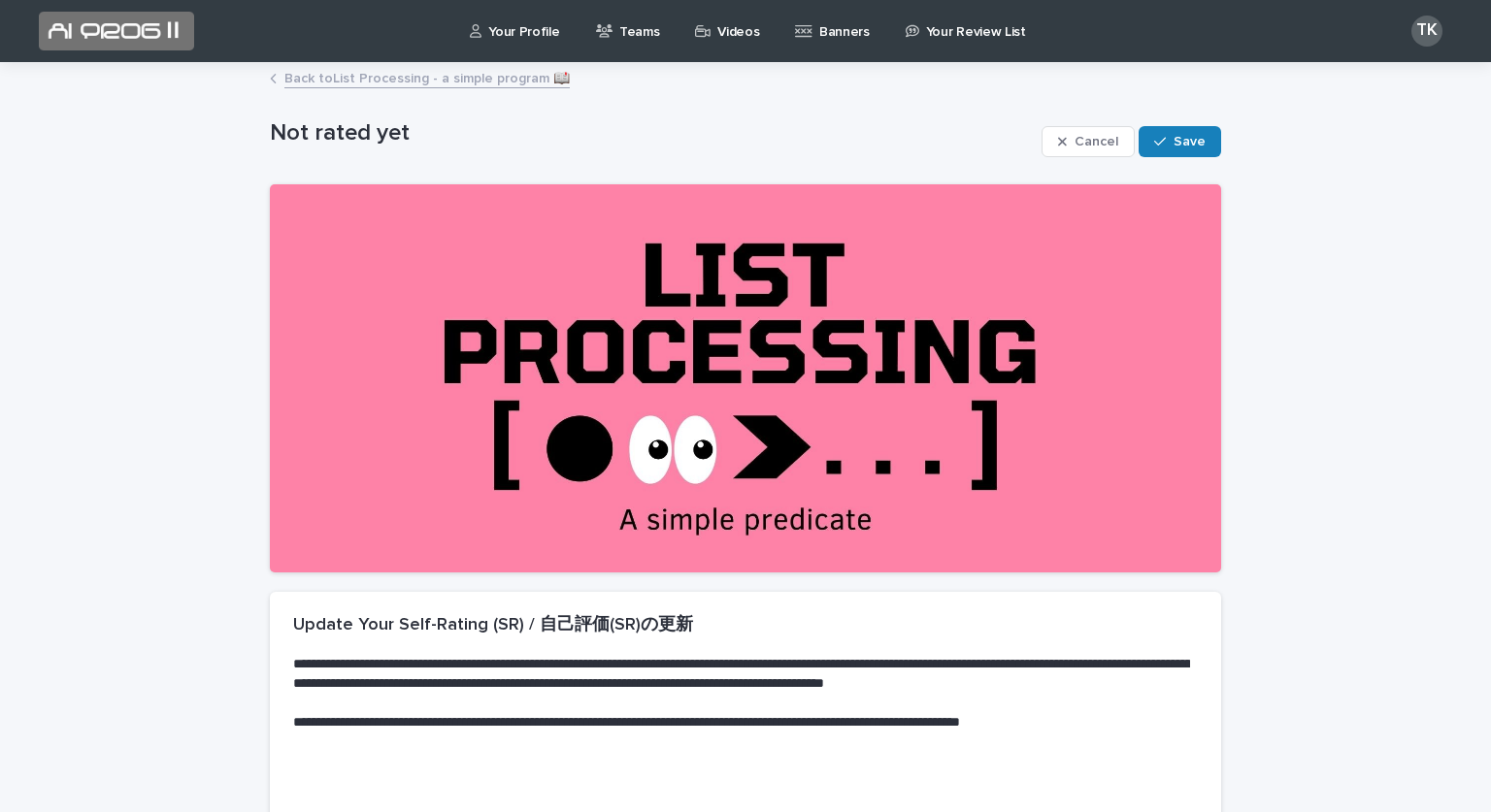 scroll, scrollTop: 269, scrollLeft: 0, axis: vertical 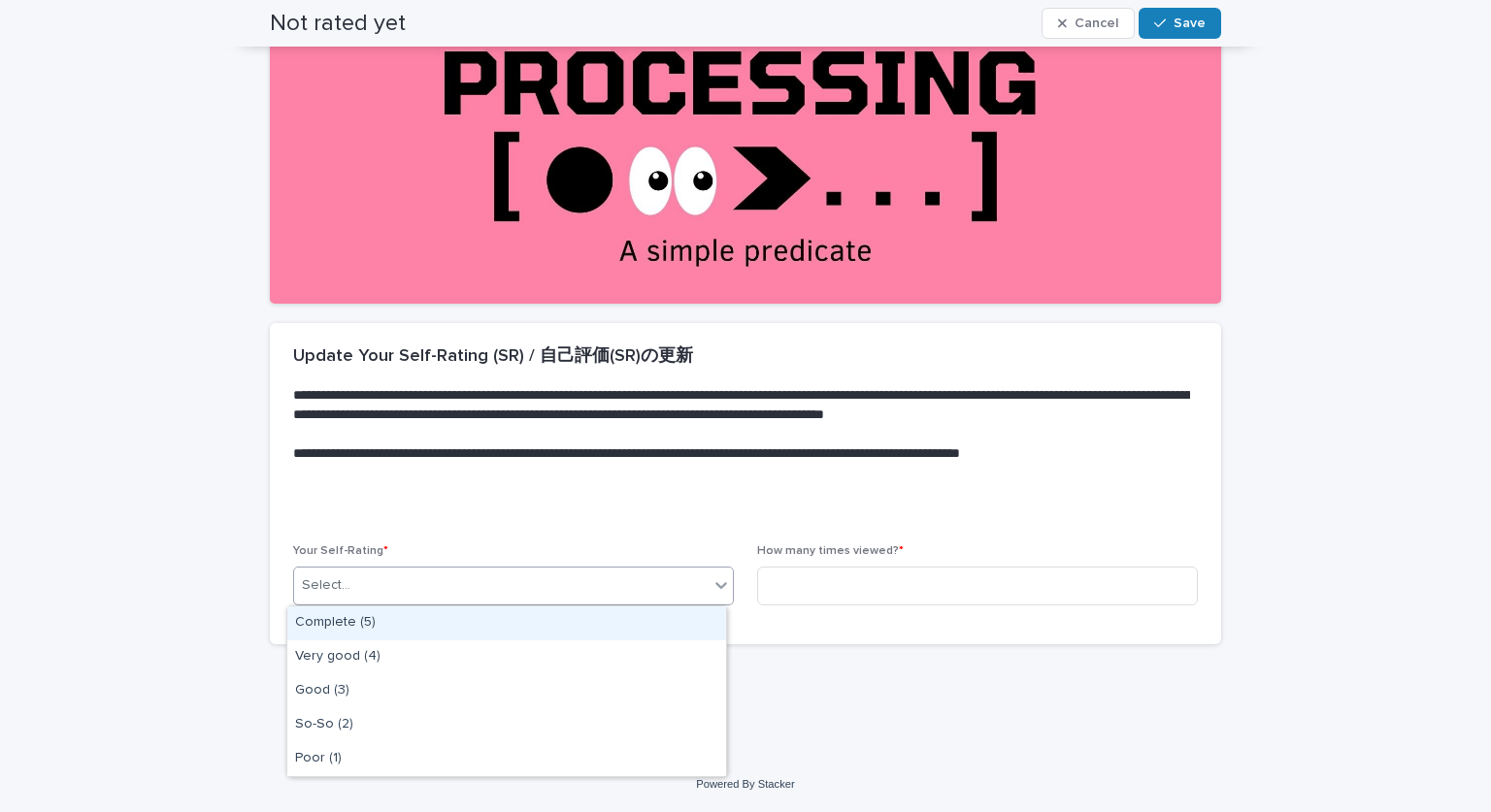click on "Select..." at bounding box center (501, 585) 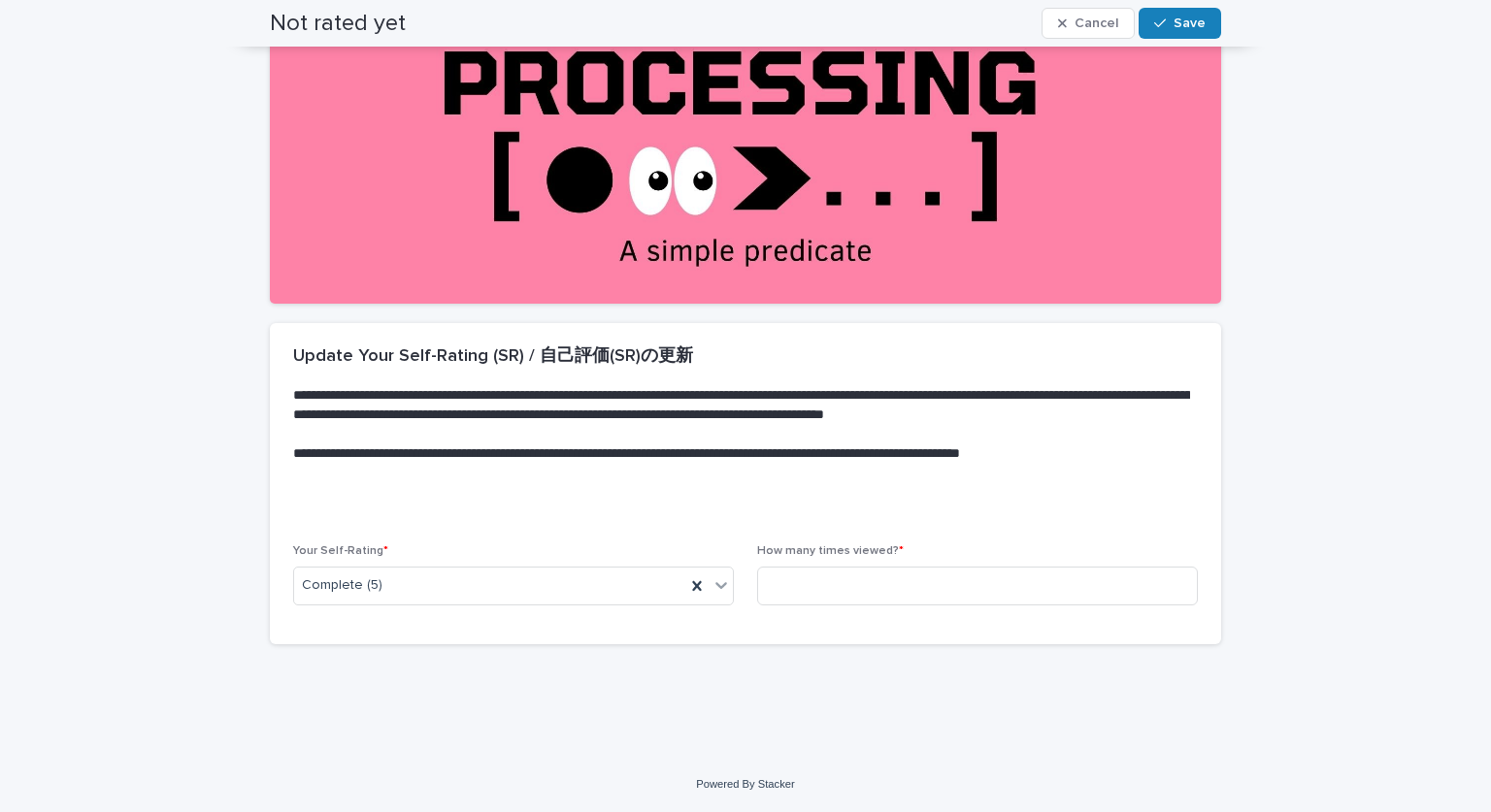 click on "How many times viewed? *" at bounding box center [977, 582] 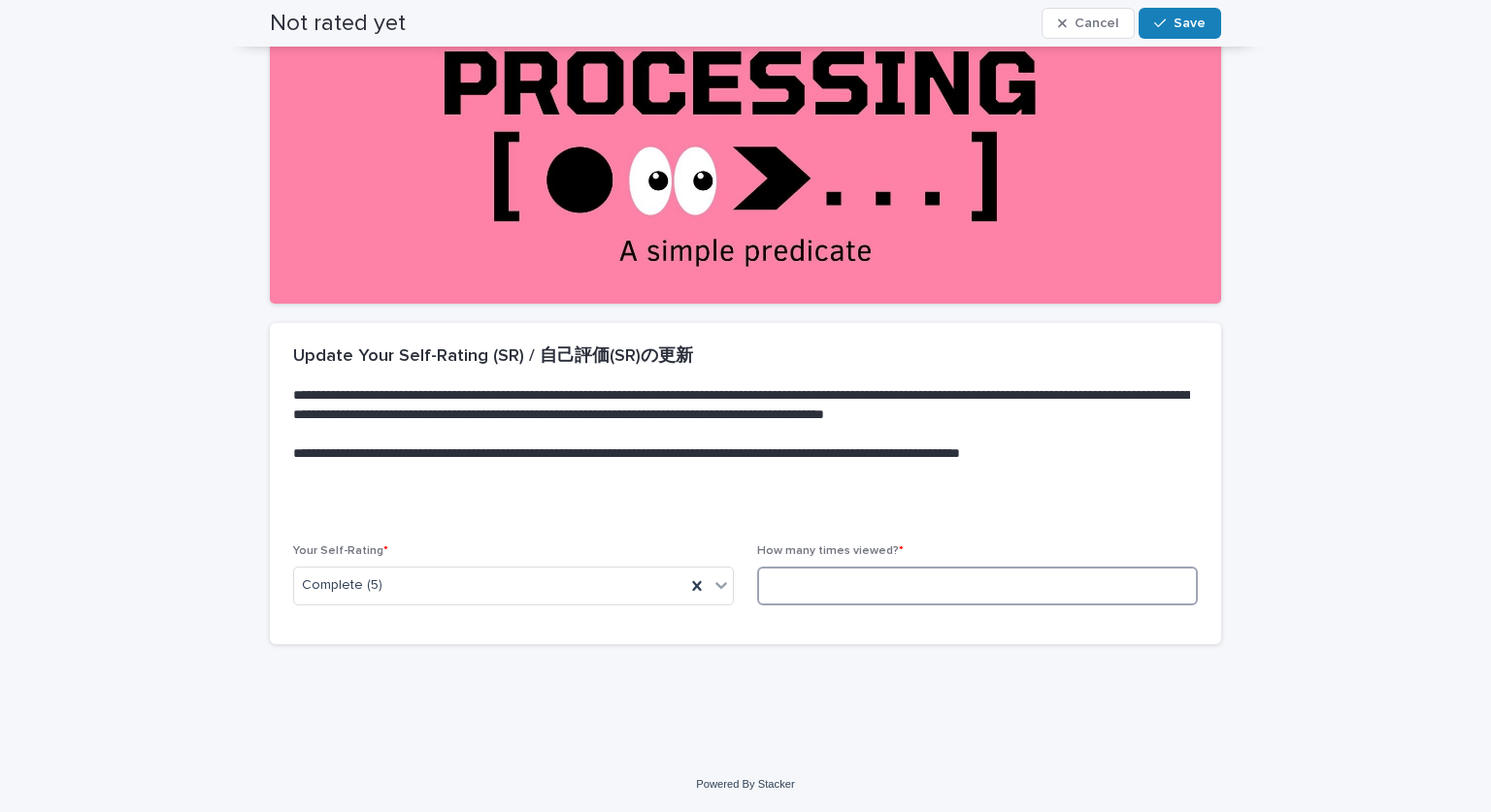 click at bounding box center (977, 586) 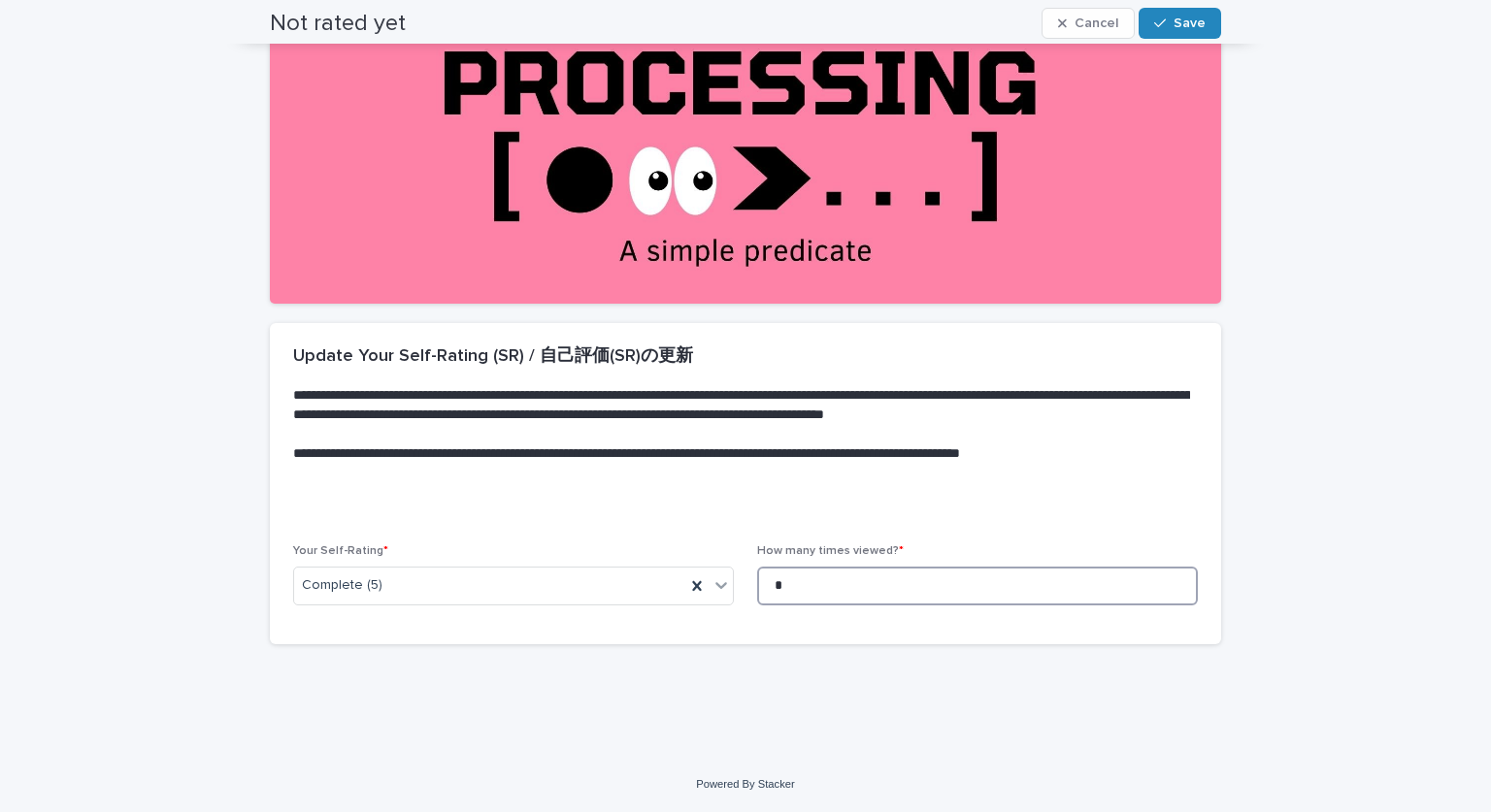 scroll, scrollTop: 0, scrollLeft: 0, axis: both 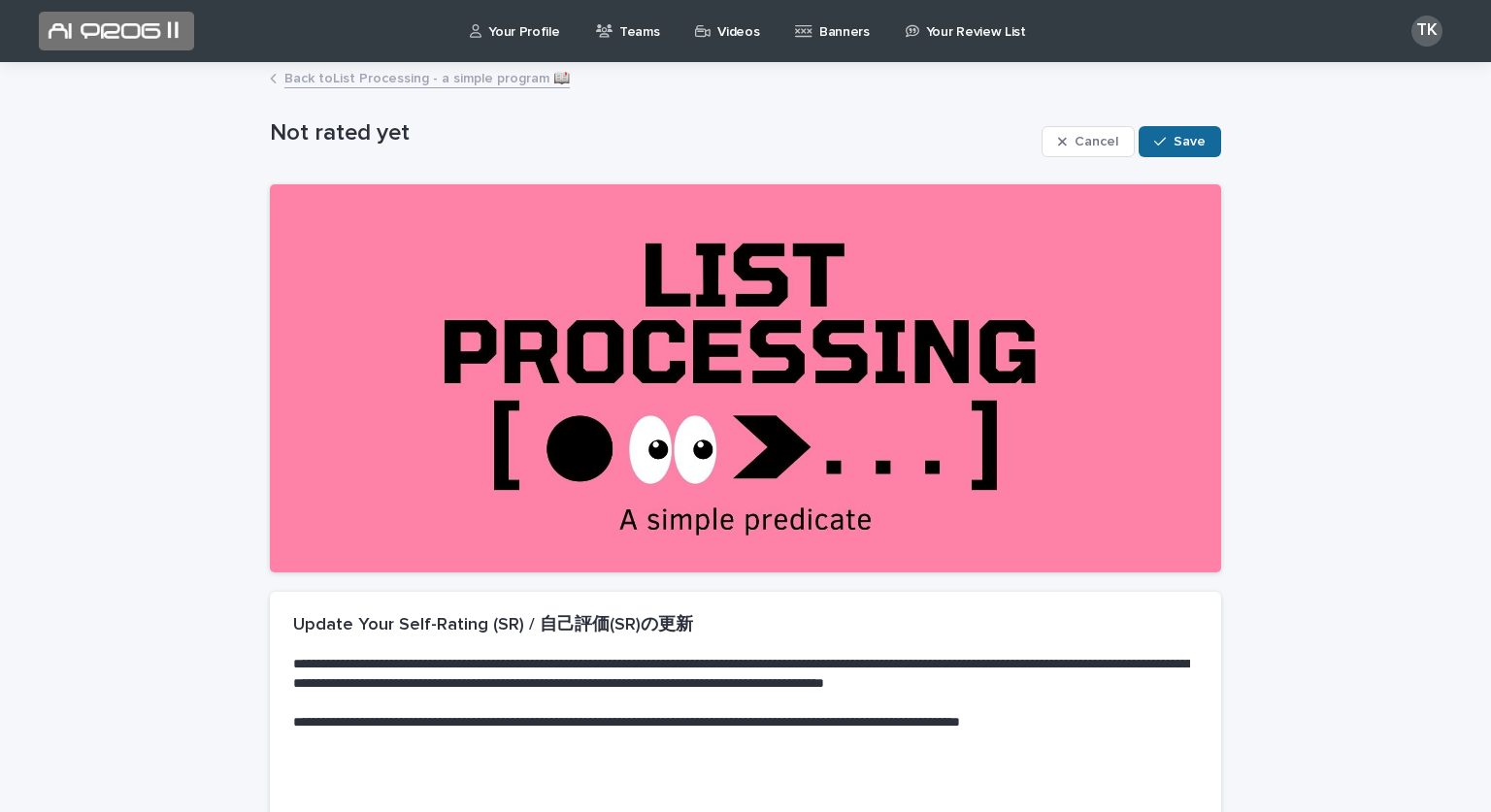 type on "*" 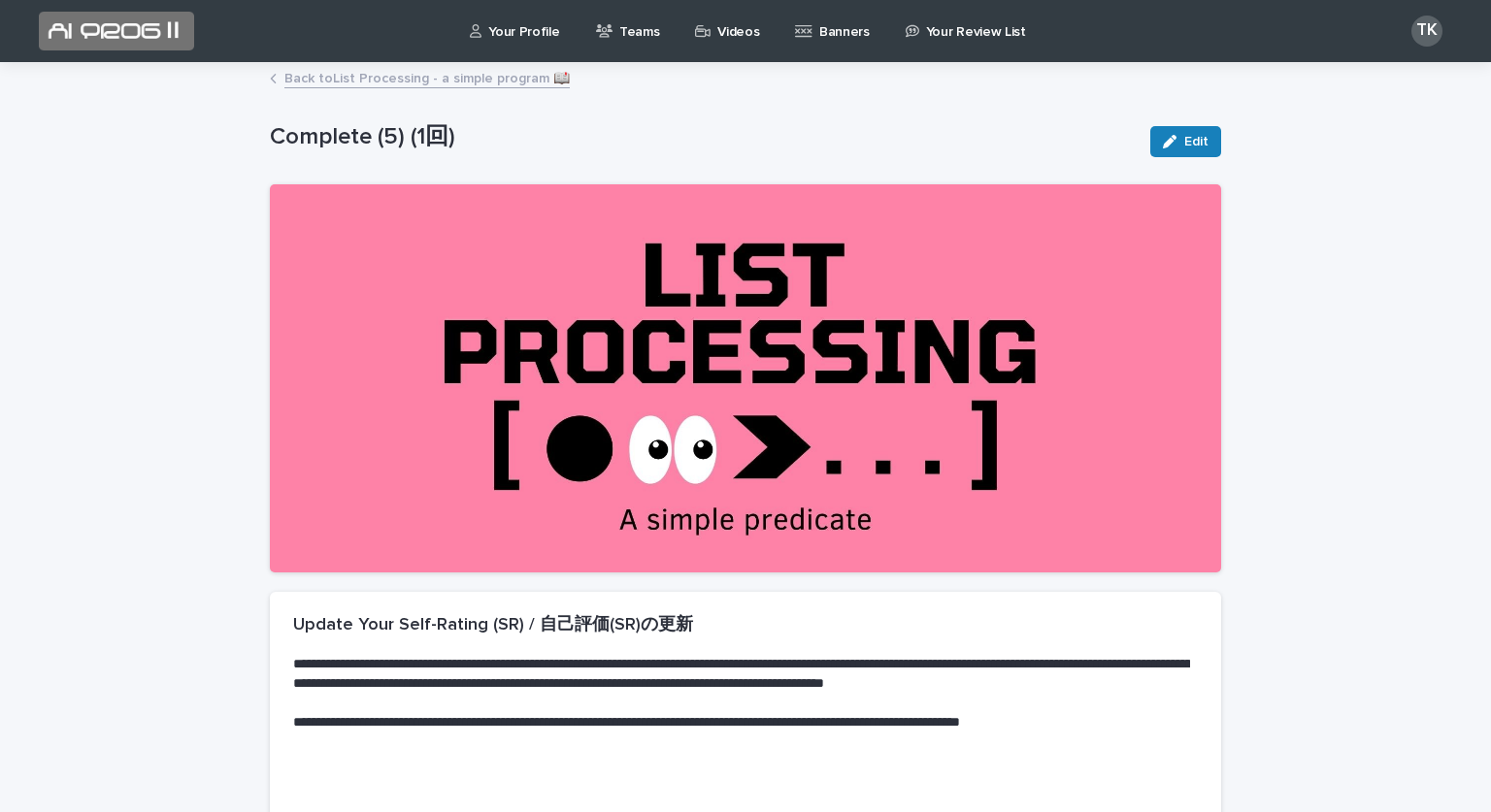click on "Videos" at bounding box center (730, 30) 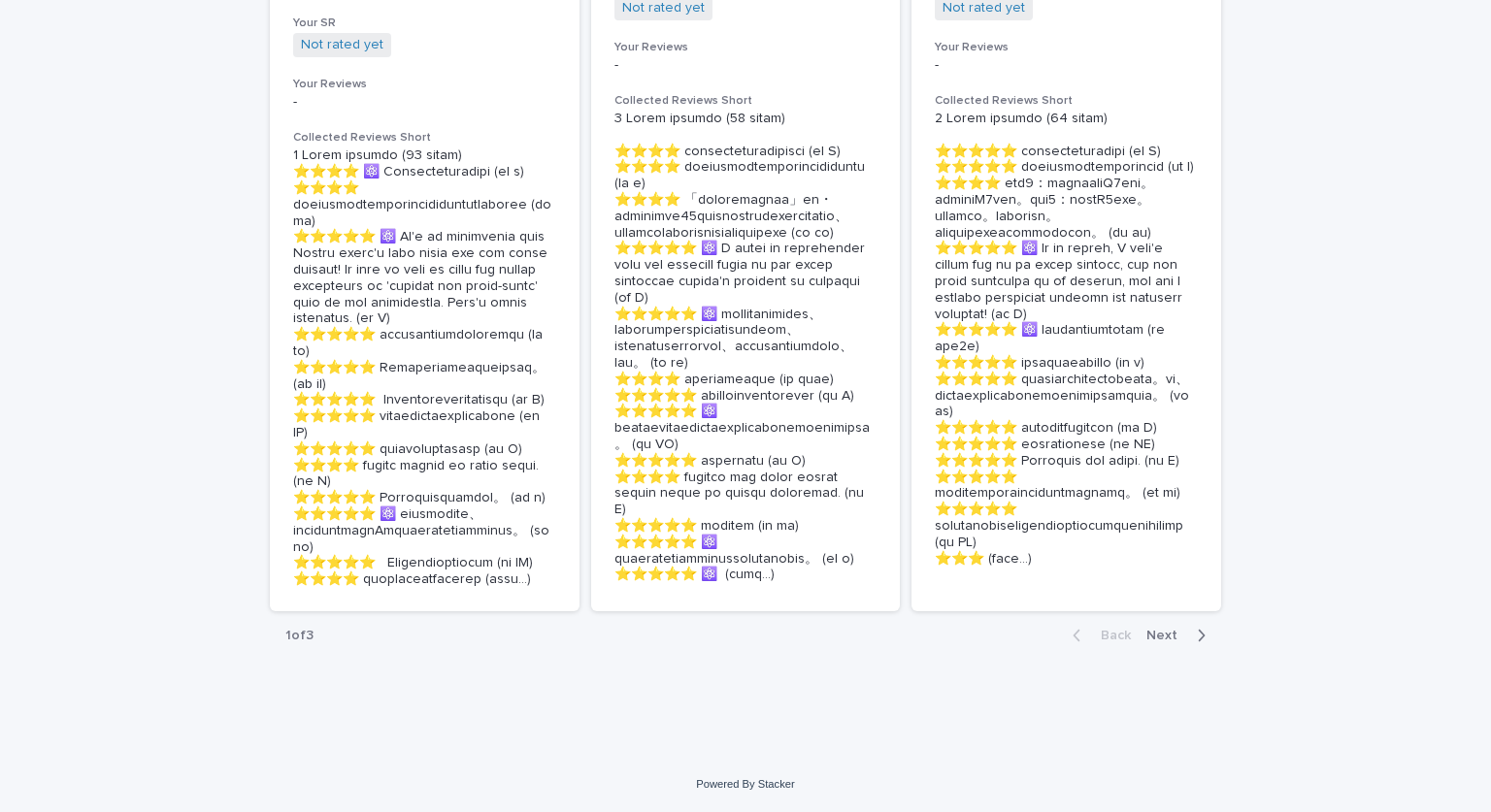 scroll, scrollTop: 4749, scrollLeft: 0, axis: vertical 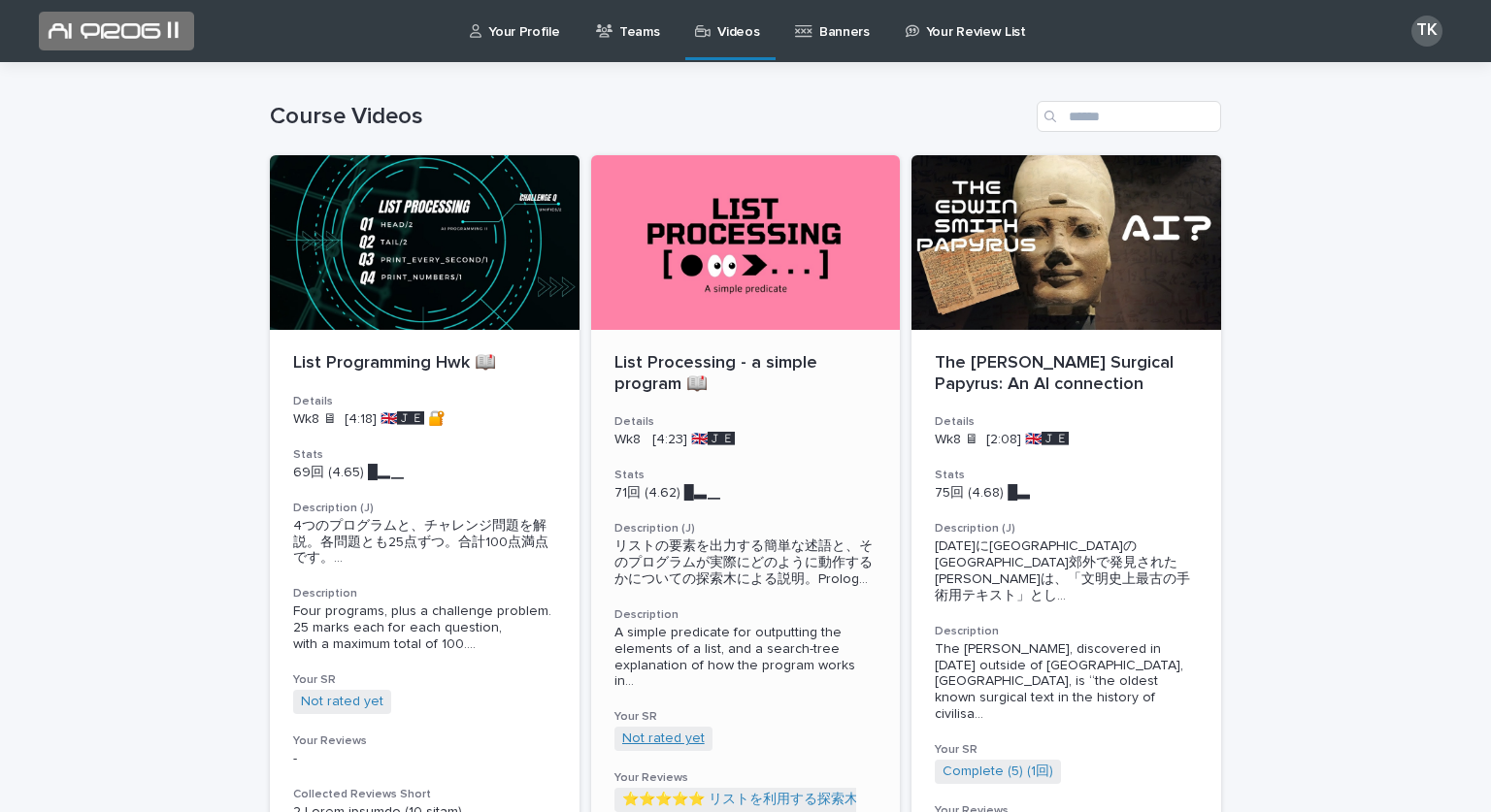 click on "Not rated yet" at bounding box center [663, 738] 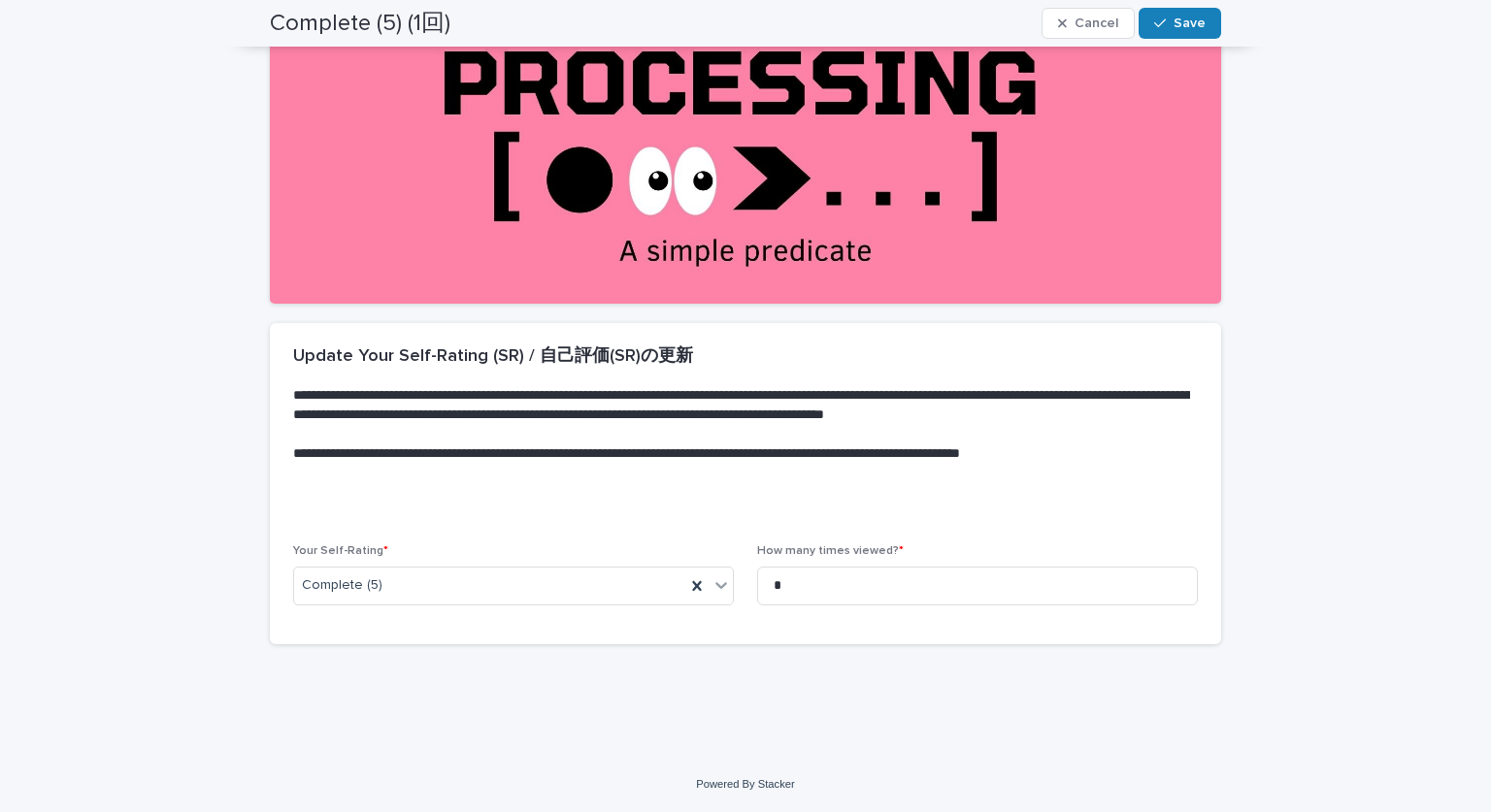 scroll, scrollTop: 0, scrollLeft: 0, axis: both 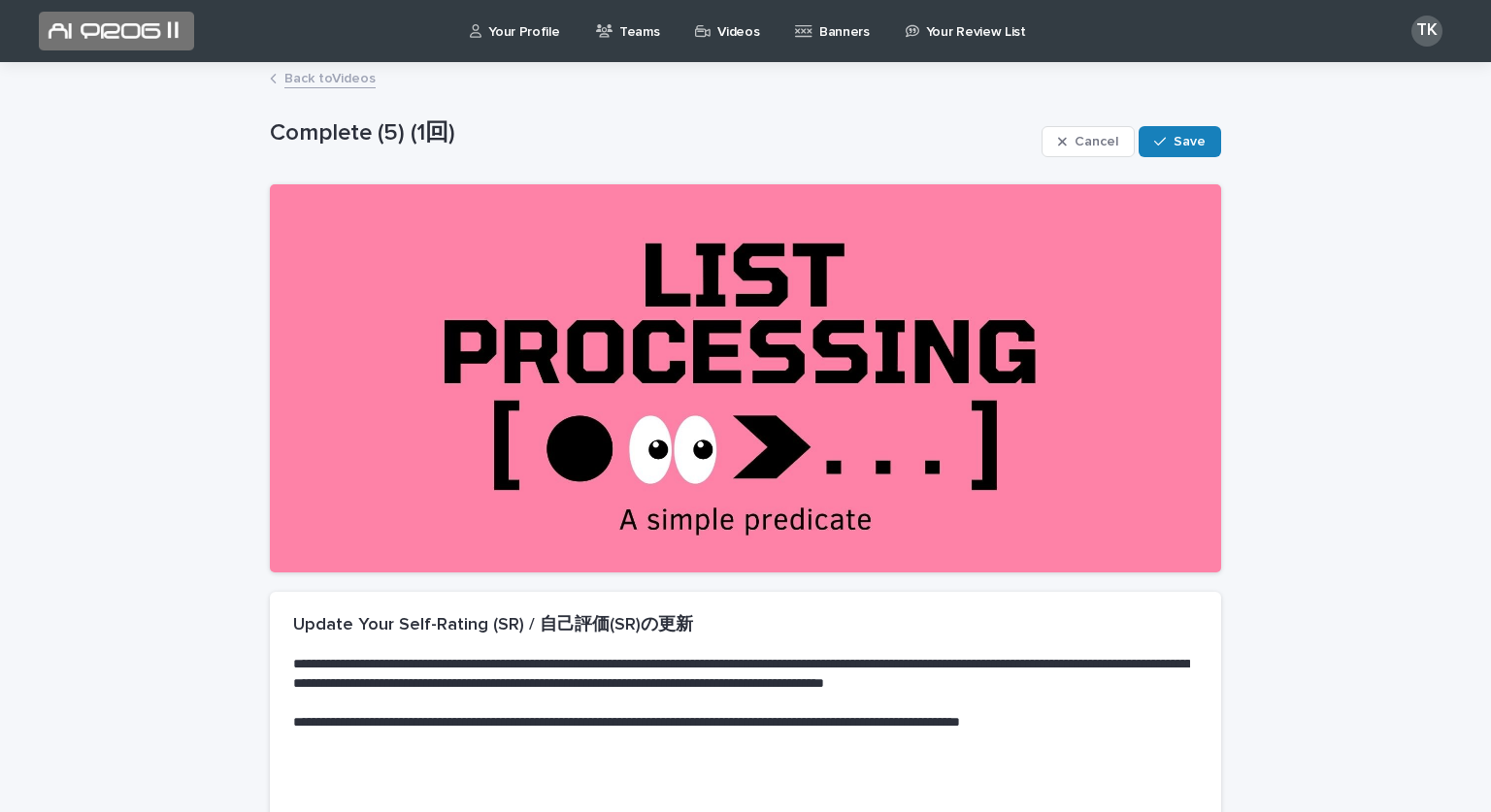 click on "Videos" at bounding box center (738, 20) 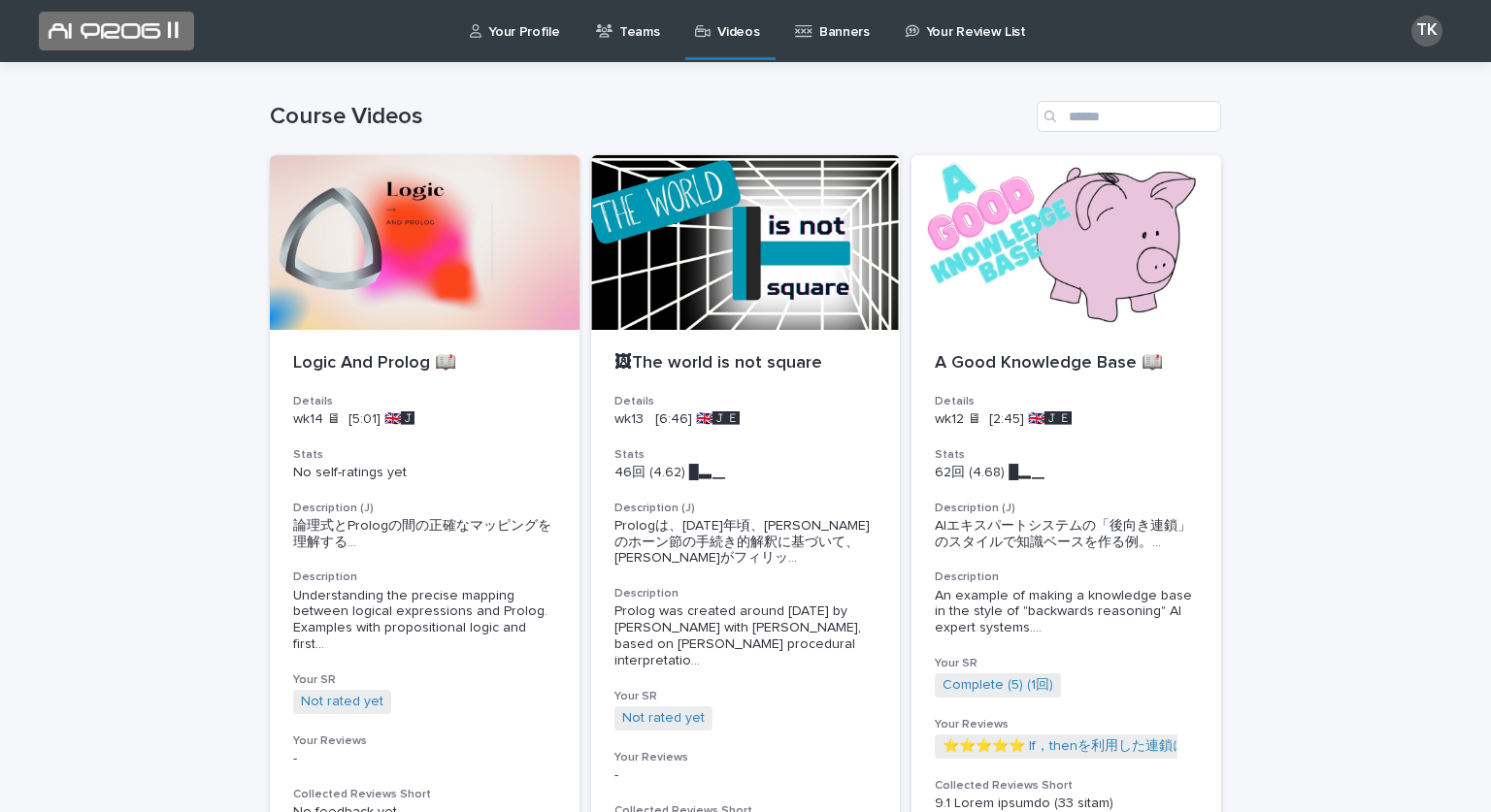 scroll, scrollTop: 4749, scrollLeft: 0, axis: vertical 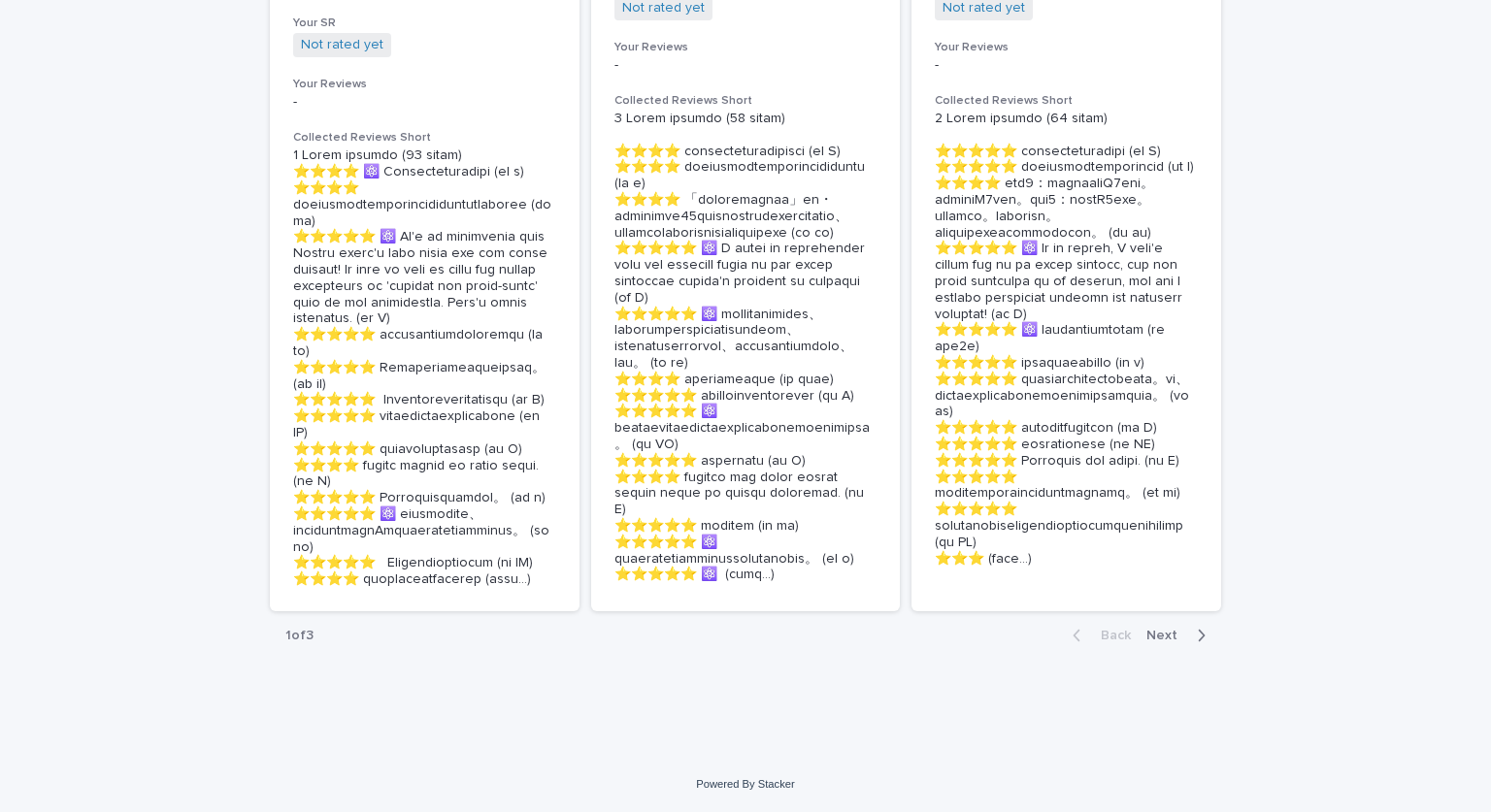 click on "Back Next" at bounding box center (1139, 635) 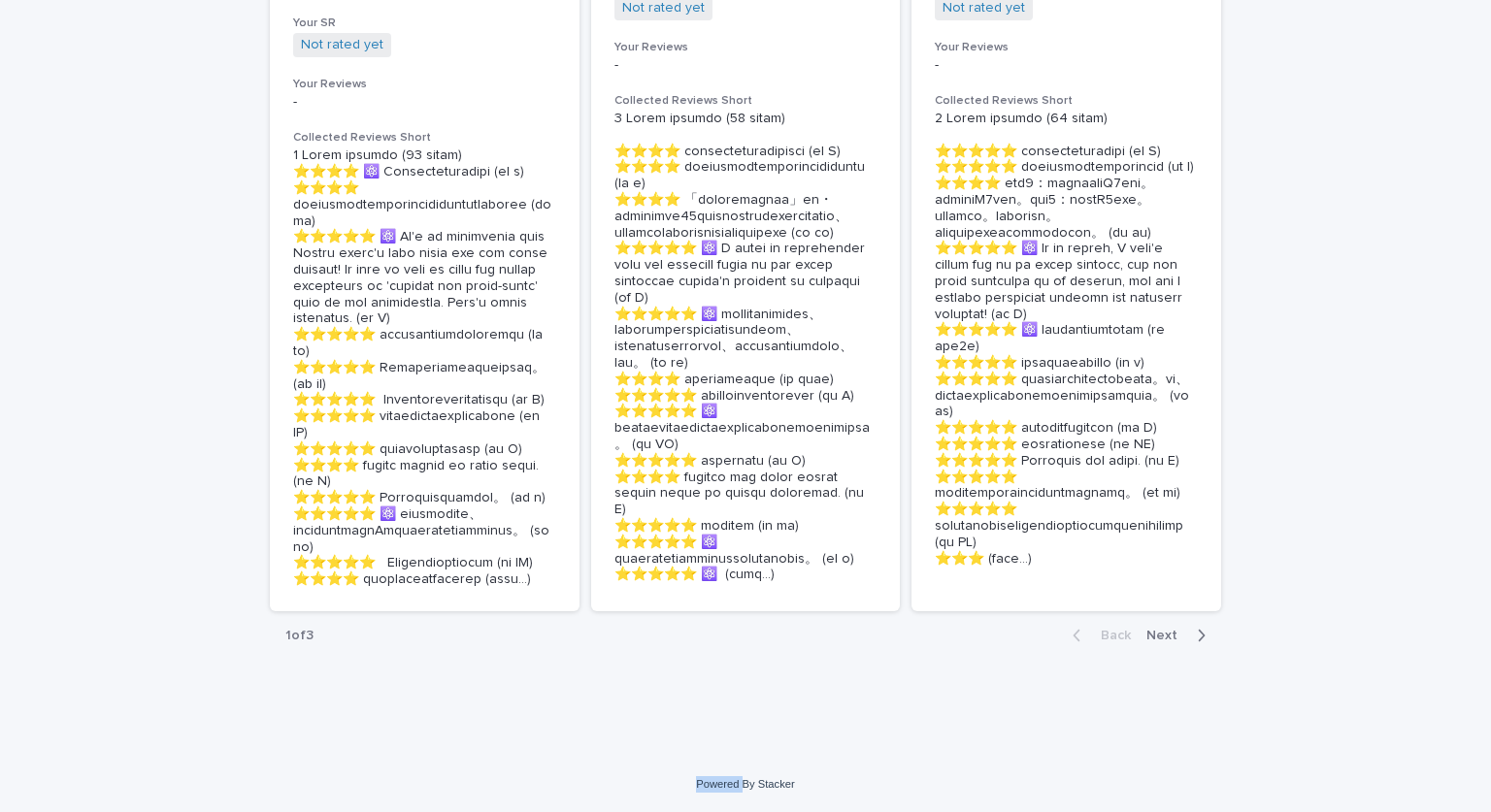 click on "Back Next" at bounding box center (1139, 635) 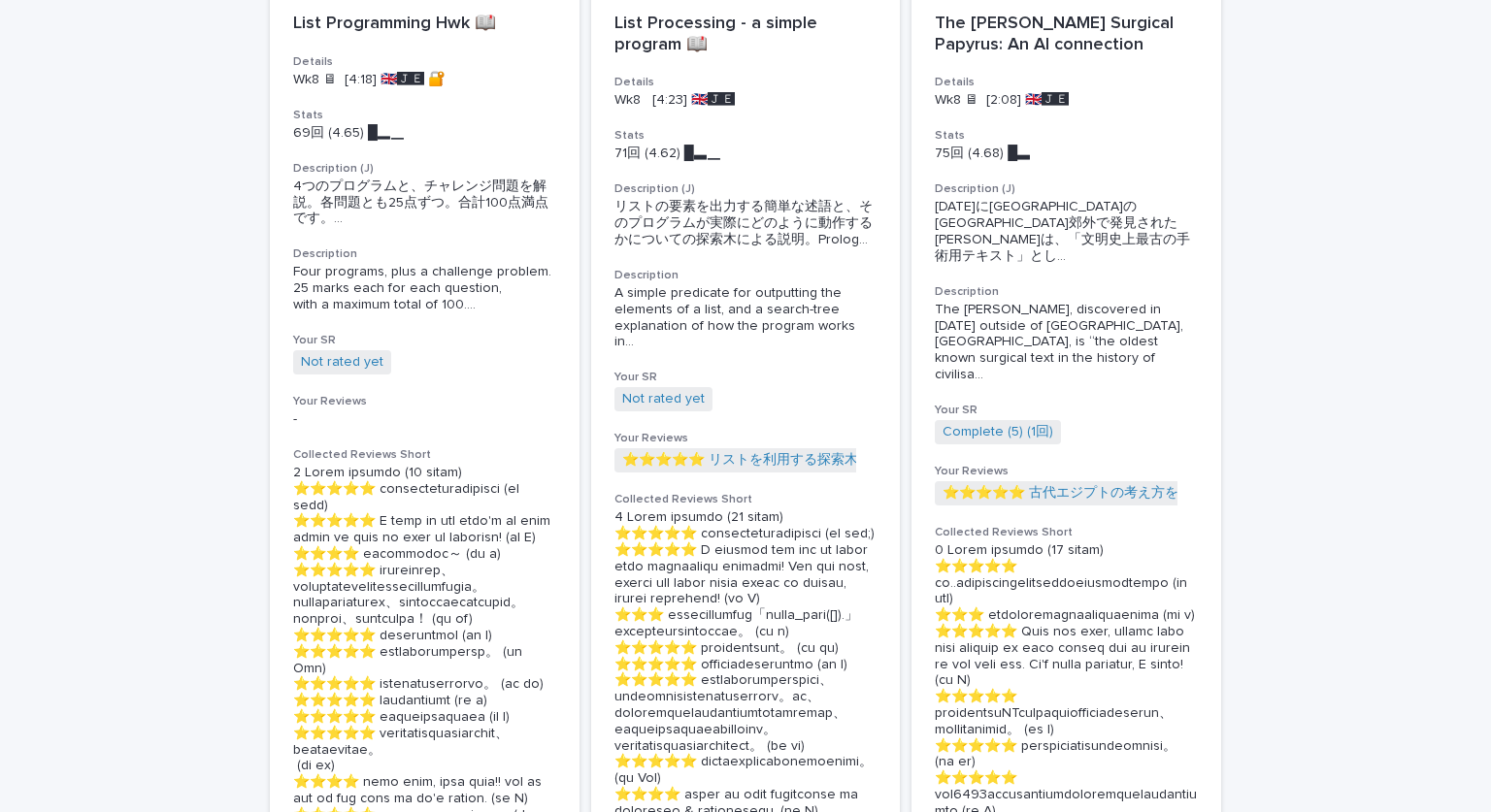 scroll, scrollTop: 0, scrollLeft: 0, axis: both 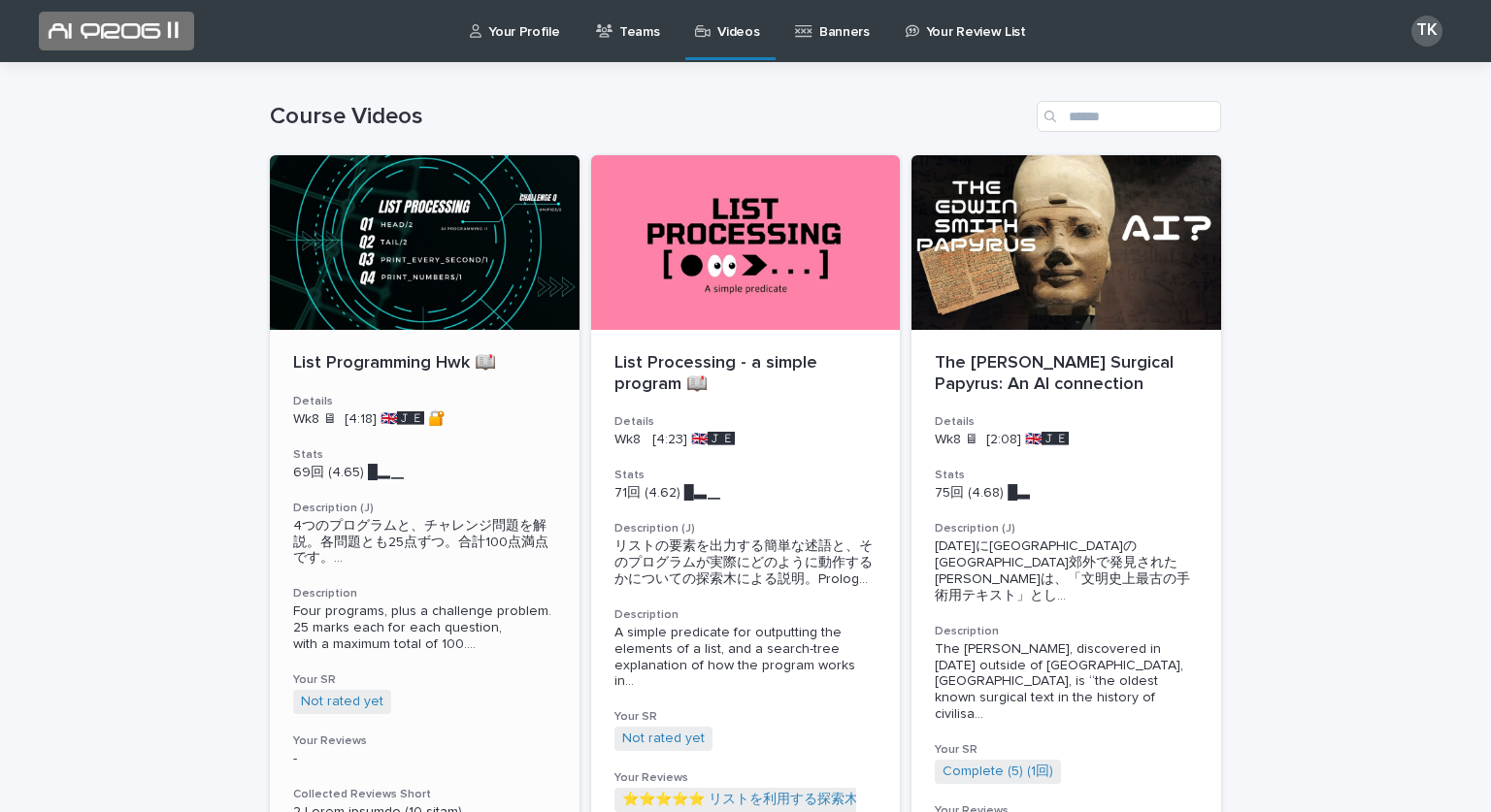 click at bounding box center (424, 243) 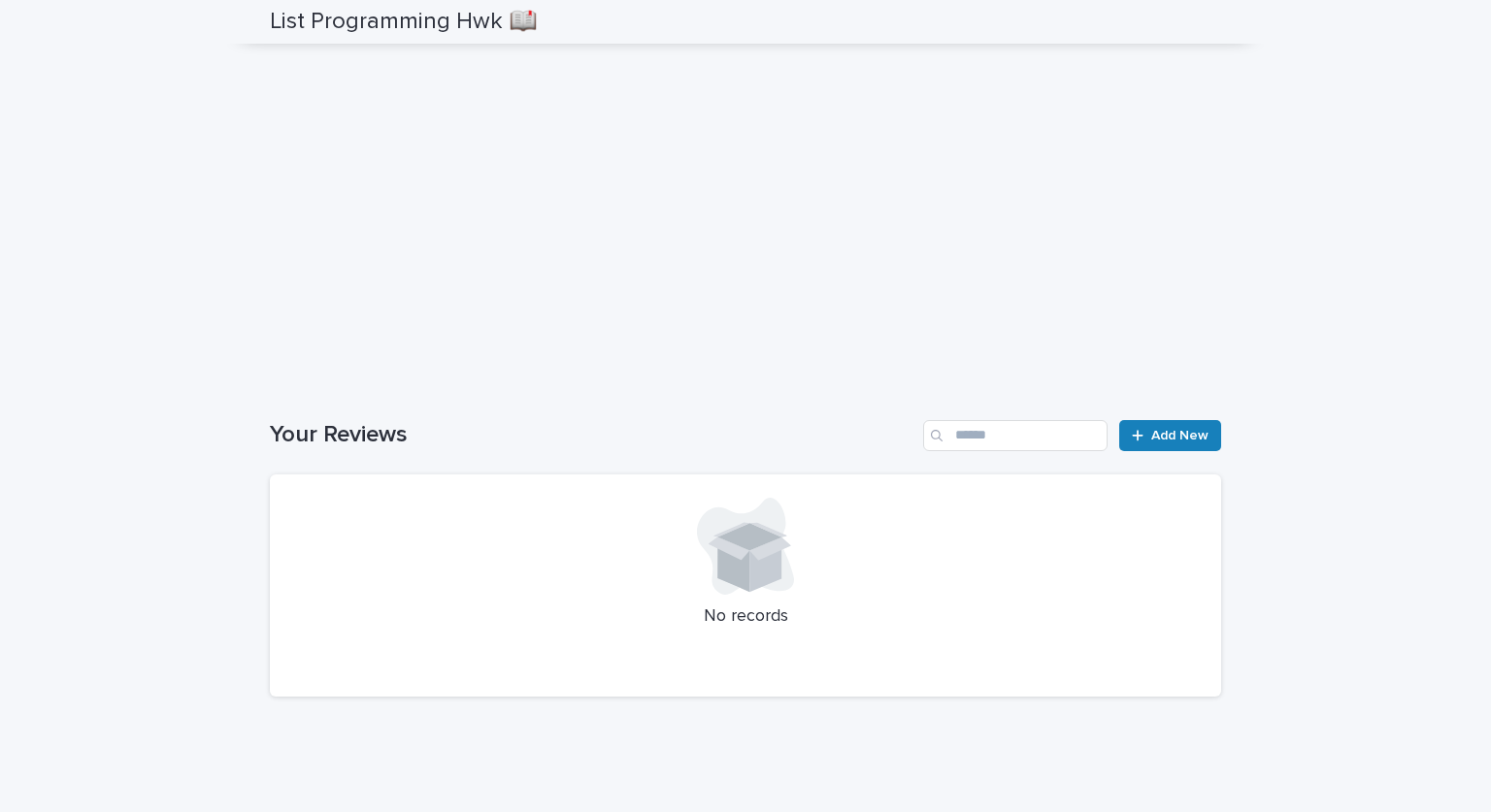 scroll, scrollTop: 2290, scrollLeft: 0, axis: vertical 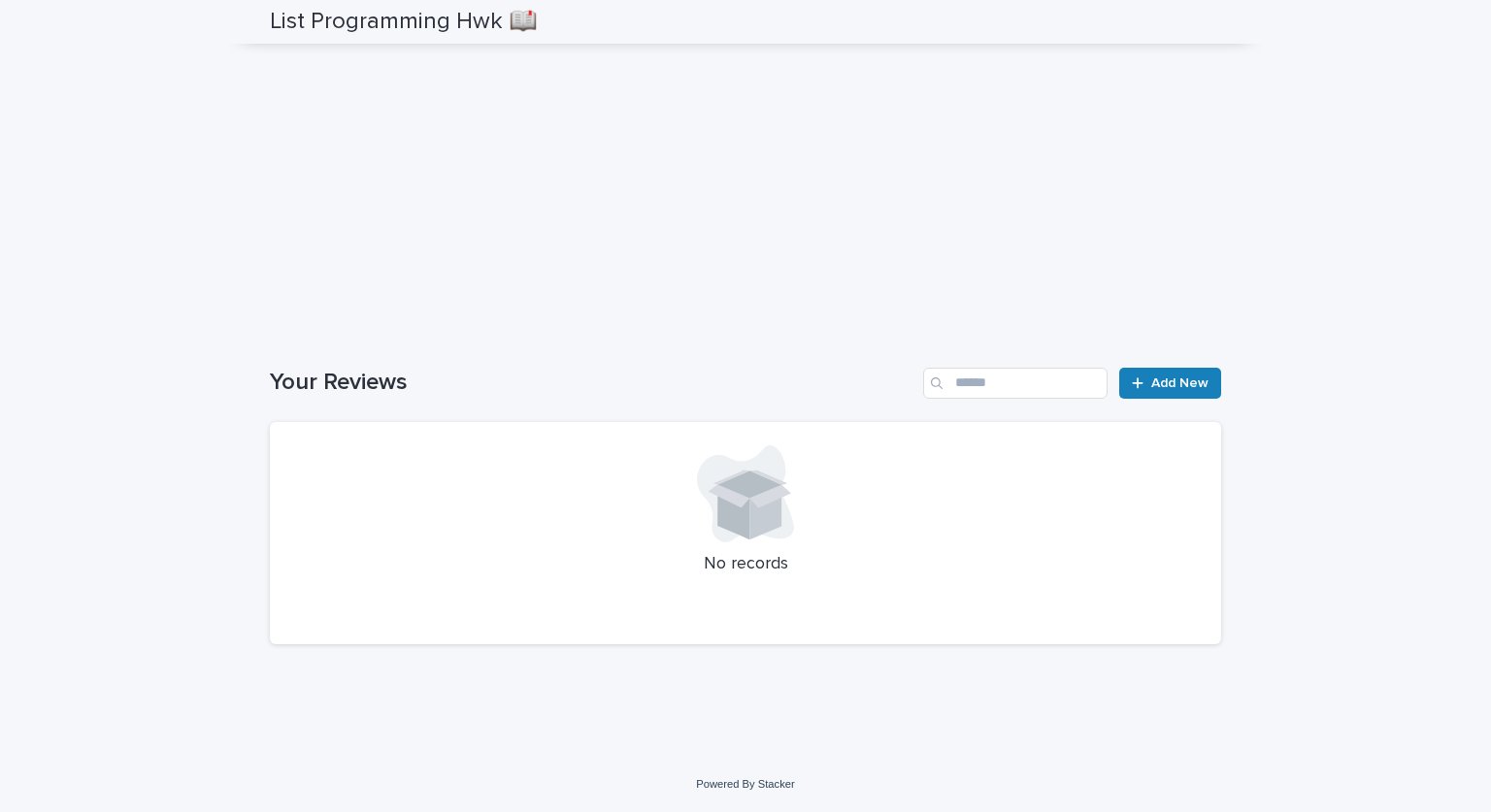 click on "Loading... Saving… Your Reviews Add New No records" at bounding box center (746, 495) 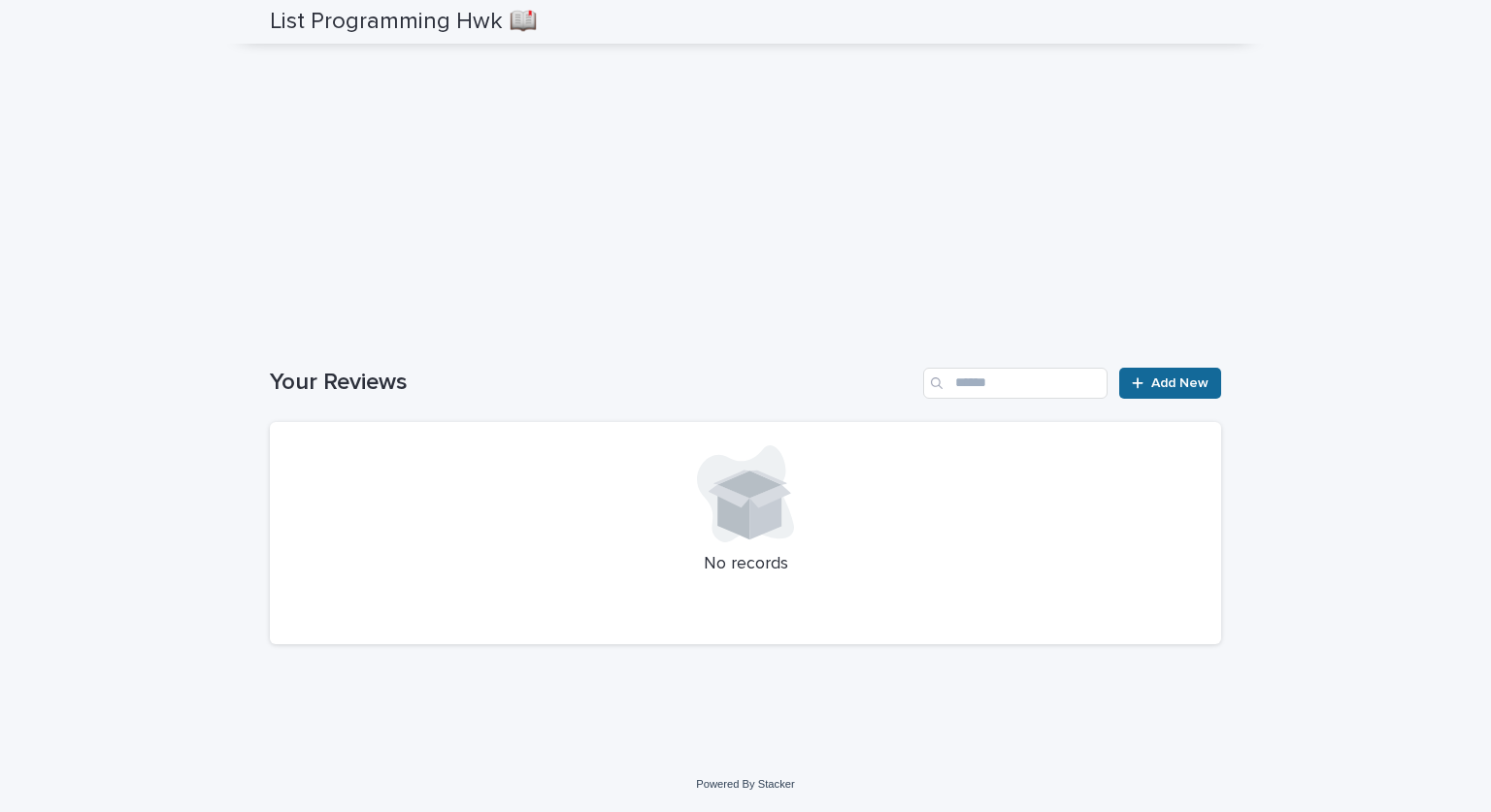 click on "Add New" at bounding box center [1179, 383] 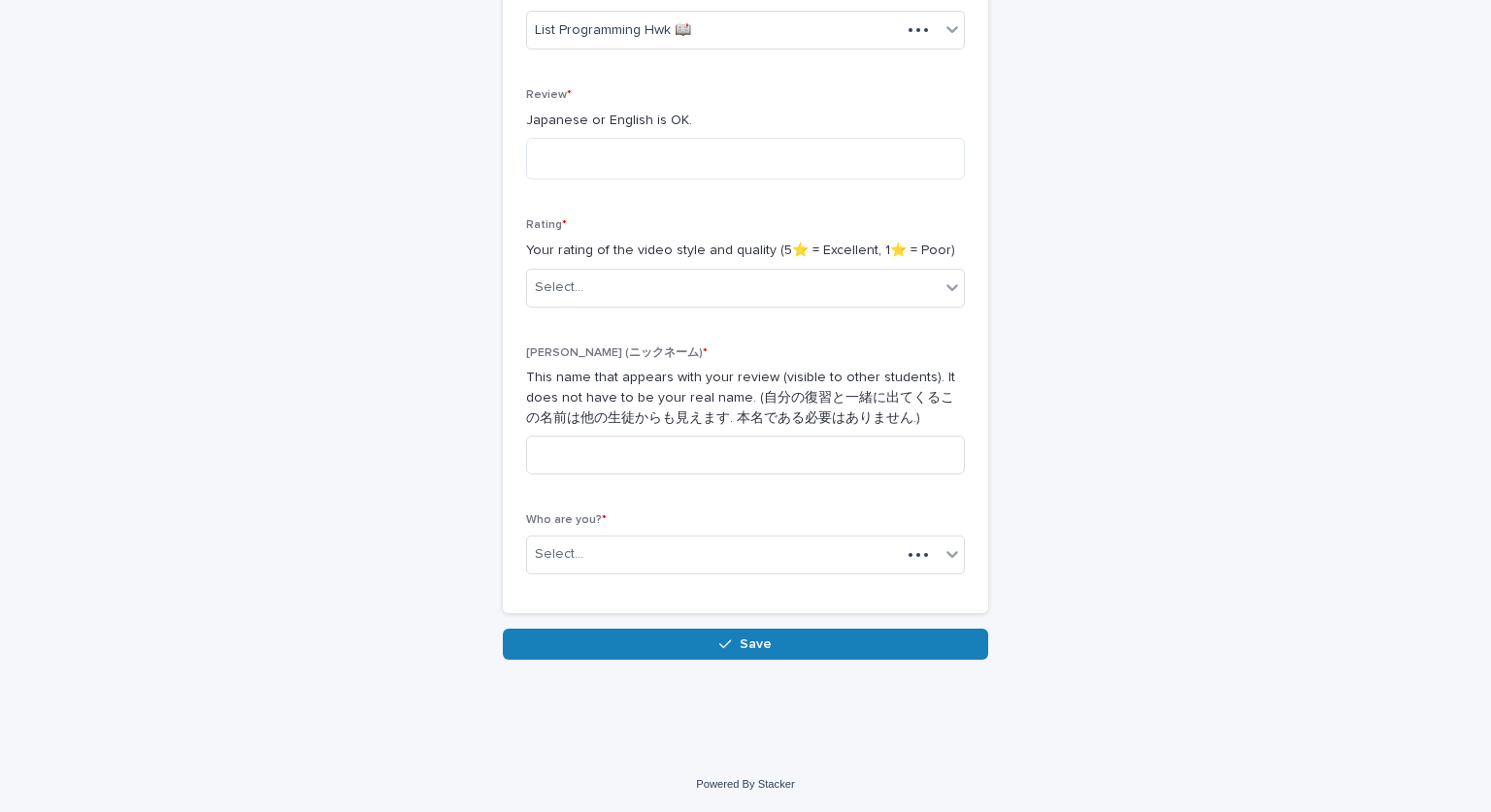 scroll, scrollTop: 391, scrollLeft: 0, axis: vertical 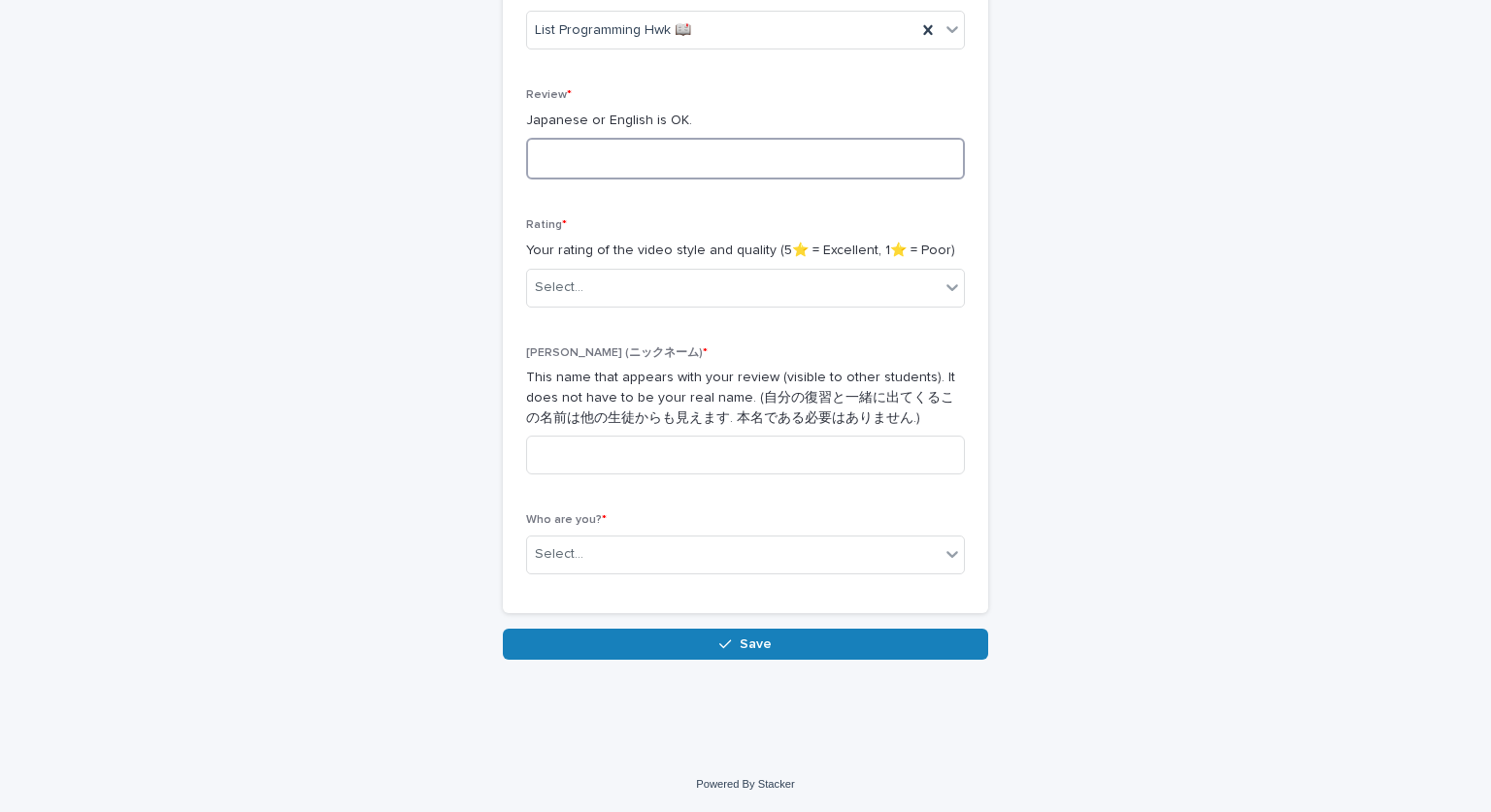 click at bounding box center (746, 158) 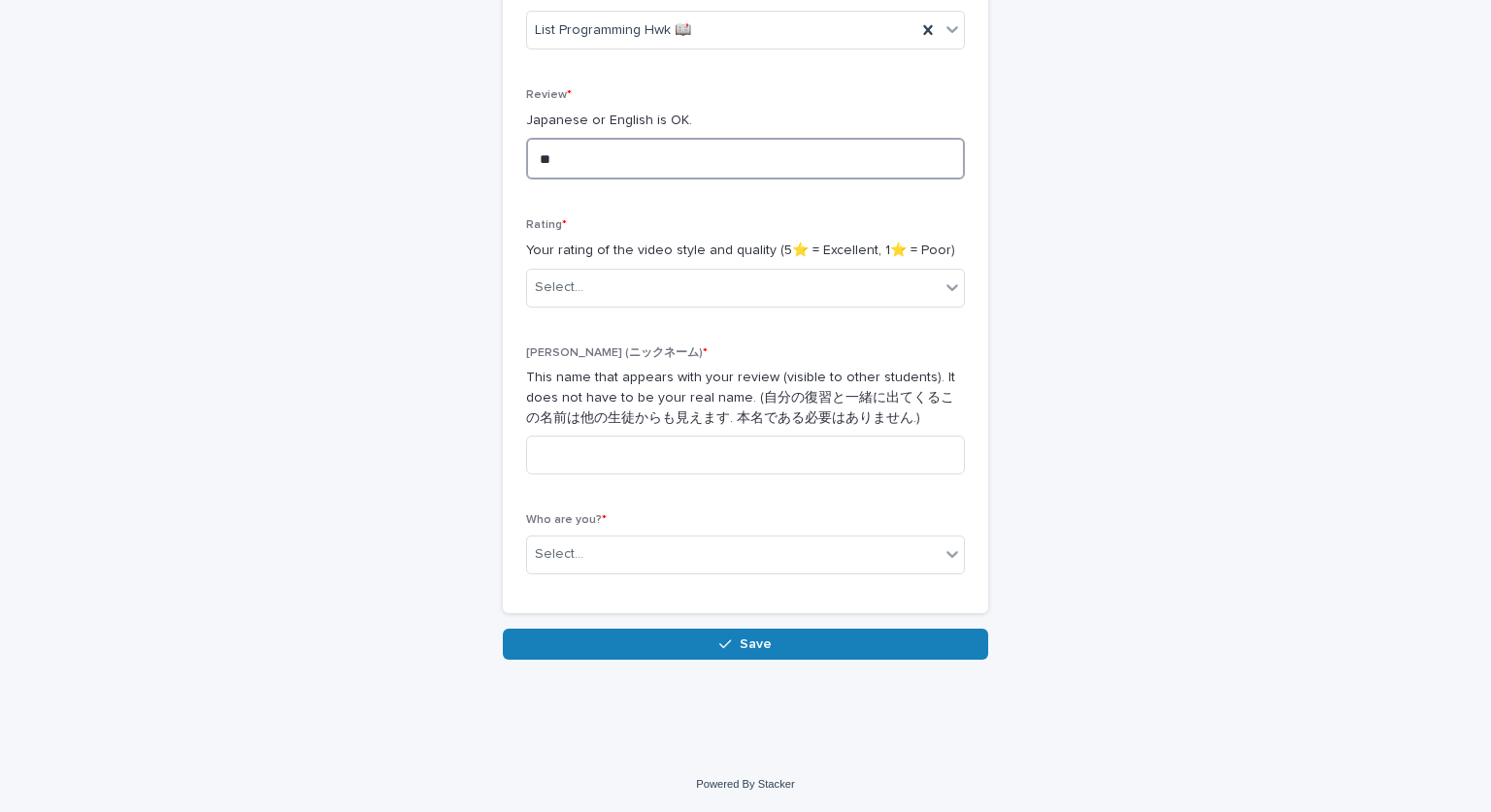 type on "*" 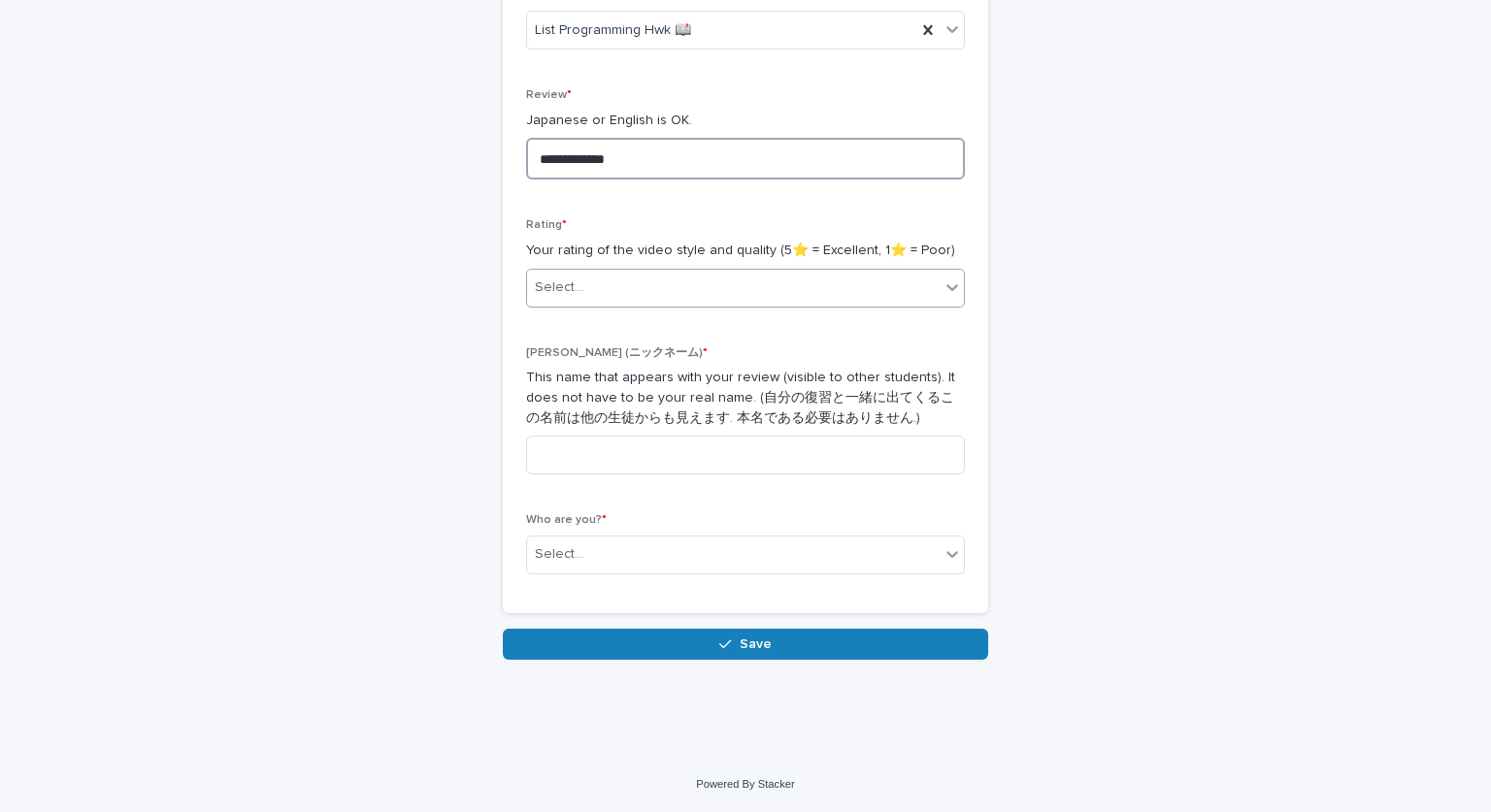 type on "**********" 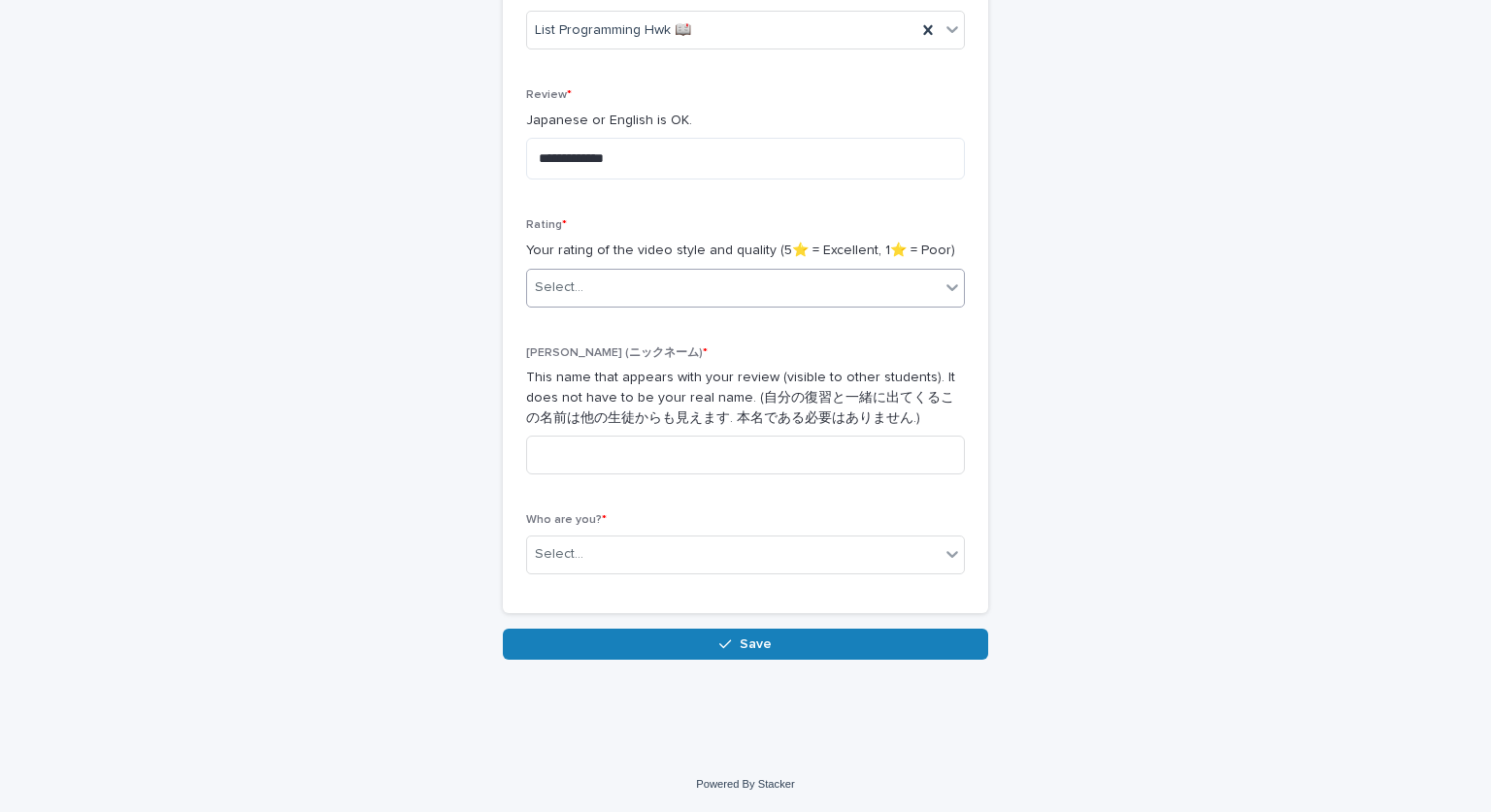 click on "Select..." at bounding box center [733, 287] 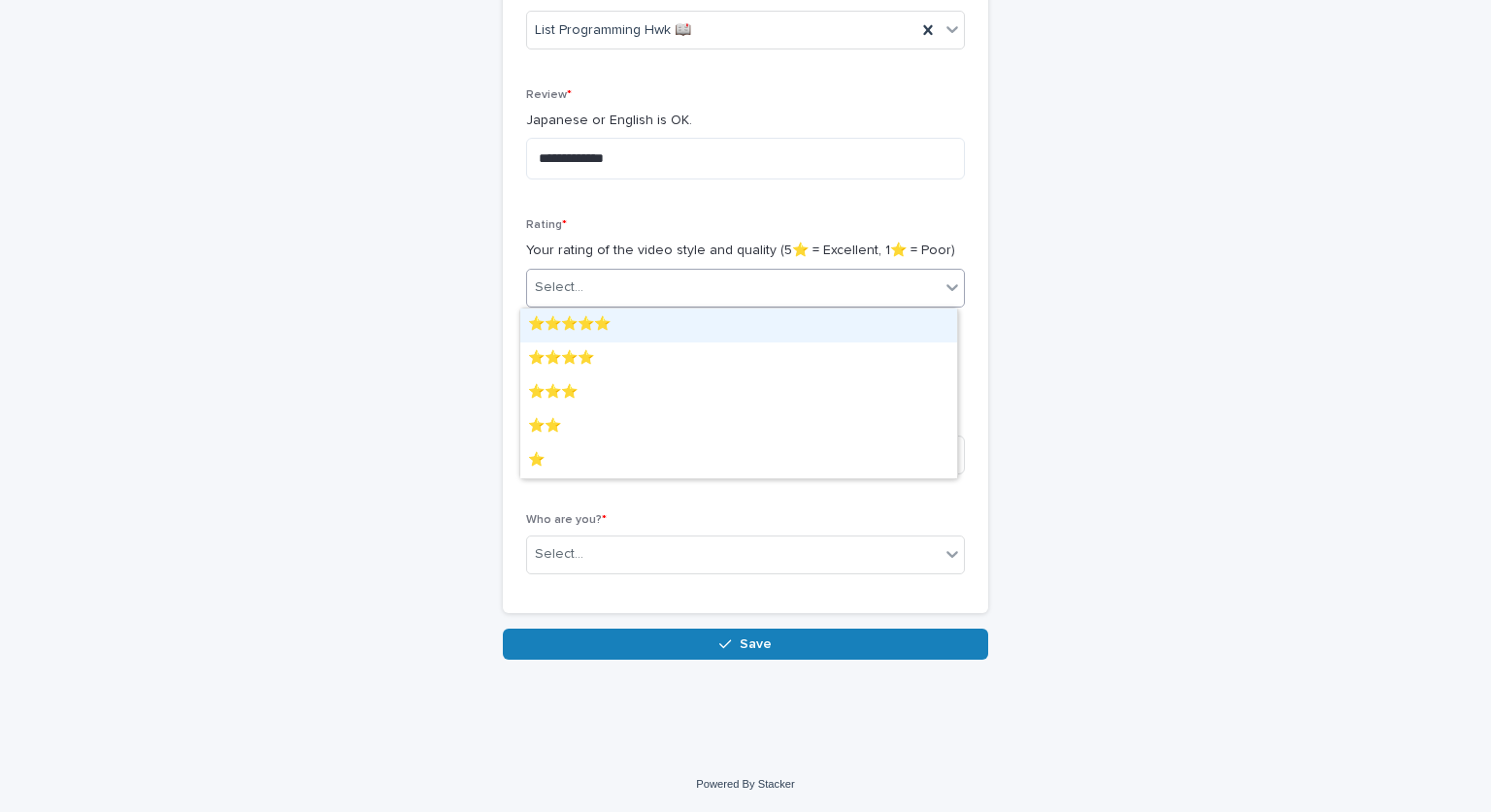 drag, startPoint x: 592, startPoint y: 343, endPoint x: 579, endPoint y: 328, distance: 19.849433 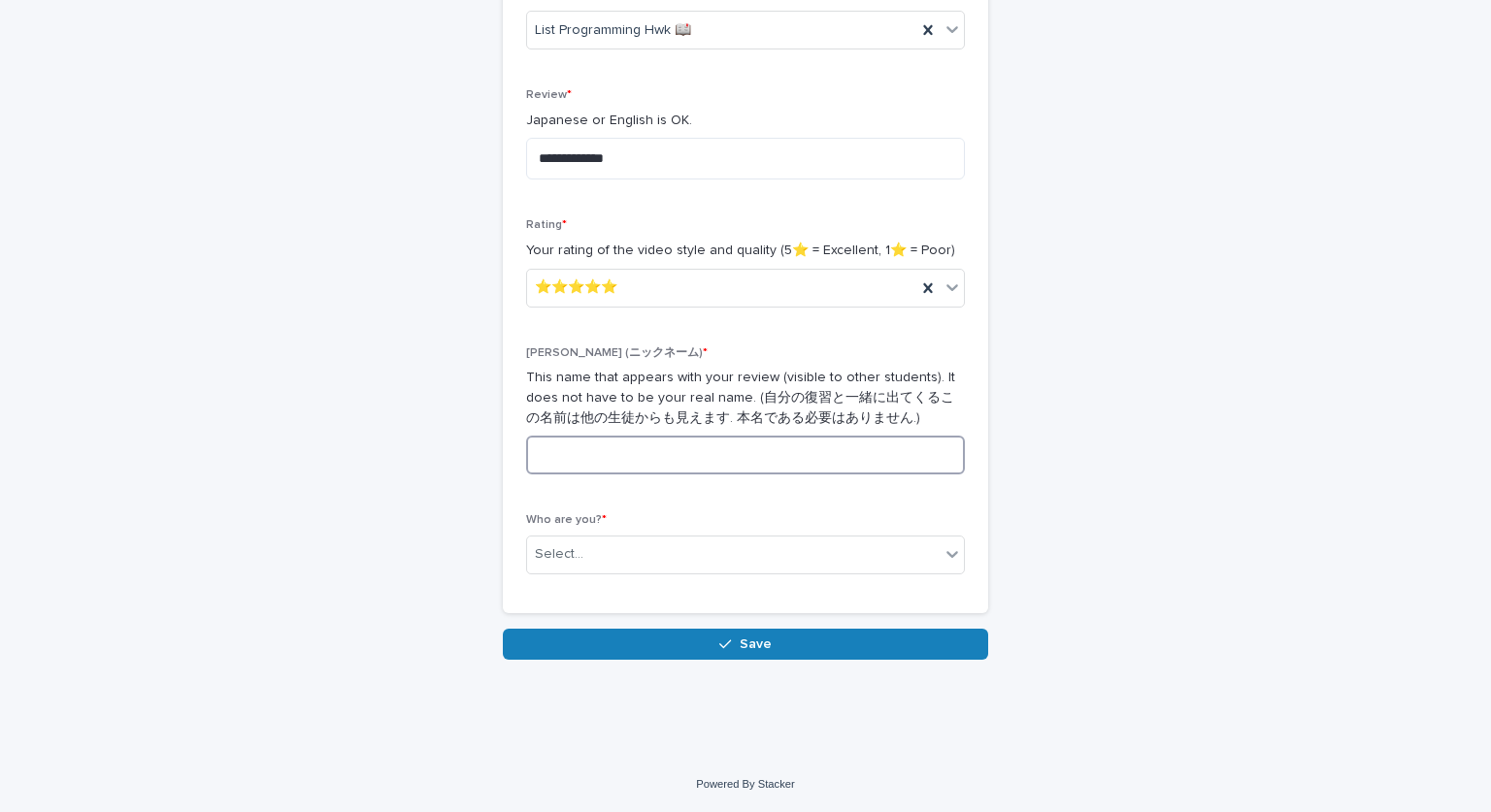 click at bounding box center [746, 455] 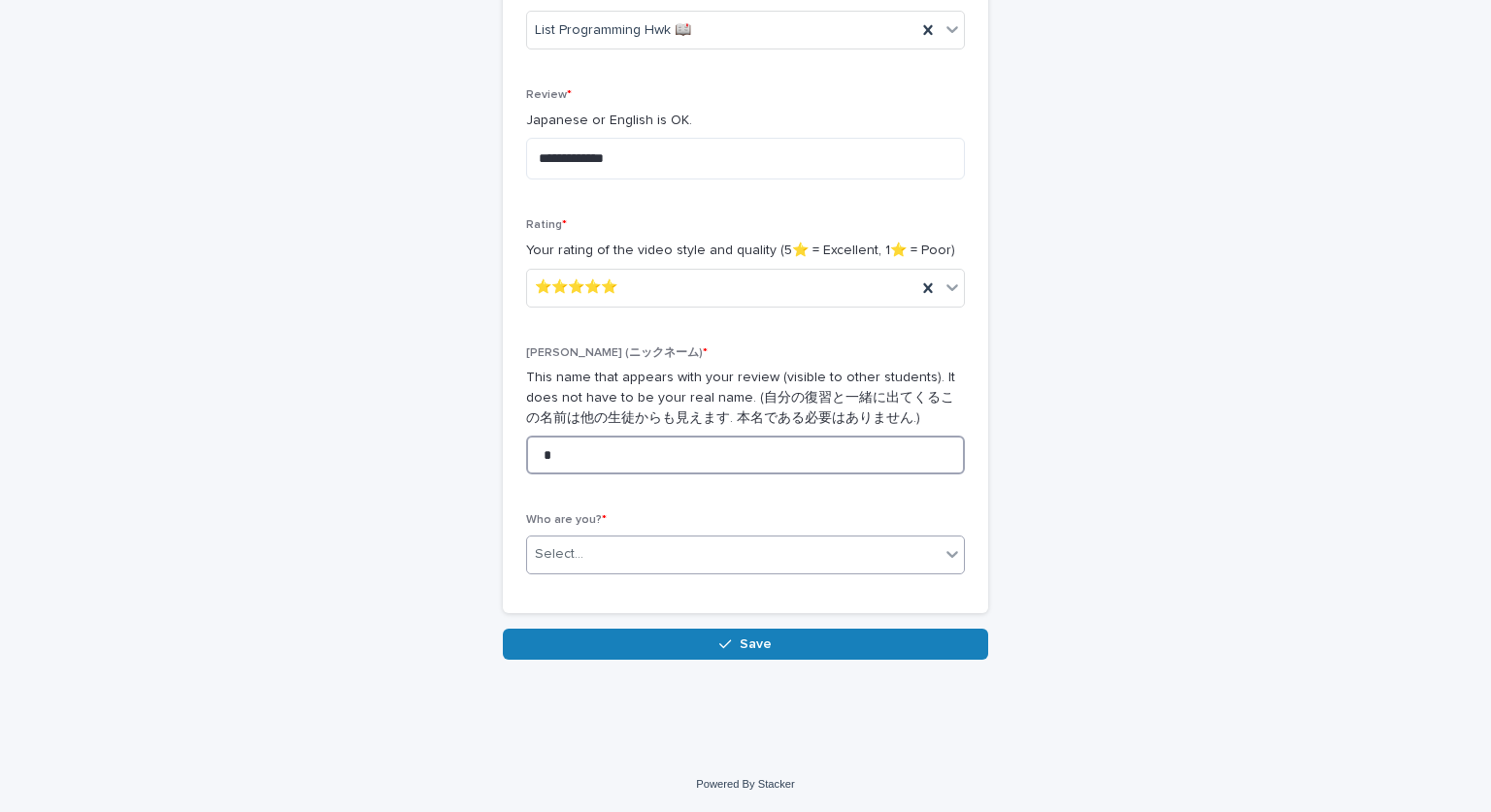 type on "*" 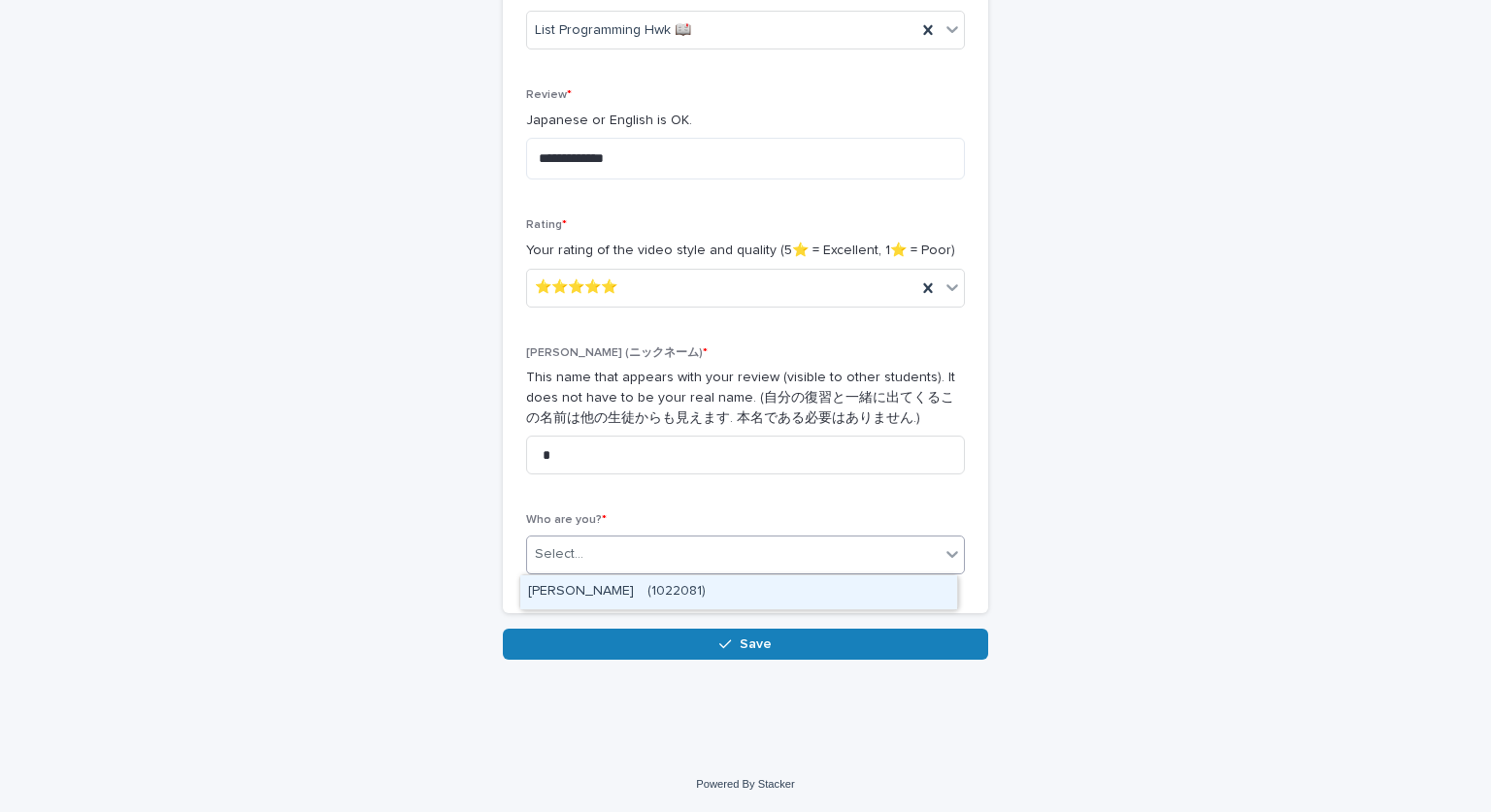 click on "Select..." at bounding box center (733, 554) 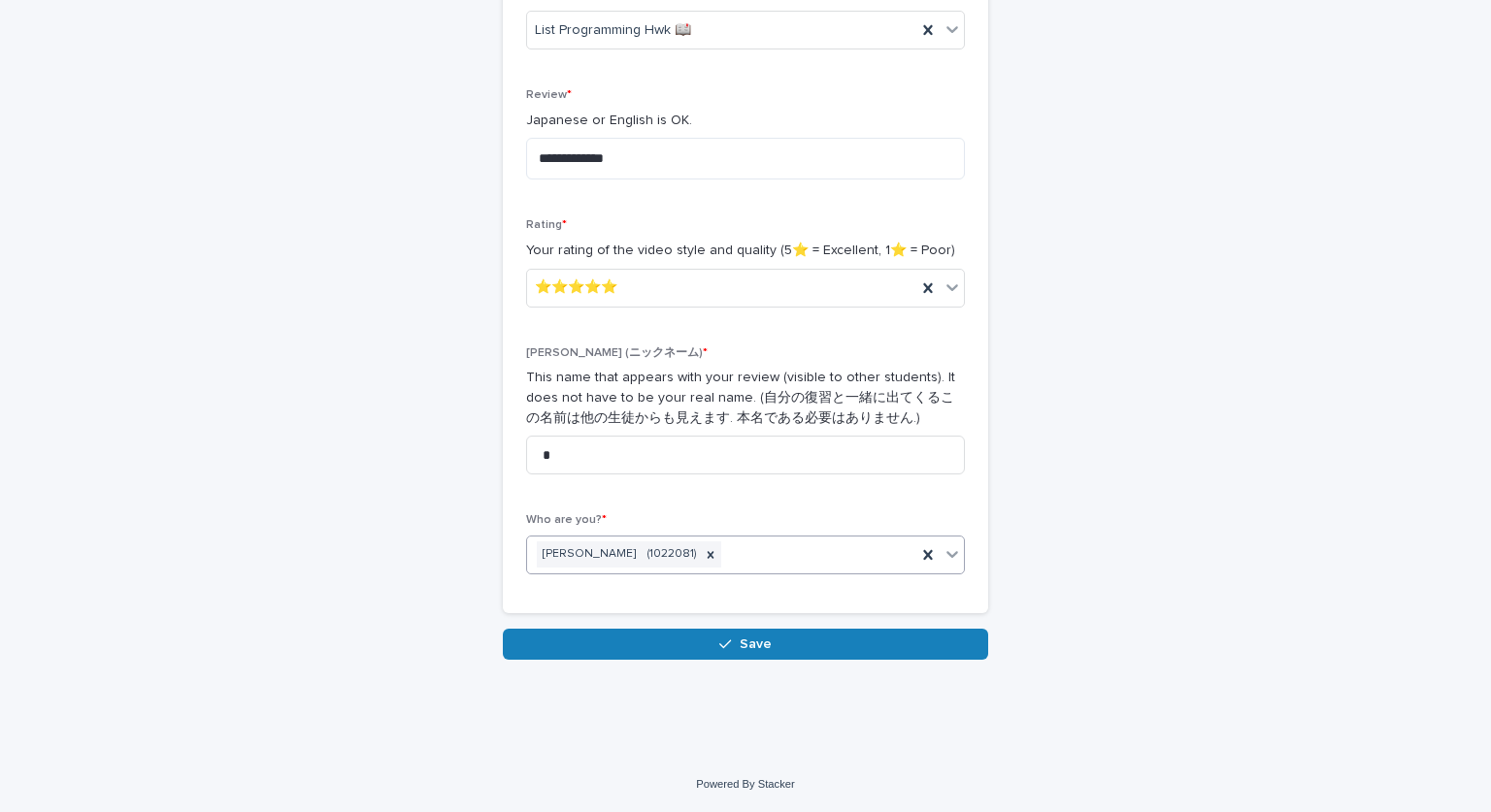 click on "**********" at bounding box center (746, 206) 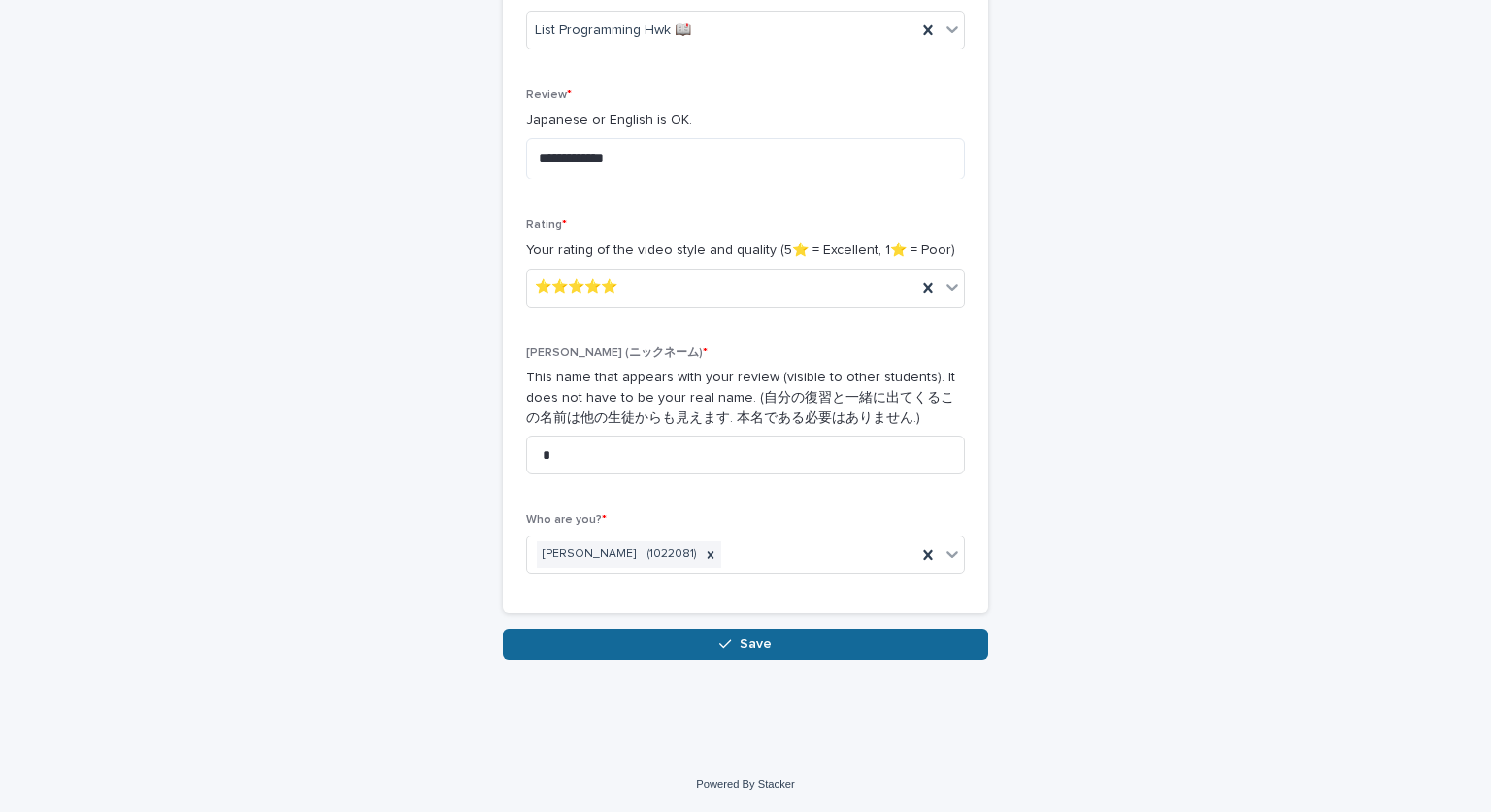 click on "Save" at bounding box center (746, 644) 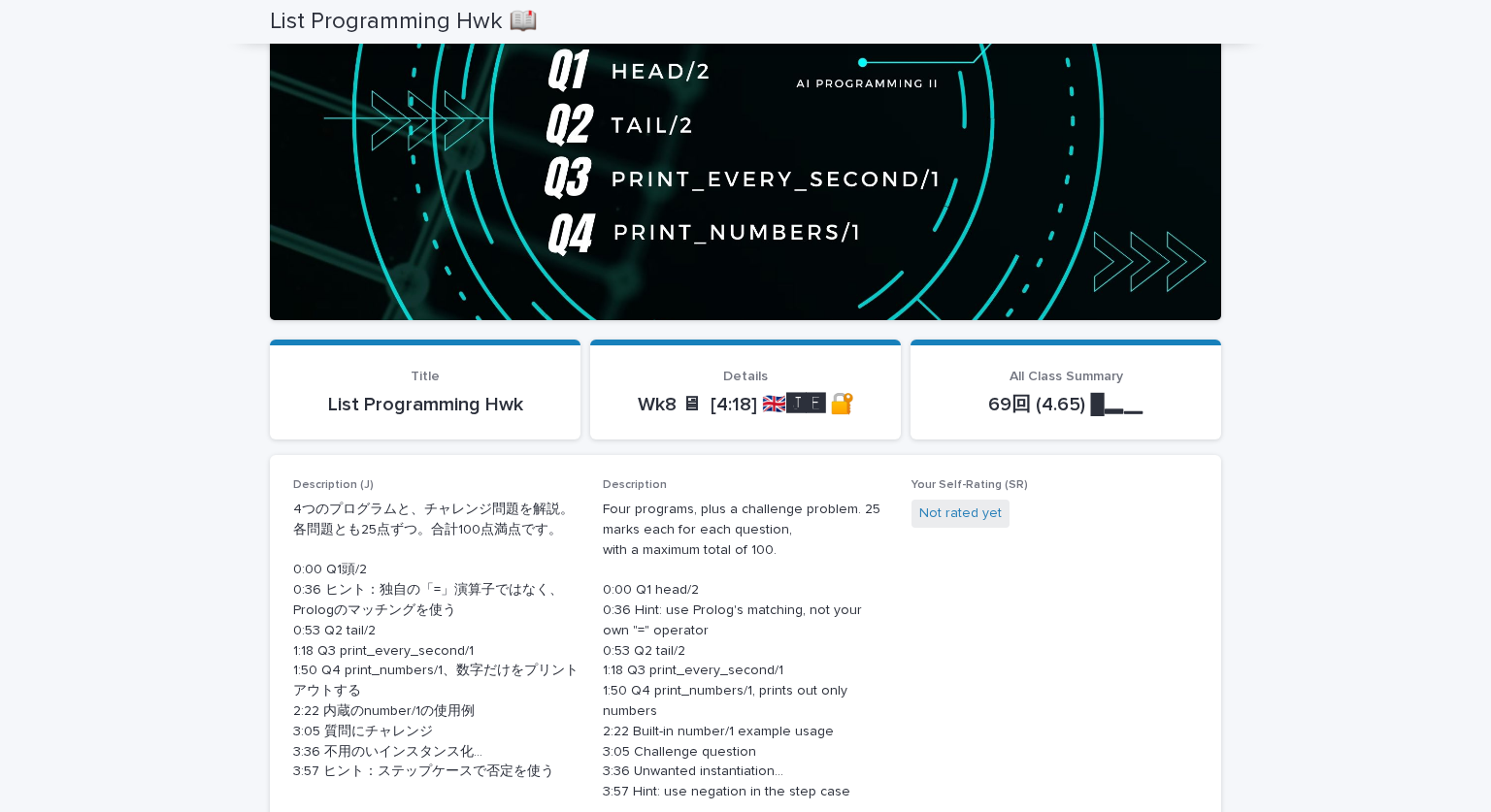 scroll, scrollTop: 253, scrollLeft: 0, axis: vertical 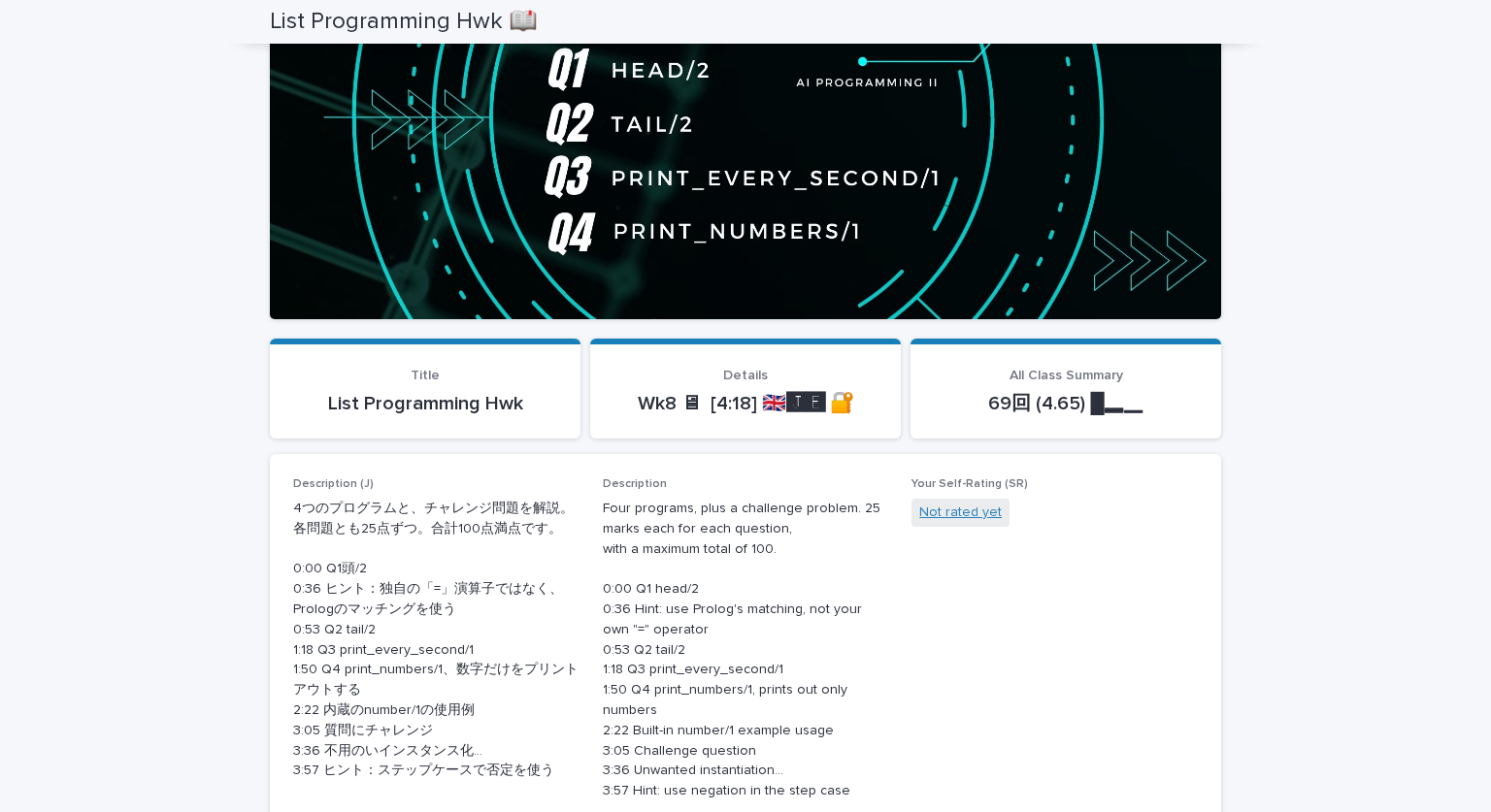 click on "Not rated yet" at bounding box center (960, 512) 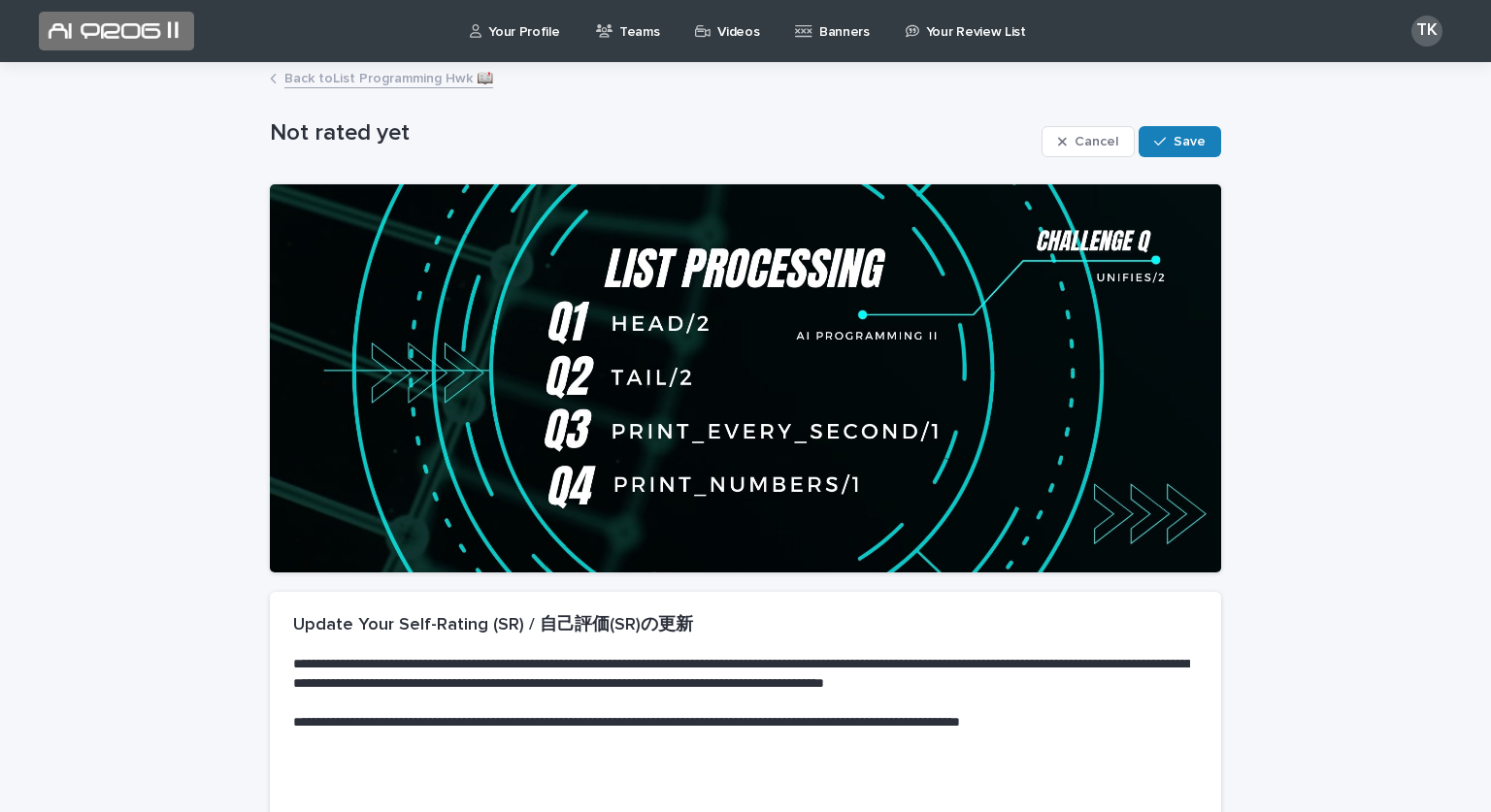 scroll, scrollTop: 269, scrollLeft: 0, axis: vertical 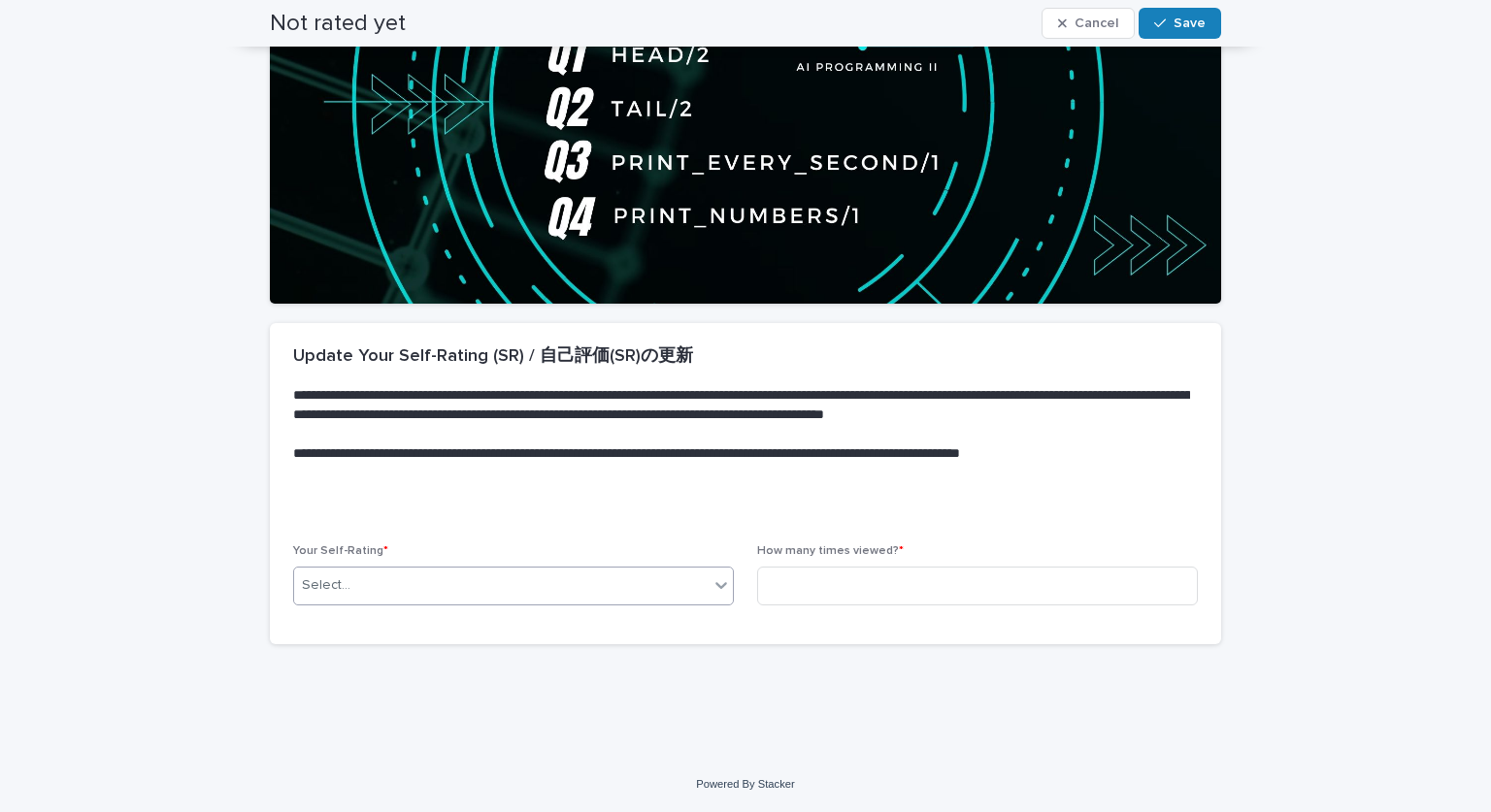 click on "Select..." at bounding box center [501, 585] 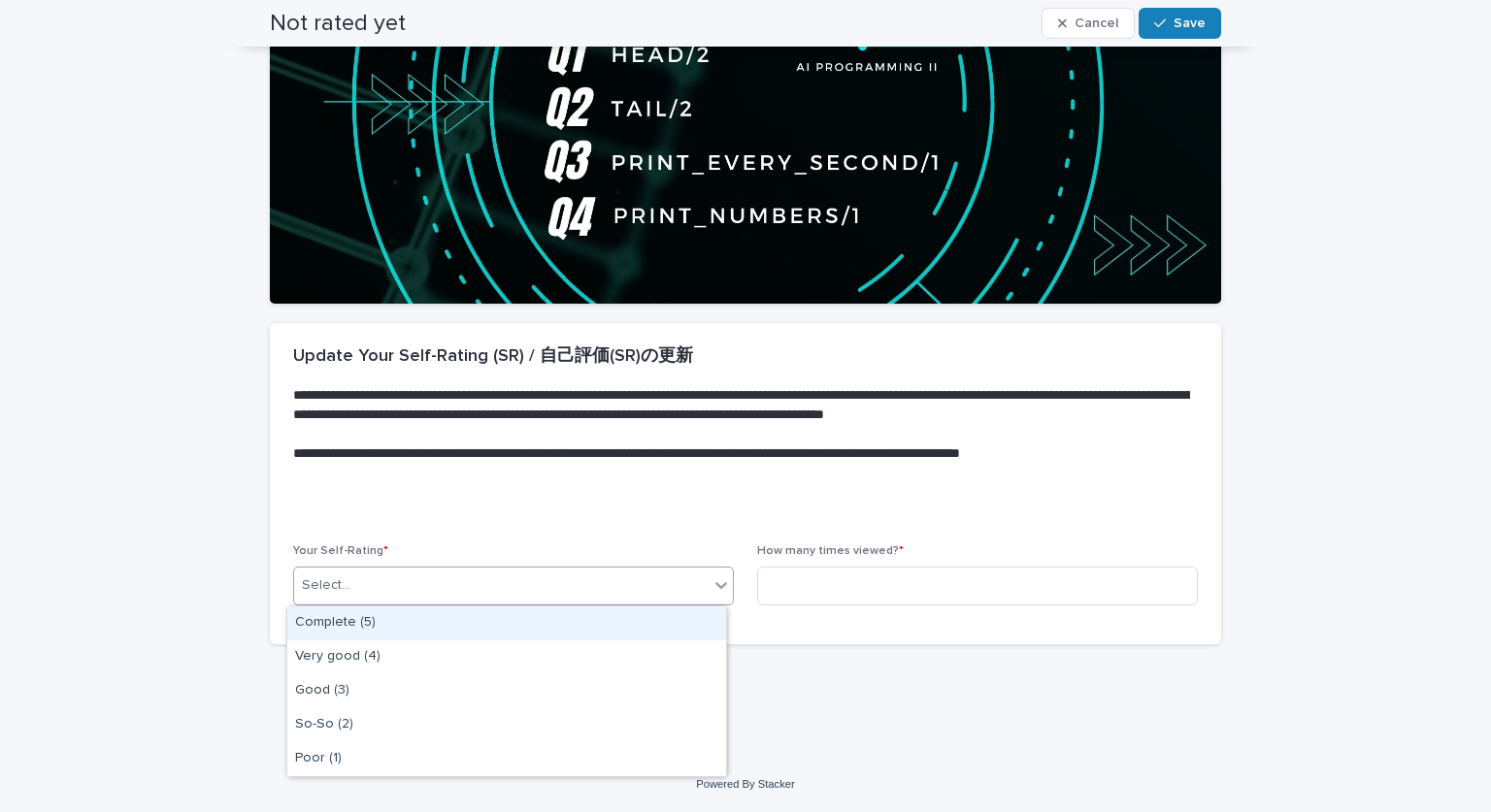 click on "Complete (5)" at bounding box center [507, 623] 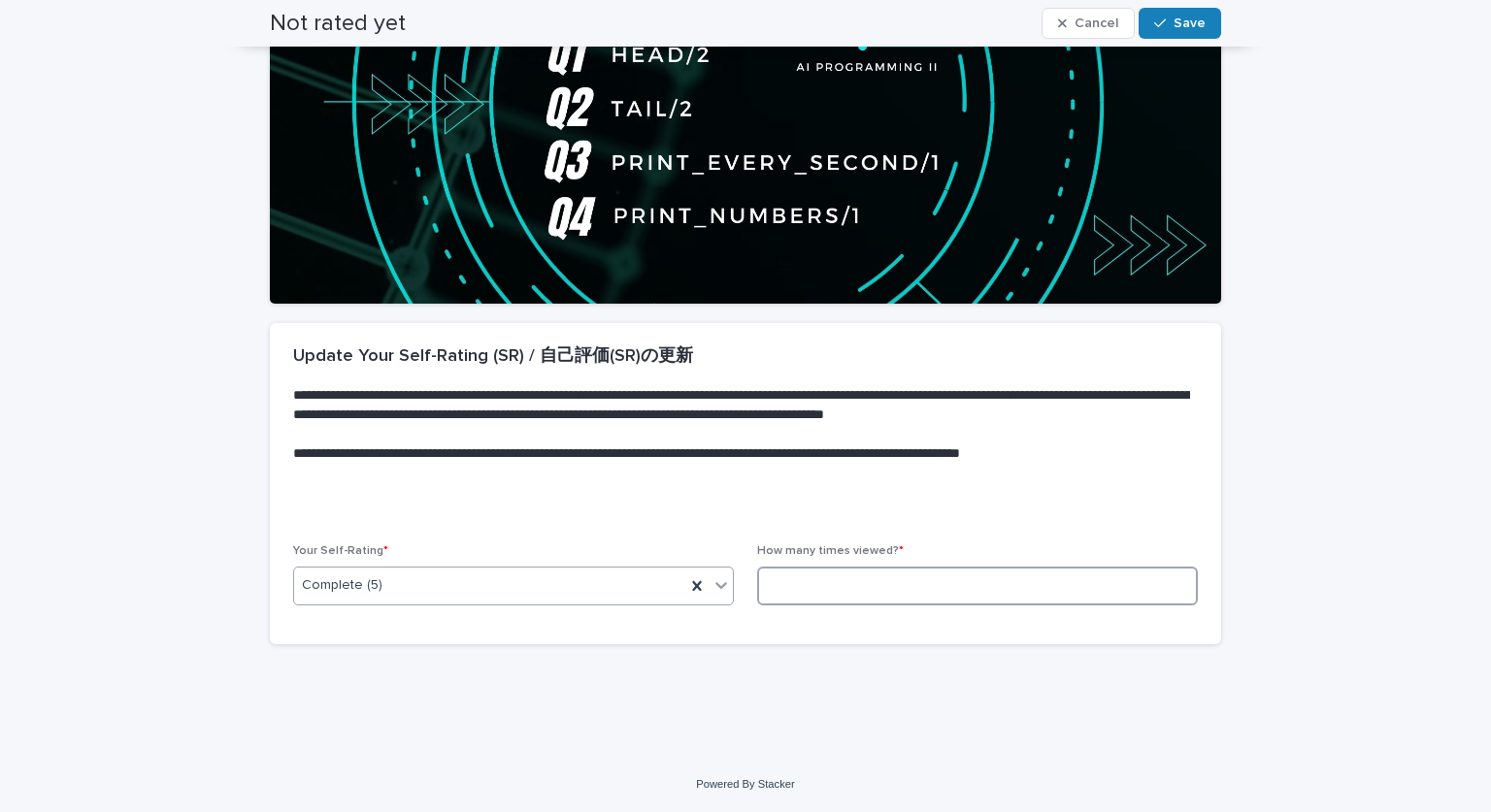 click at bounding box center [977, 586] 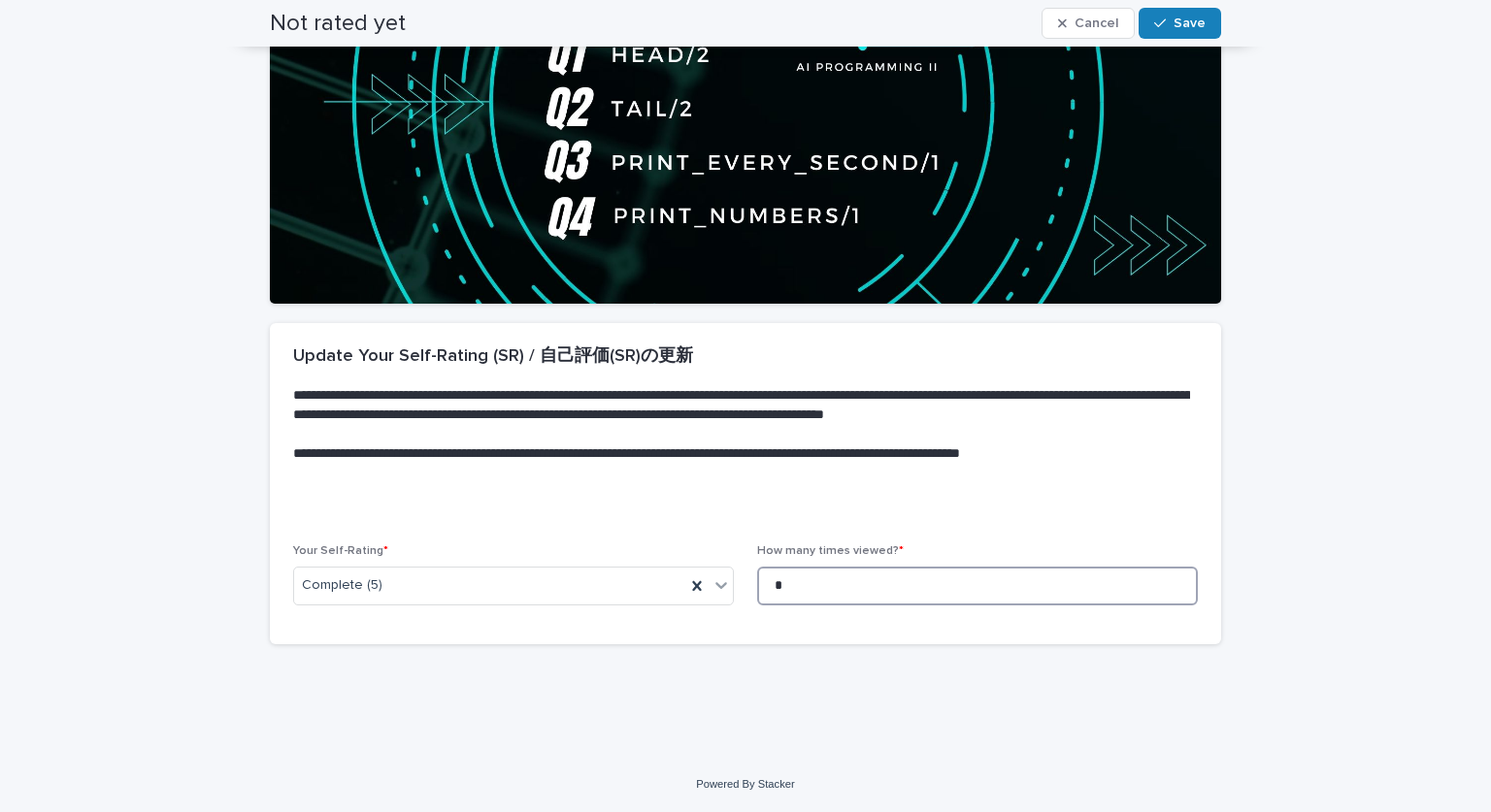 scroll, scrollTop: 0, scrollLeft: 0, axis: both 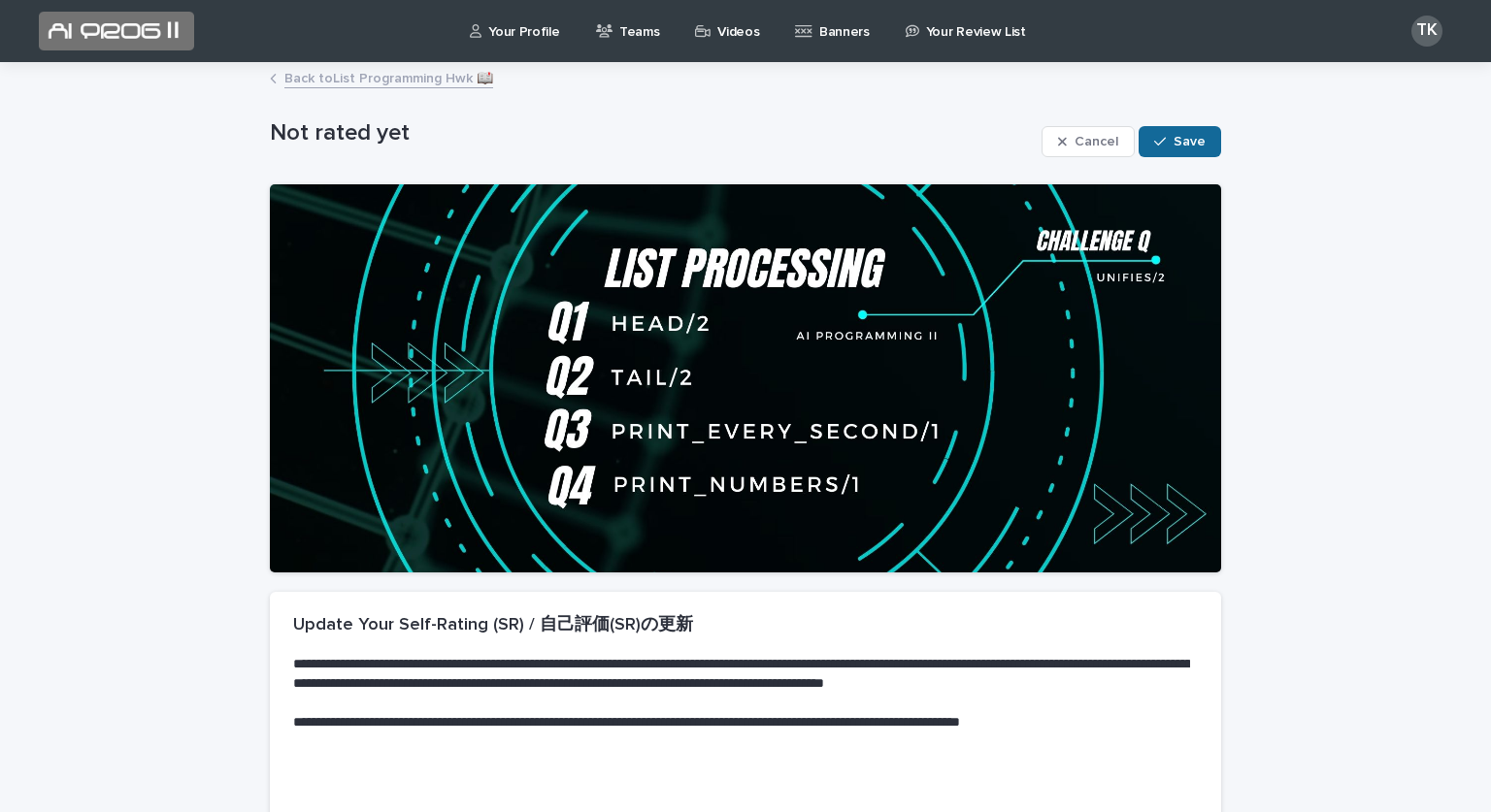 type on "*" 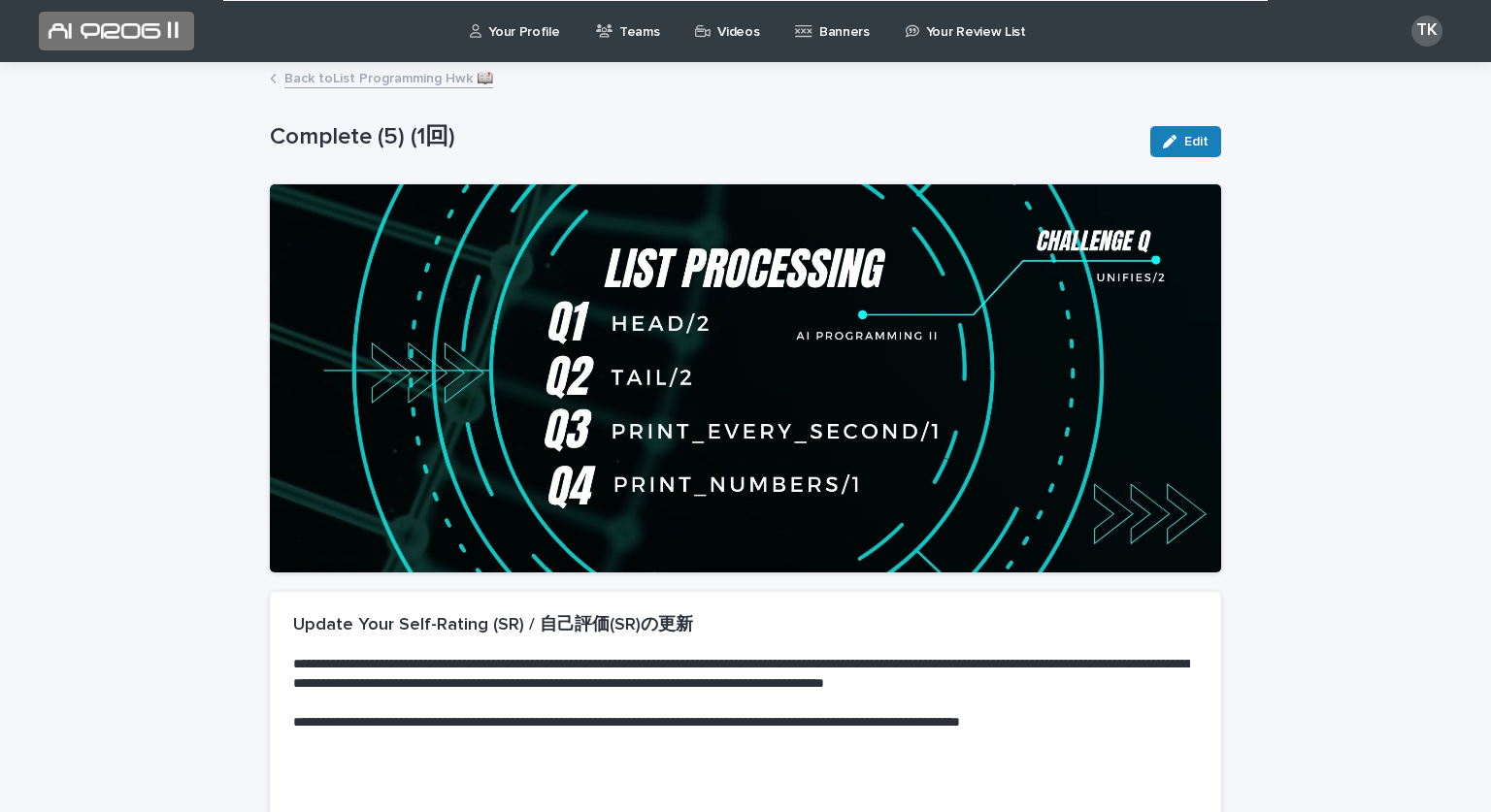 scroll, scrollTop: 1, scrollLeft: 0, axis: vertical 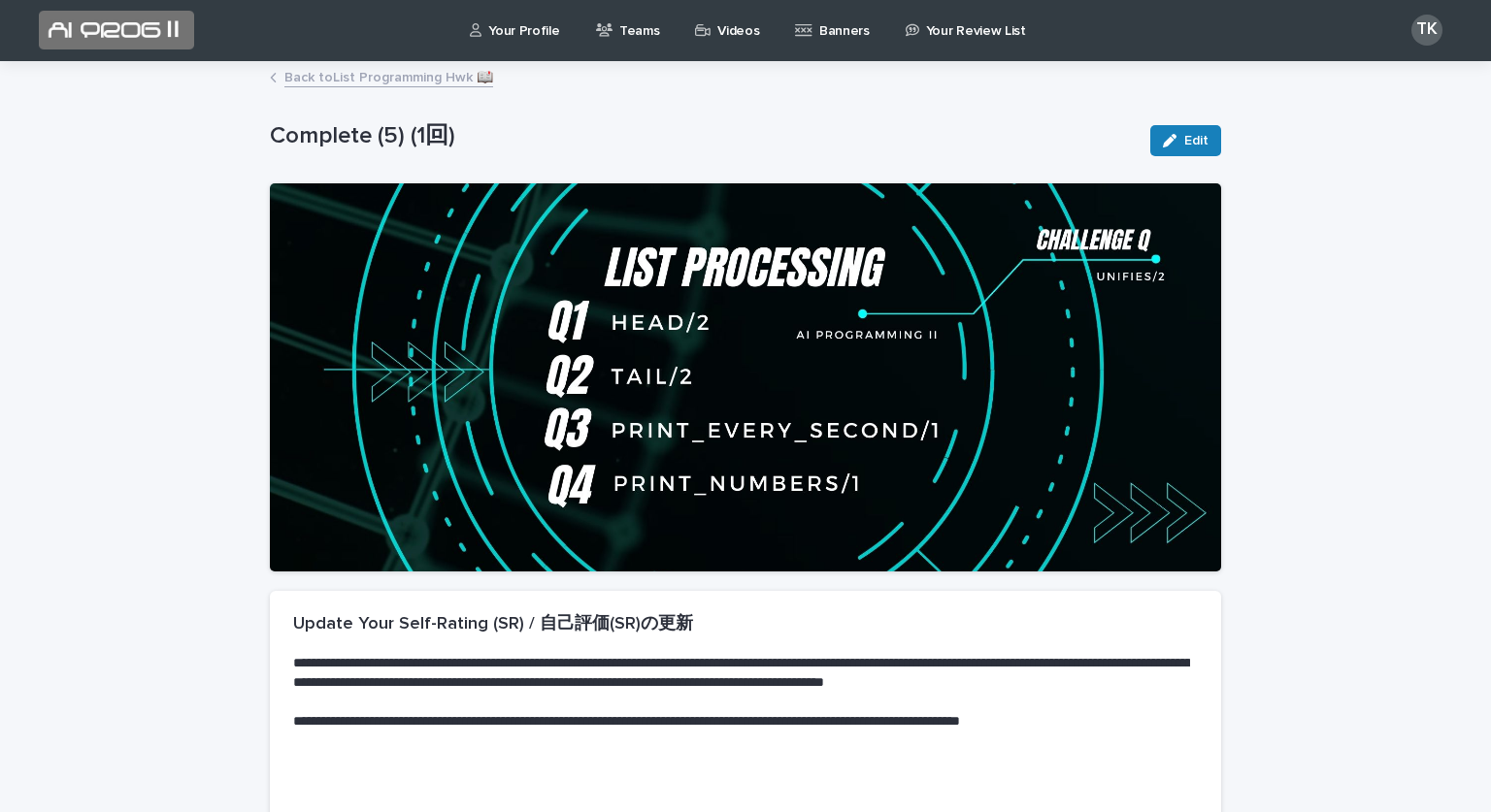 click 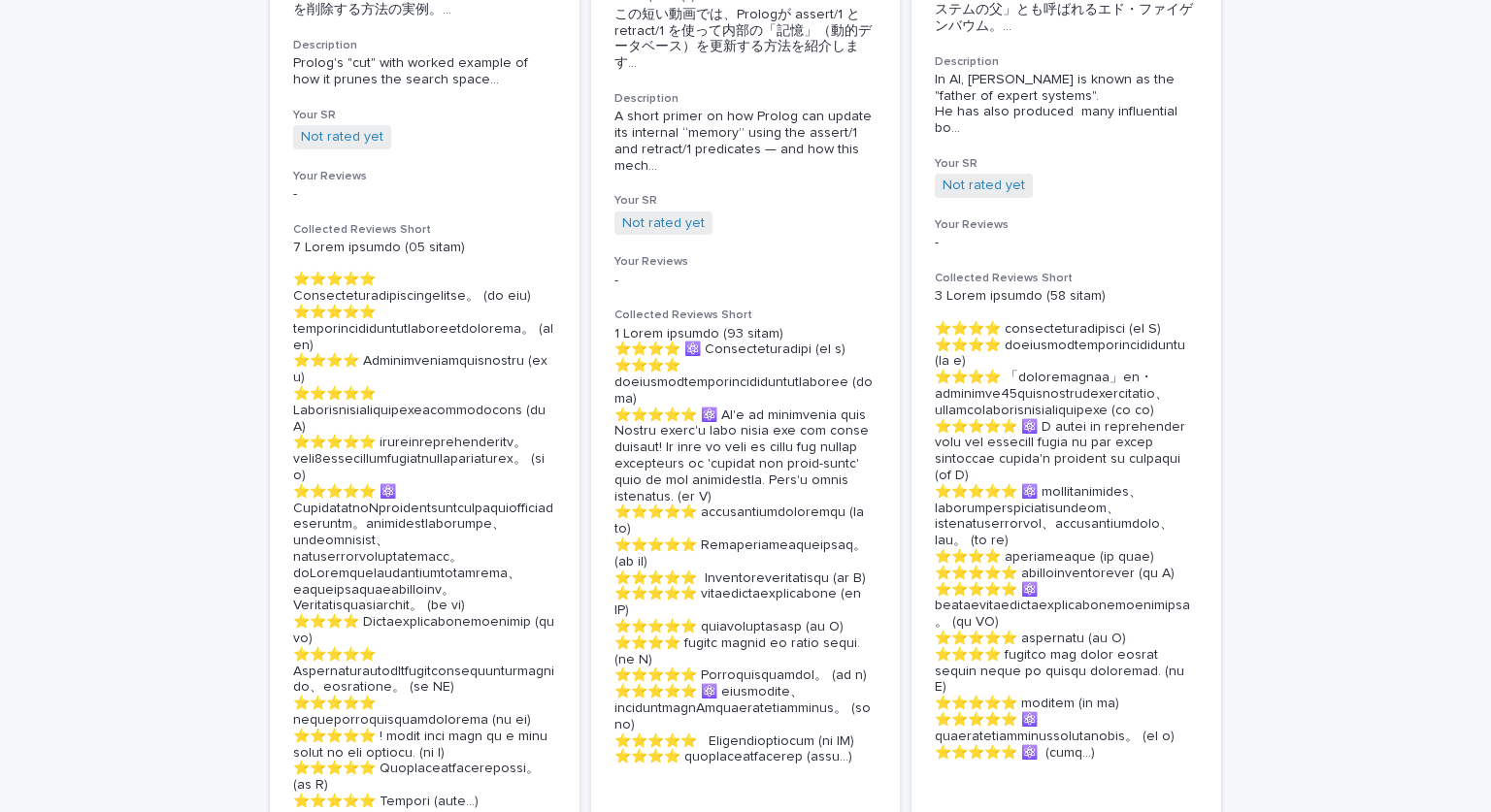 scroll, scrollTop: 4044, scrollLeft: 0, axis: vertical 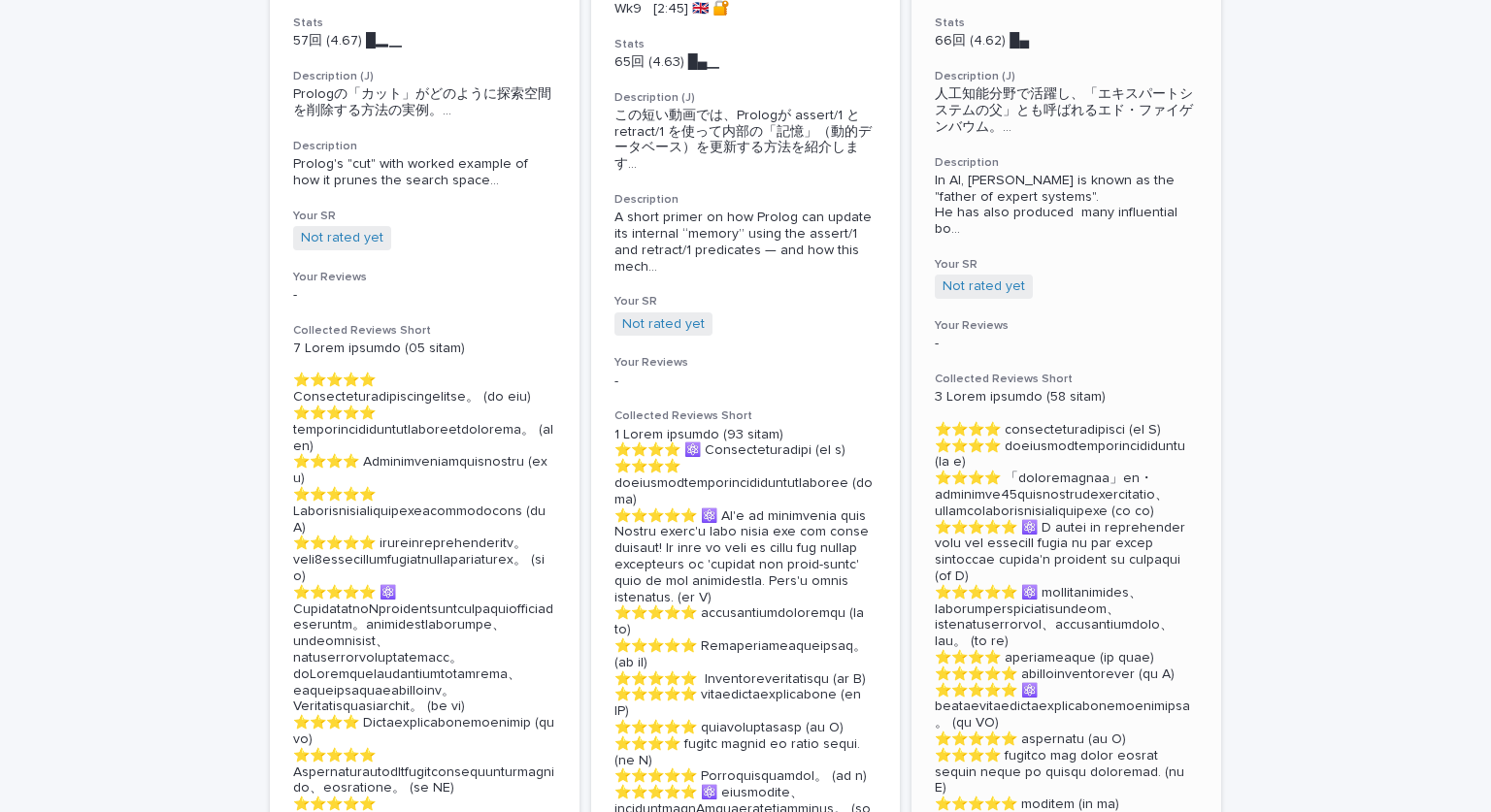 click at bounding box center (1066, -189) 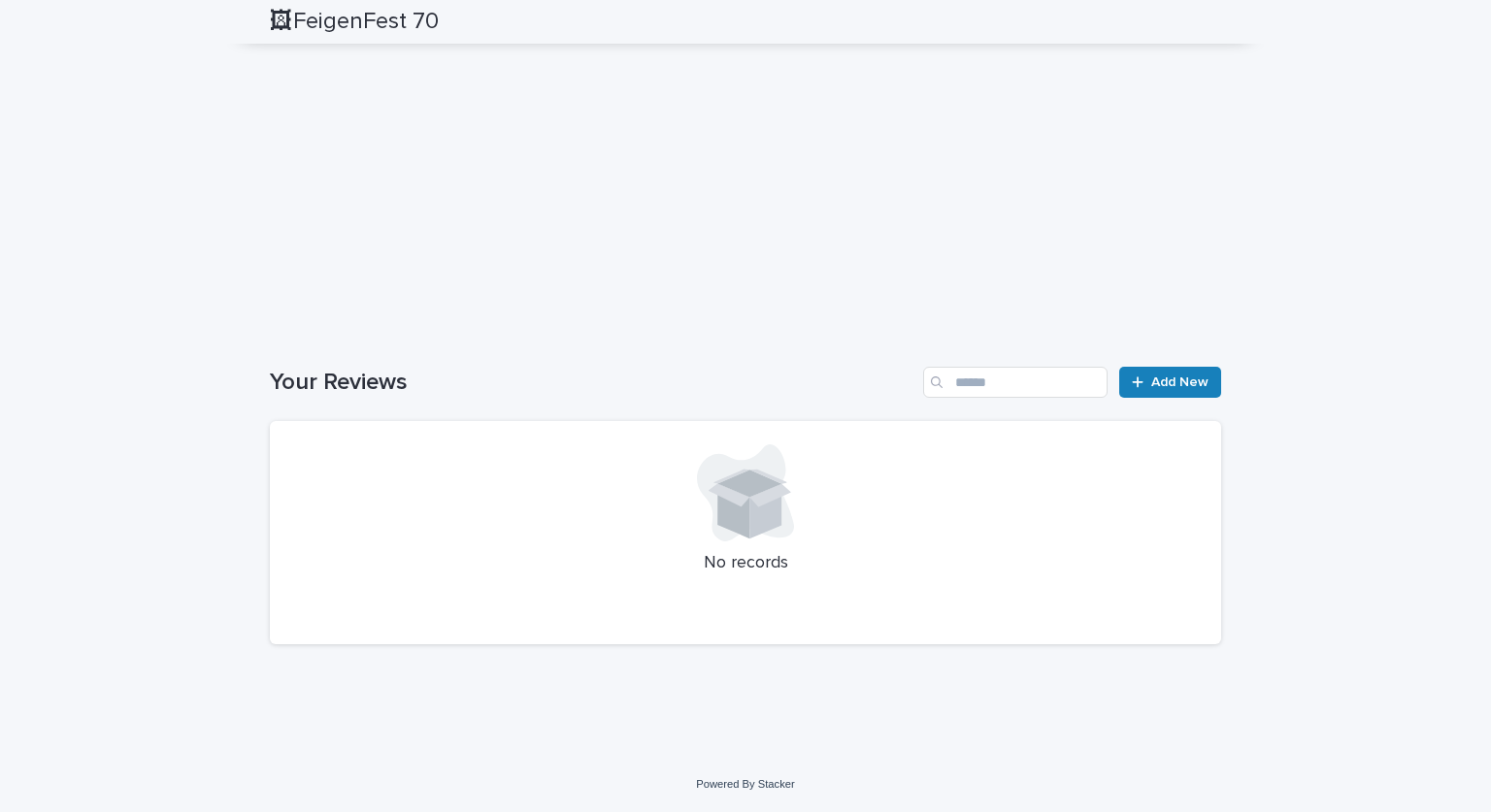 scroll, scrollTop: 2857, scrollLeft: 0, axis: vertical 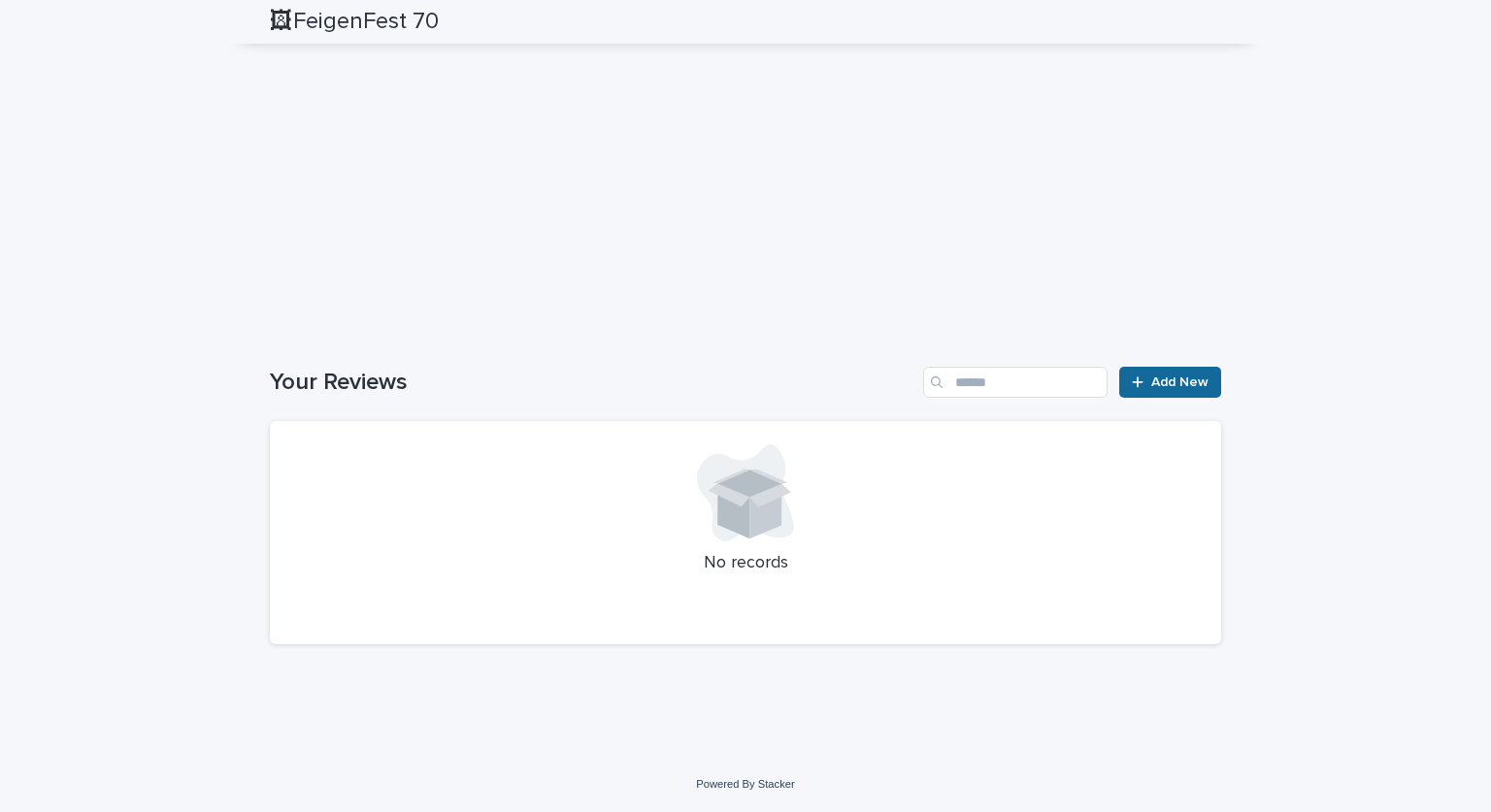 click on "Add New" at bounding box center [1179, 382] 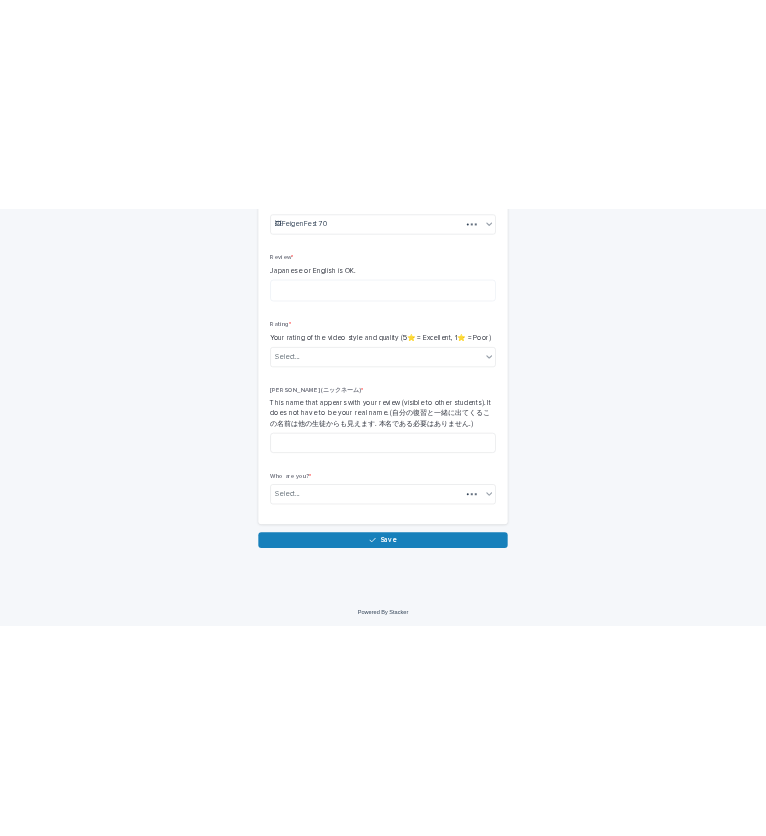 scroll, scrollTop: 403, scrollLeft: 0, axis: vertical 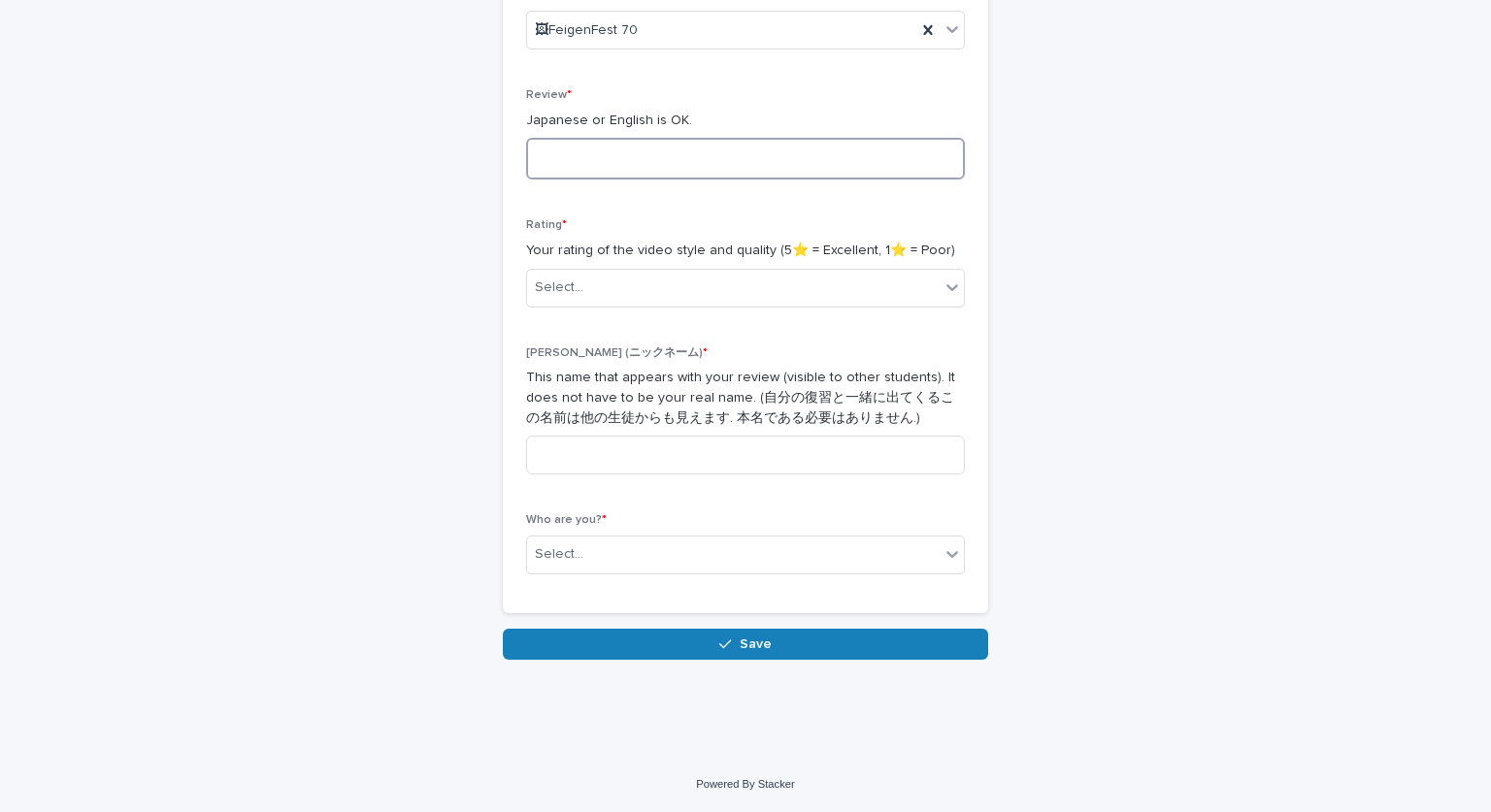 click at bounding box center (746, 158) 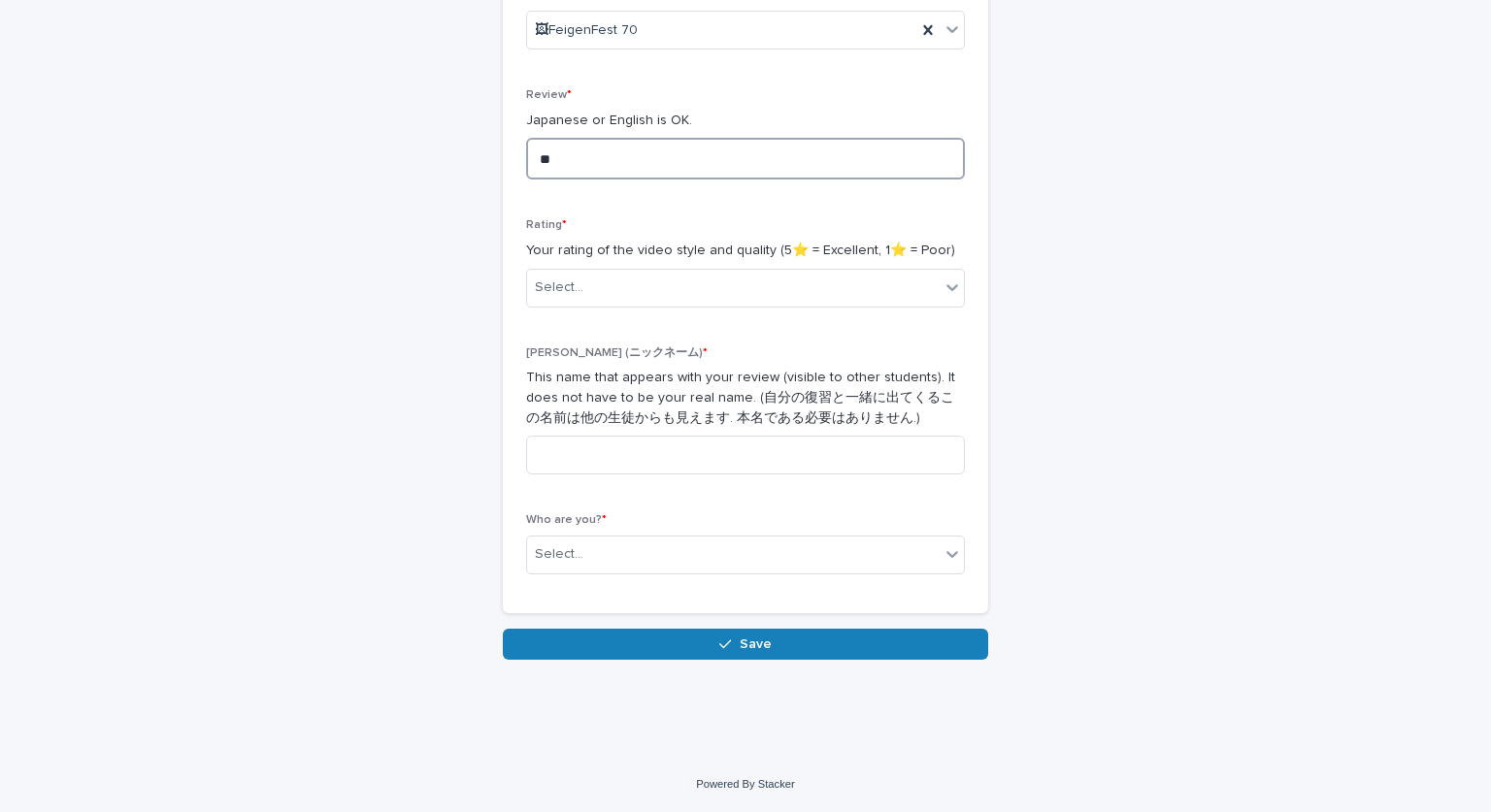 type on "*" 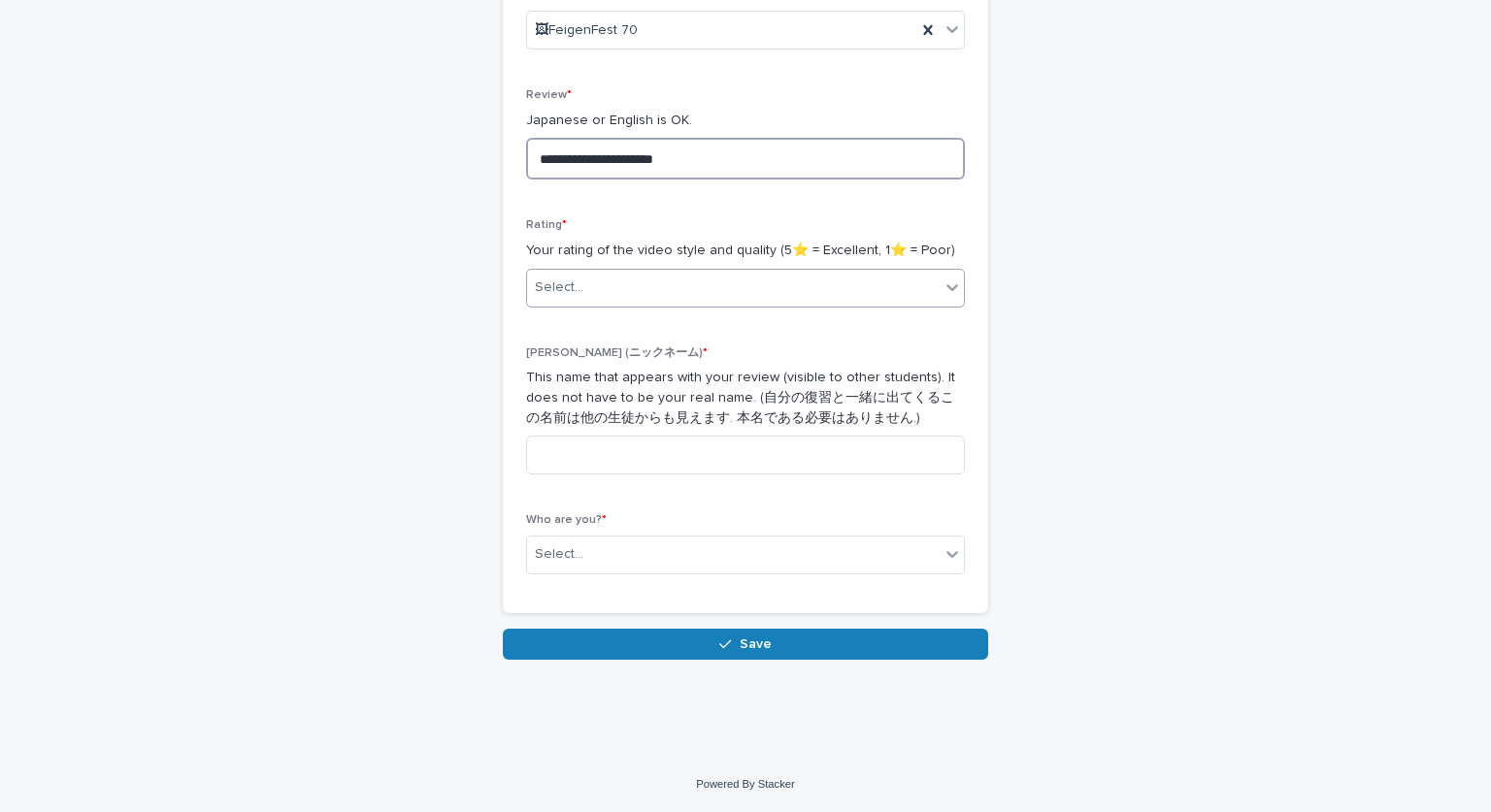 type on "**********" 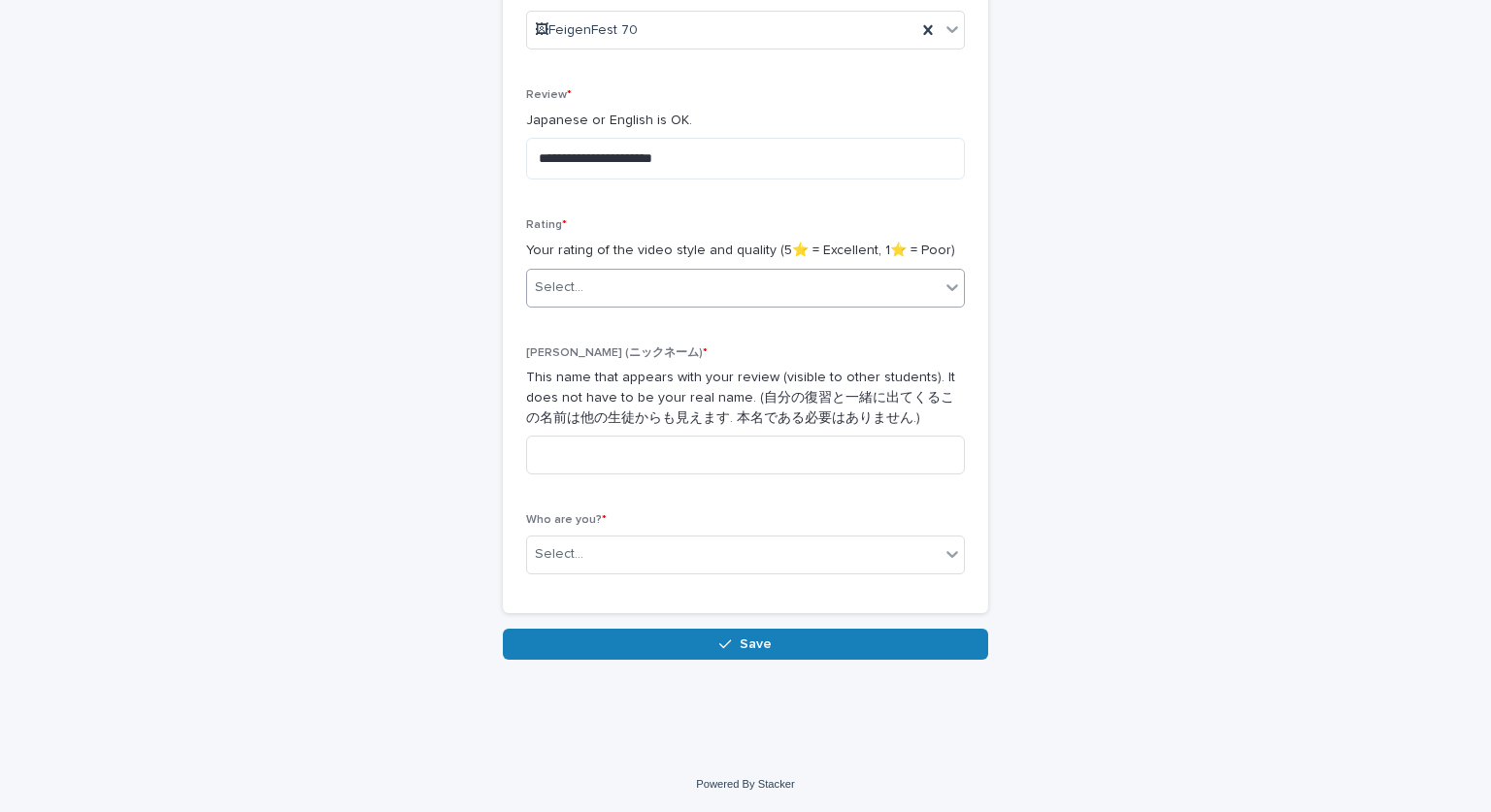 click on "Select..." at bounding box center (733, 287) 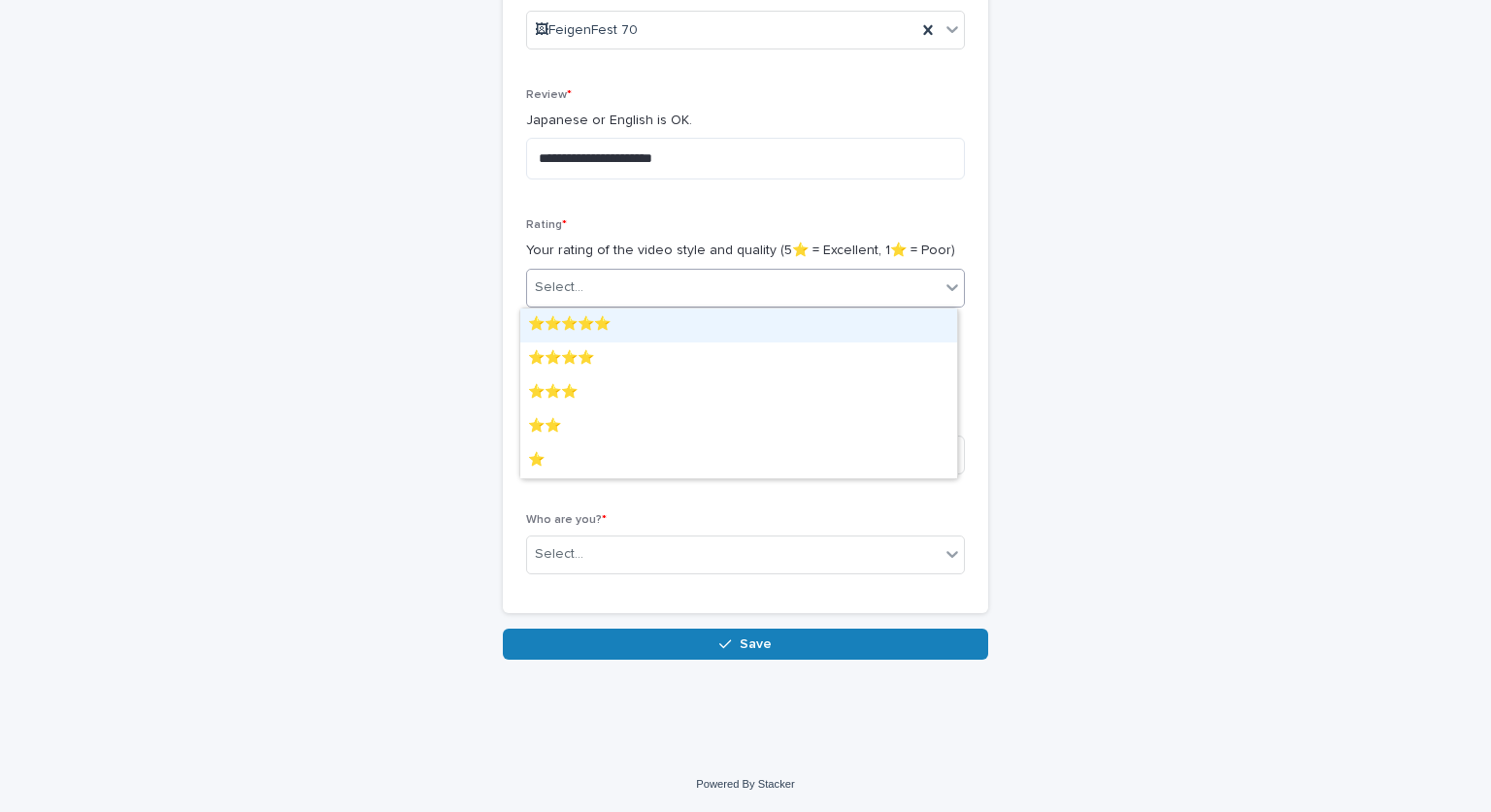 click on "⭐️⭐️⭐️⭐️⭐️" at bounding box center [739, 325] 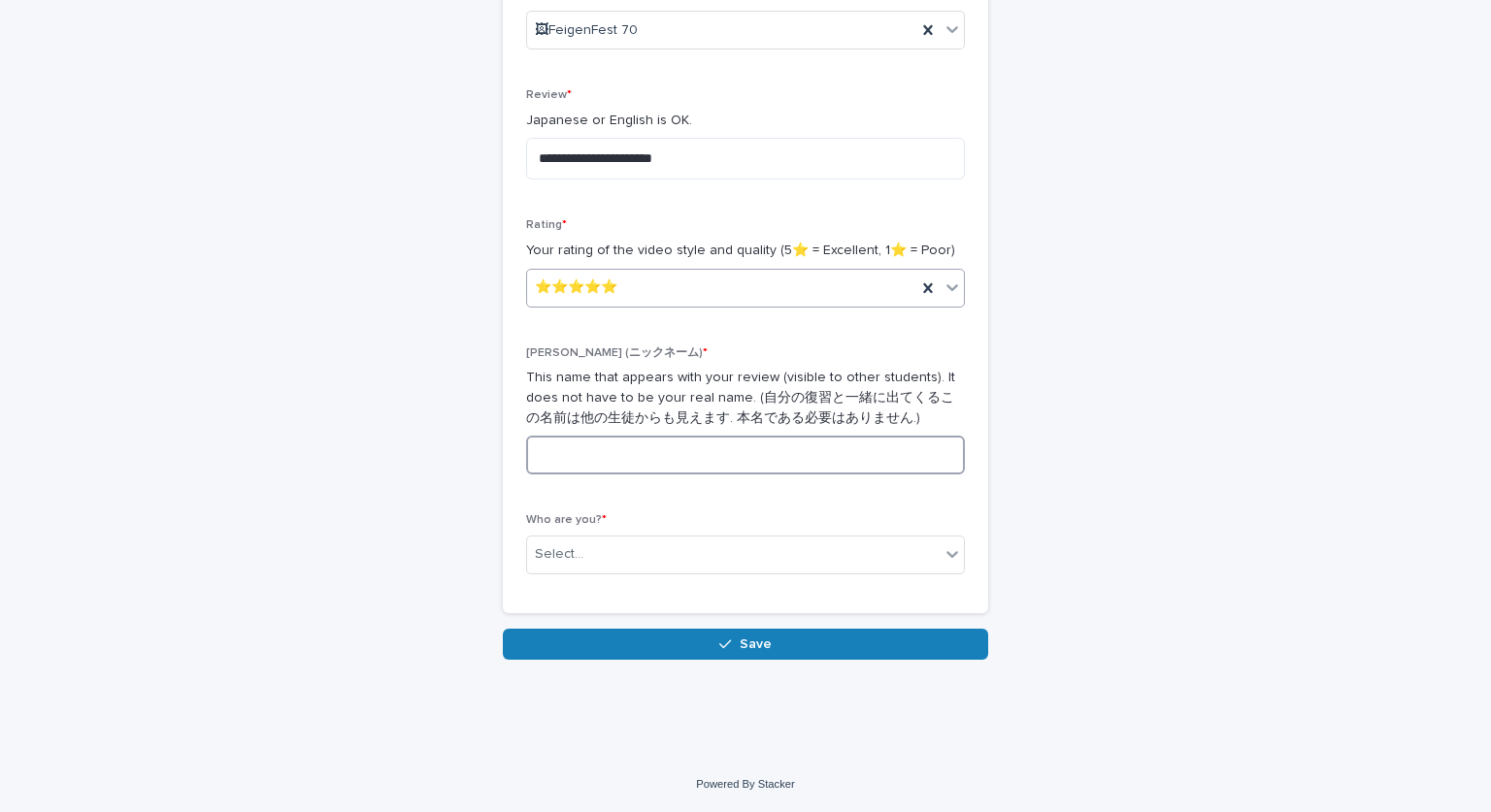 click at bounding box center (746, 455) 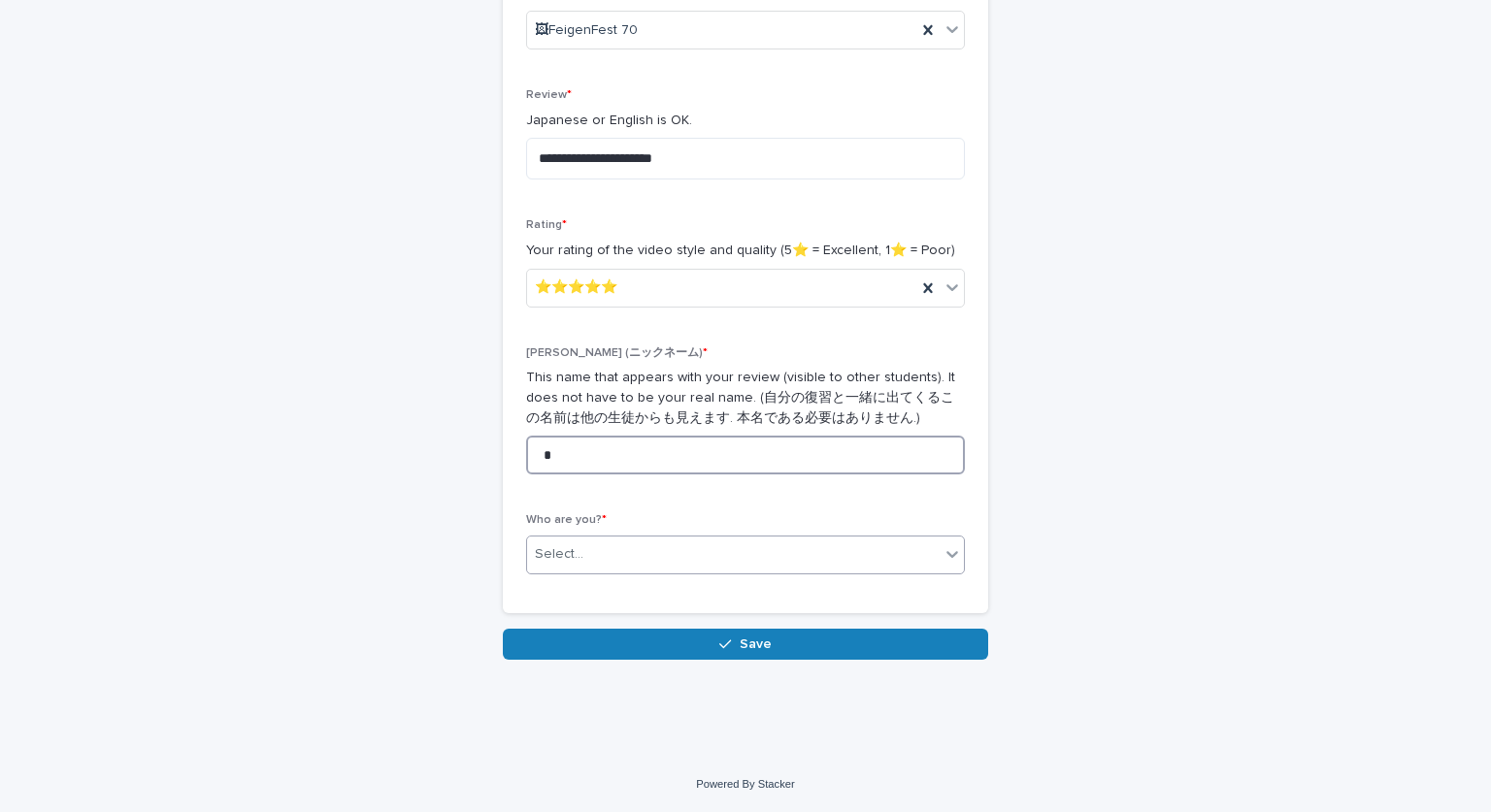 type on "*" 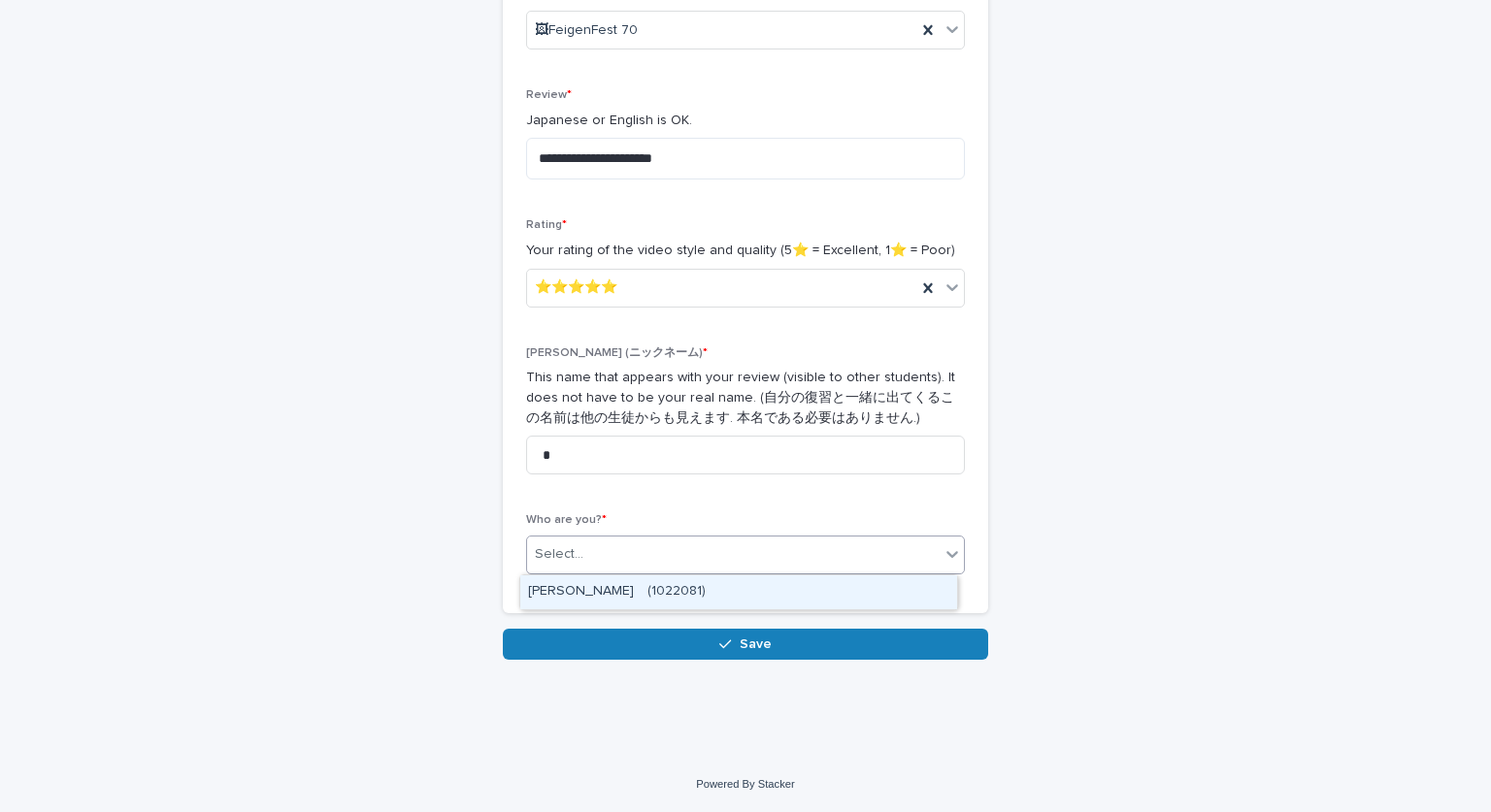 click on "Select..." at bounding box center [733, 554] 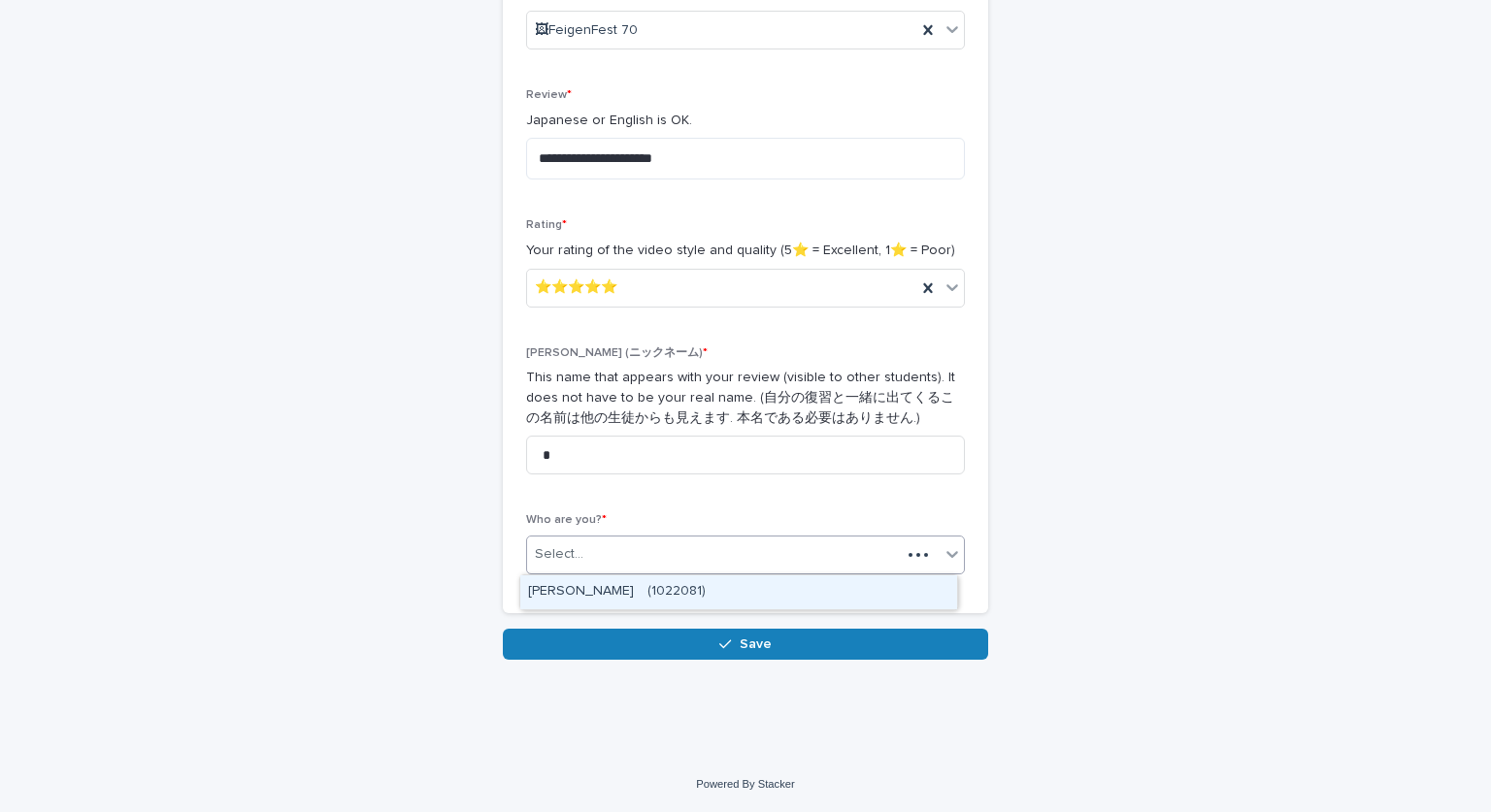 click on "[PERSON_NAME]　(1022081)" at bounding box center (739, 592) 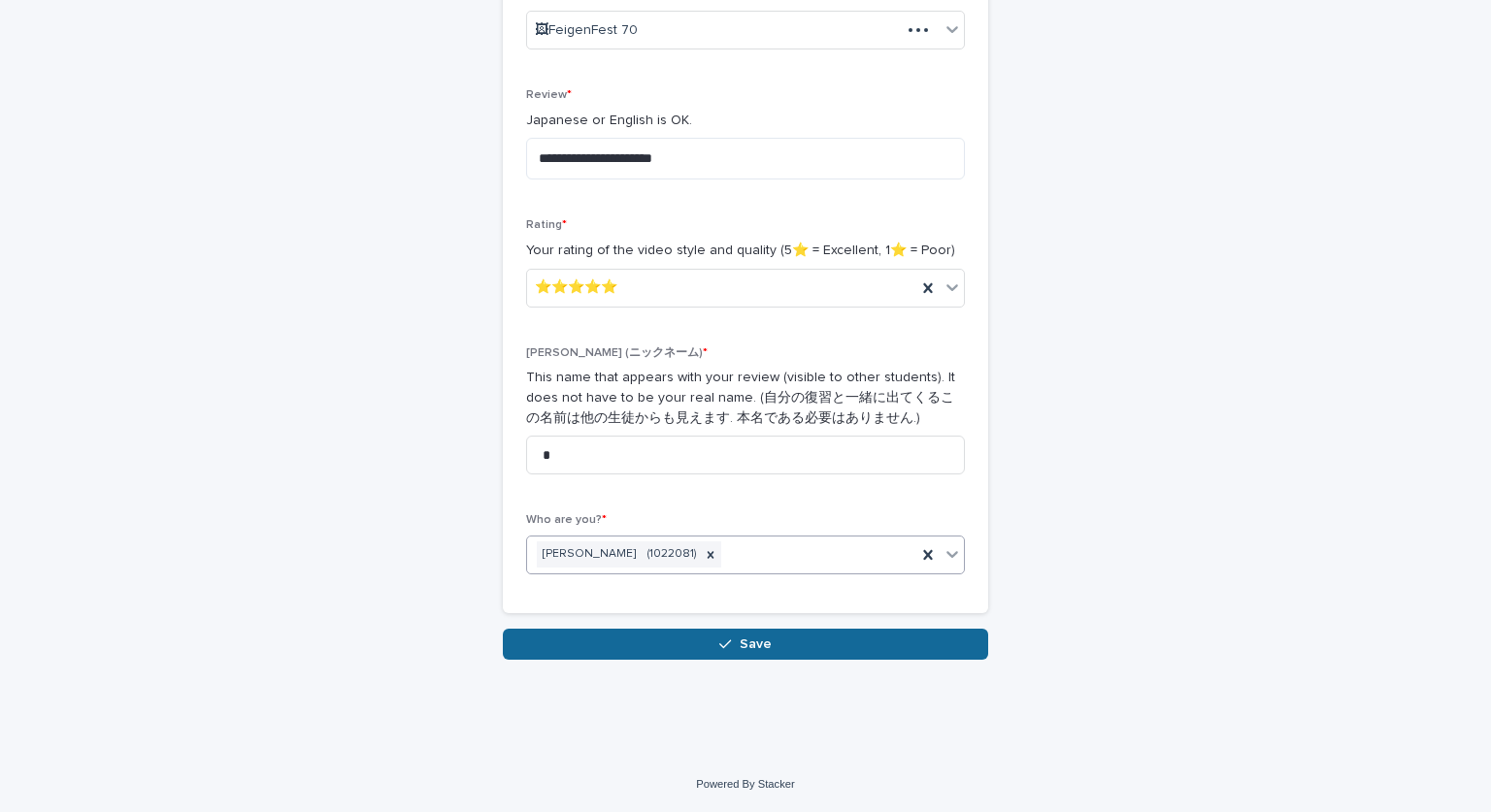 click on "Save" at bounding box center (746, 644) 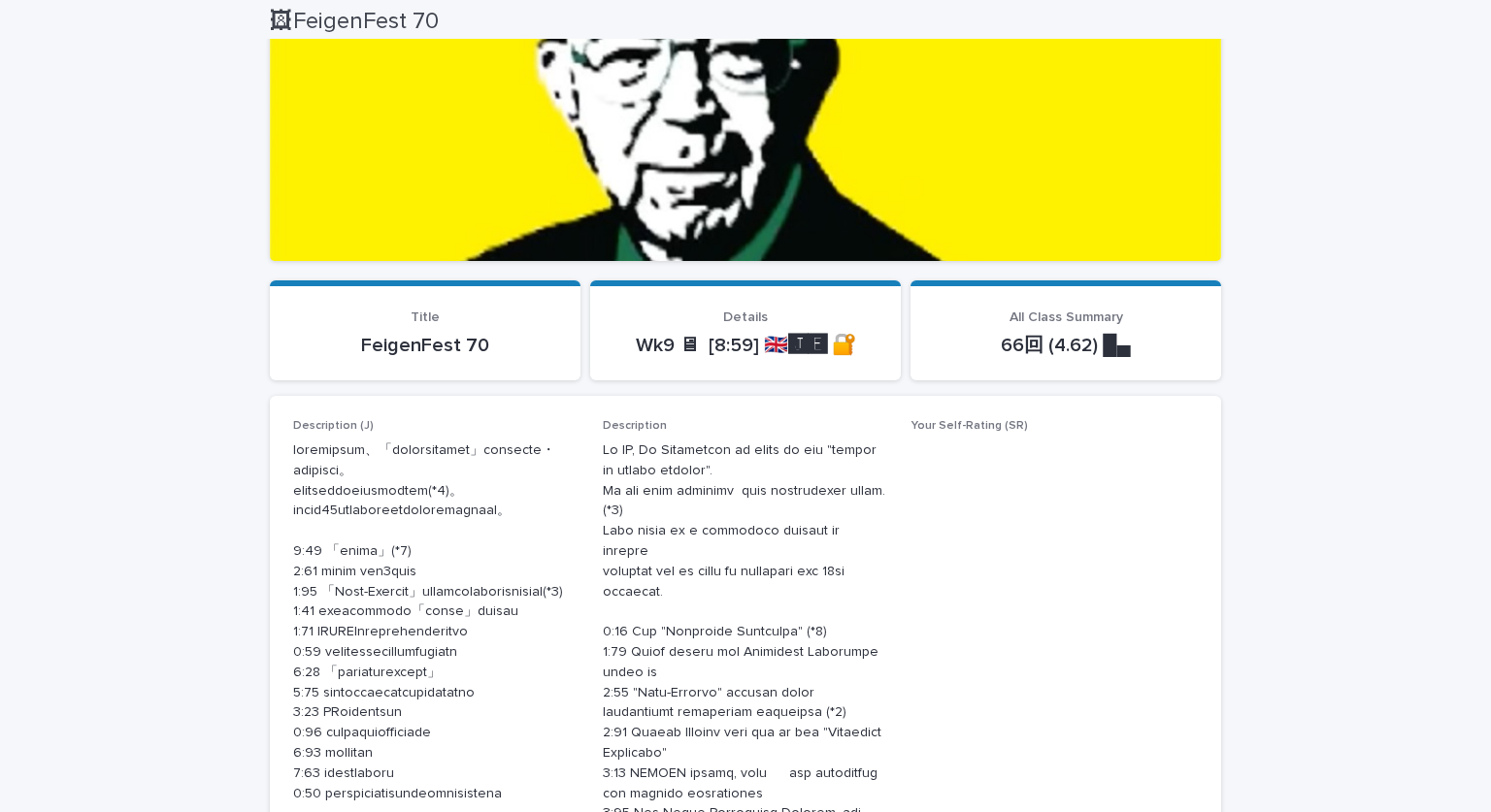 scroll, scrollTop: 0, scrollLeft: 0, axis: both 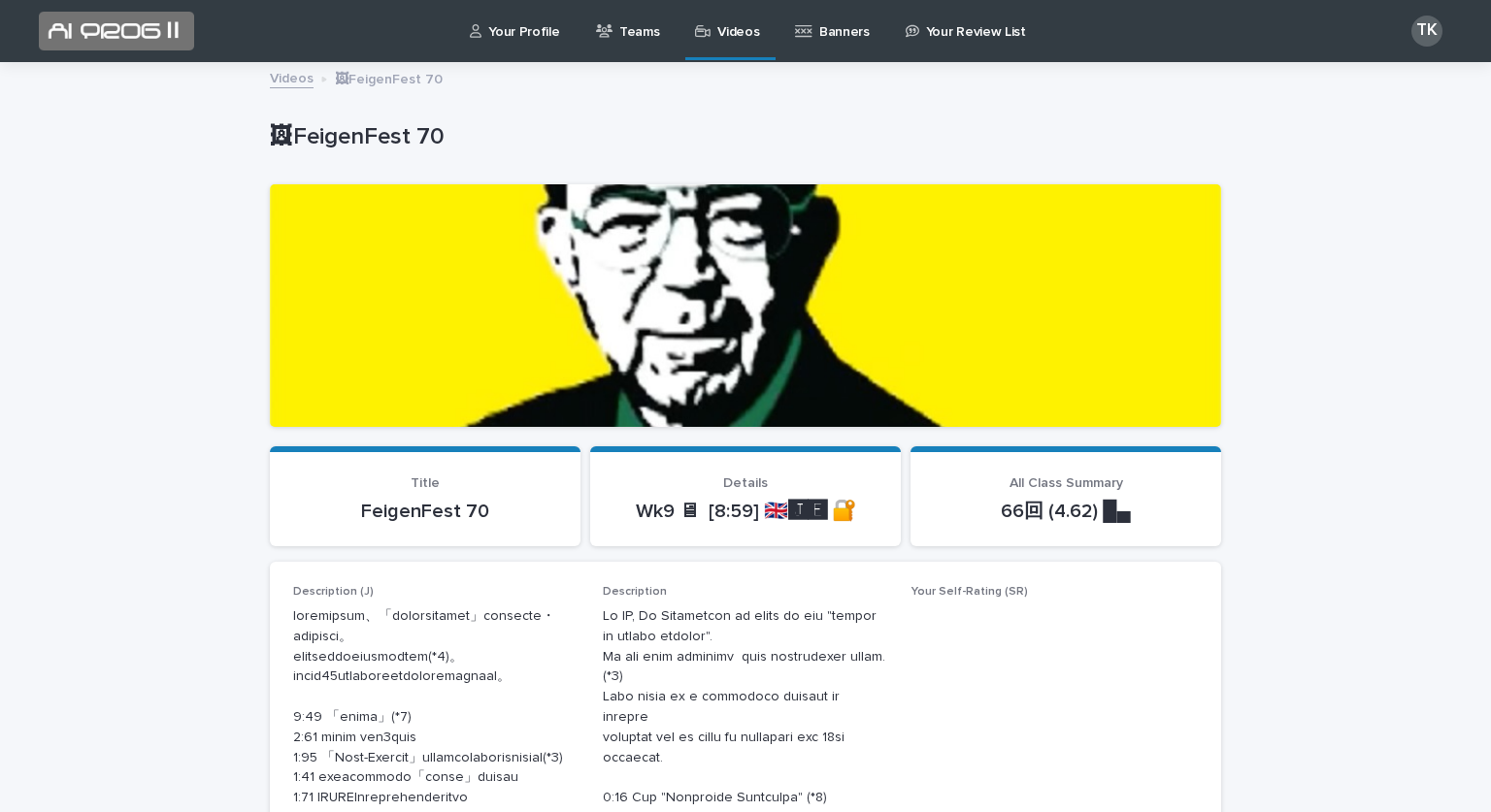 click on "Videos" at bounding box center [738, 20] 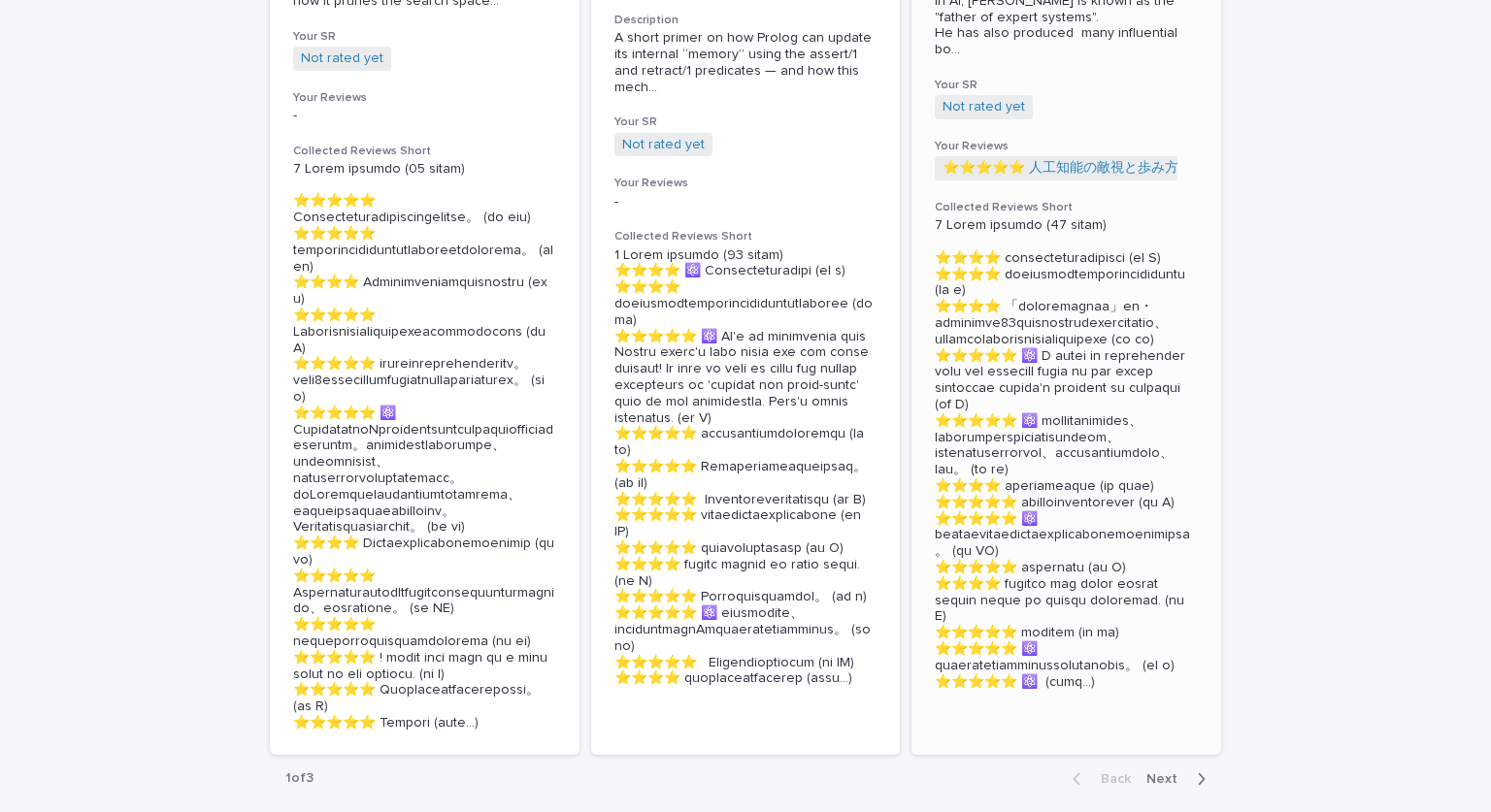 scroll, scrollTop: 4379, scrollLeft: 0, axis: vertical 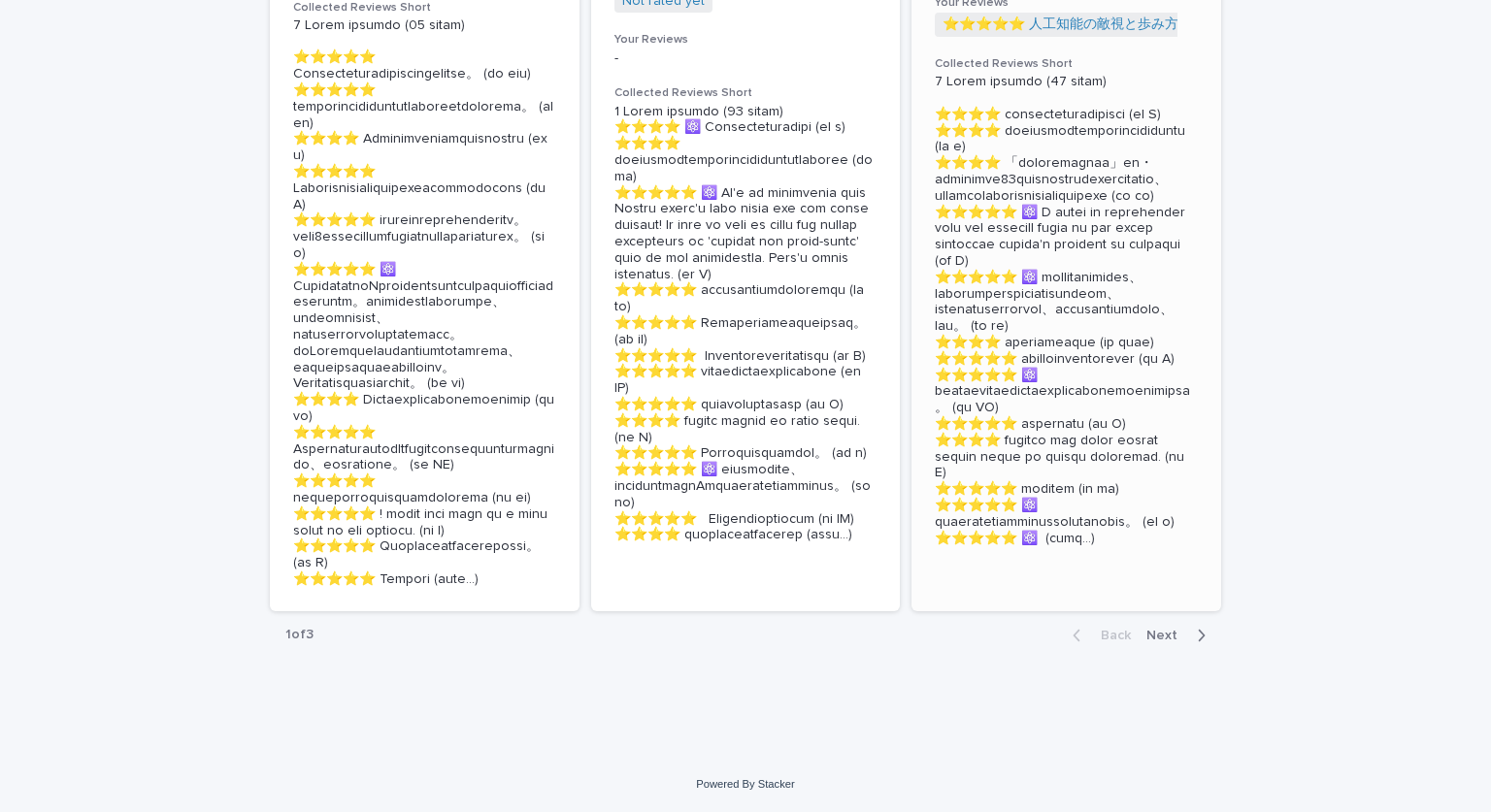 click on "Not rated yet" at bounding box center [983, -37] 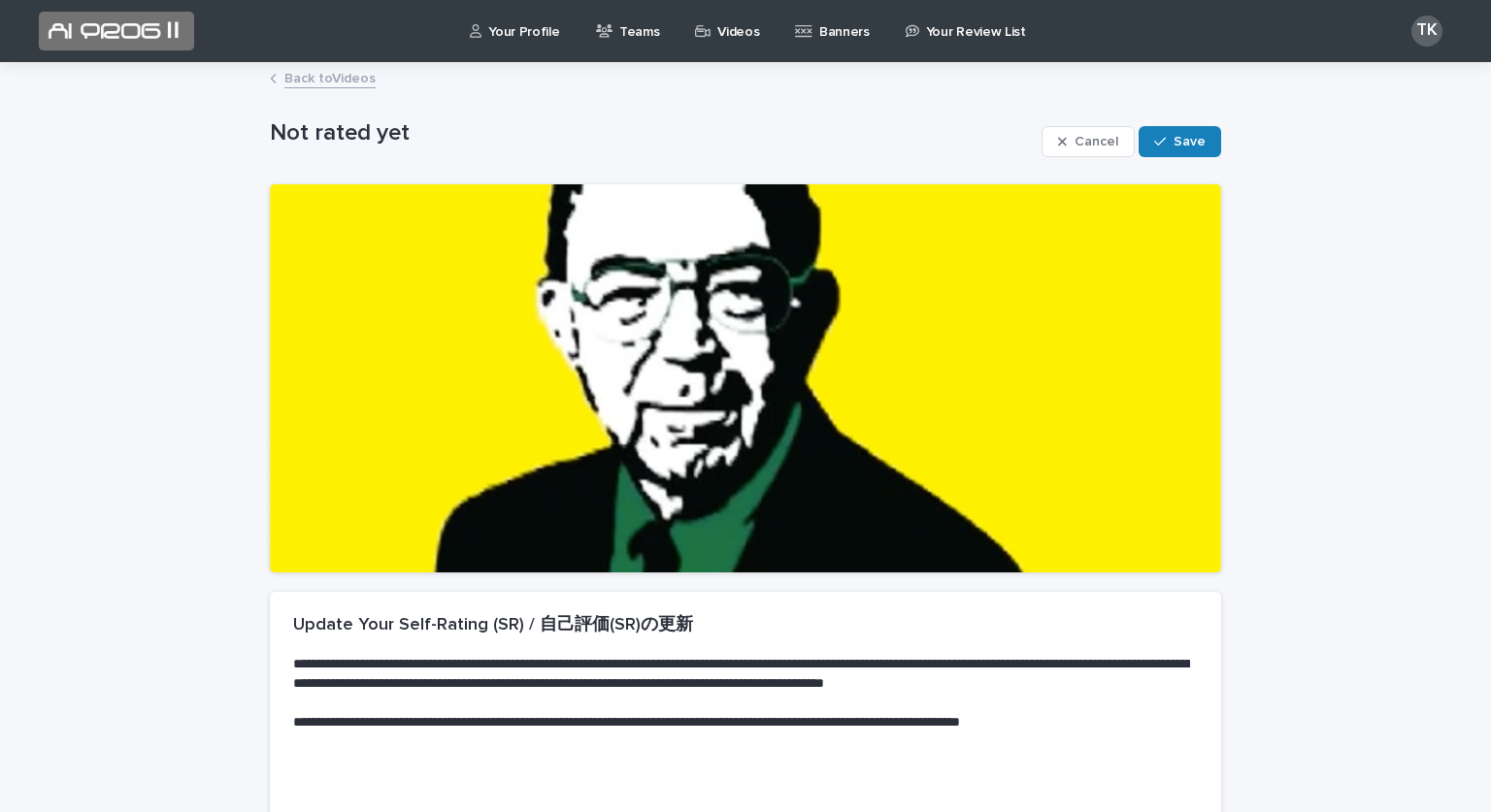 scroll, scrollTop: 269, scrollLeft: 0, axis: vertical 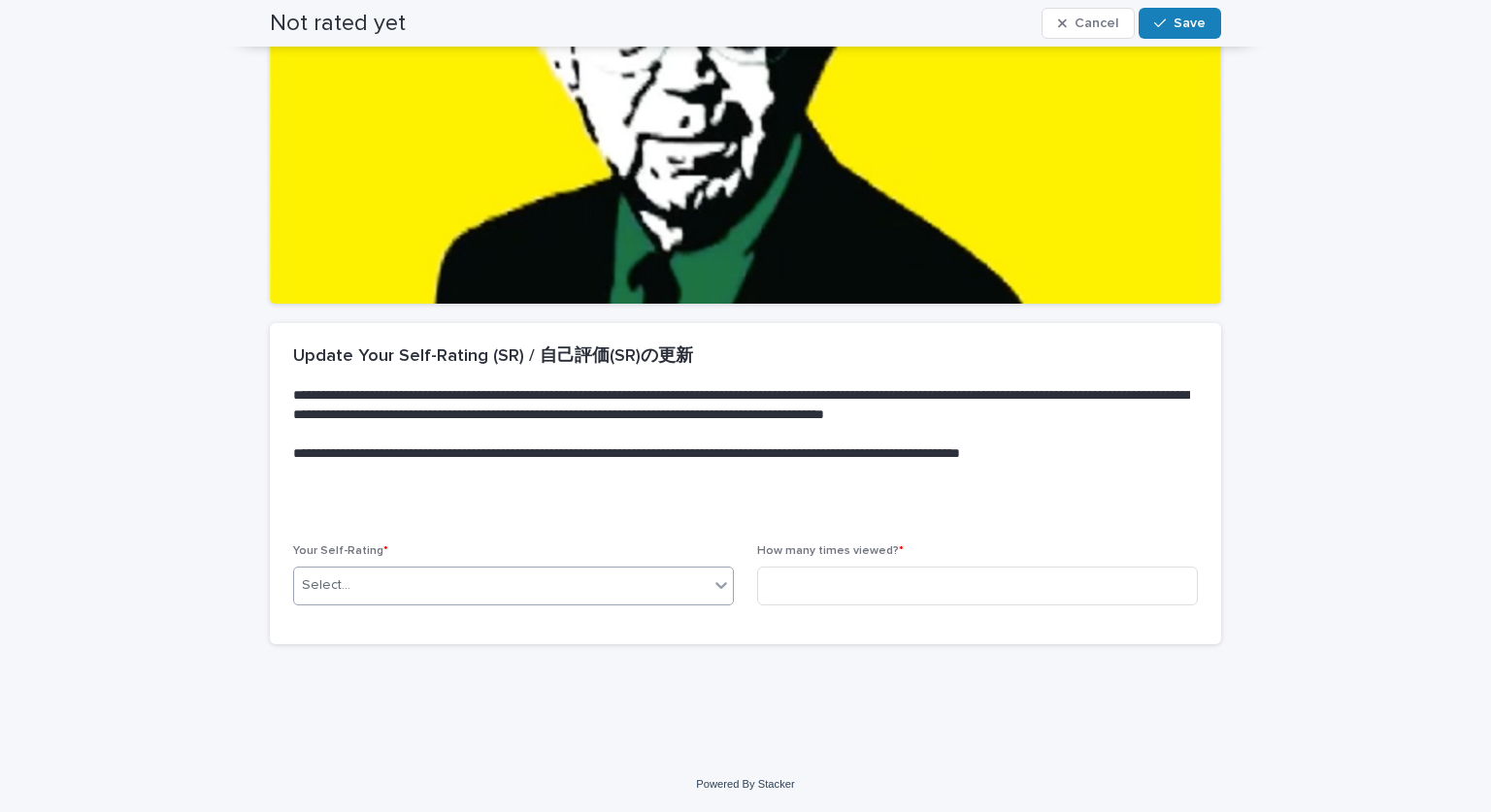 click on "Select..." at bounding box center (501, 585) 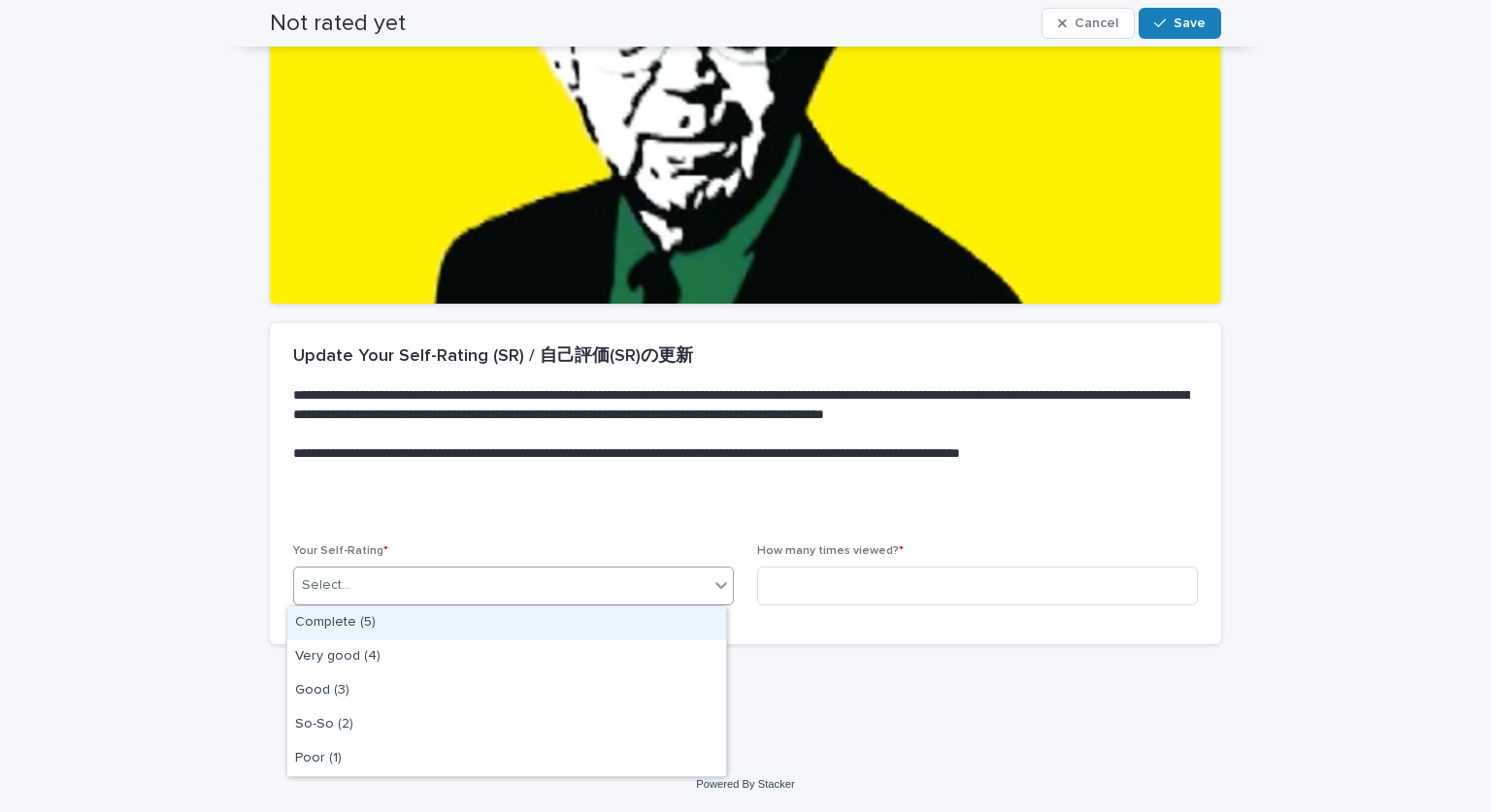 click on "Complete (5)" at bounding box center [507, 623] 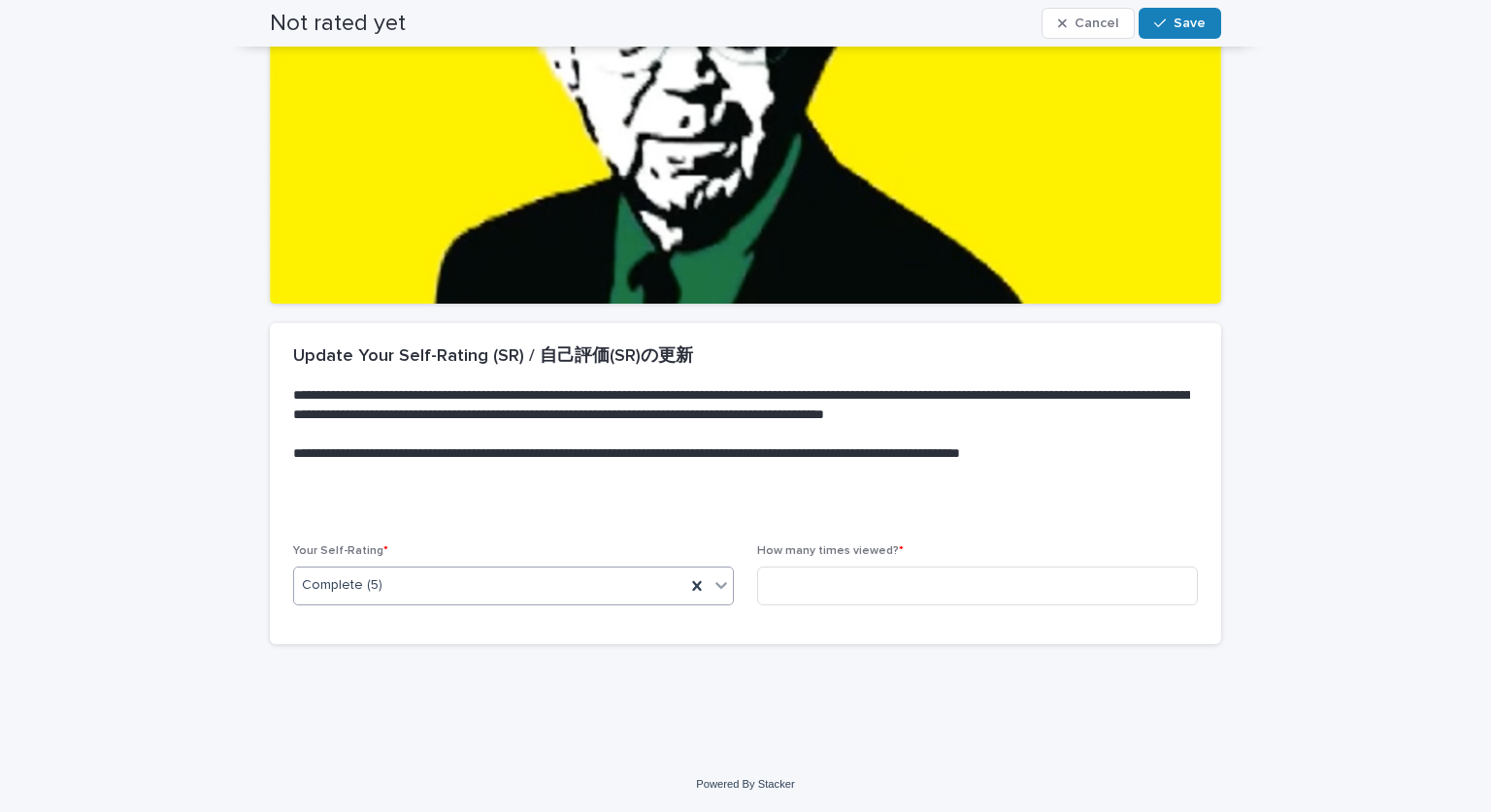 click on "Your Self-Rating *   option Complete (5), selected.     0 results available. Select is focused ,type to refine list, press Down to open the menu,  Complete (5) How many times viewed? *" at bounding box center [746, 582] 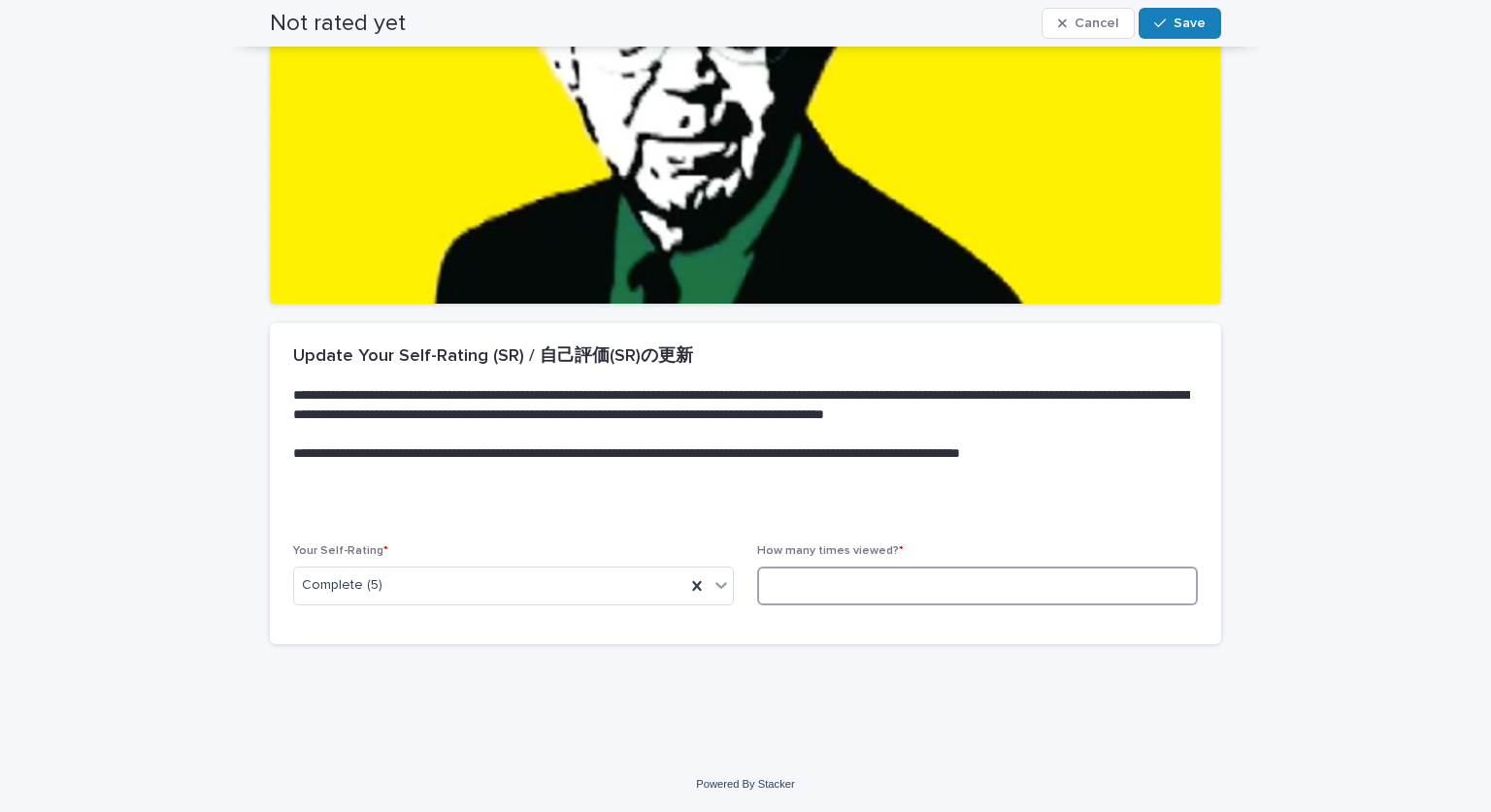 click at bounding box center [977, 586] 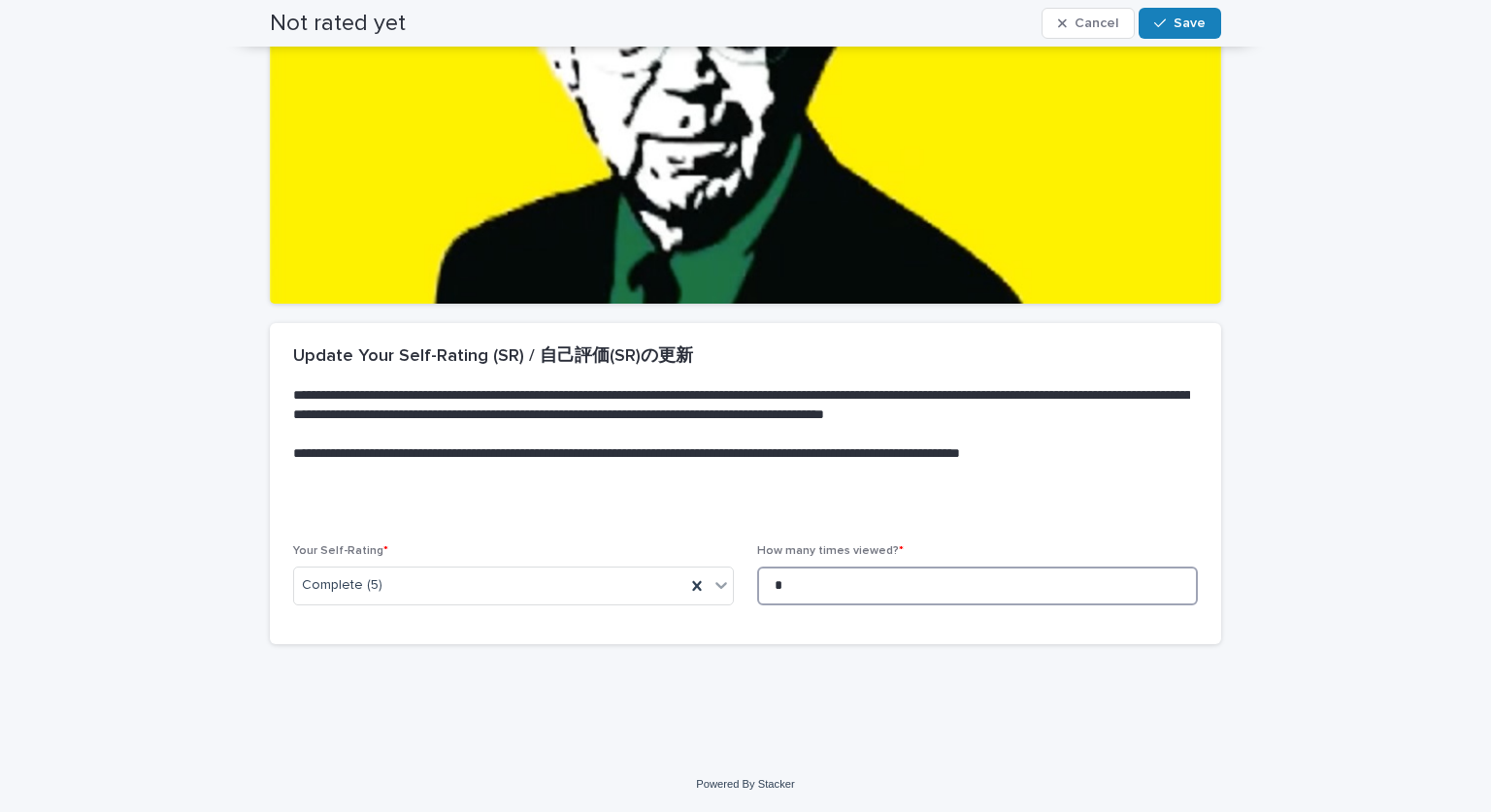 scroll, scrollTop: 0, scrollLeft: 0, axis: both 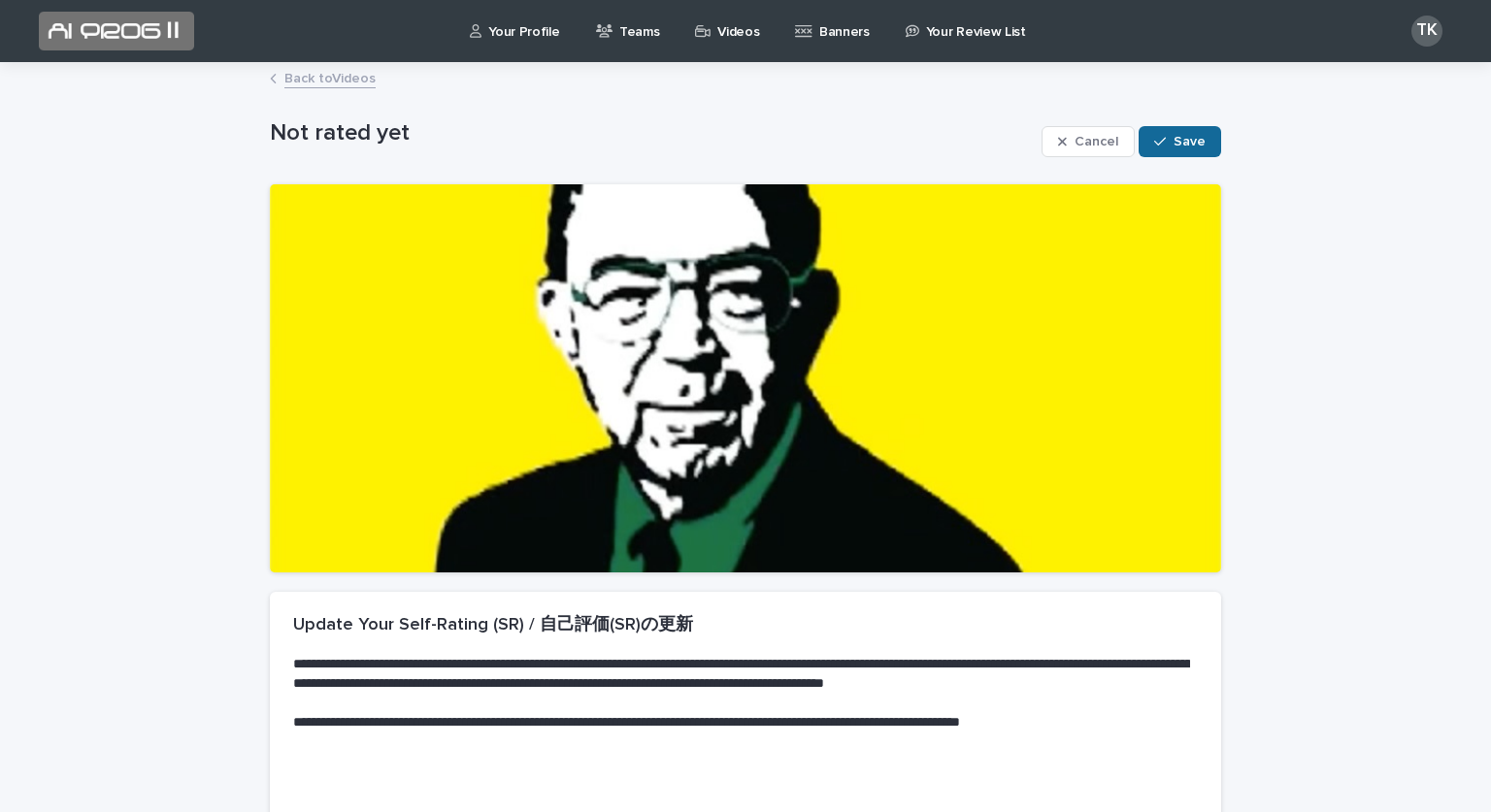 type on "*" 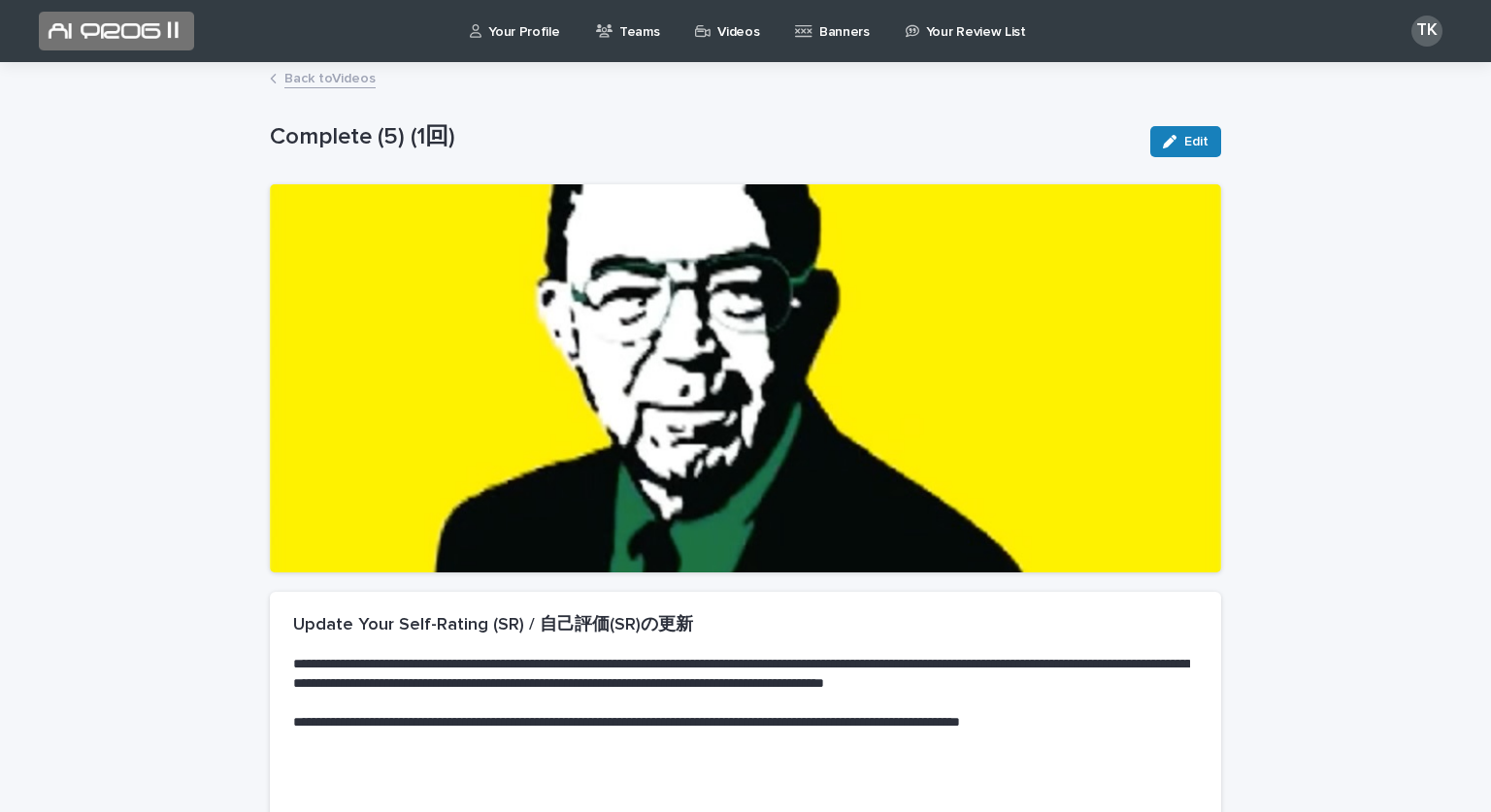 click on "Videos" at bounding box center [738, 20] 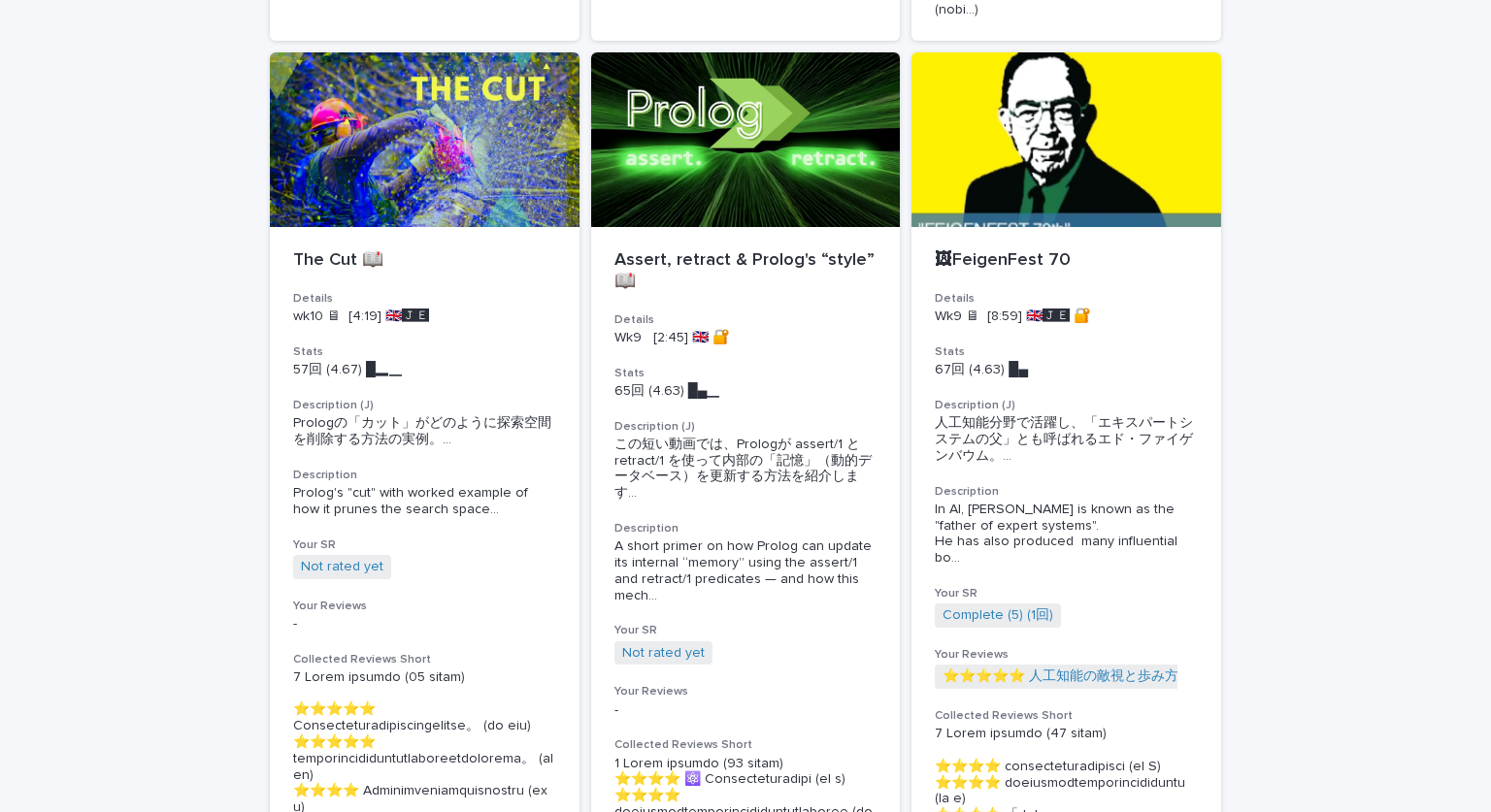 scroll, scrollTop: 3716, scrollLeft: 0, axis: vertical 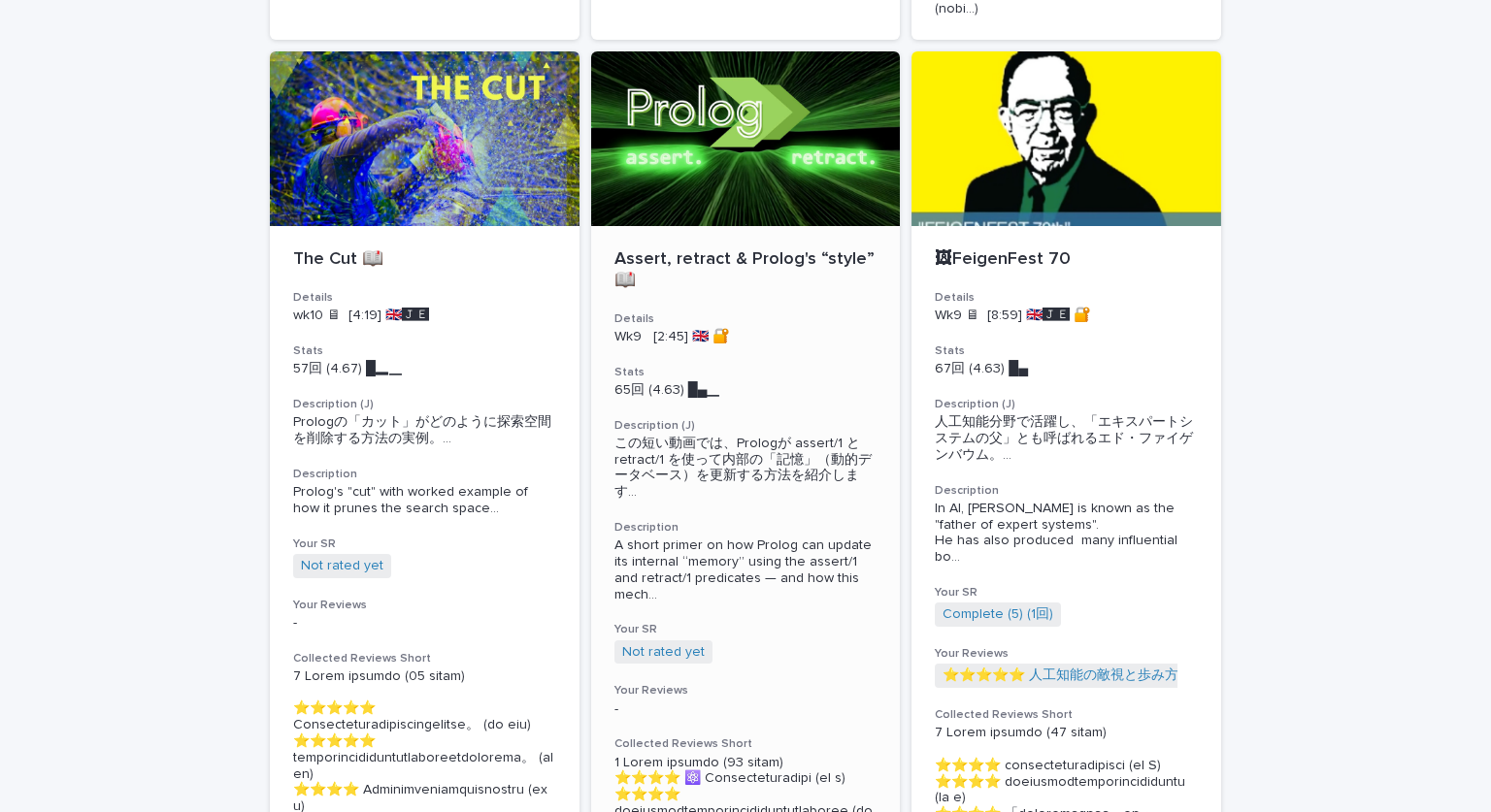 click at bounding box center (746, 139) 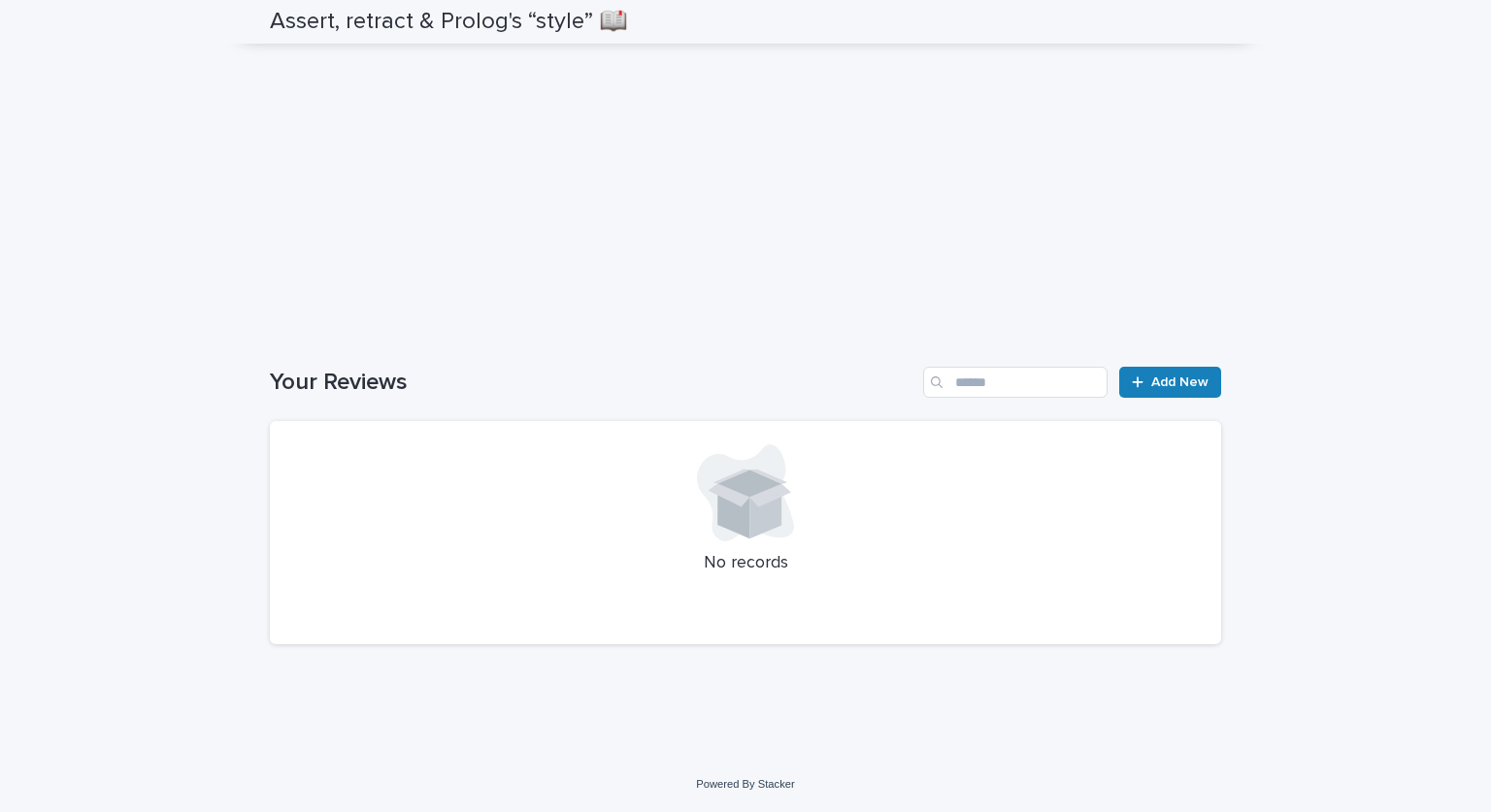 scroll, scrollTop: 2554, scrollLeft: 0, axis: vertical 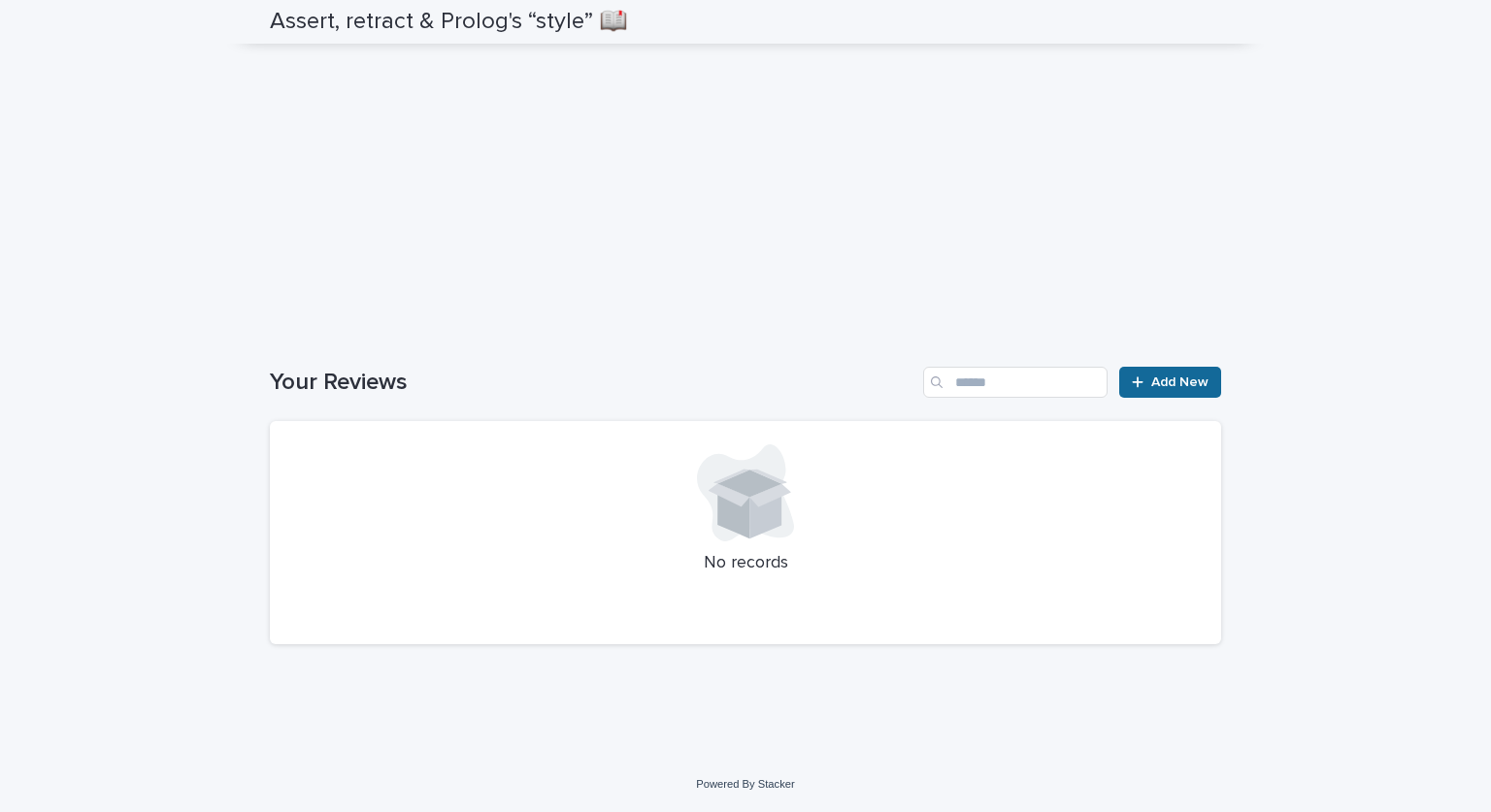 click on "Add New" at bounding box center (1179, 382) 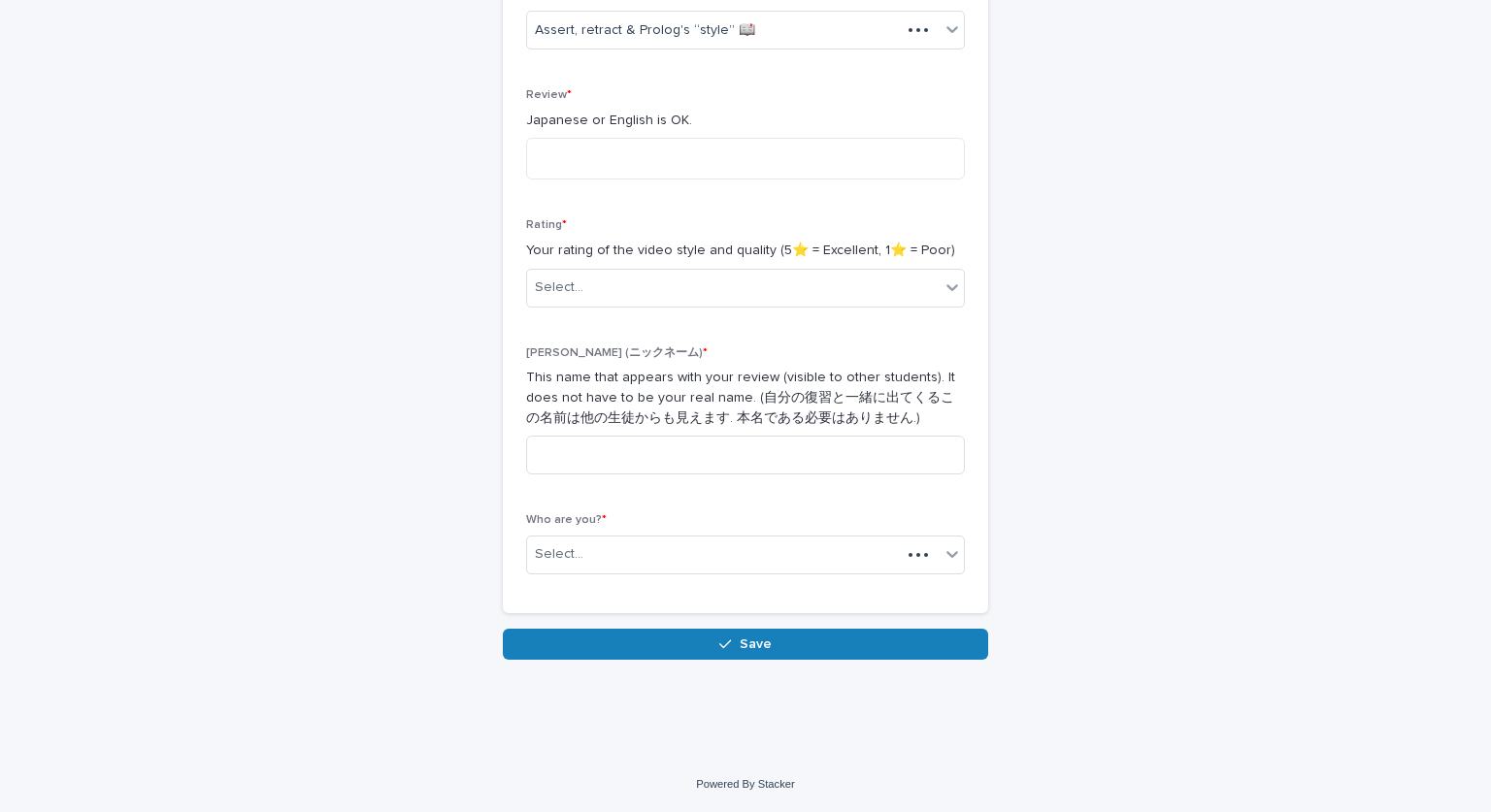 scroll, scrollTop: 391, scrollLeft: 0, axis: vertical 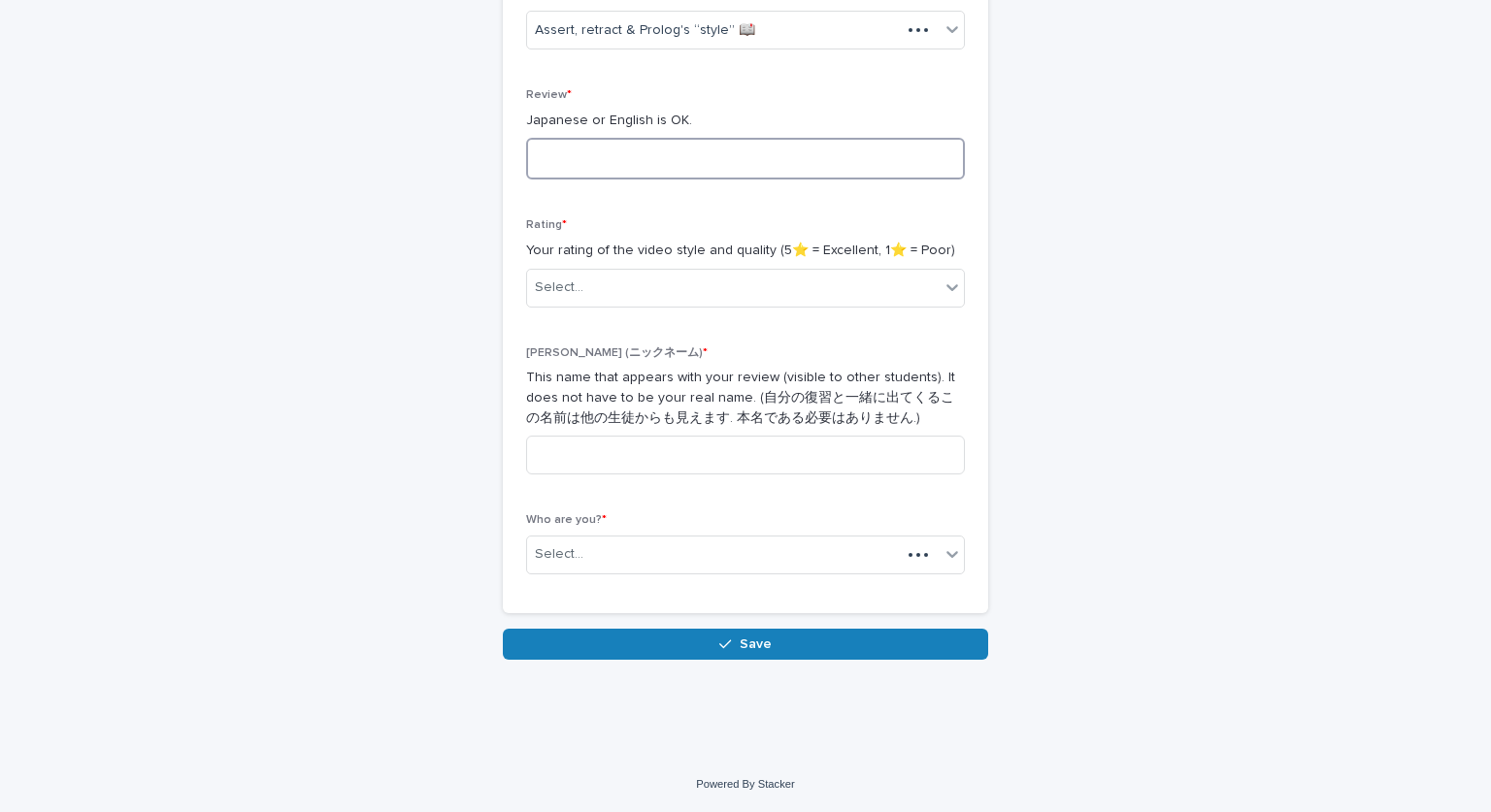 click at bounding box center (746, 158) 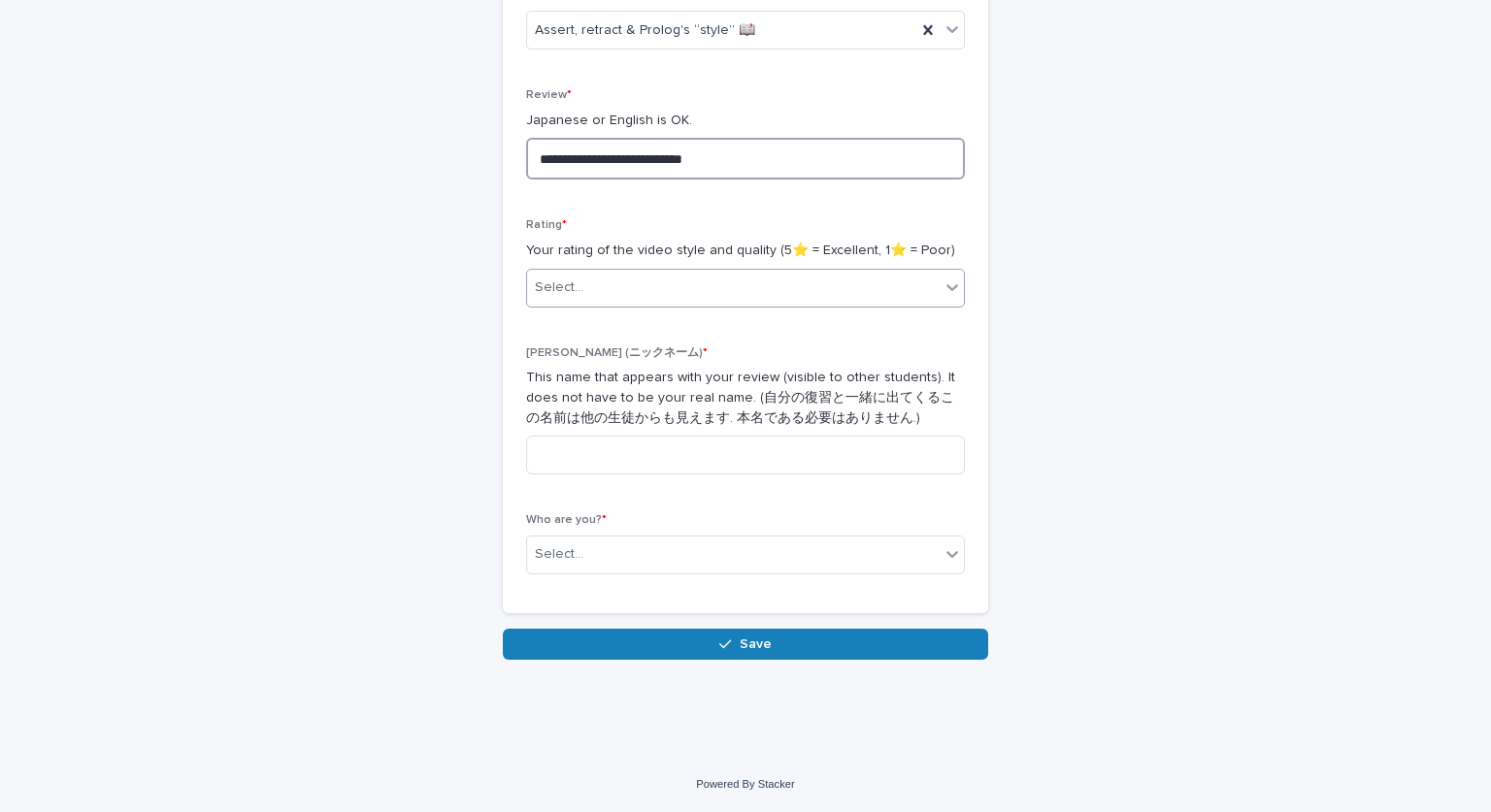 type on "**********" 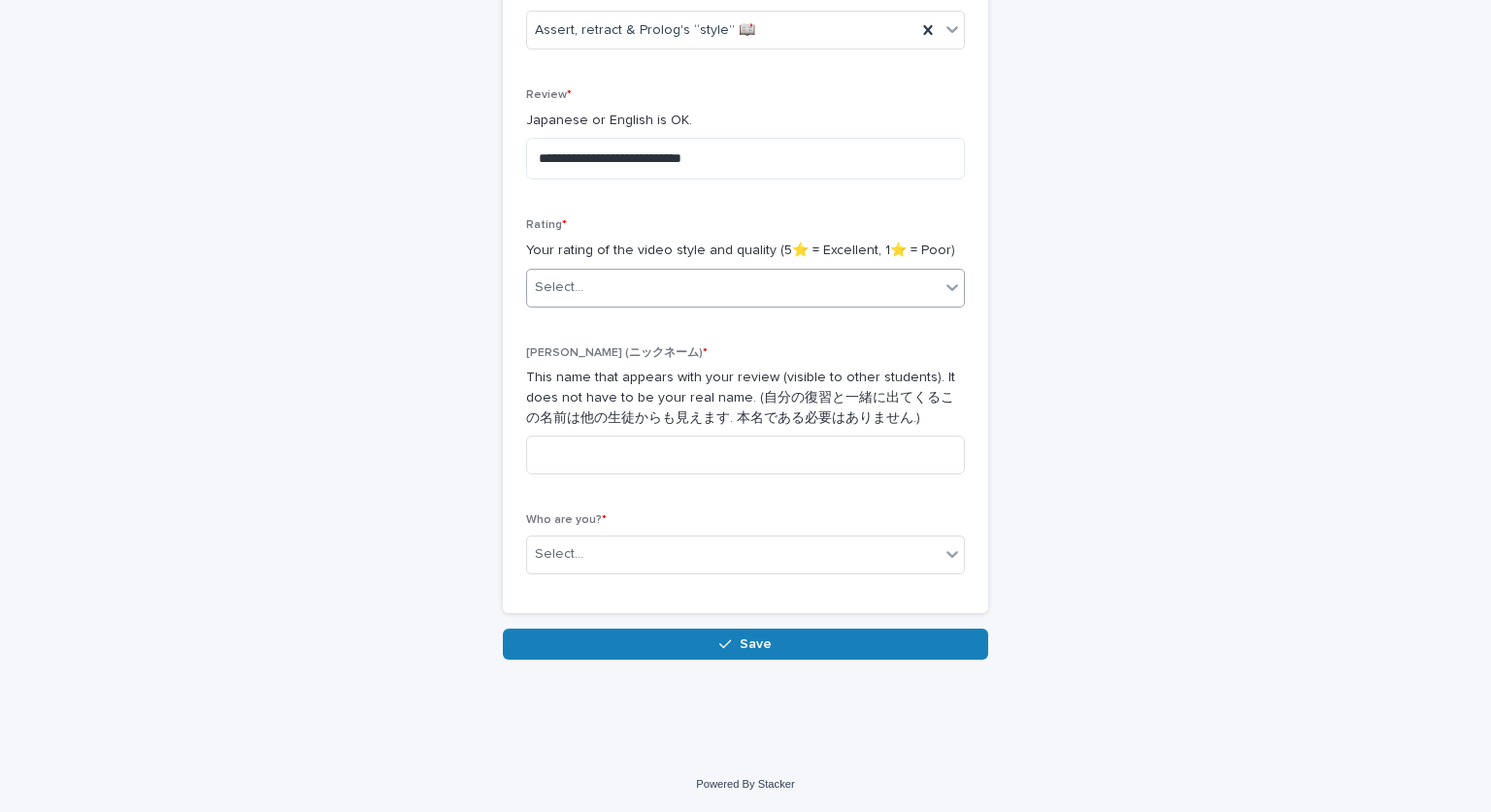 click on "Select..." at bounding box center (559, 287) 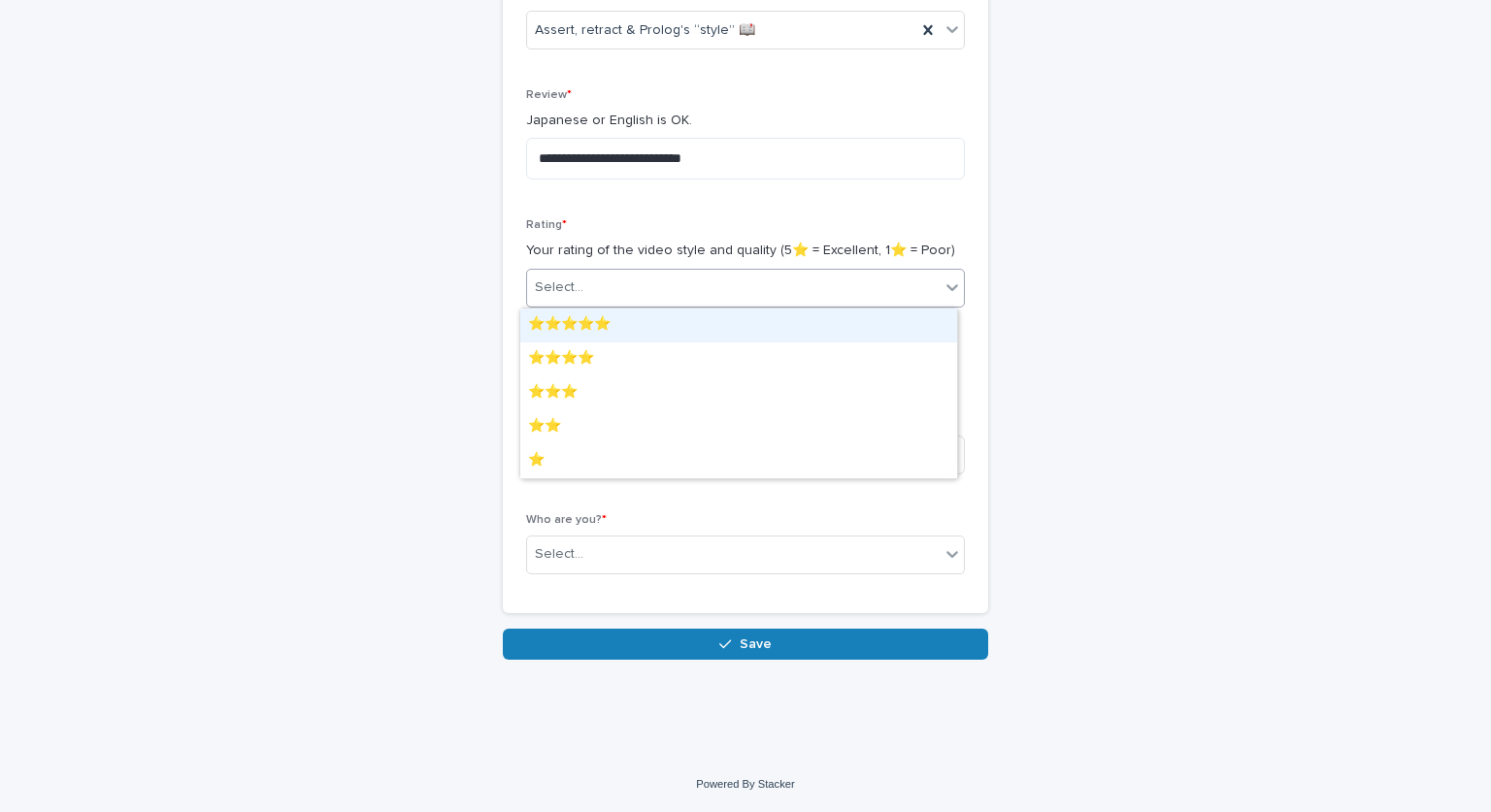 click on "⭐️⭐️⭐️⭐️⭐️ ⭐️⭐️⭐️⭐️ ⭐️⭐️⭐️ ⭐️⭐️ ⭐️" at bounding box center (739, 393) 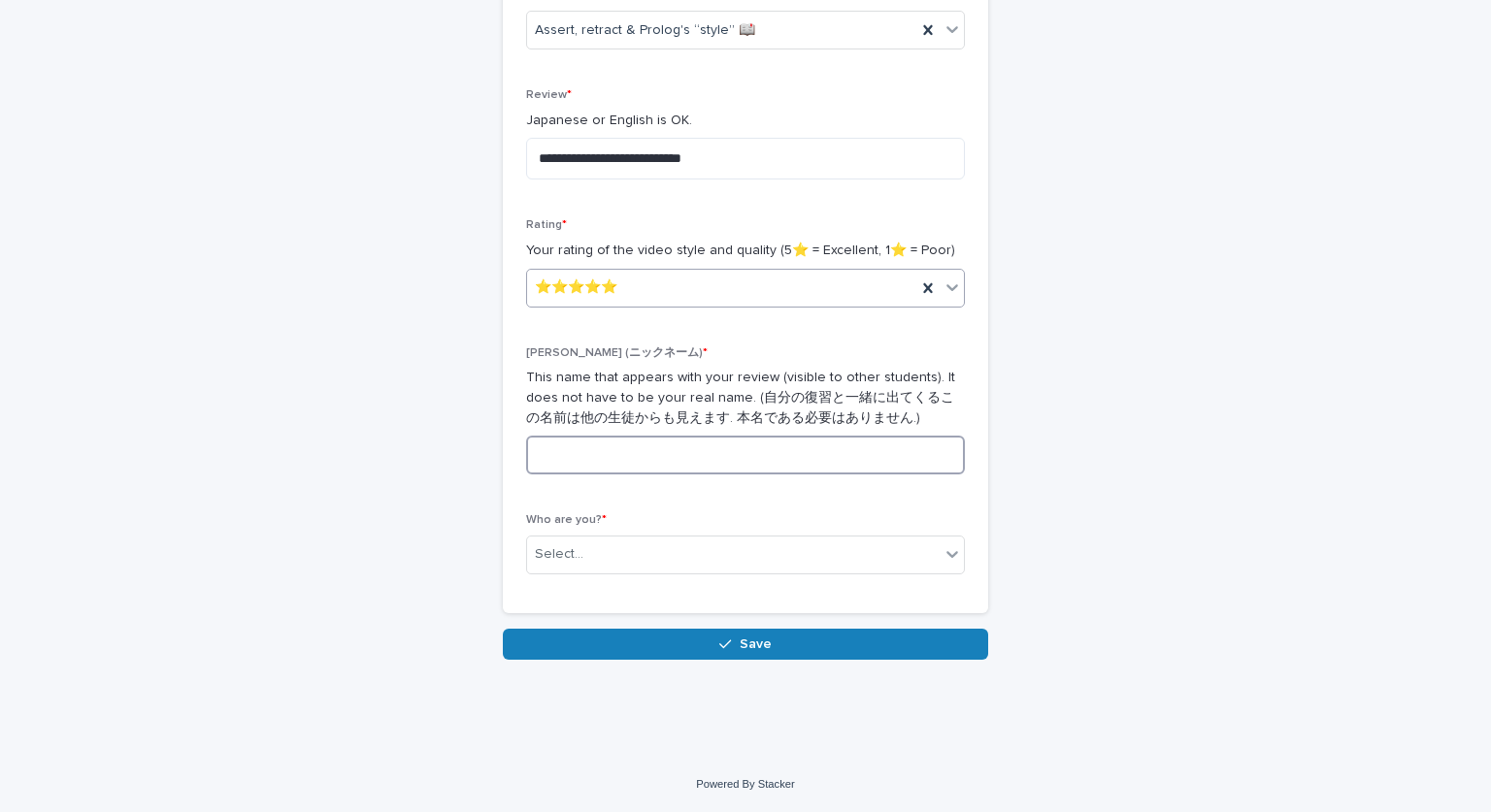 click at bounding box center [746, 455] 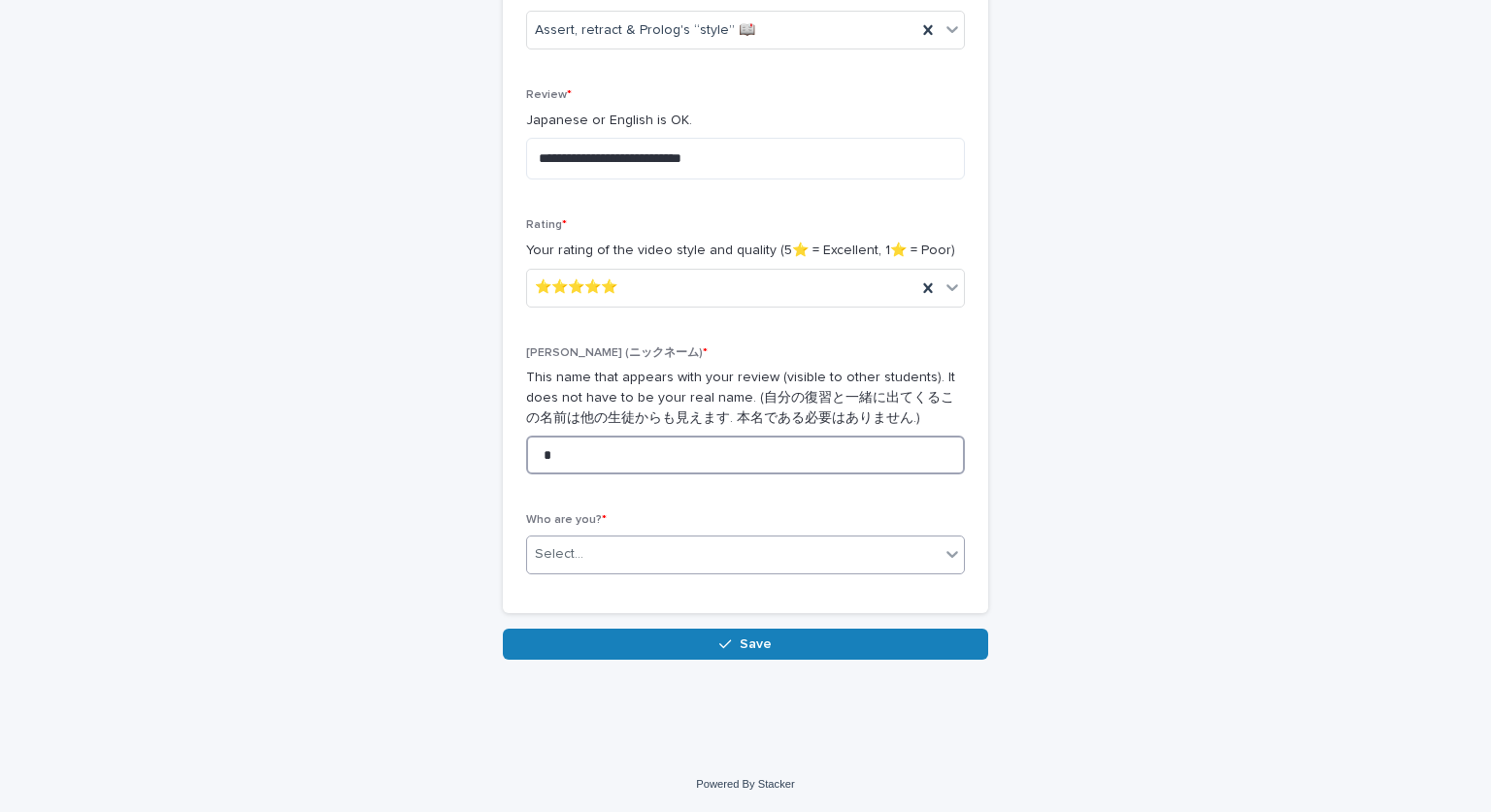 type on "*" 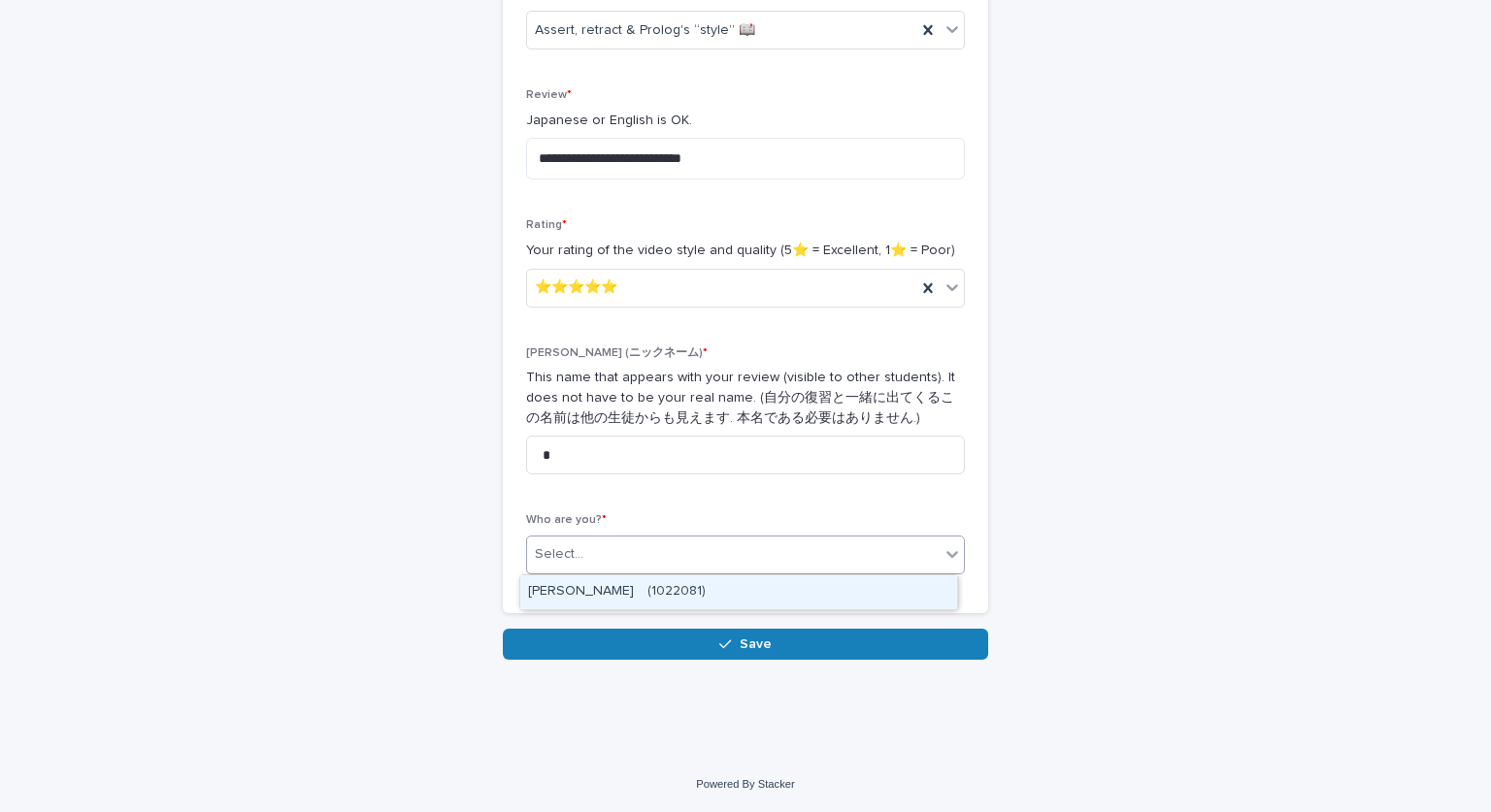 click on "Select..." at bounding box center (733, 554) 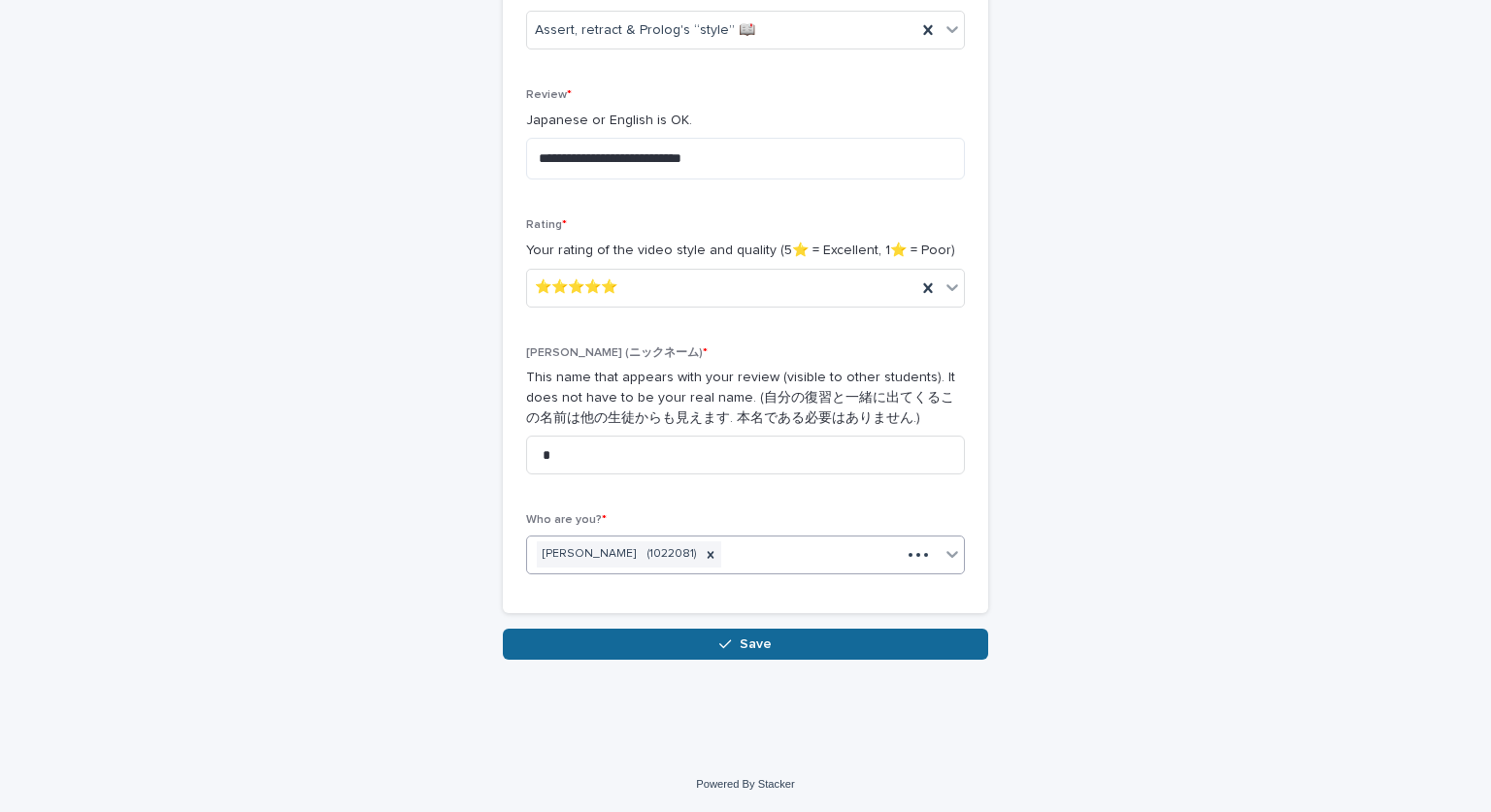 click on "Save" at bounding box center (746, 644) 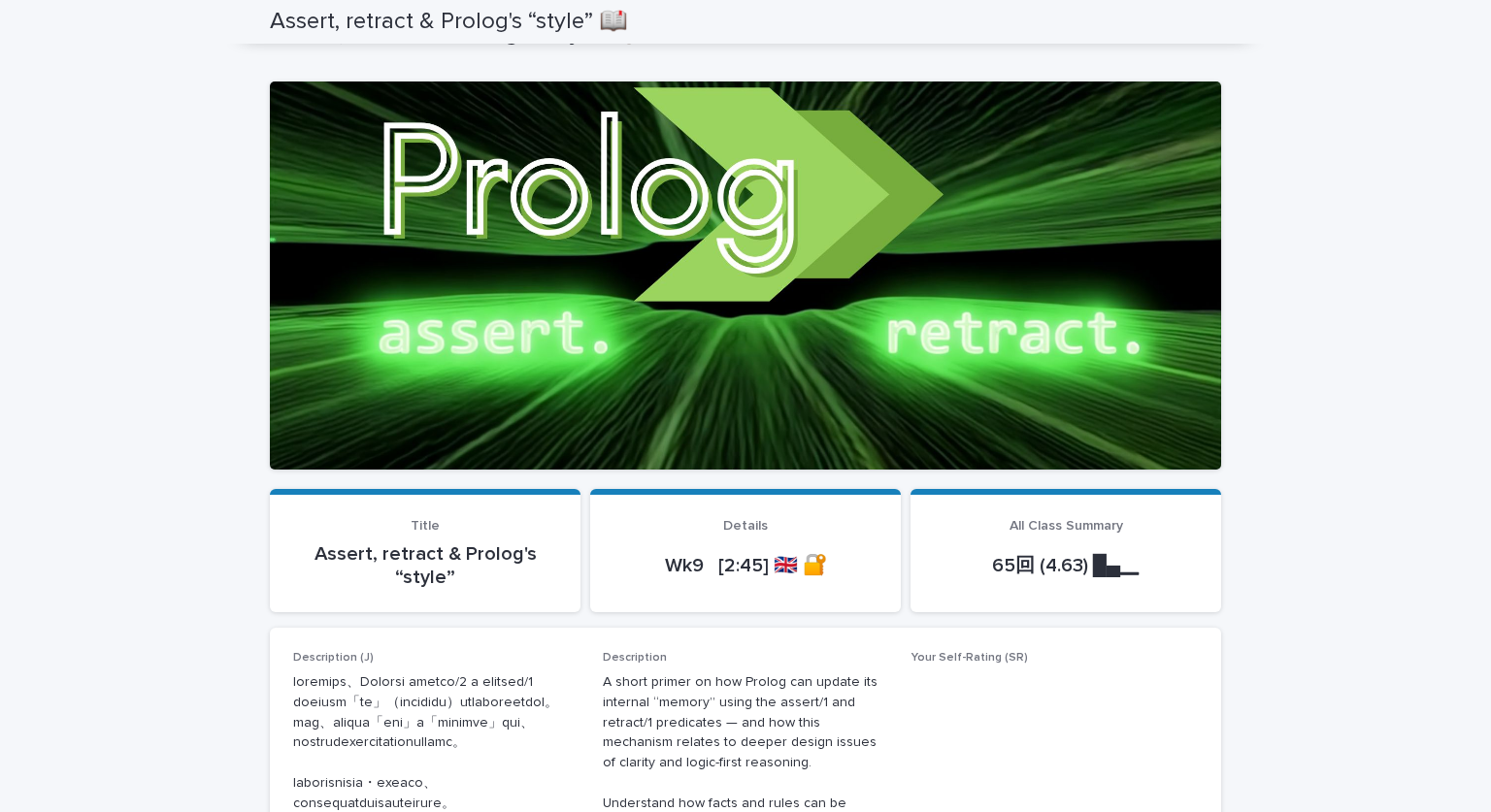 scroll, scrollTop: 0, scrollLeft: 0, axis: both 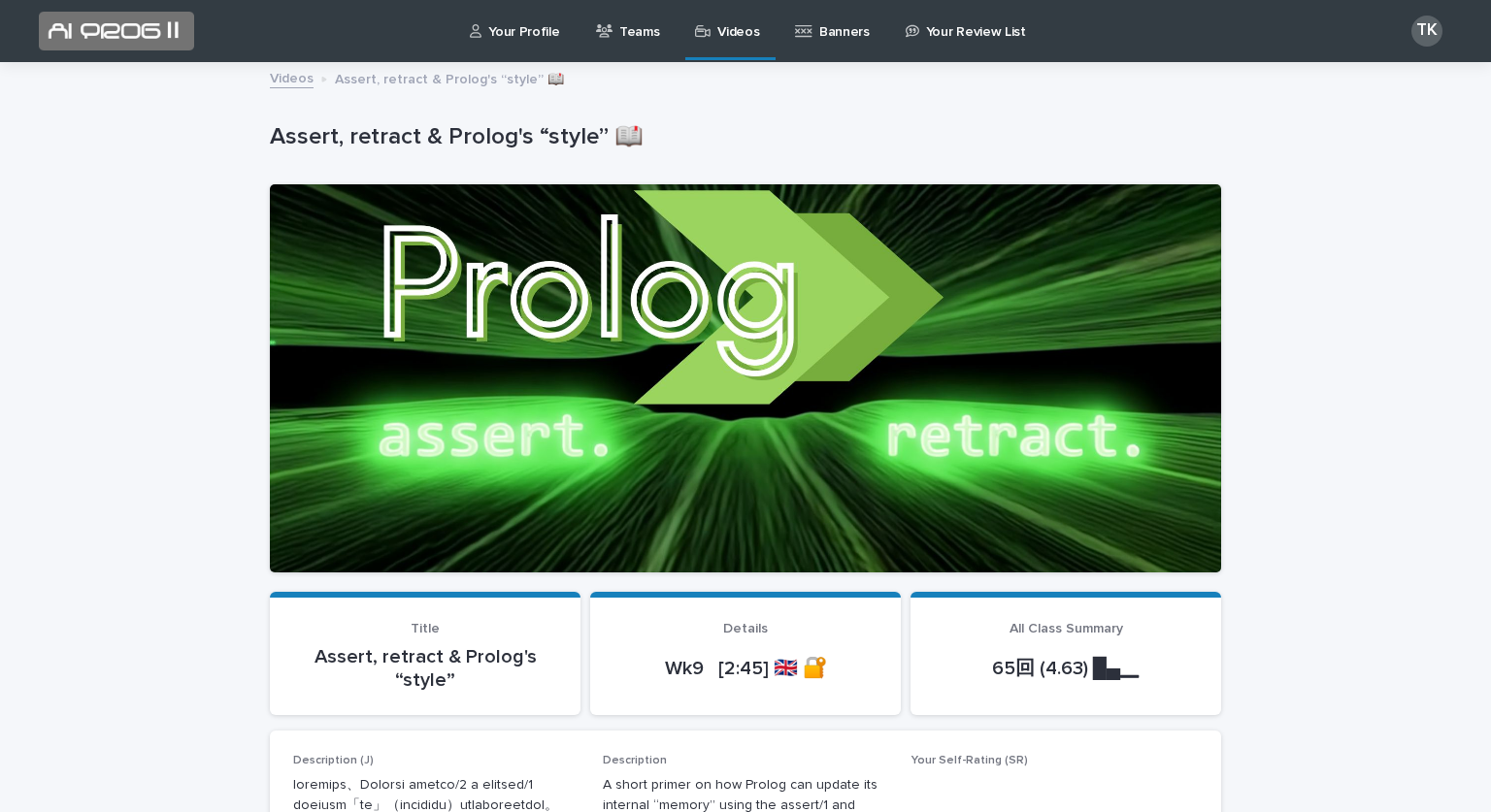 click on "Videos" at bounding box center [730, 20] 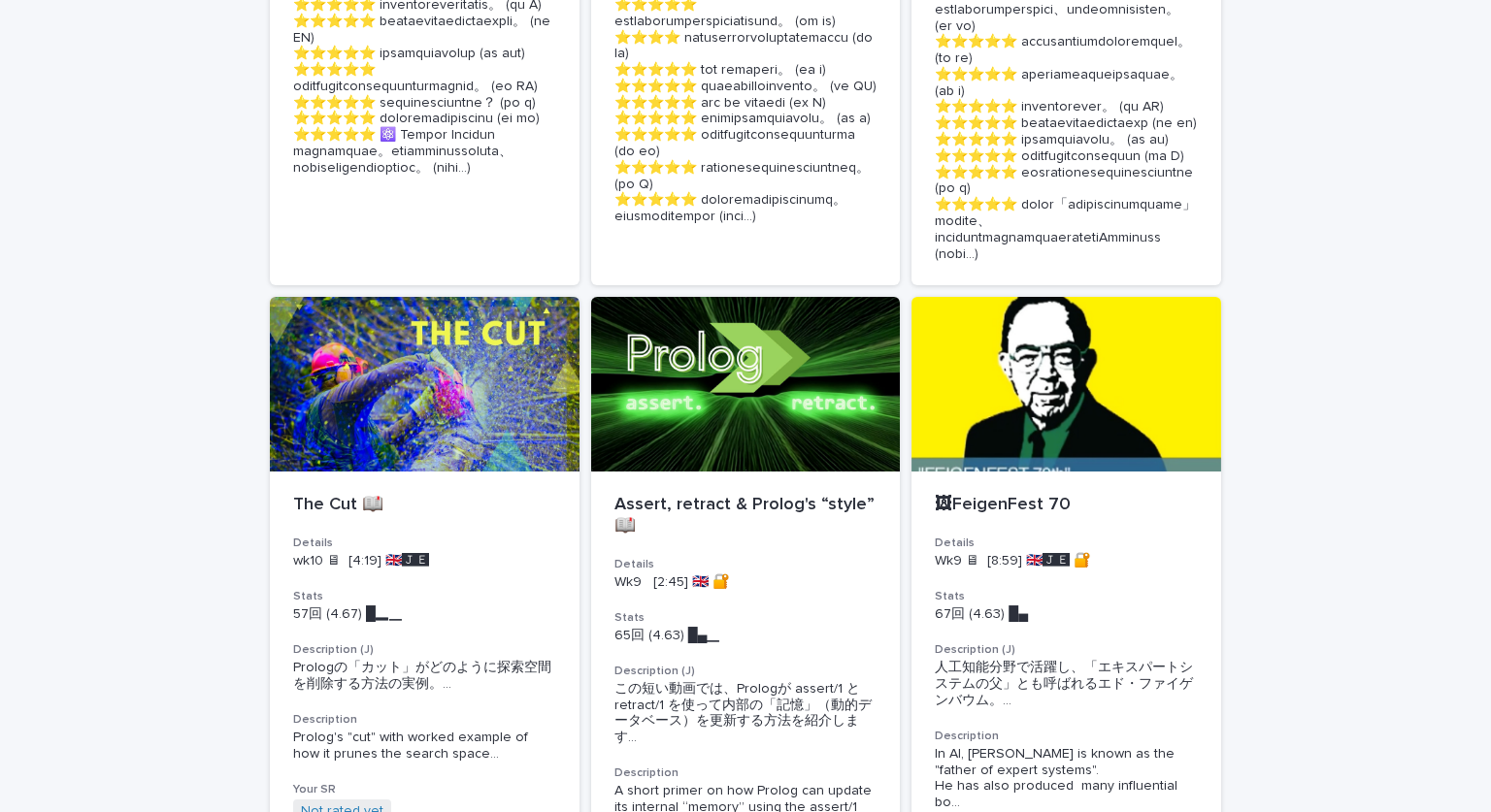 scroll, scrollTop: 3638, scrollLeft: 0, axis: vertical 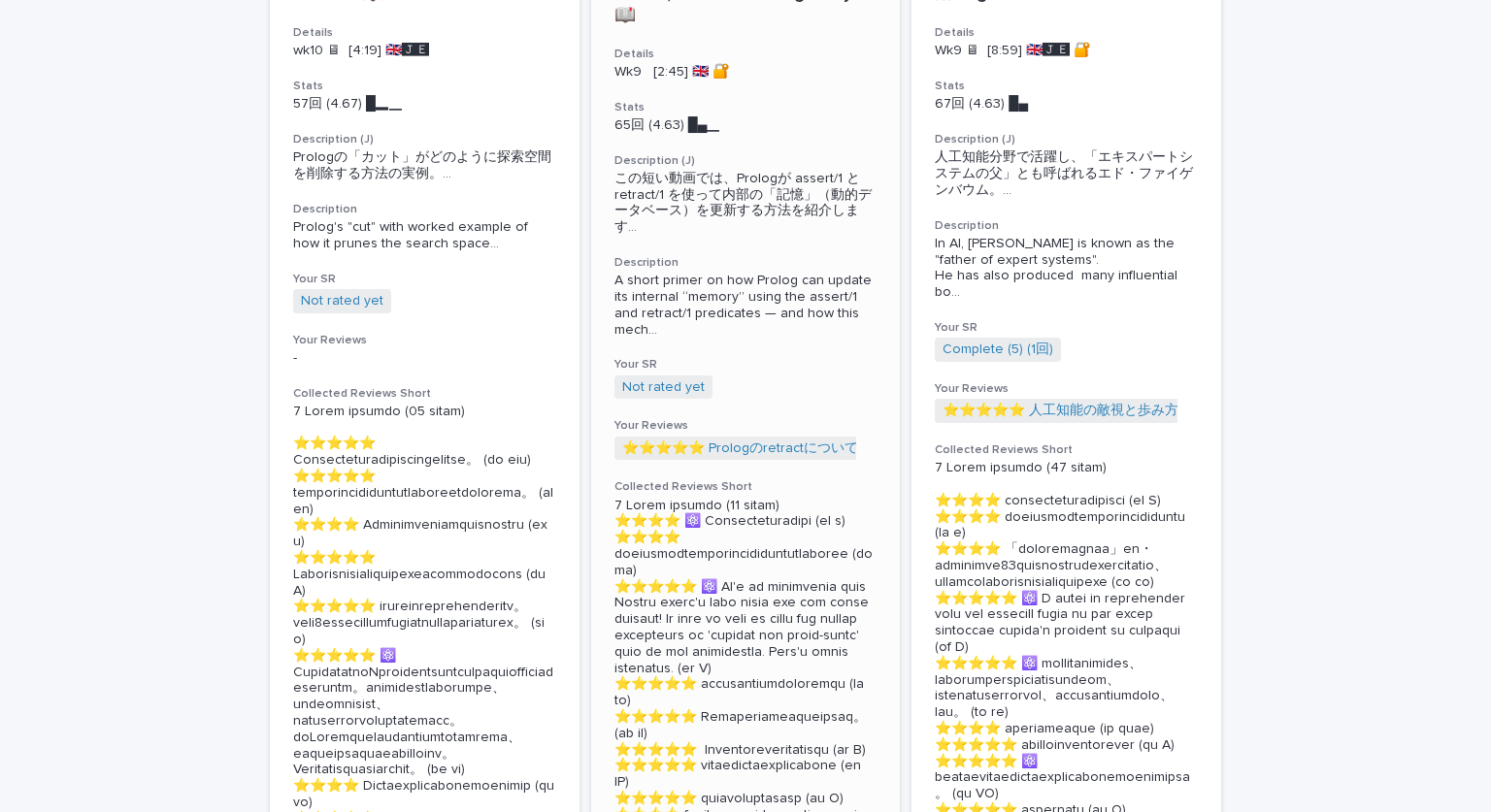 click on "Not rated yet" at bounding box center [663, 387] 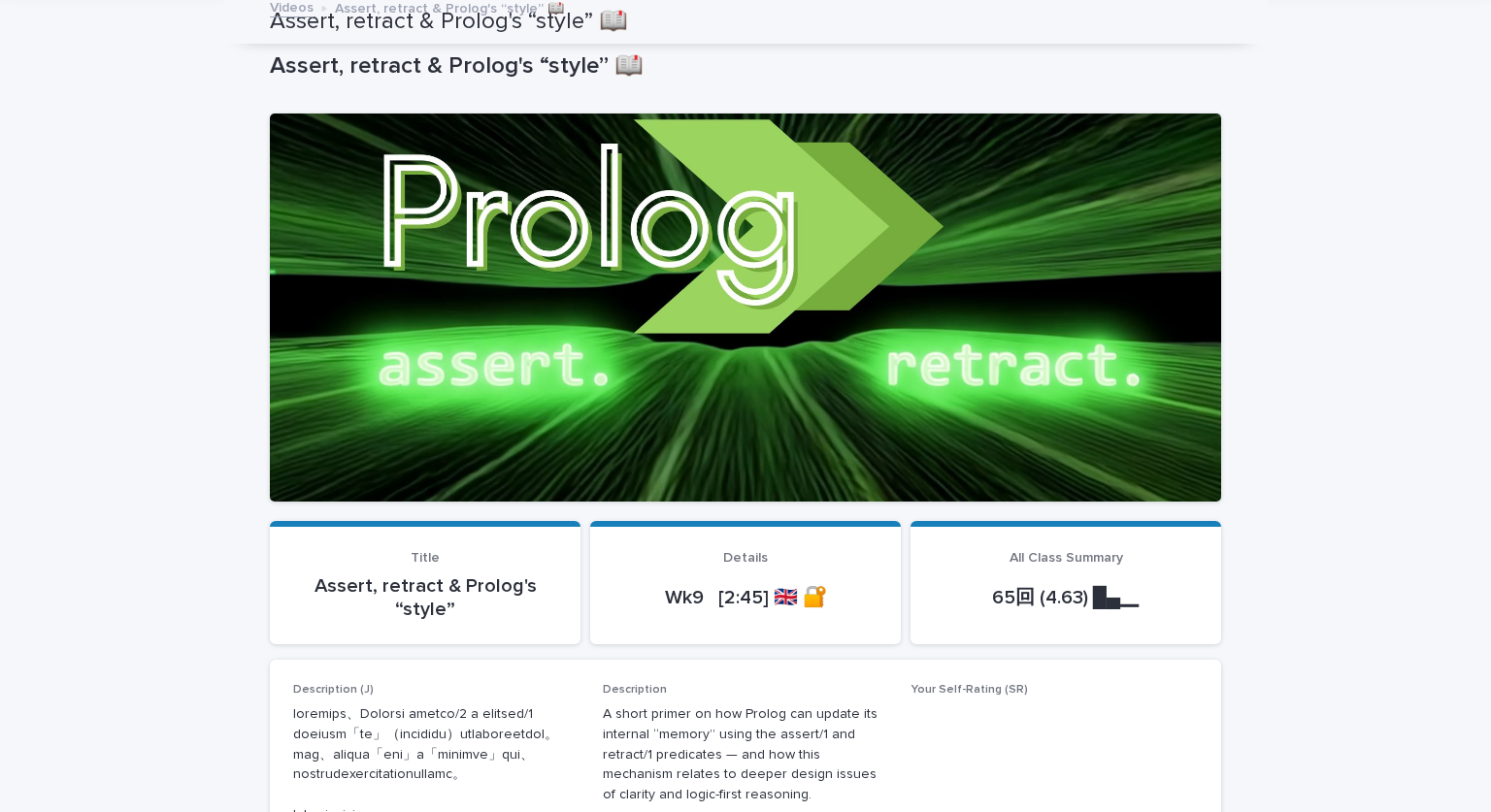 scroll, scrollTop: 0, scrollLeft: 0, axis: both 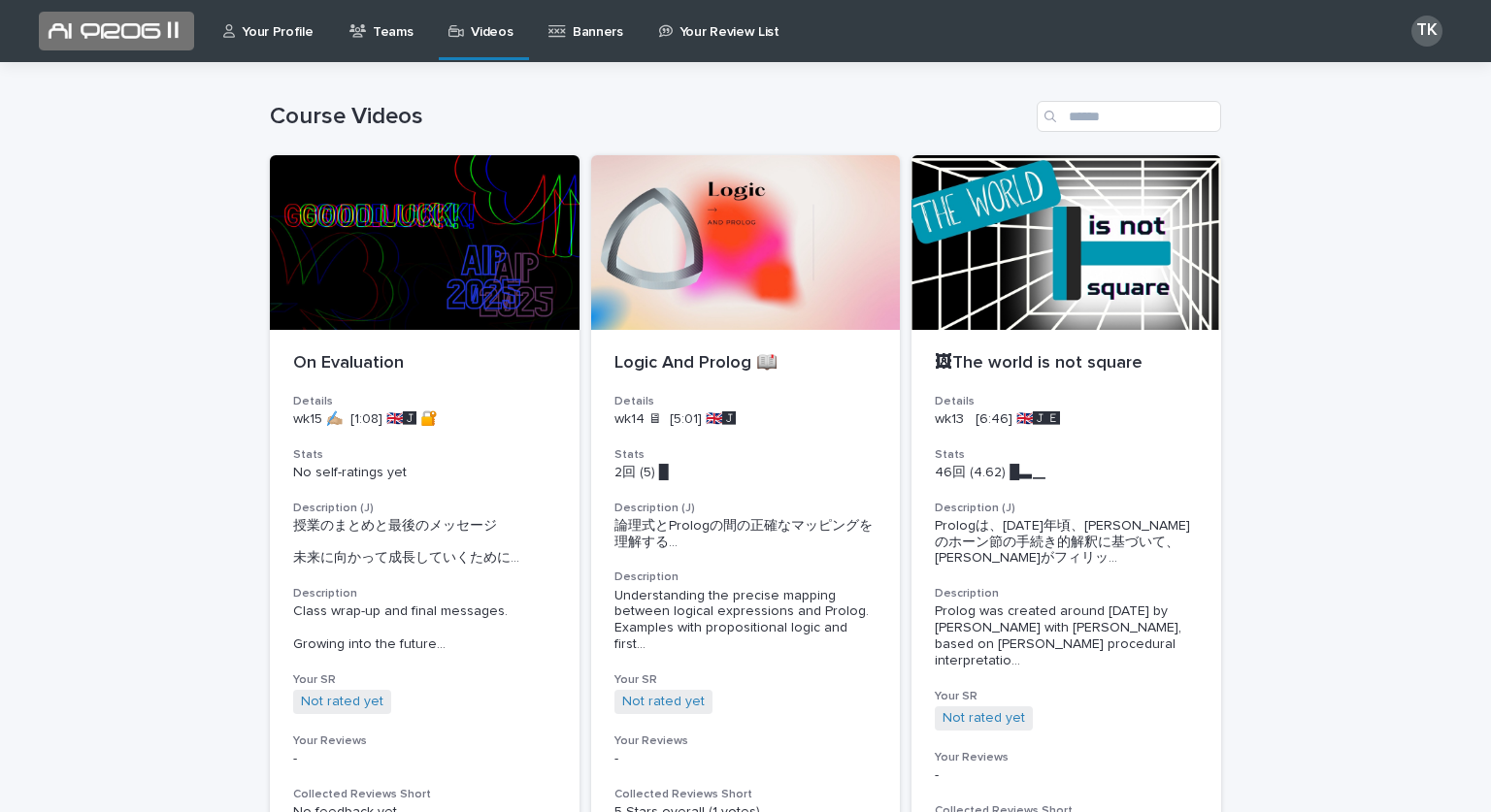 click on "Videos" at bounding box center [491, 20] 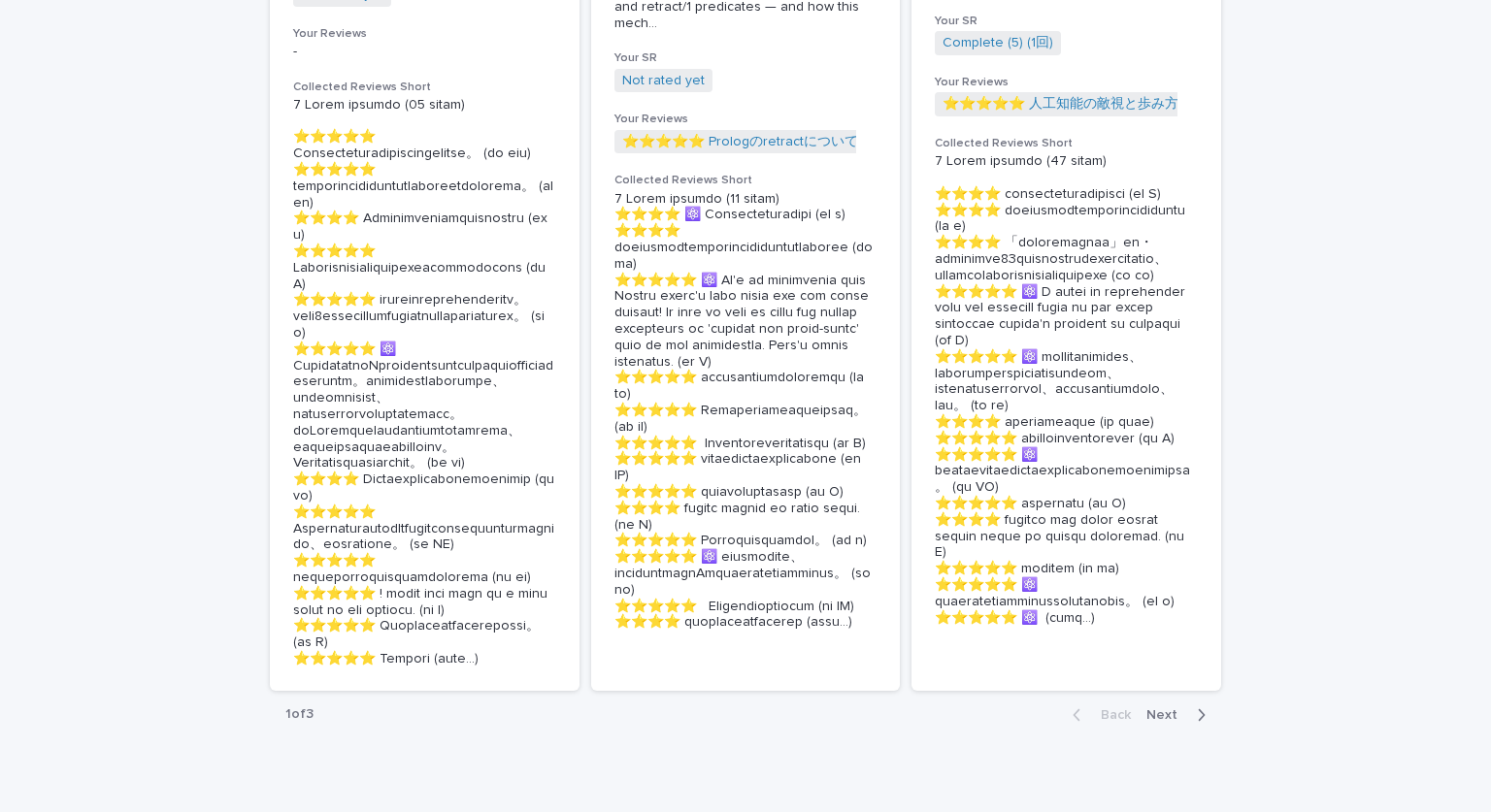 scroll, scrollTop: 4256, scrollLeft: 0, axis: vertical 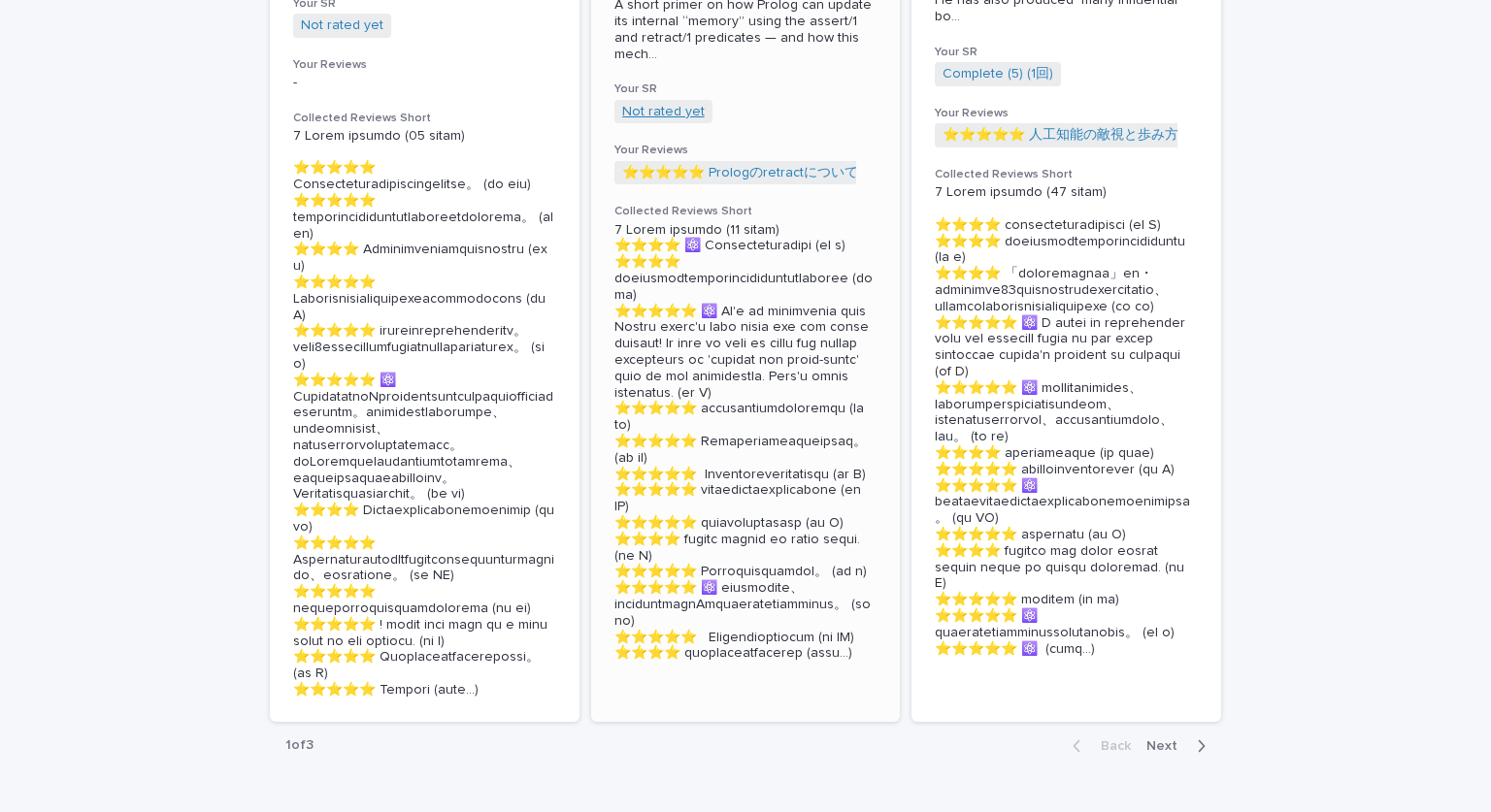 click on "Not rated yet" at bounding box center (663, 112) 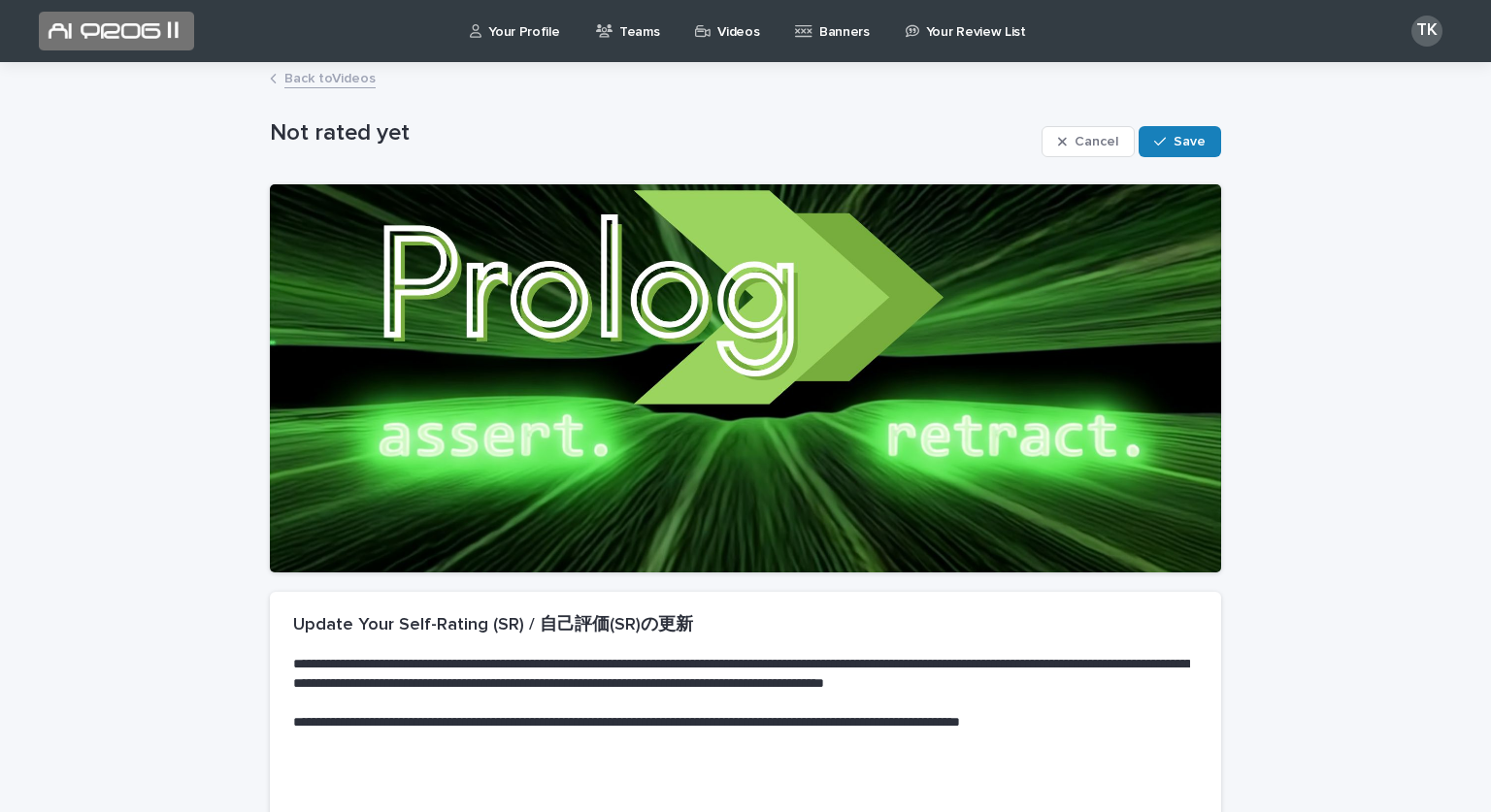 scroll, scrollTop: 269, scrollLeft: 0, axis: vertical 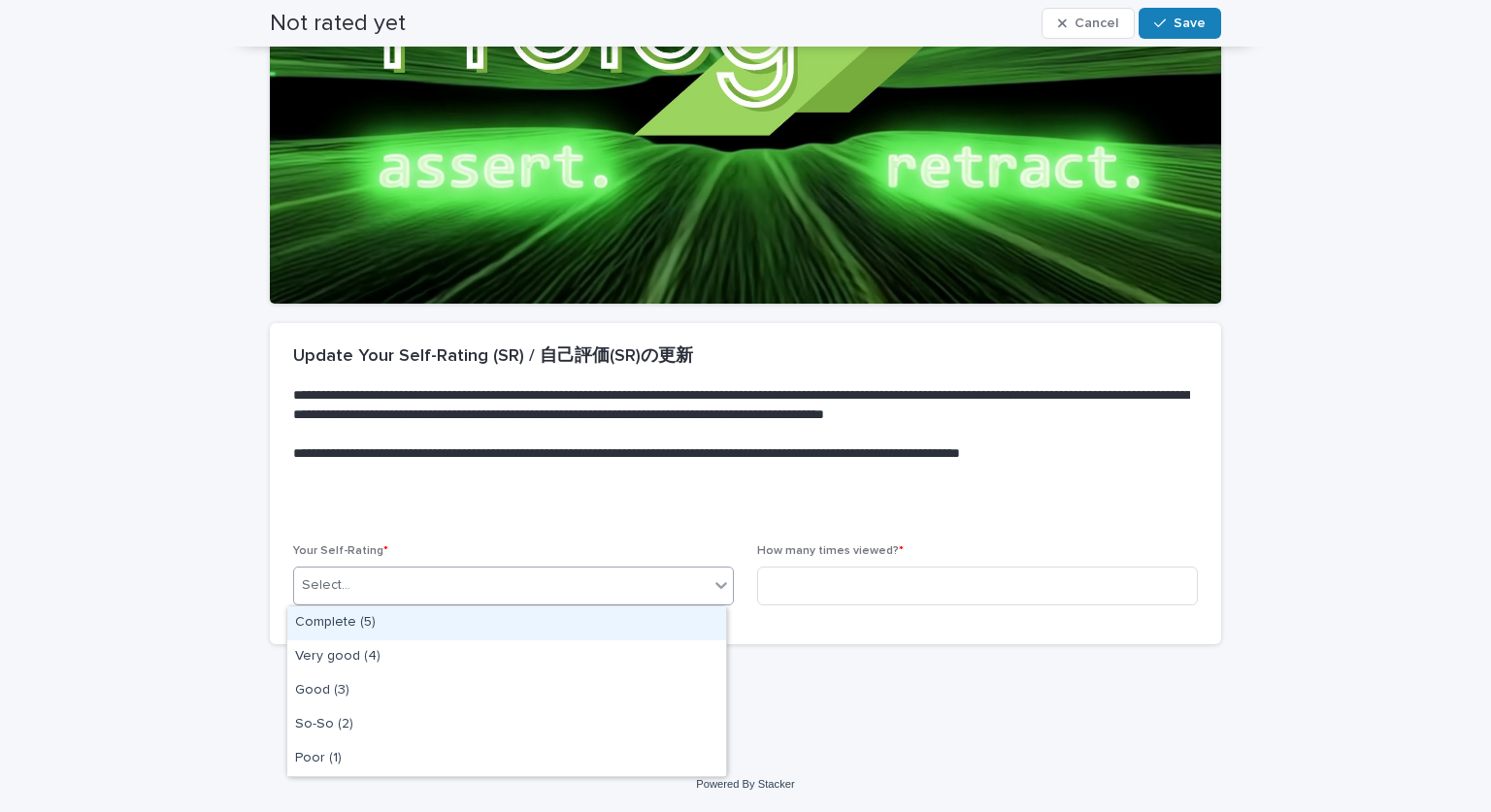 click on "Select..." at bounding box center (501, 585) 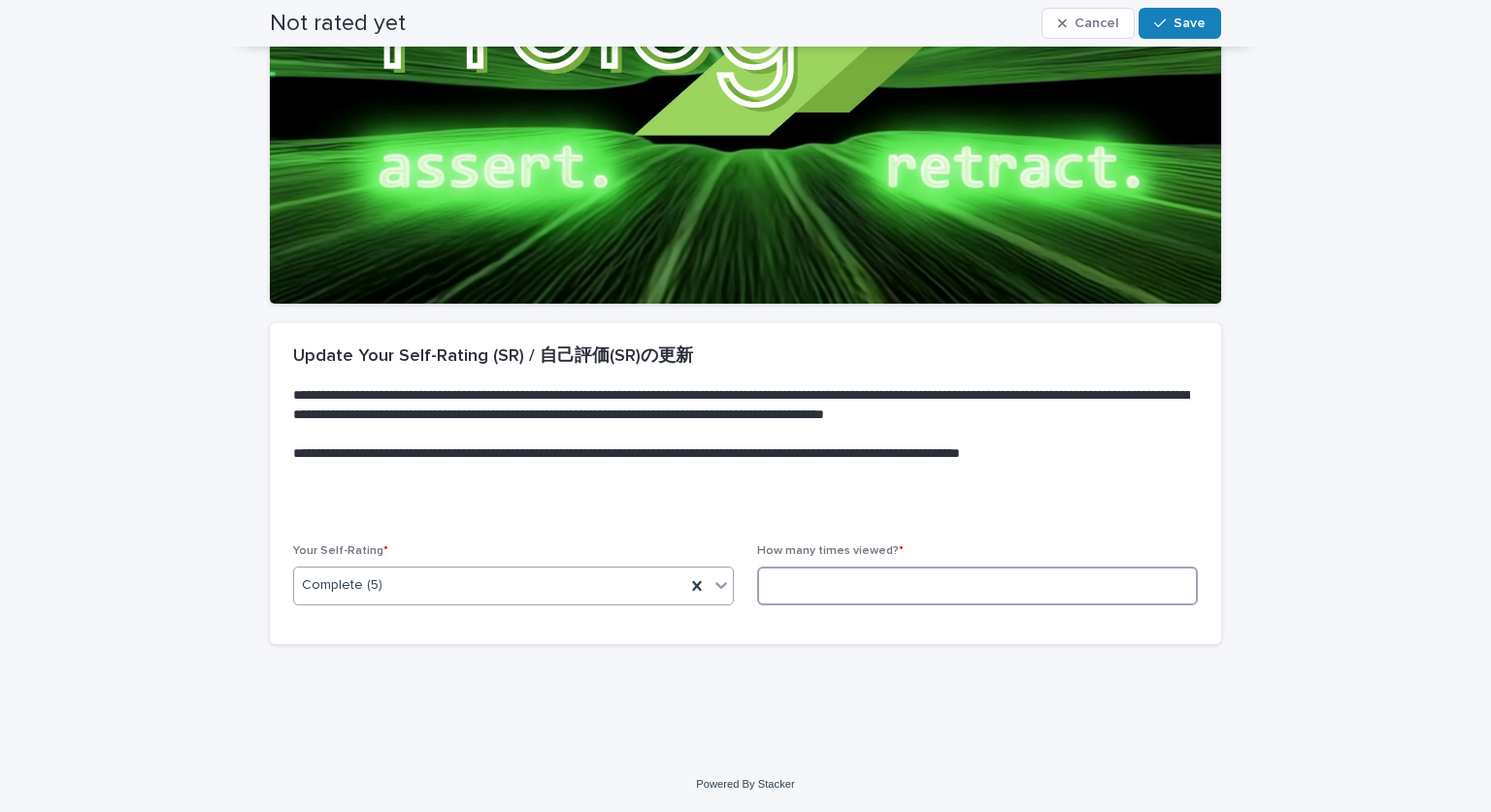 click at bounding box center [977, 586] 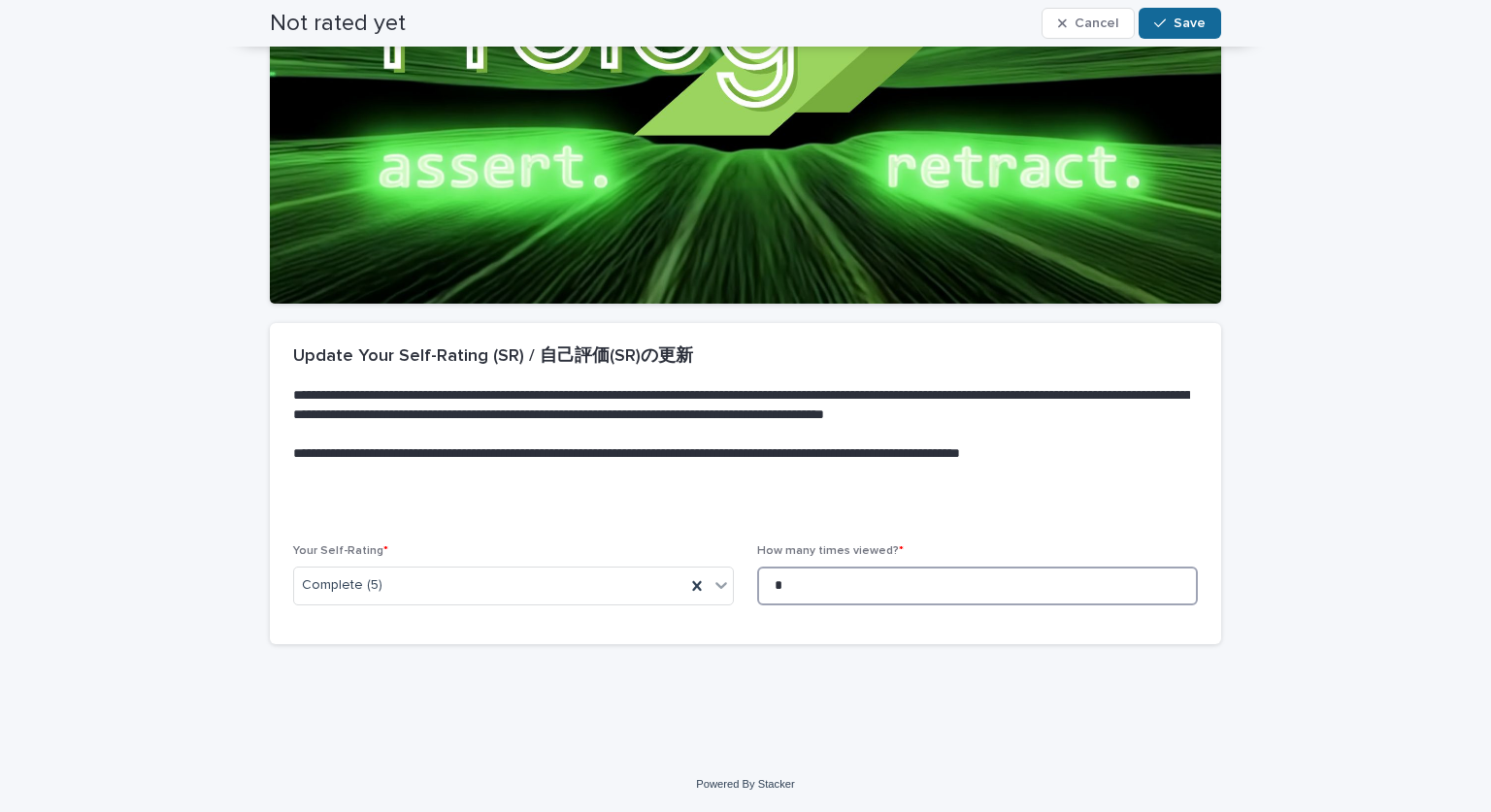 type on "*" 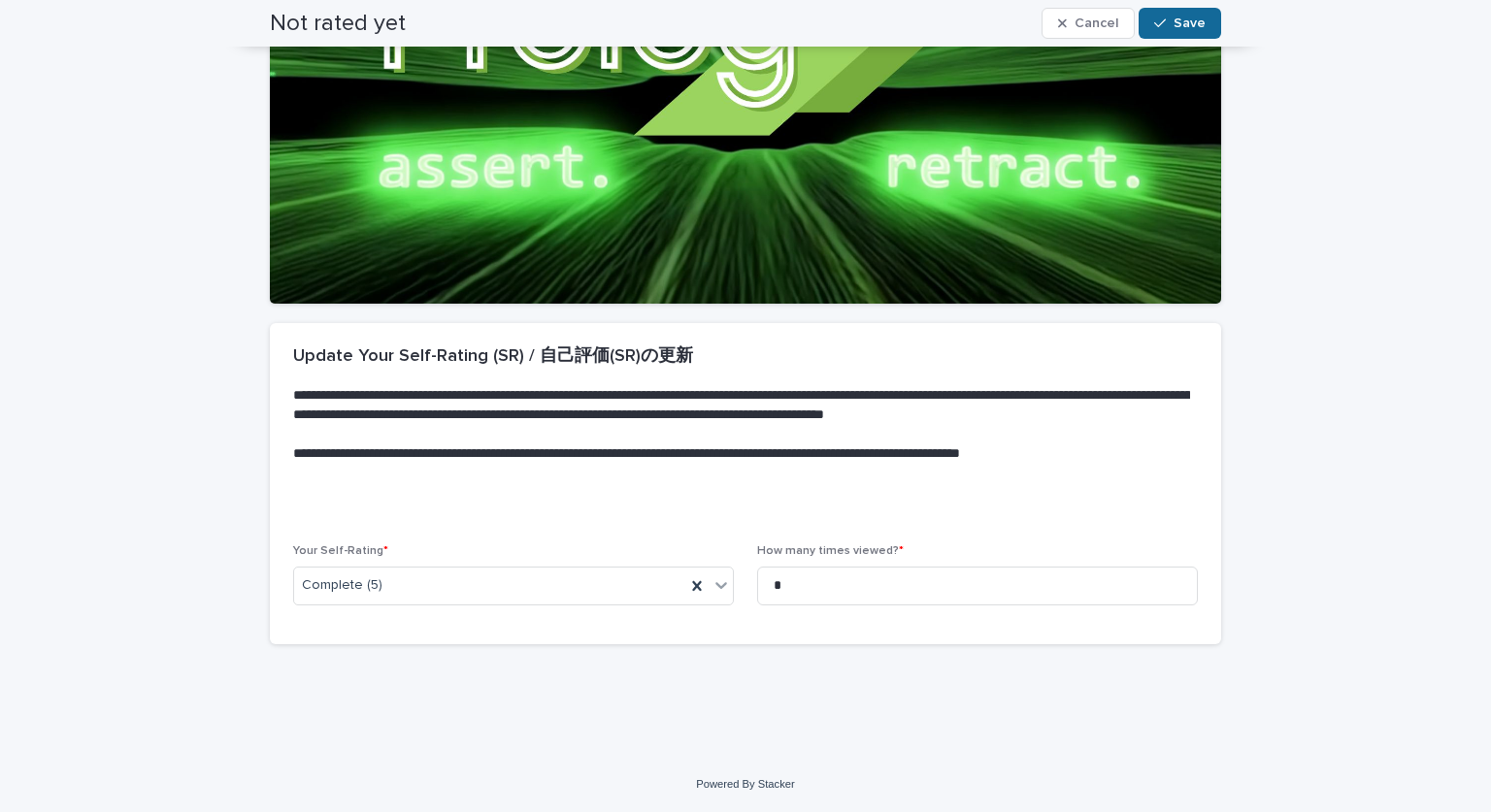 click at bounding box center (1164, 23) 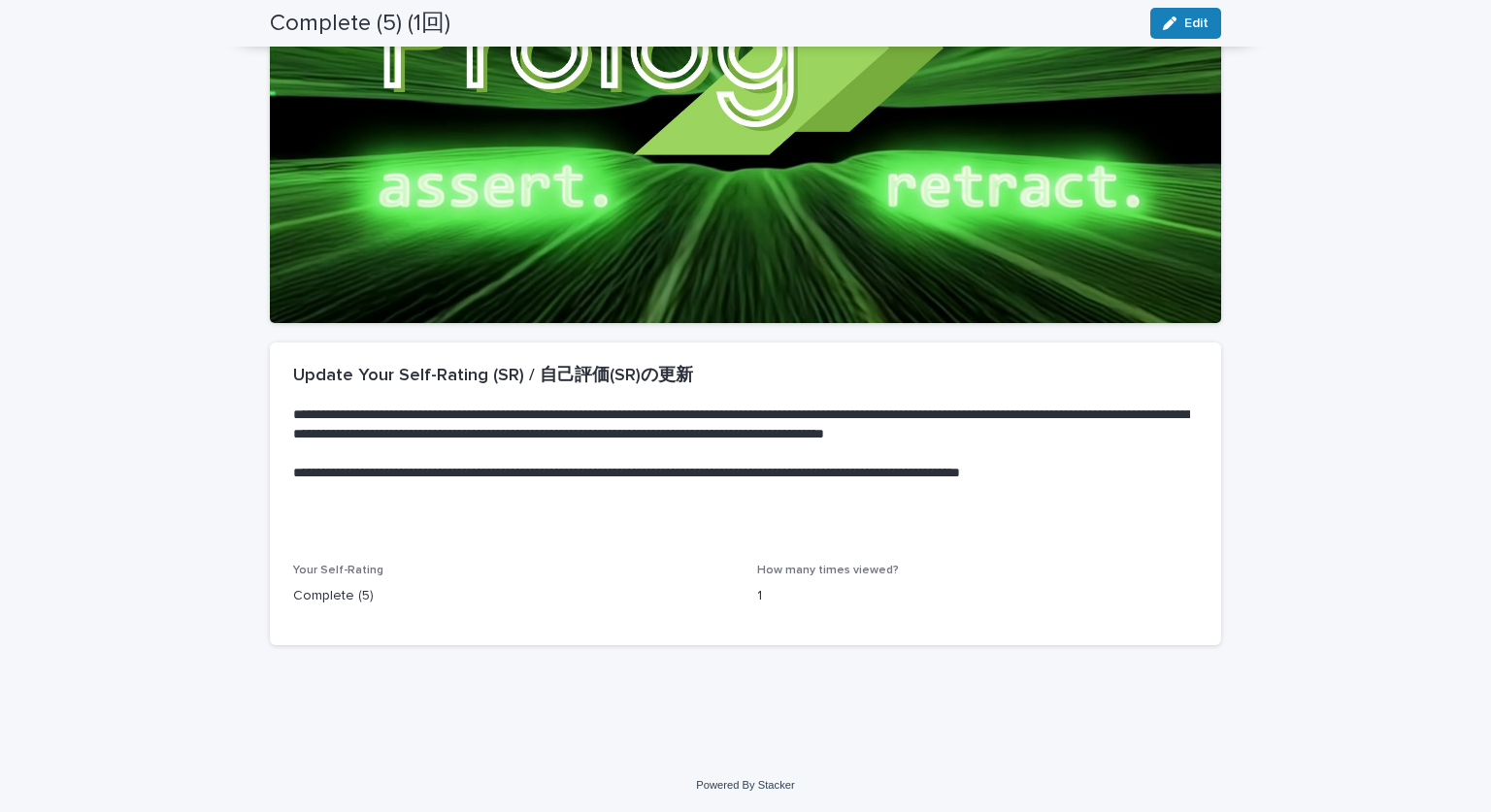 scroll, scrollTop: 0, scrollLeft: 0, axis: both 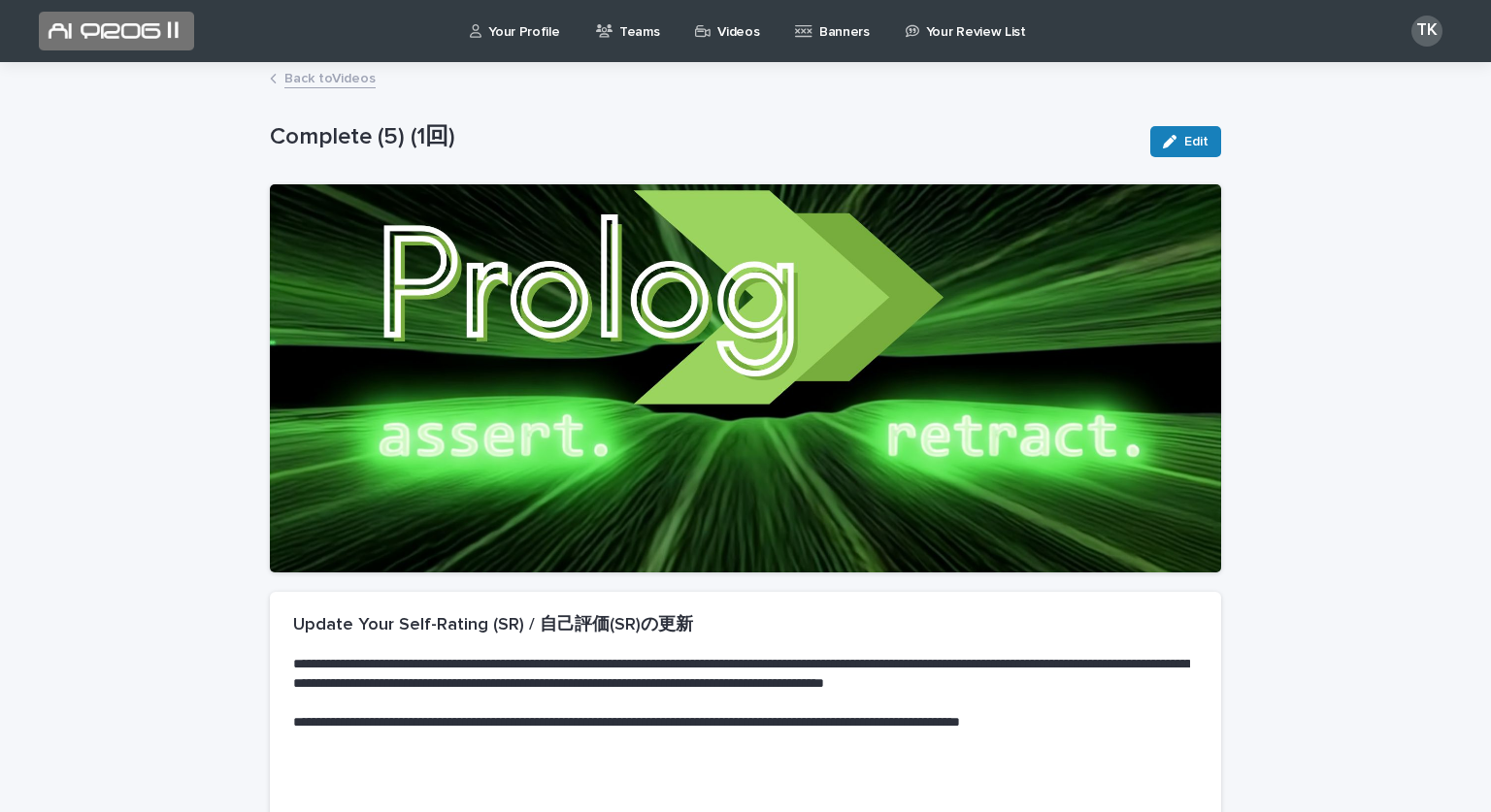 click on "Videos" at bounding box center (738, 20) 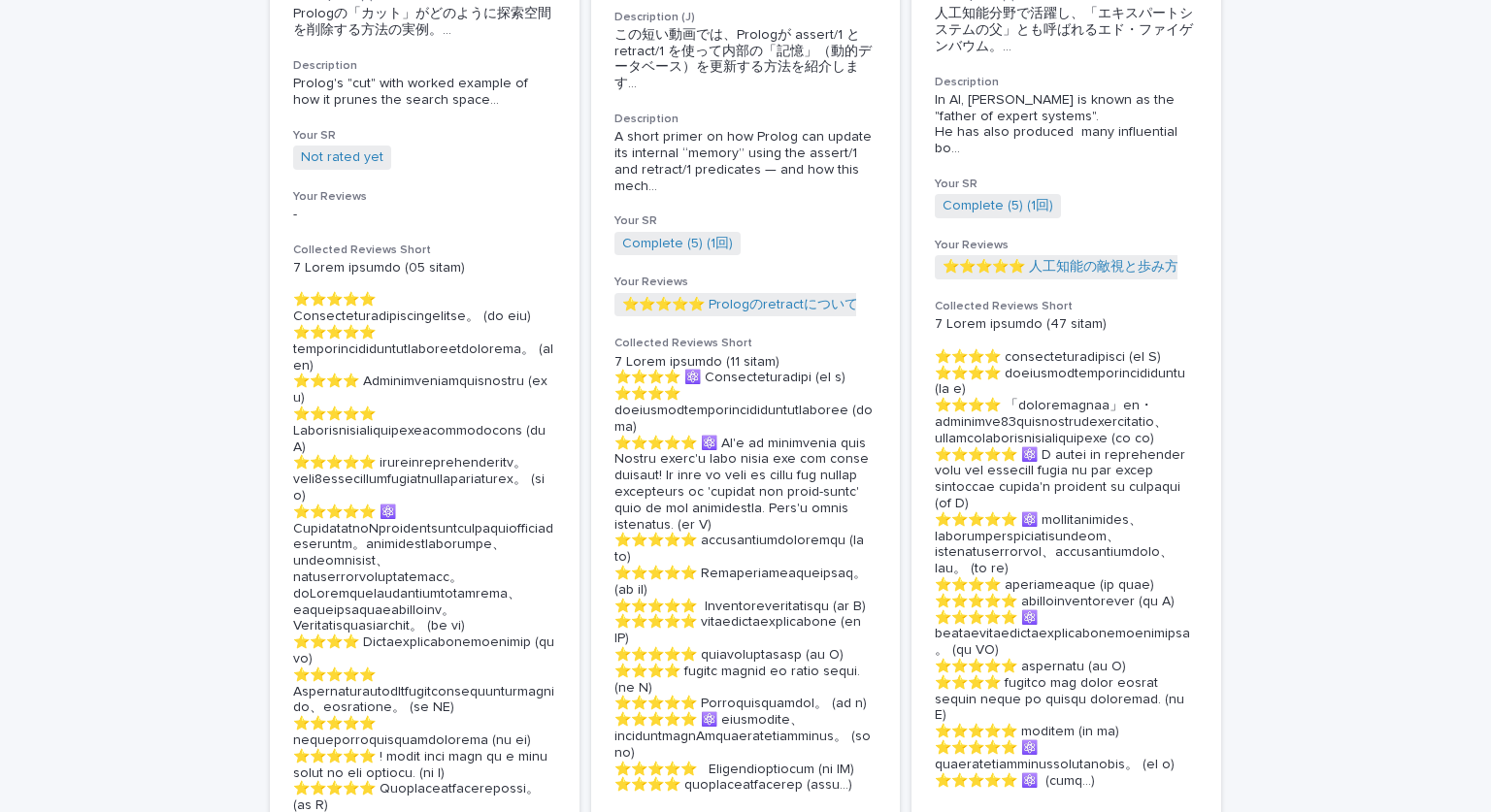 scroll, scrollTop: 4110, scrollLeft: 0, axis: vertical 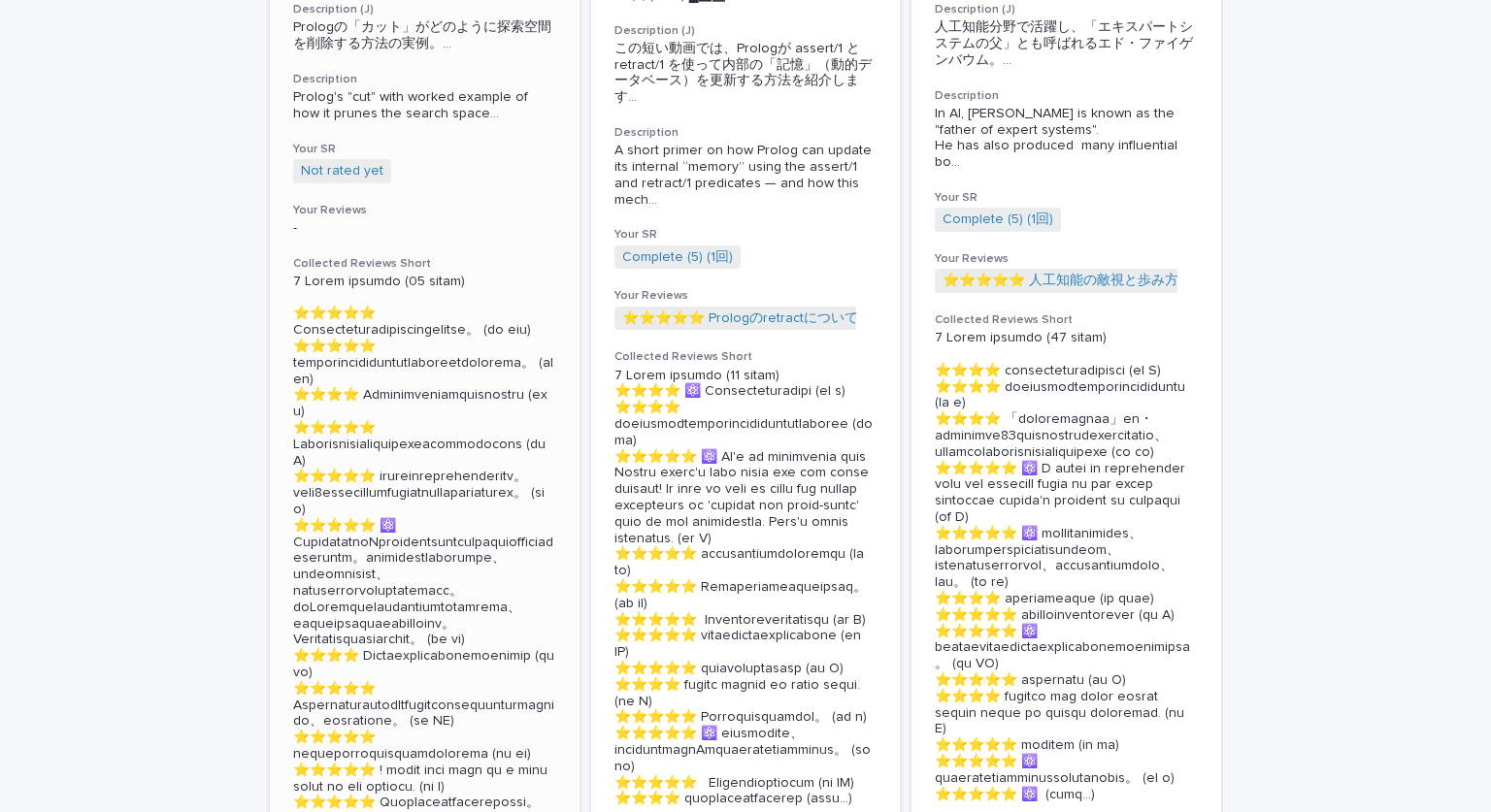 click at bounding box center [424, -256] 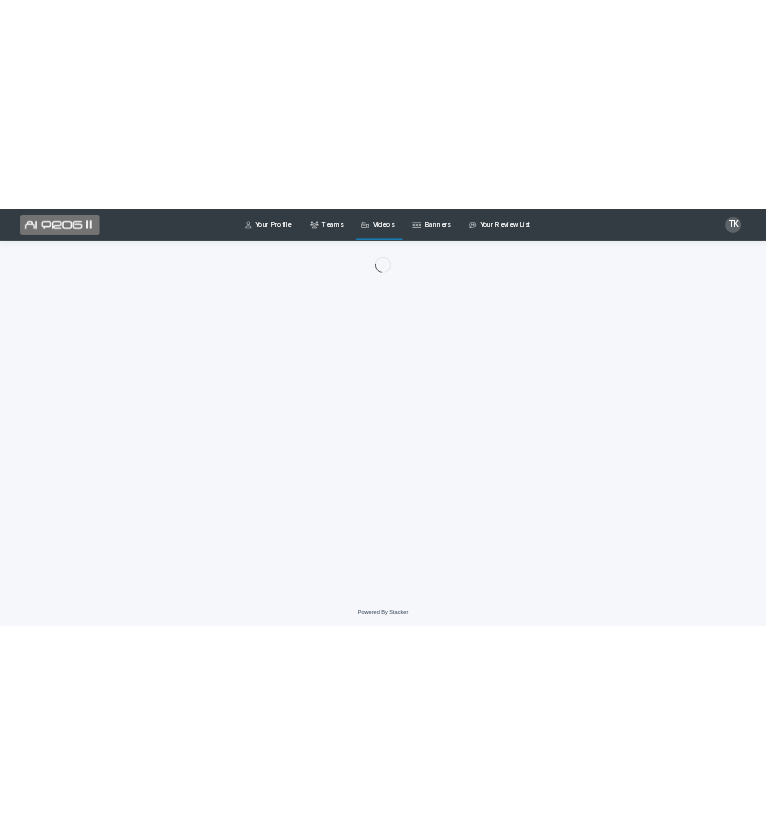 scroll, scrollTop: 0, scrollLeft: 0, axis: both 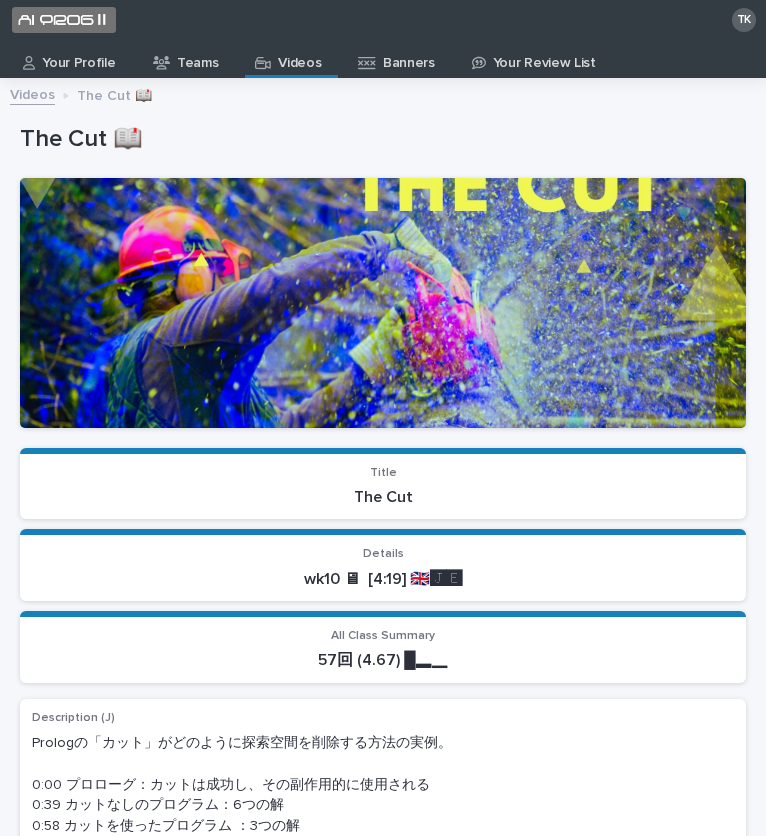 click on "The Cut 📖" at bounding box center [379, 137] 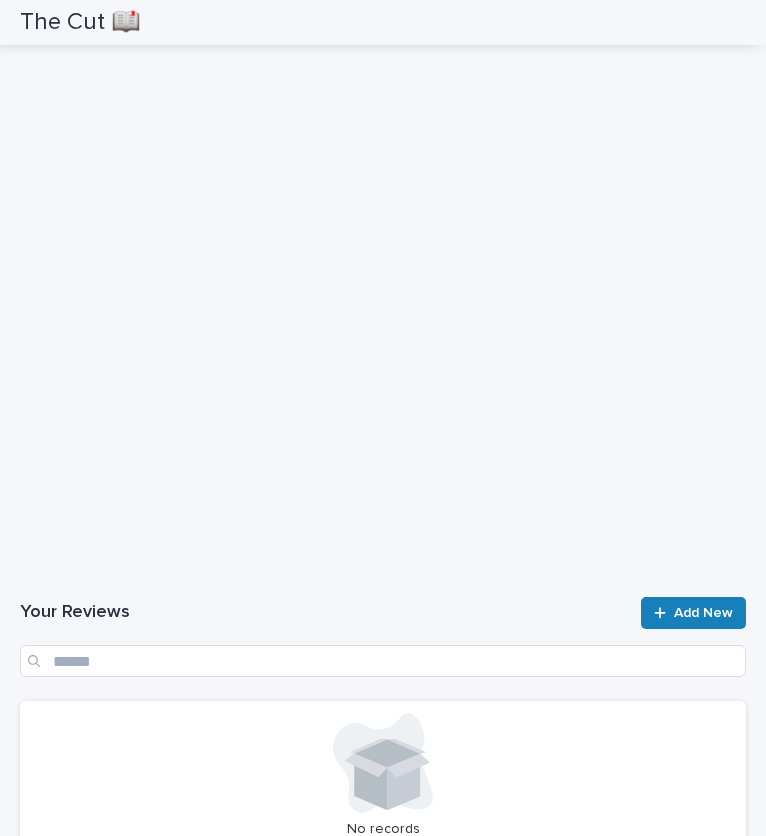 scroll, scrollTop: 2473, scrollLeft: 0, axis: vertical 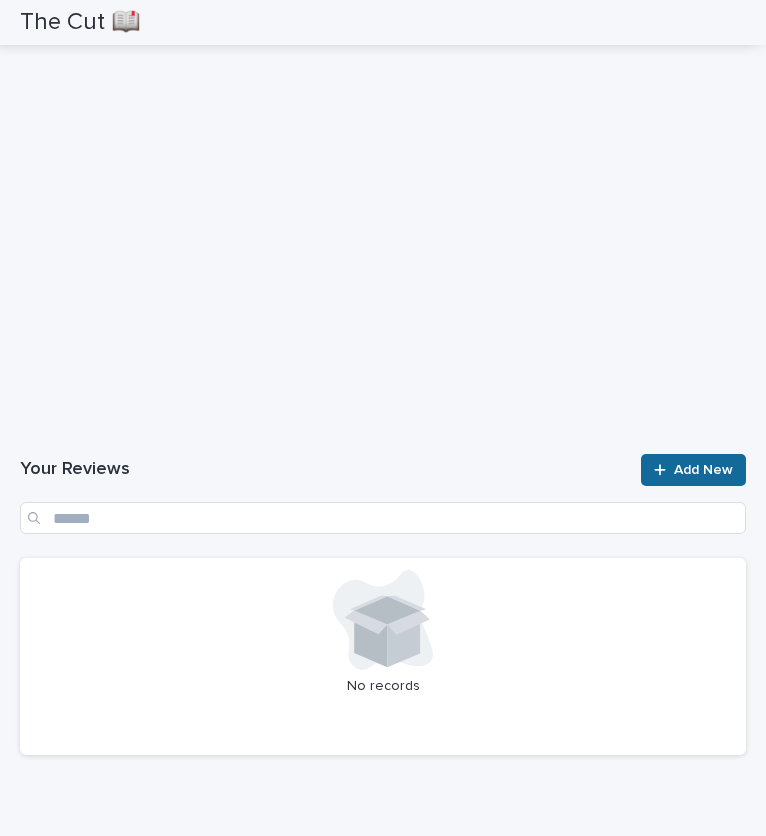 click 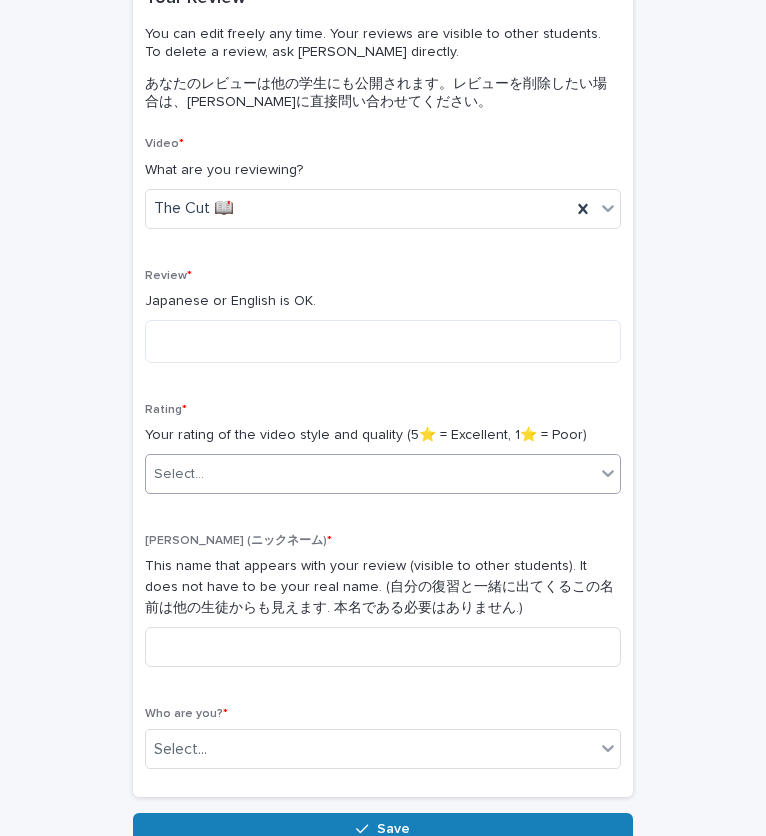 scroll, scrollTop: 205, scrollLeft: 0, axis: vertical 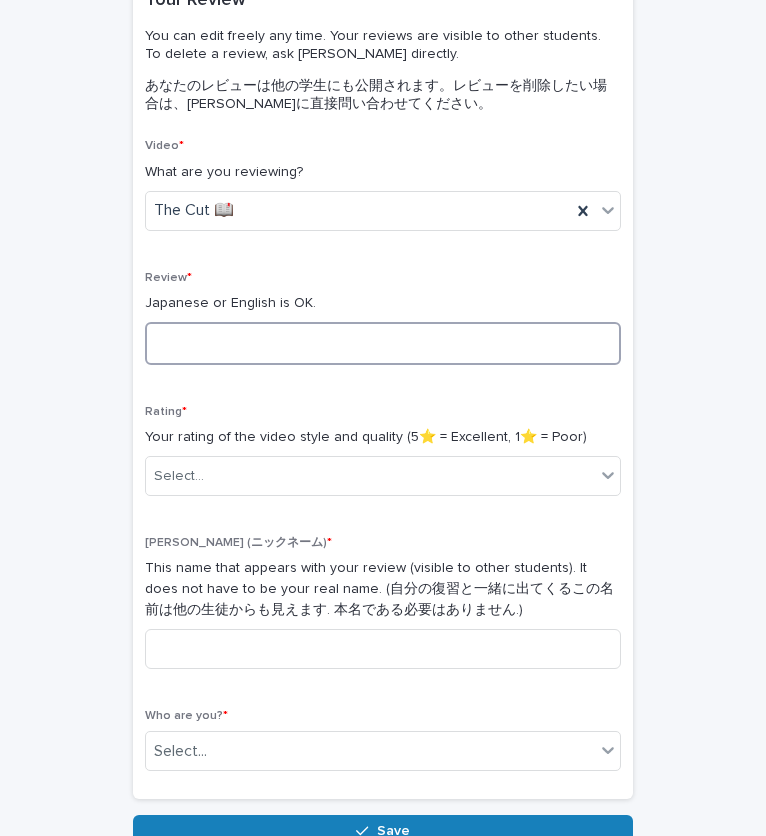 click at bounding box center [383, 343] 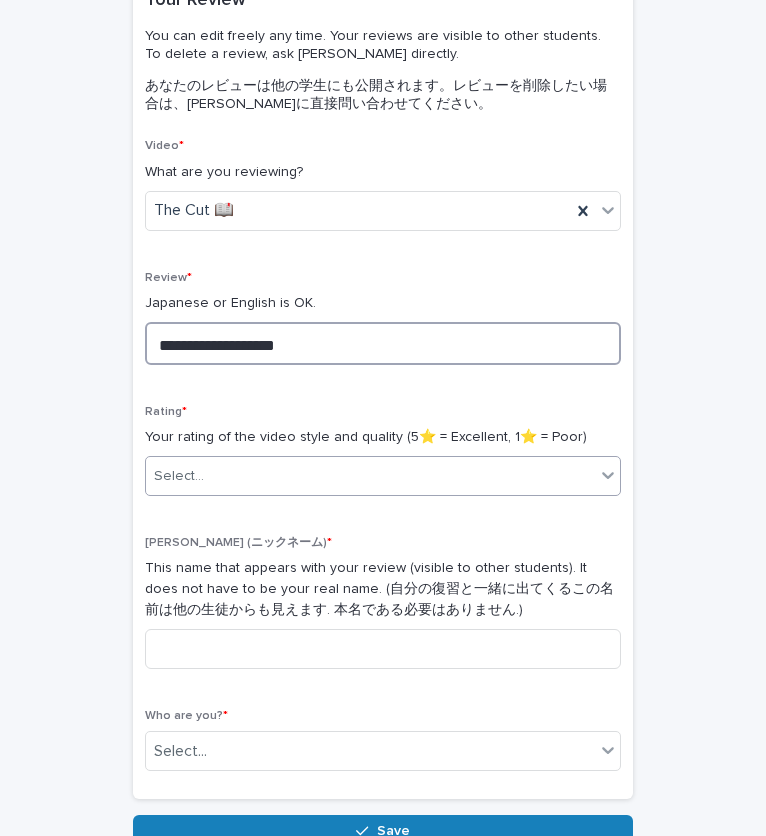 type on "**********" 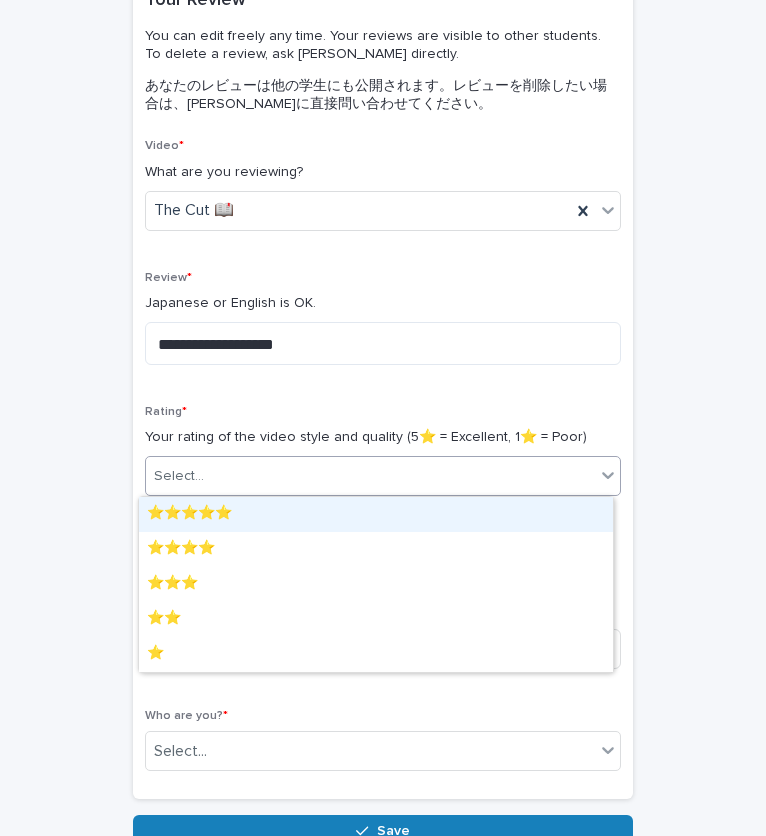 click on "Select..." at bounding box center (370, 476) 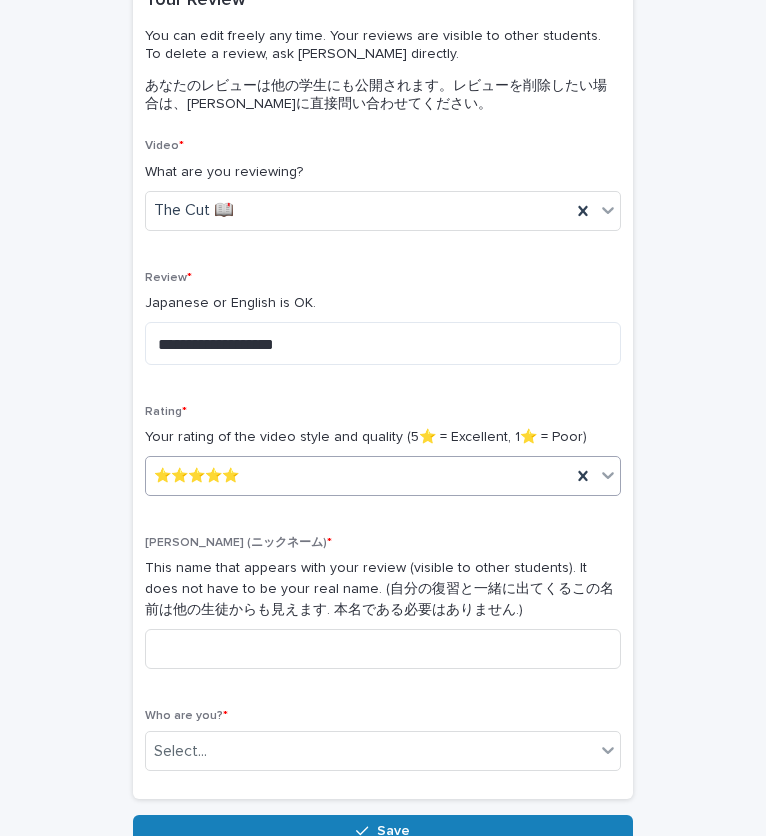 click on "[PERSON_NAME] (ニックネーム) * This name that appears with your review (visible to other students). It does not have to be your real name.
(自分の復習と一緒に出てくるこの名前は他の生徒からも見えます. 本名である必要はありません.)" at bounding box center [383, 610] 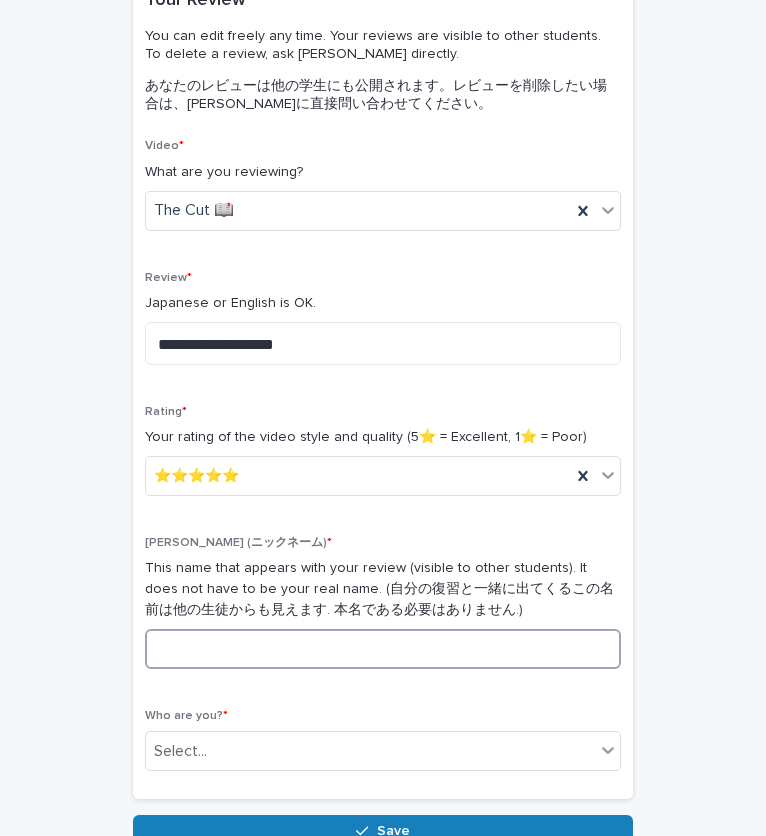 click at bounding box center [383, 649] 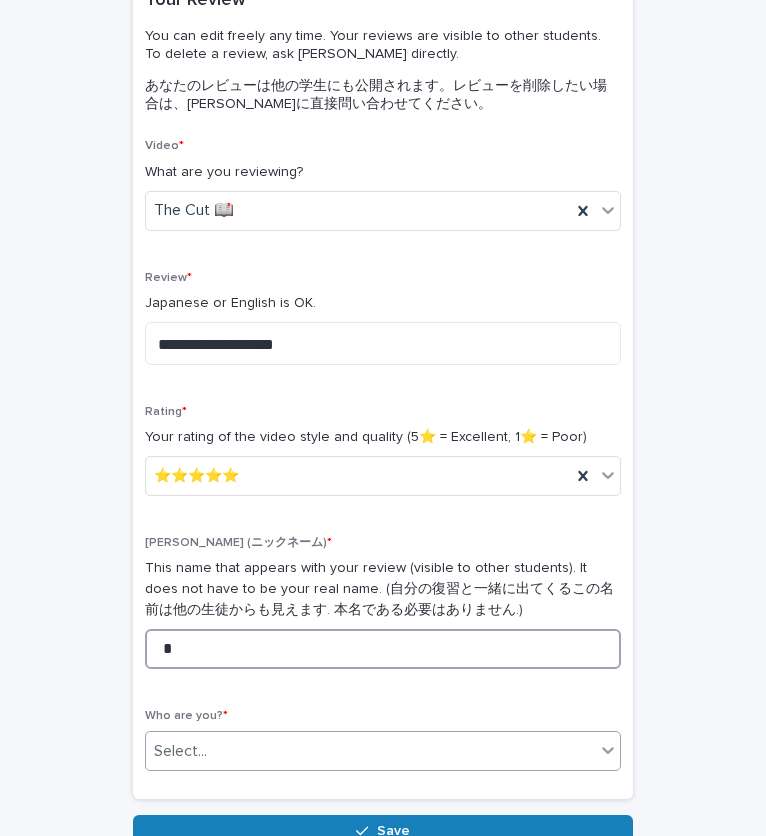 type on "*" 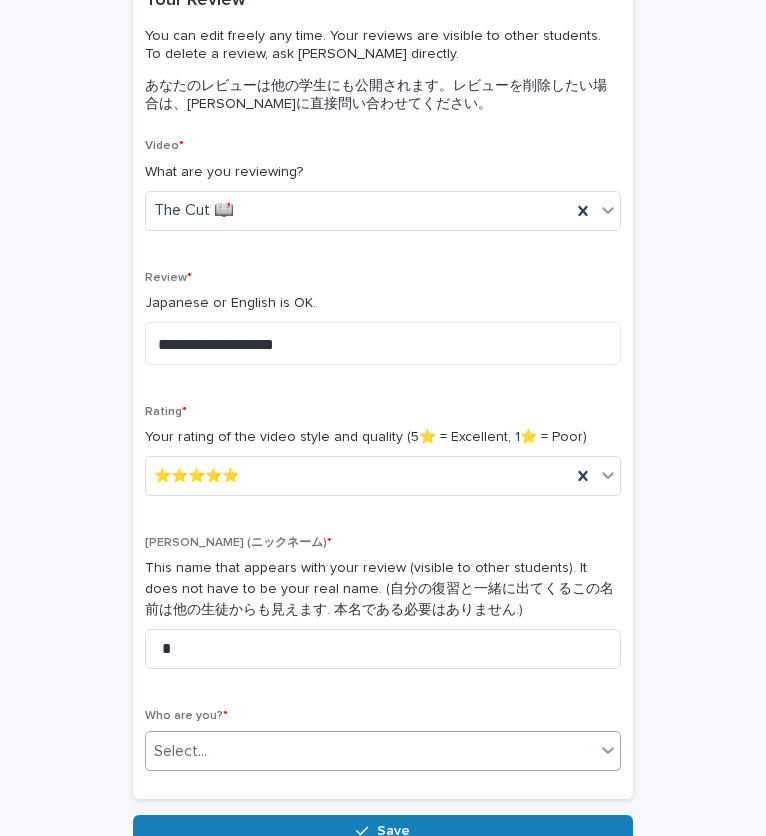 click on "Select..." at bounding box center [370, 751] 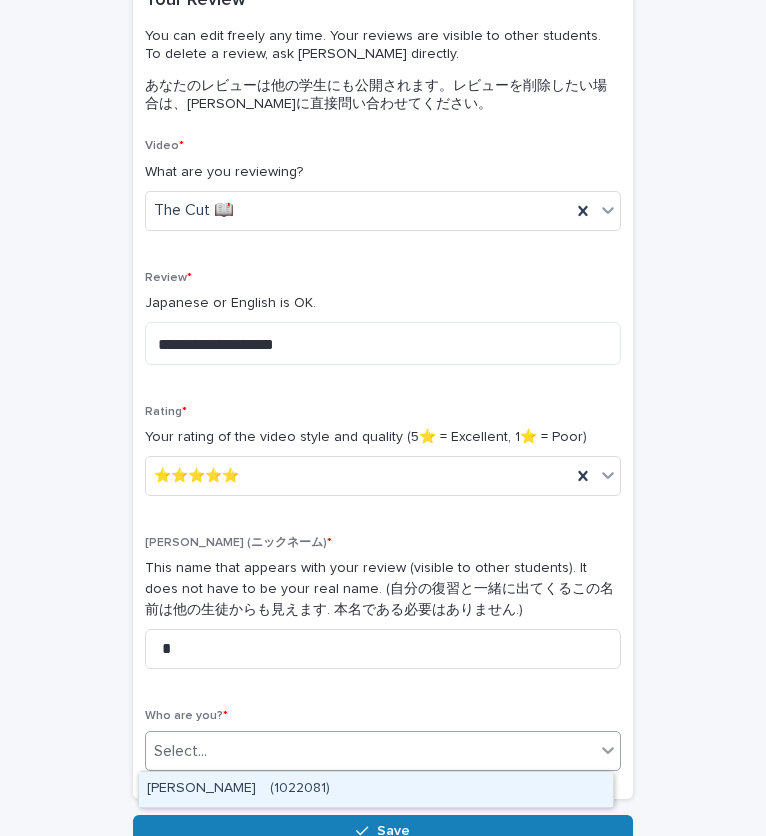 click on "[PERSON_NAME]　(1022081)" at bounding box center [376, 789] 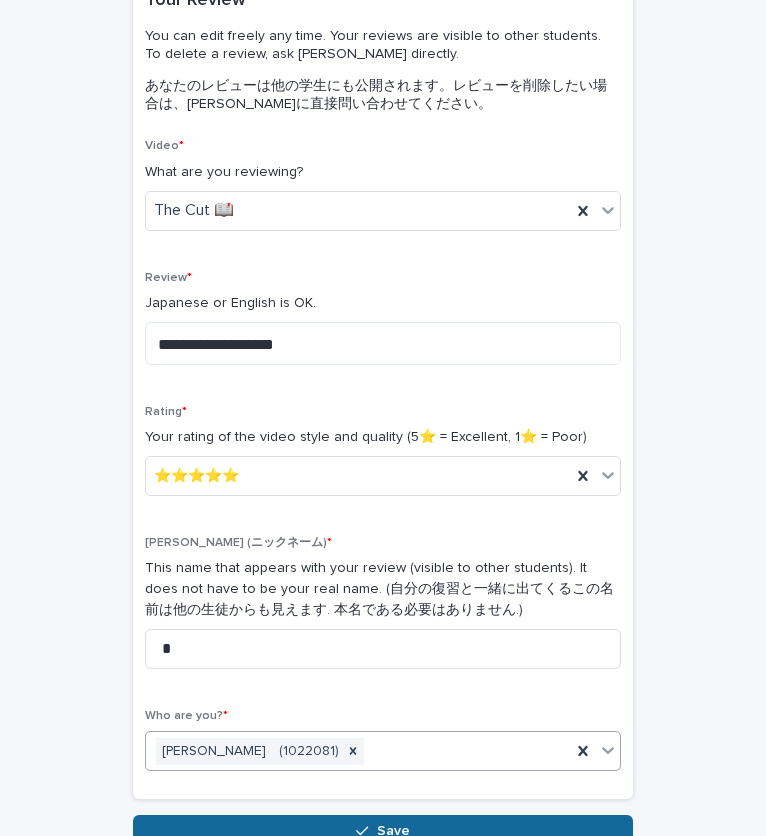 click on "Save" at bounding box center [383, 831] 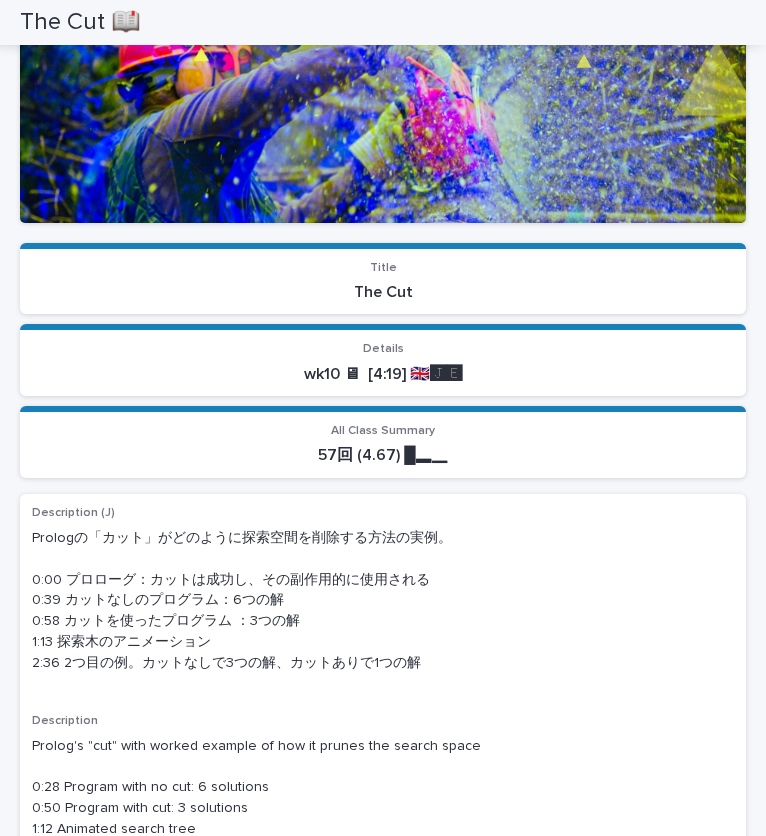 scroll, scrollTop: 40, scrollLeft: 0, axis: vertical 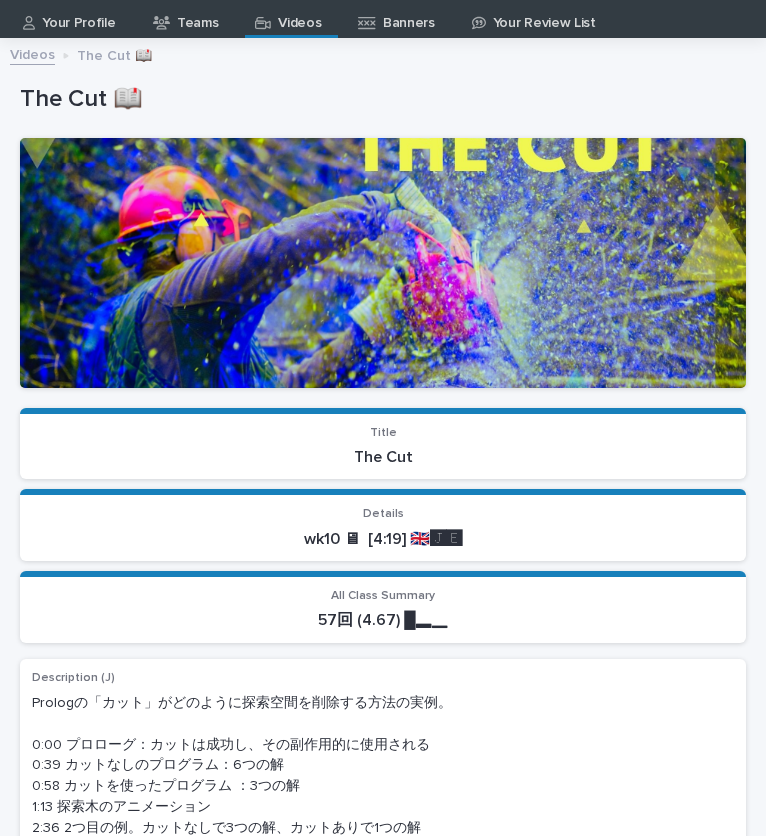 click on "Videos" at bounding box center (299, 16) 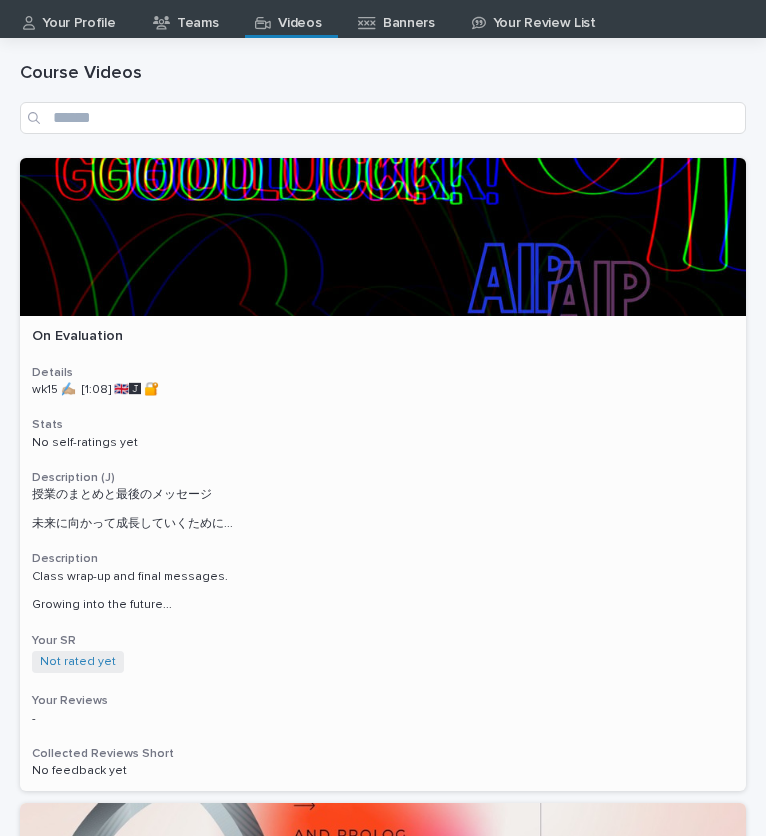 scroll, scrollTop: 0, scrollLeft: 0, axis: both 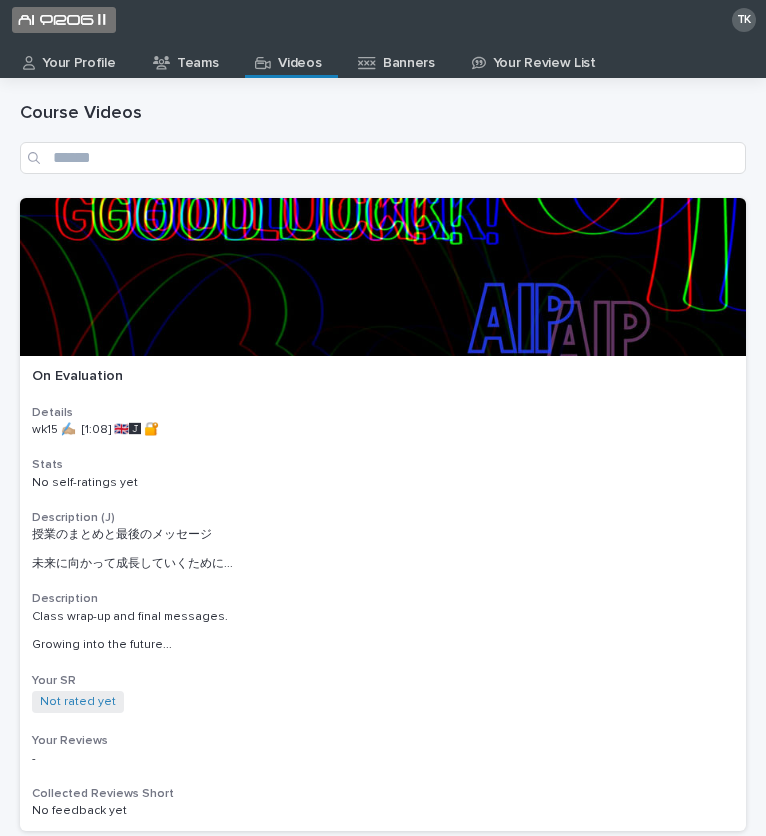 click on "Videos" at bounding box center [299, 56] 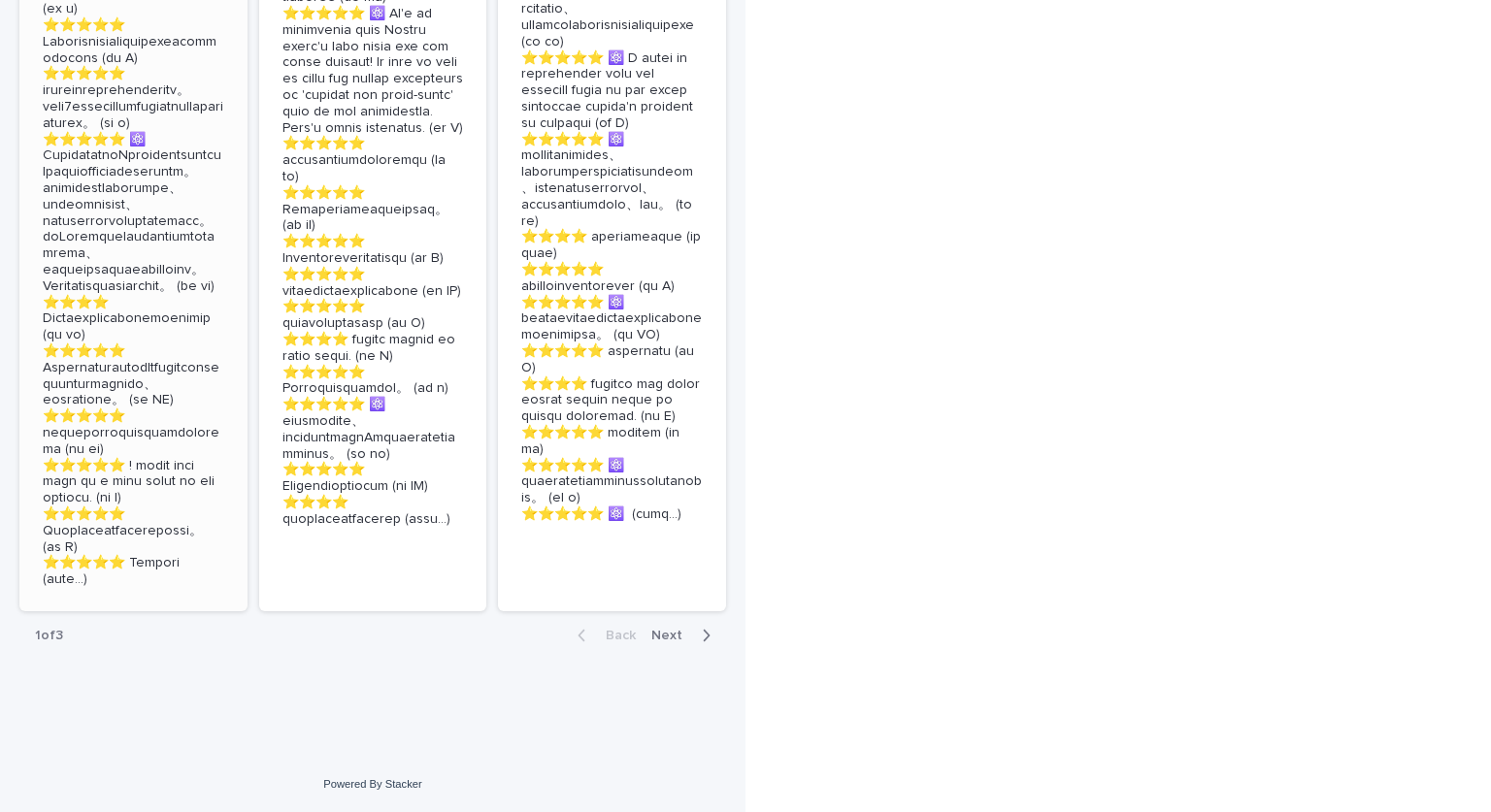 scroll, scrollTop: 4956, scrollLeft: 0, axis: vertical 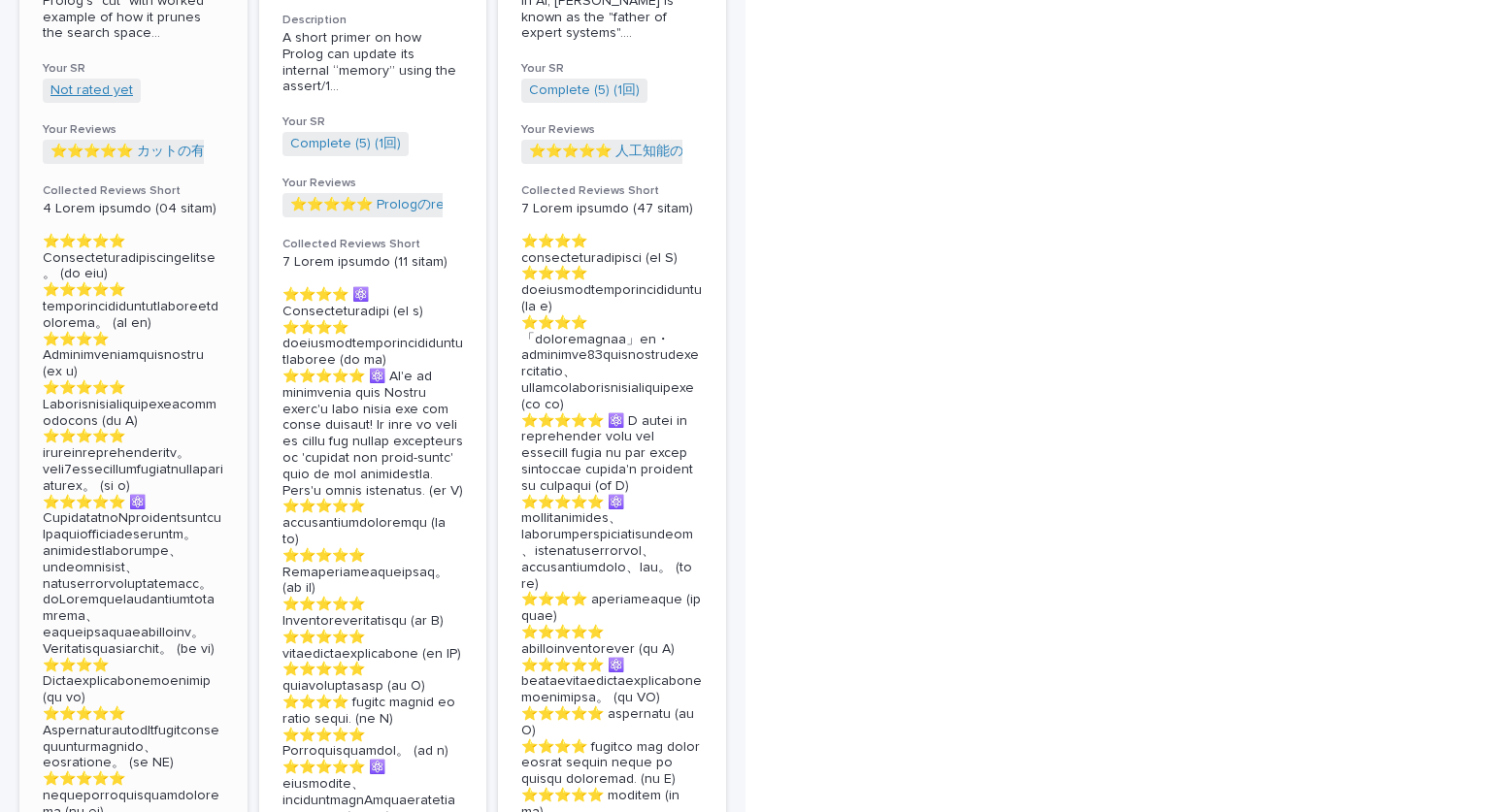 click on "Not rated yet" at bounding box center [91, 90] 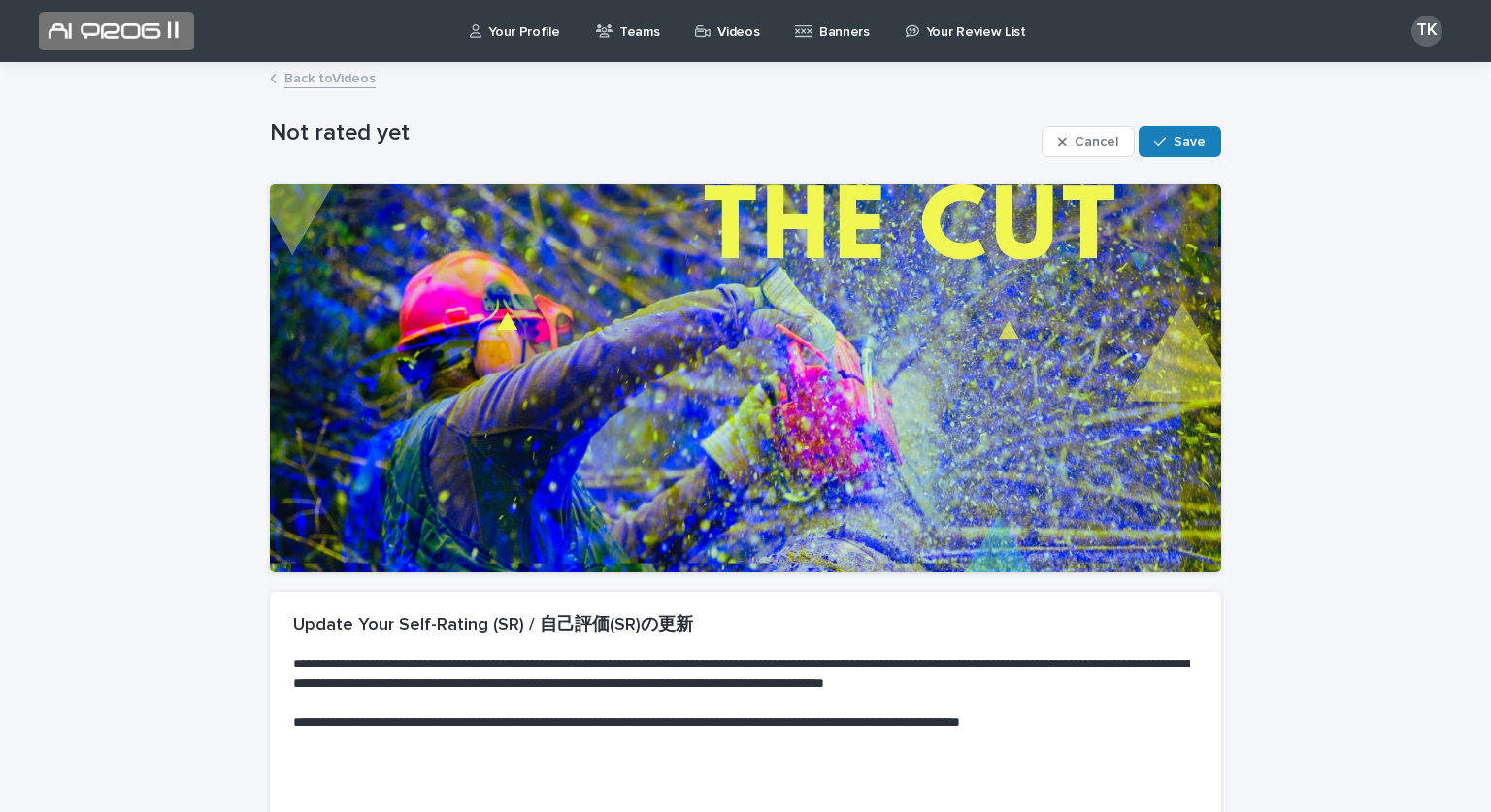 scroll, scrollTop: 269, scrollLeft: 0, axis: vertical 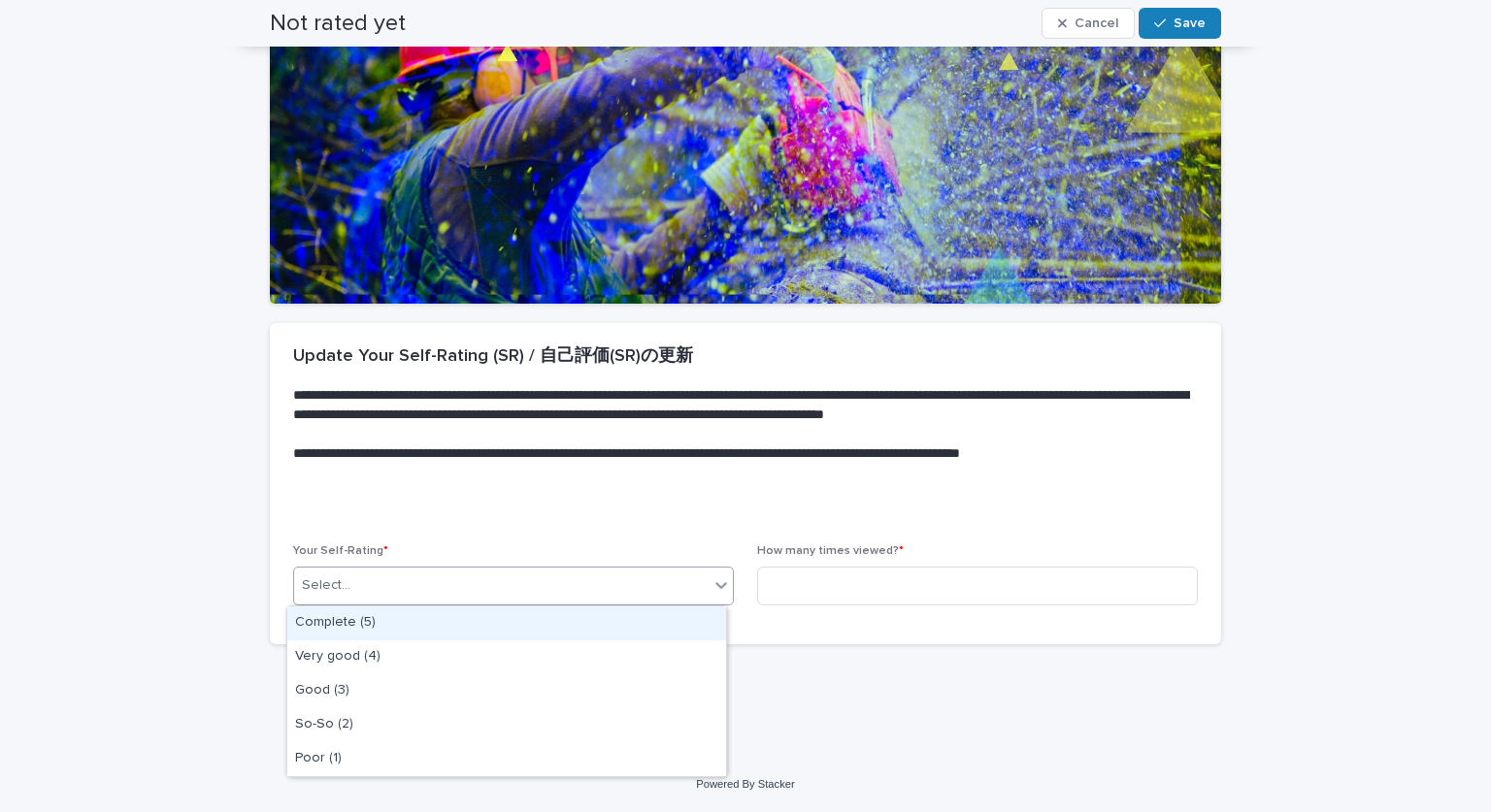 click on "Select..." at bounding box center [501, 585] 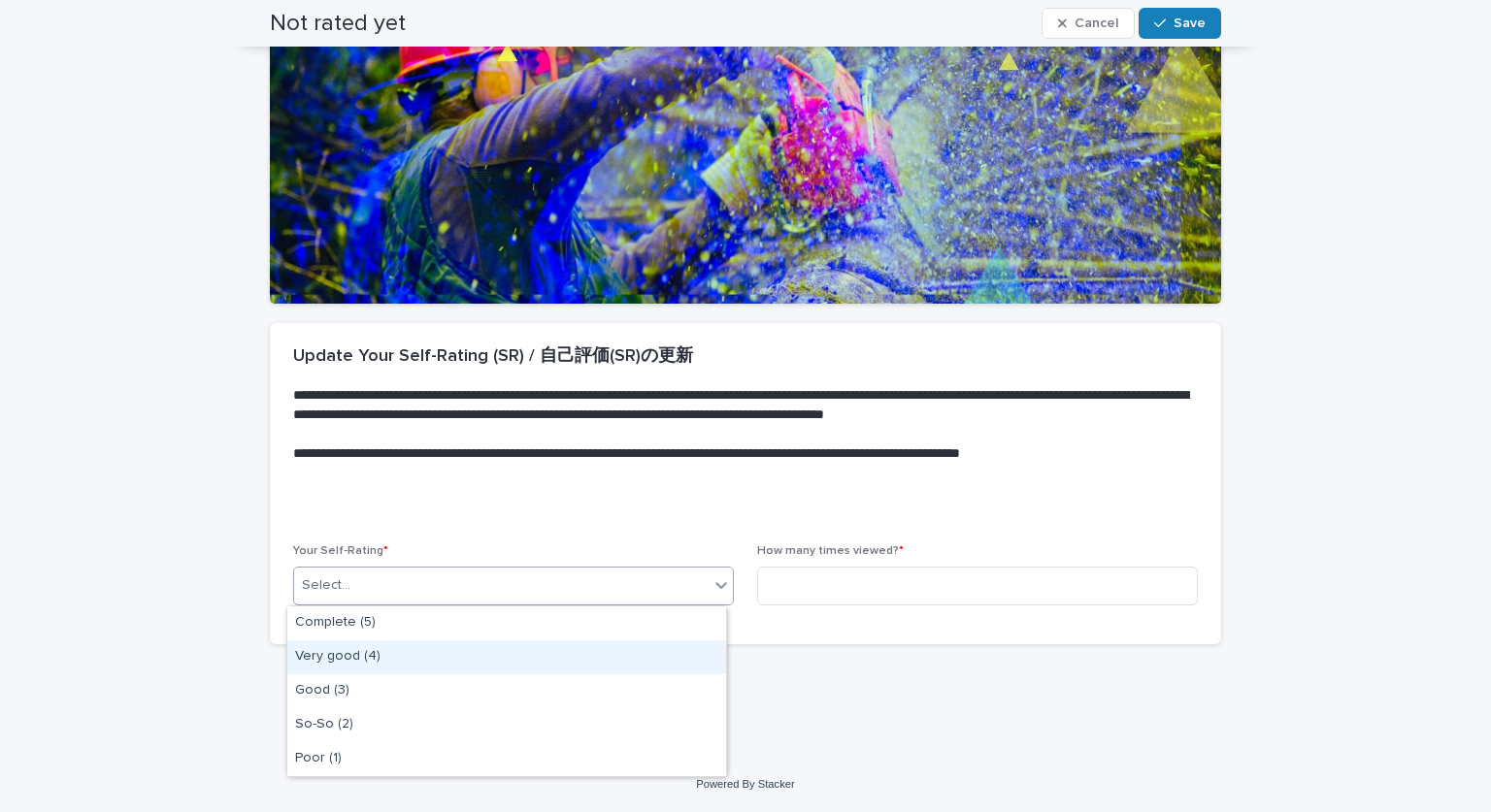click on "Very good (4)" at bounding box center (507, 657) 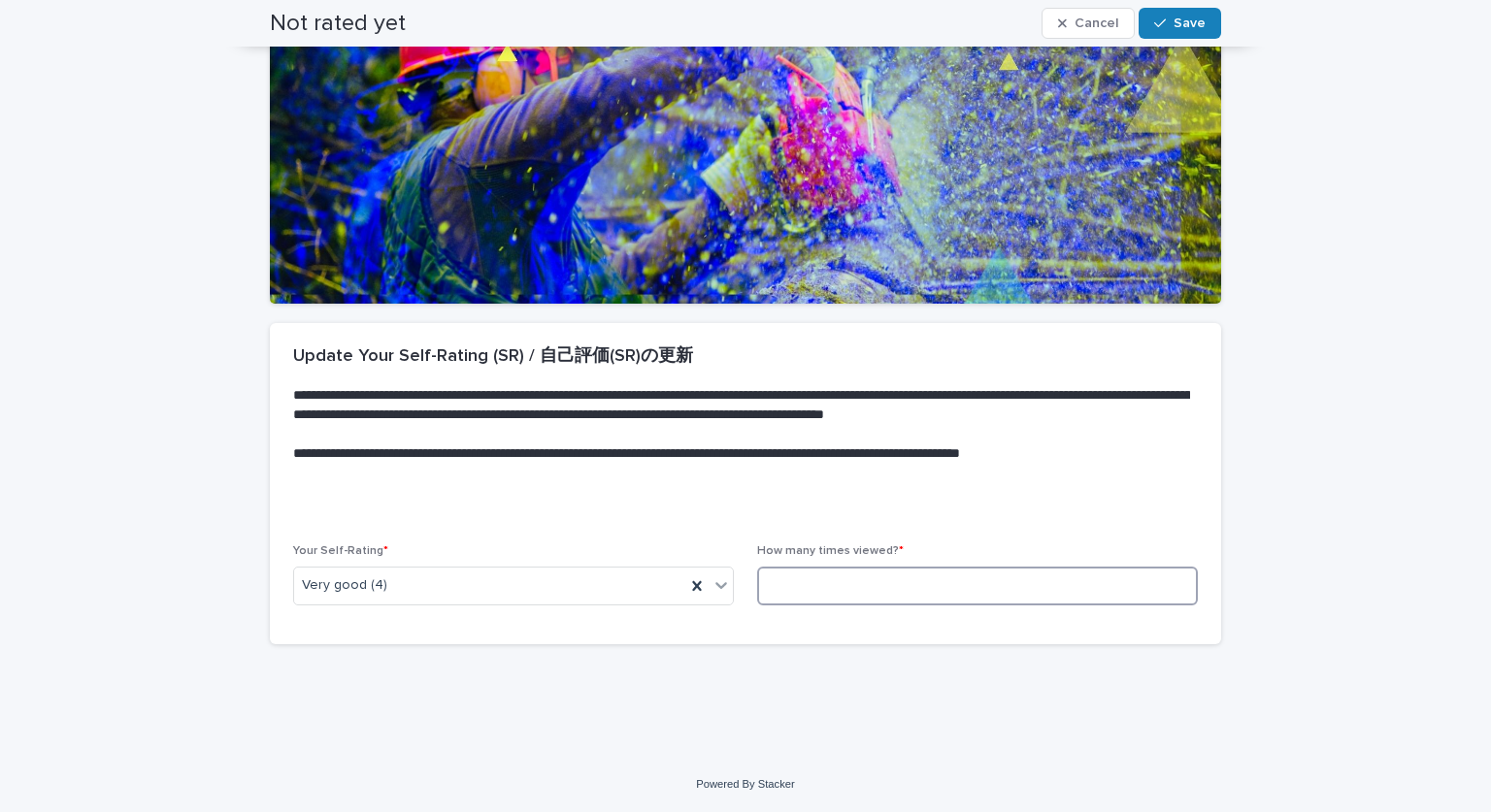 click at bounding box center (977, 586) 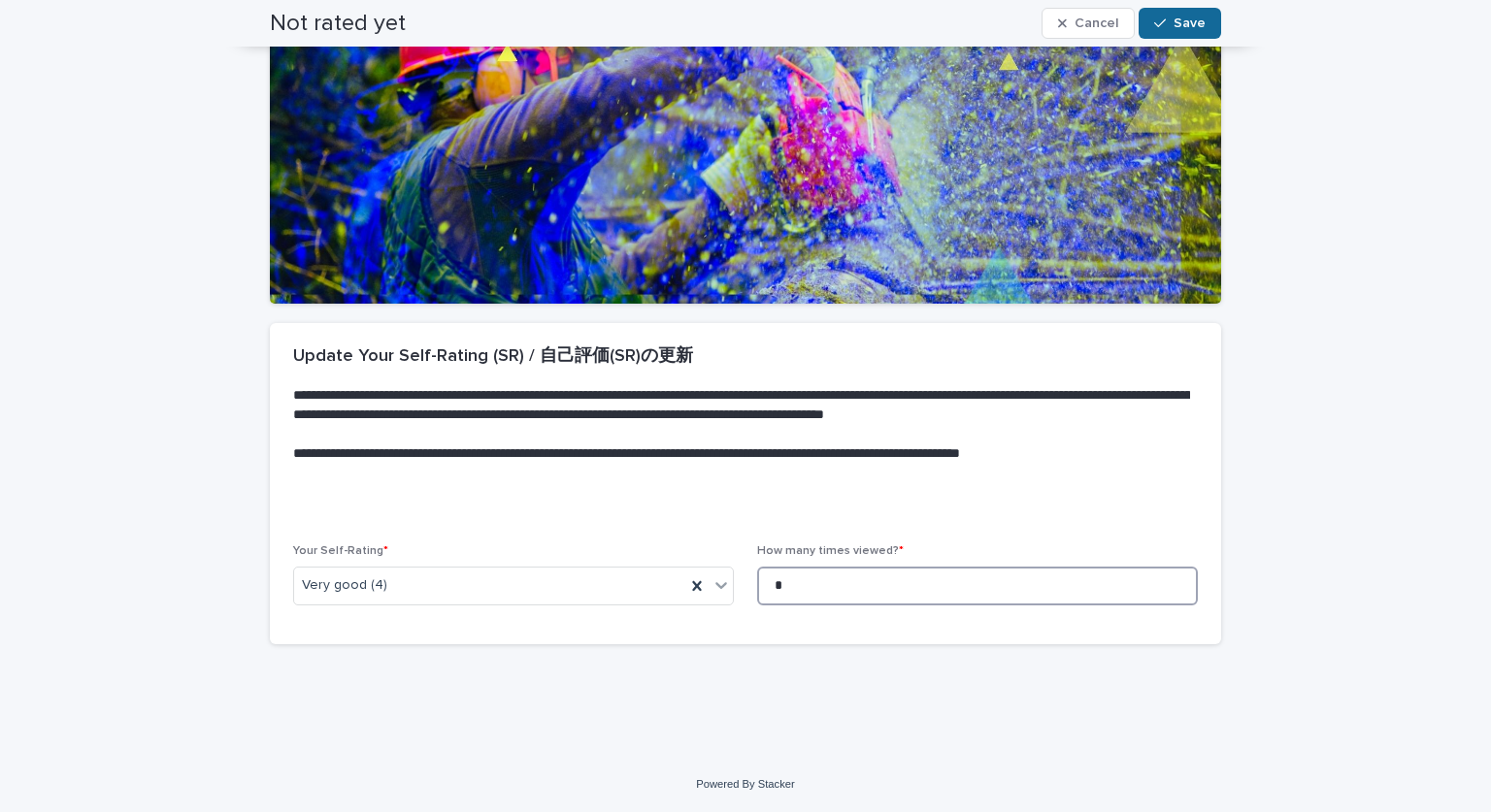 type on "*" 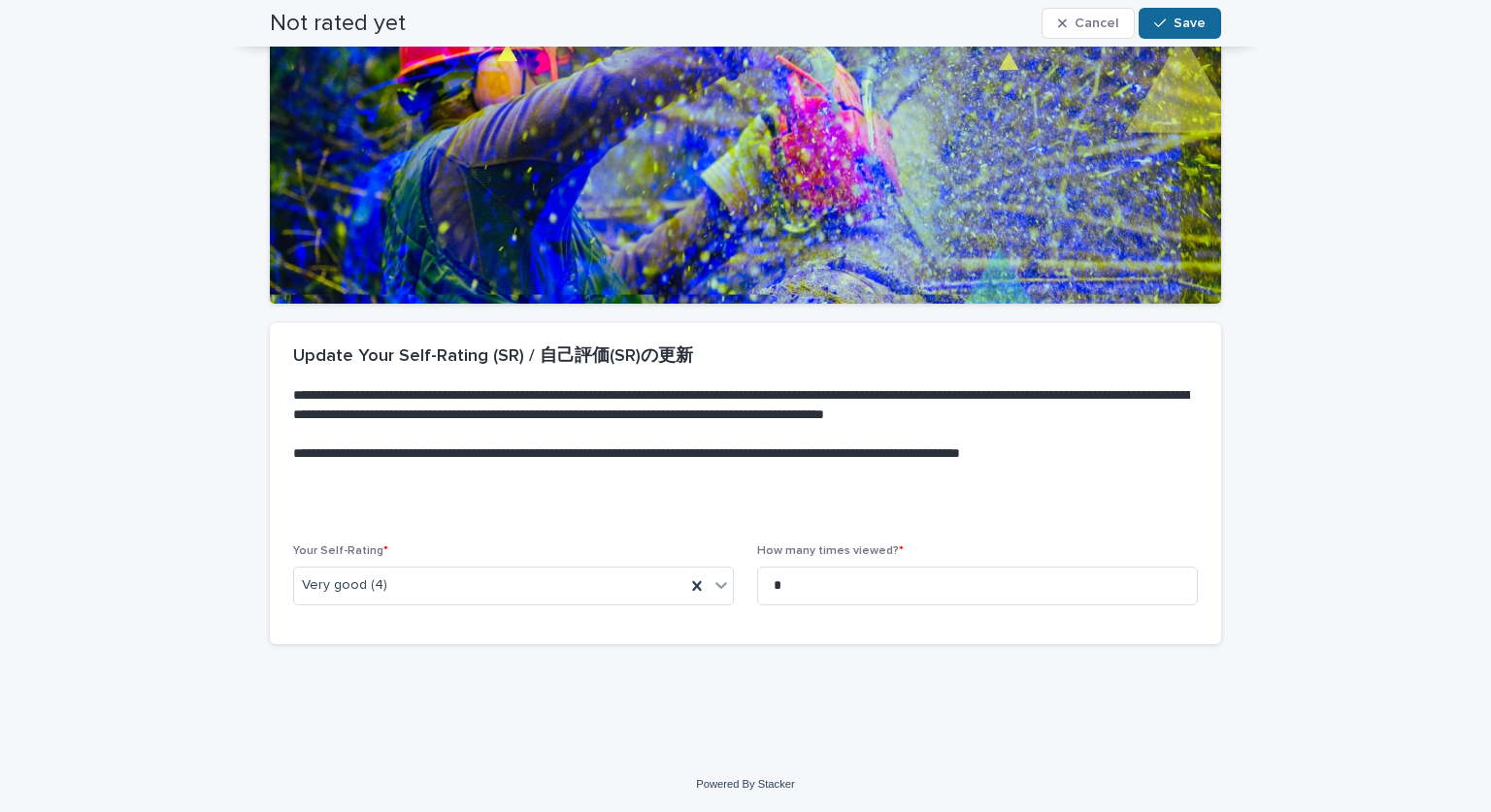 click on "Save" at bounding box center [1189, 23] 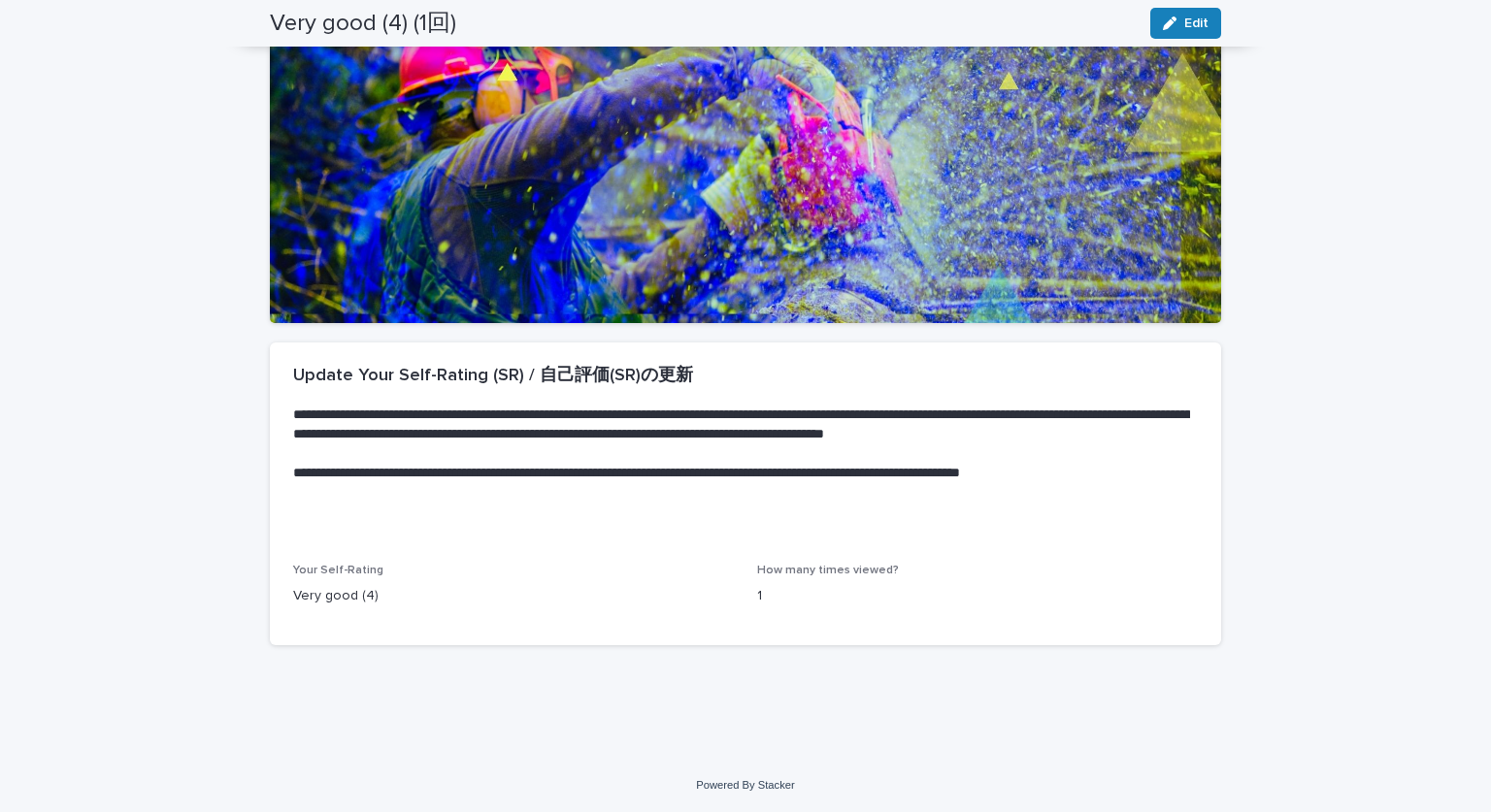 scroll, scrollTop: 0, scrollLeft: 0, axis: both 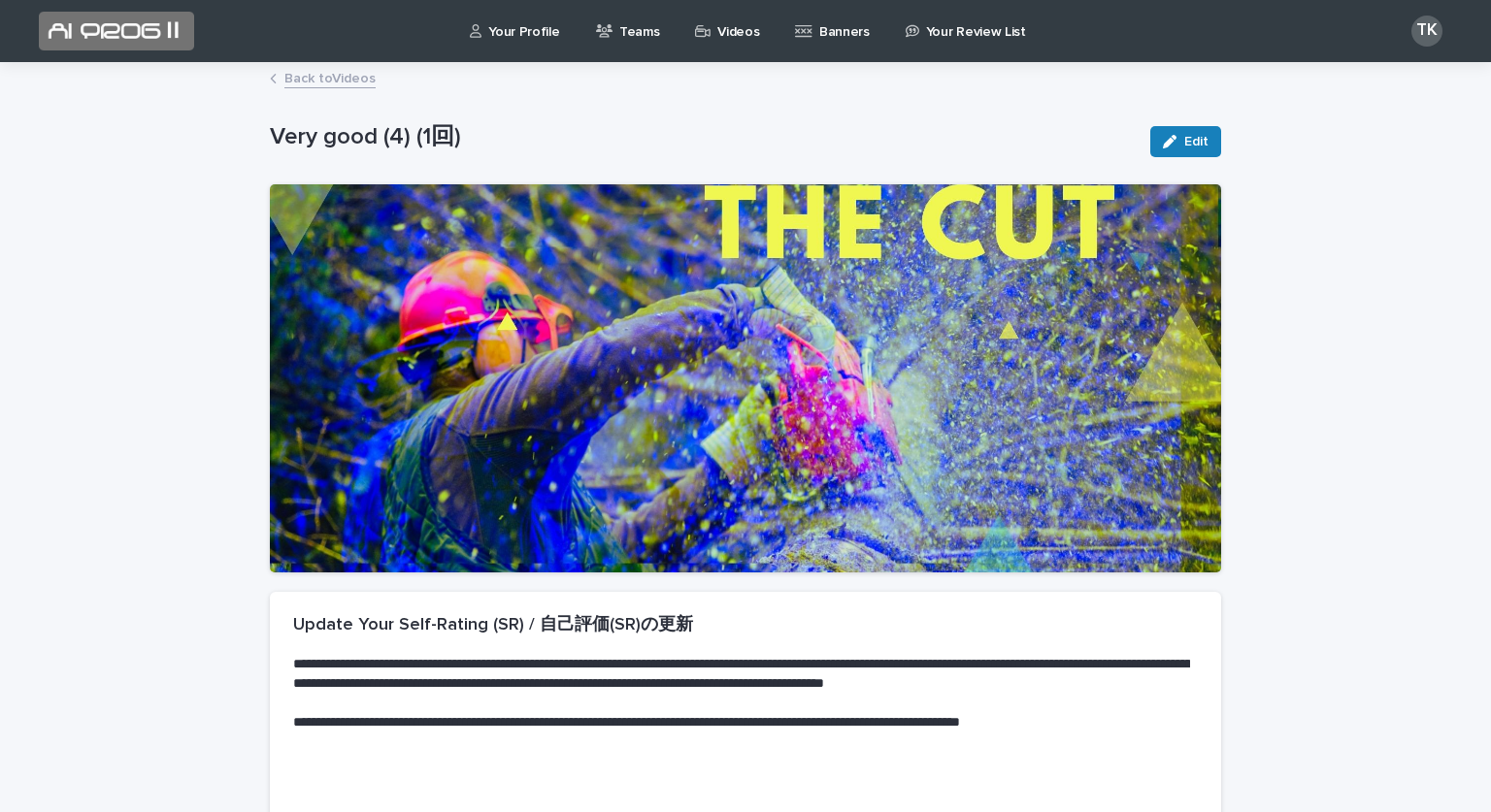 click on "Videos" at bounding box center (738, 20) 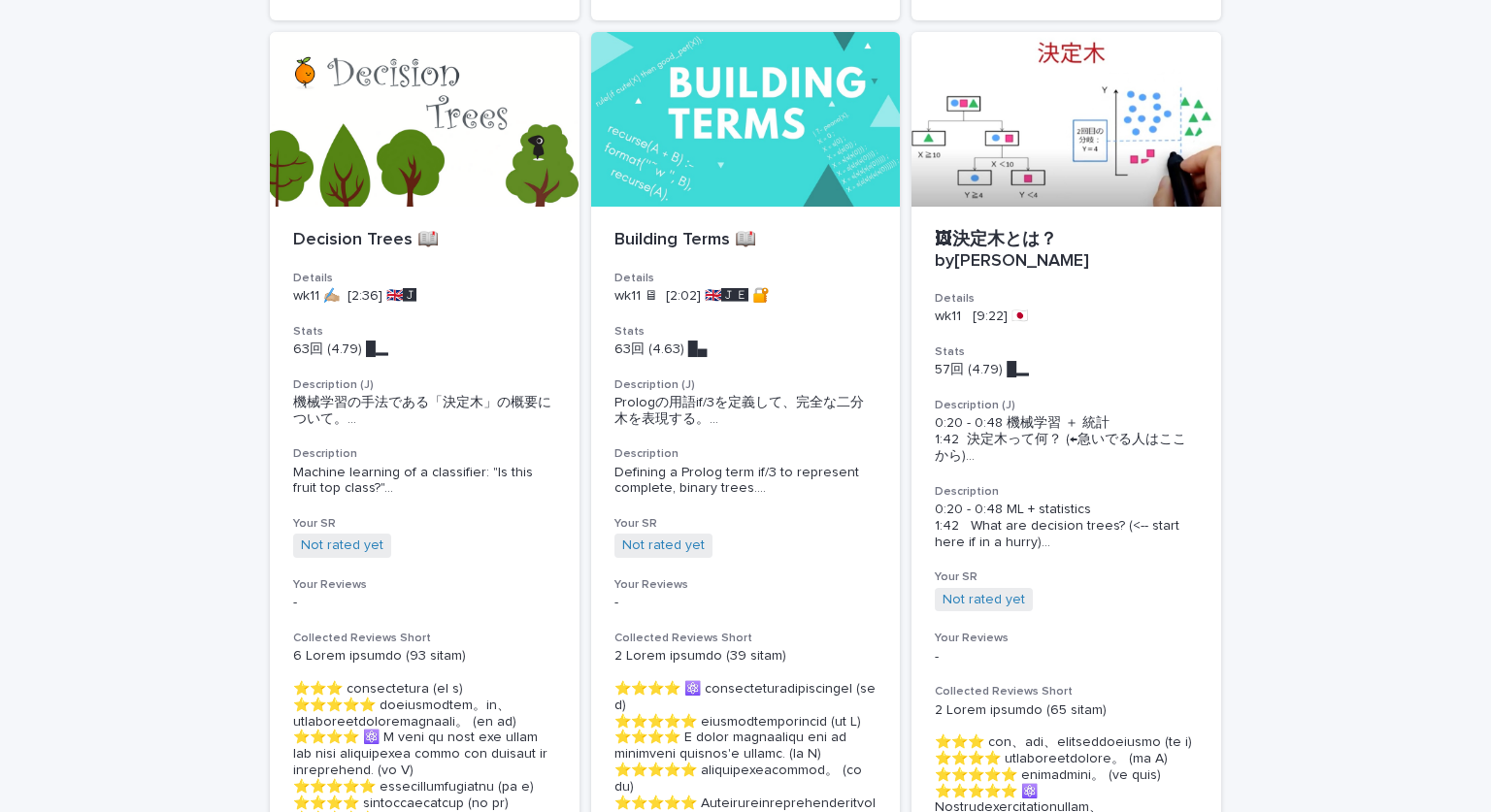 scroll, scrollTop: 2549, scrollLeft: 0, axis: vertical 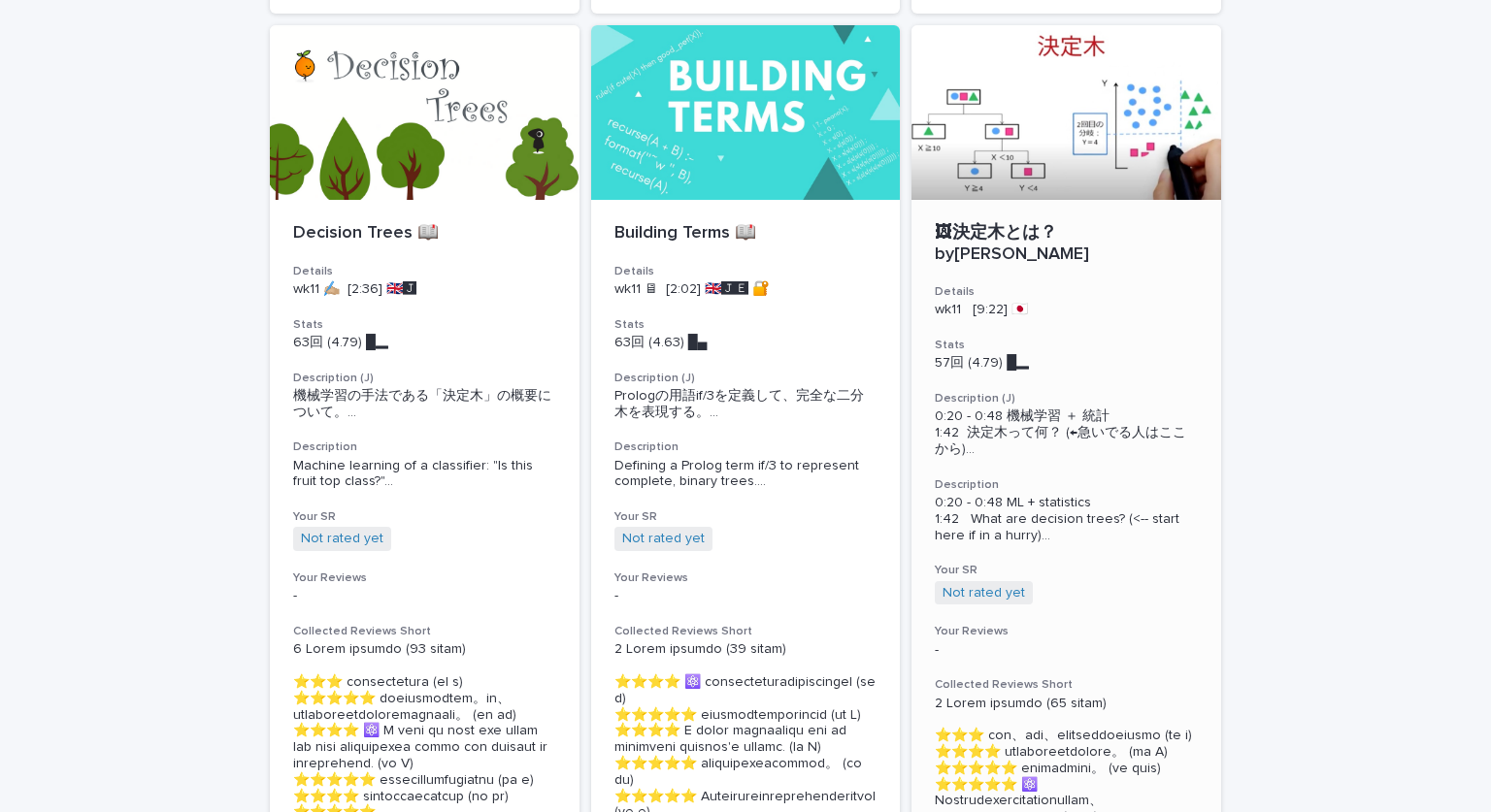 click at bounding box center [1066, 113] 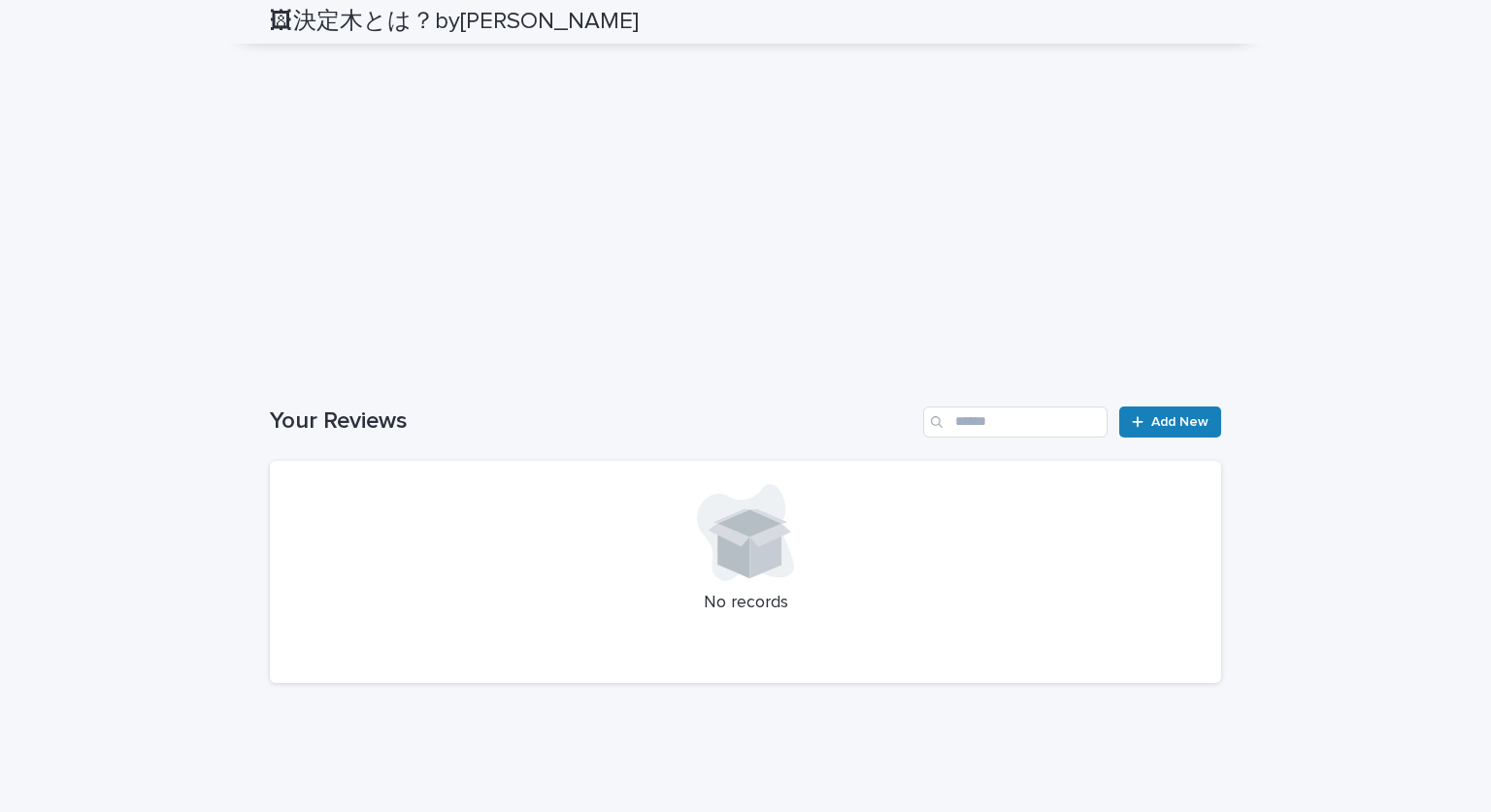 scroll, scrollTop: 2330, scrollLeft: 0, axis: vertical 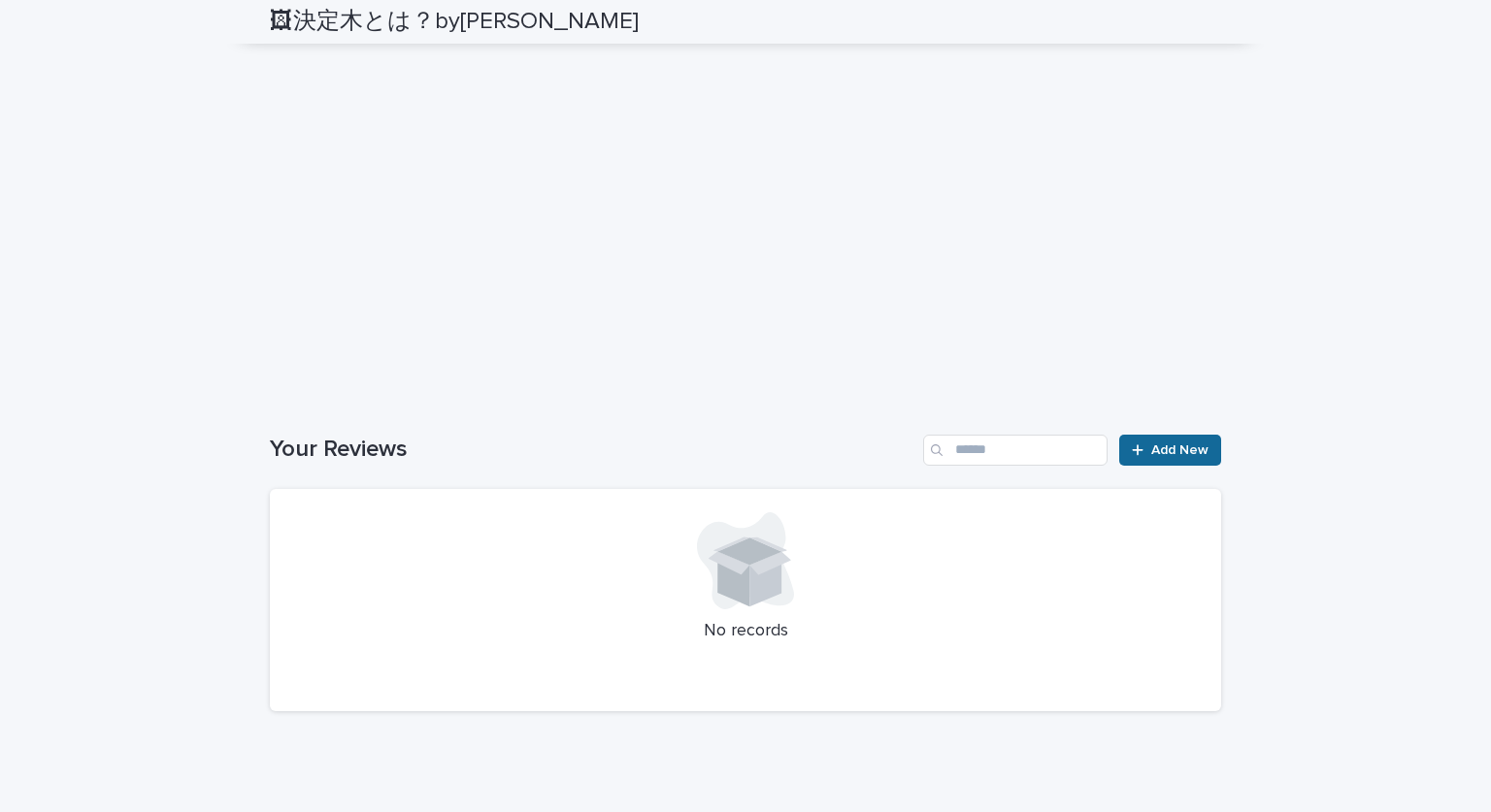click on "Add New" at bounding box center (1170, 450) 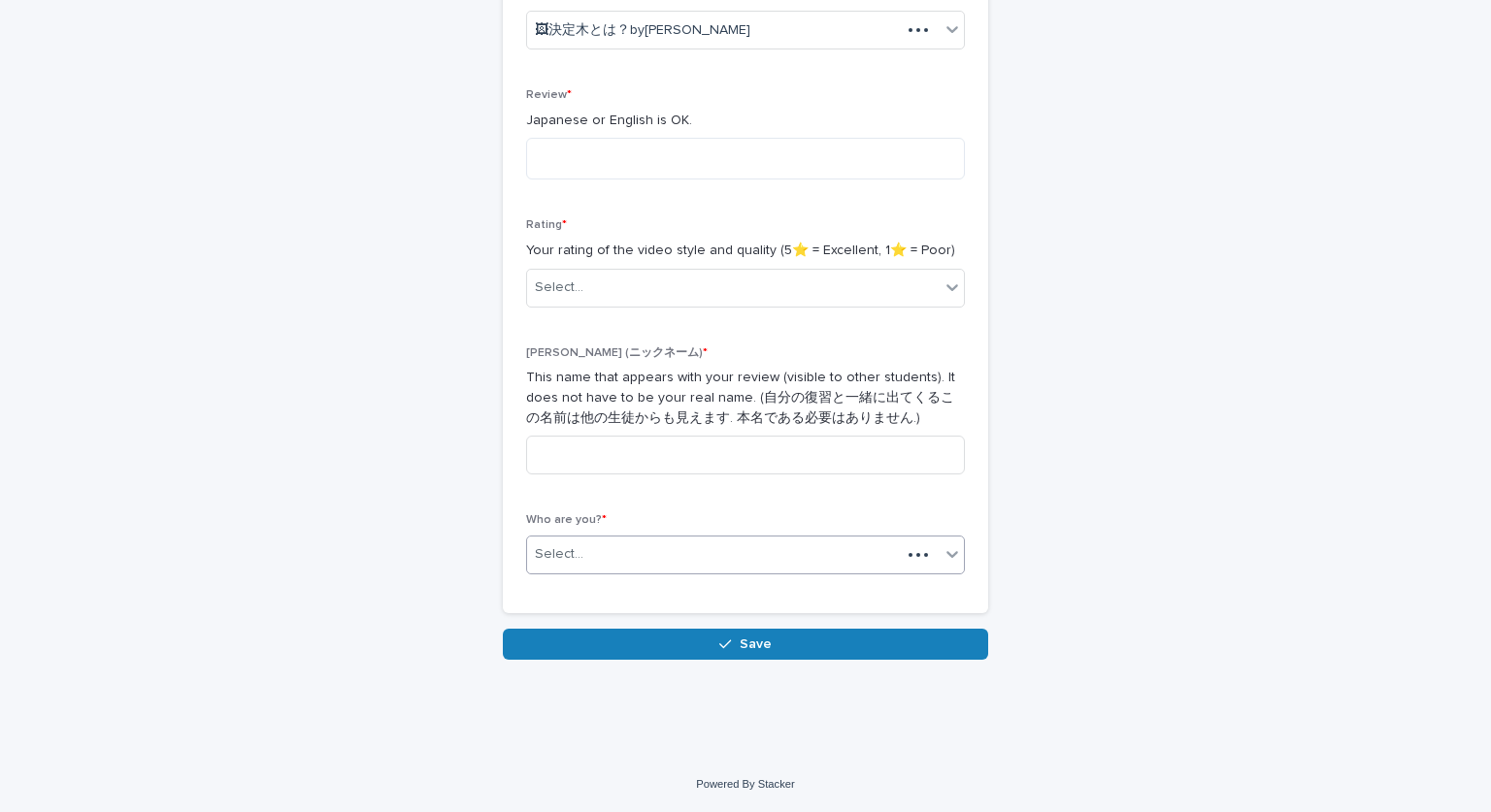 scroll, scrollTop: 391, scrollLeft: 0, axis: vertical 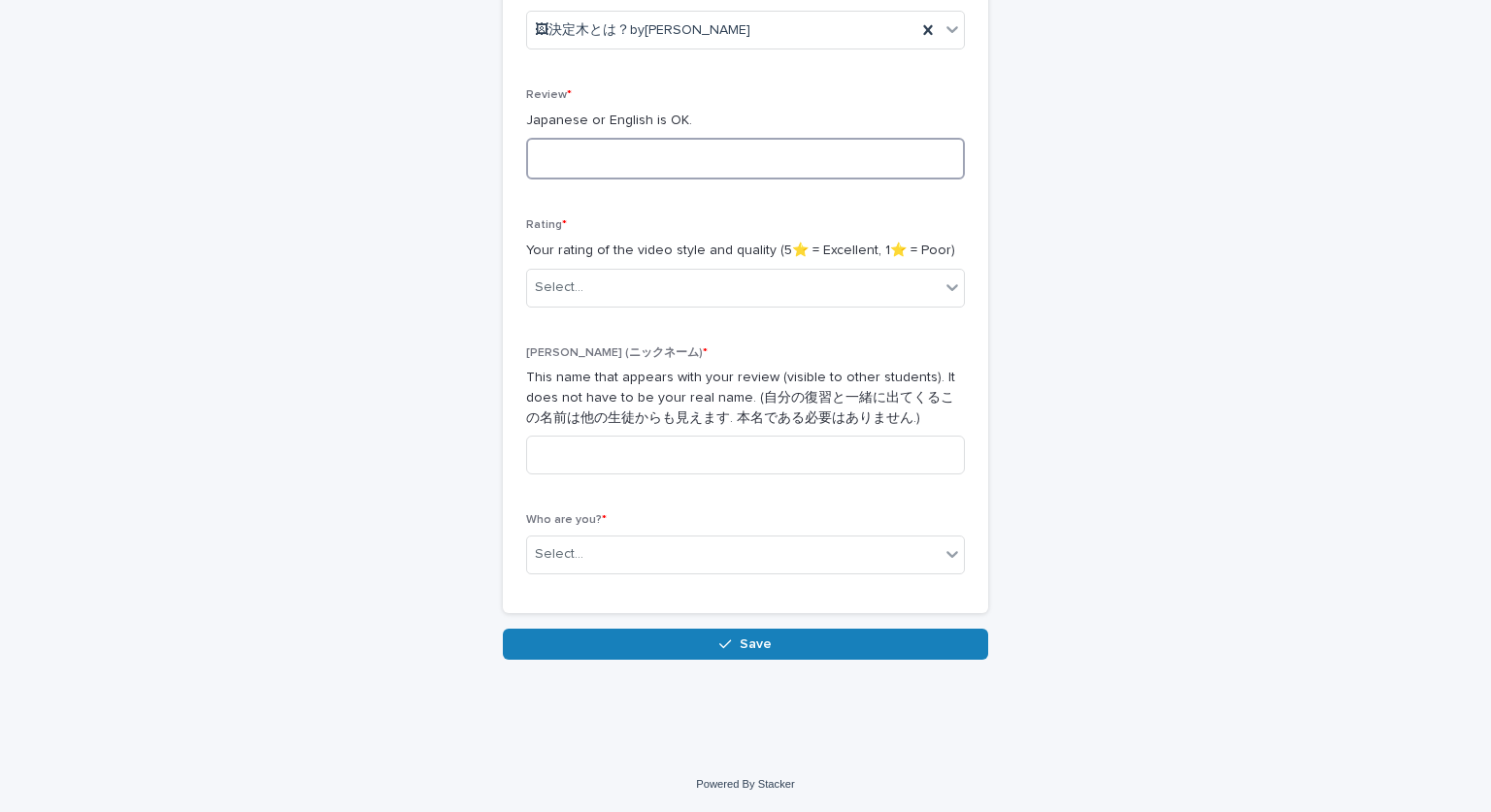 click at bounding box center (746, 158) 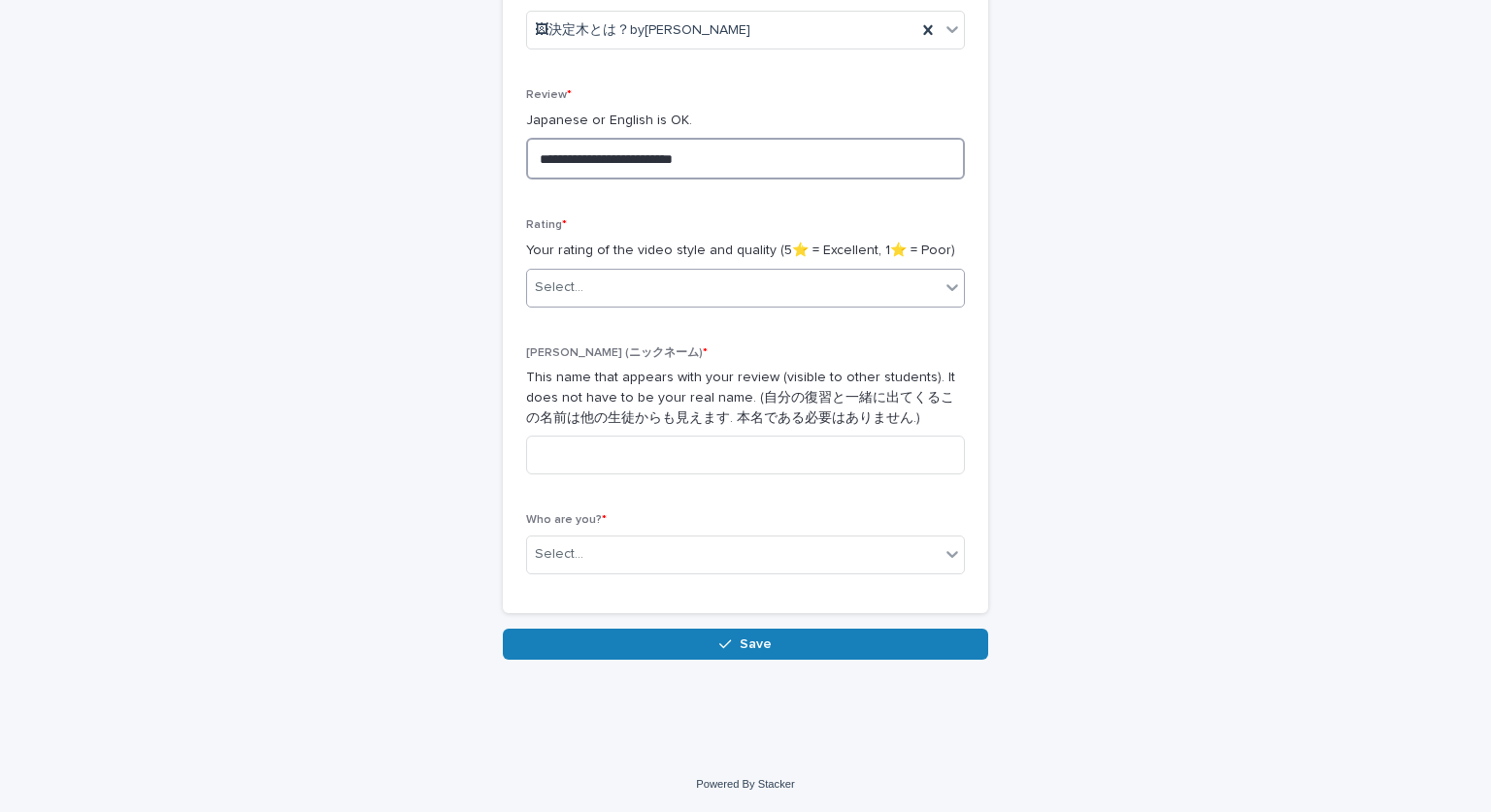 type on "**********" 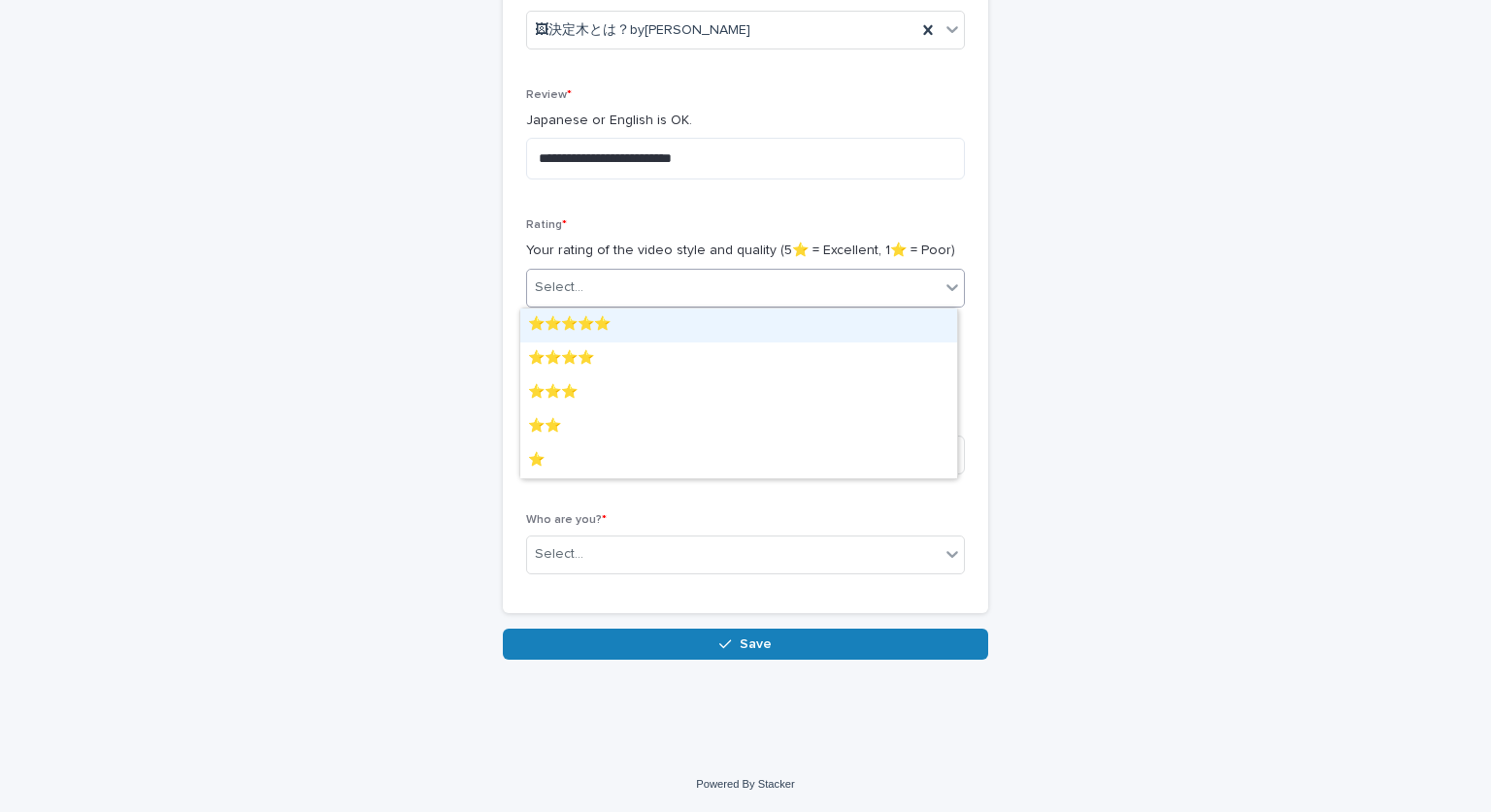 click on "Select..." at bounding box center (733, 287) 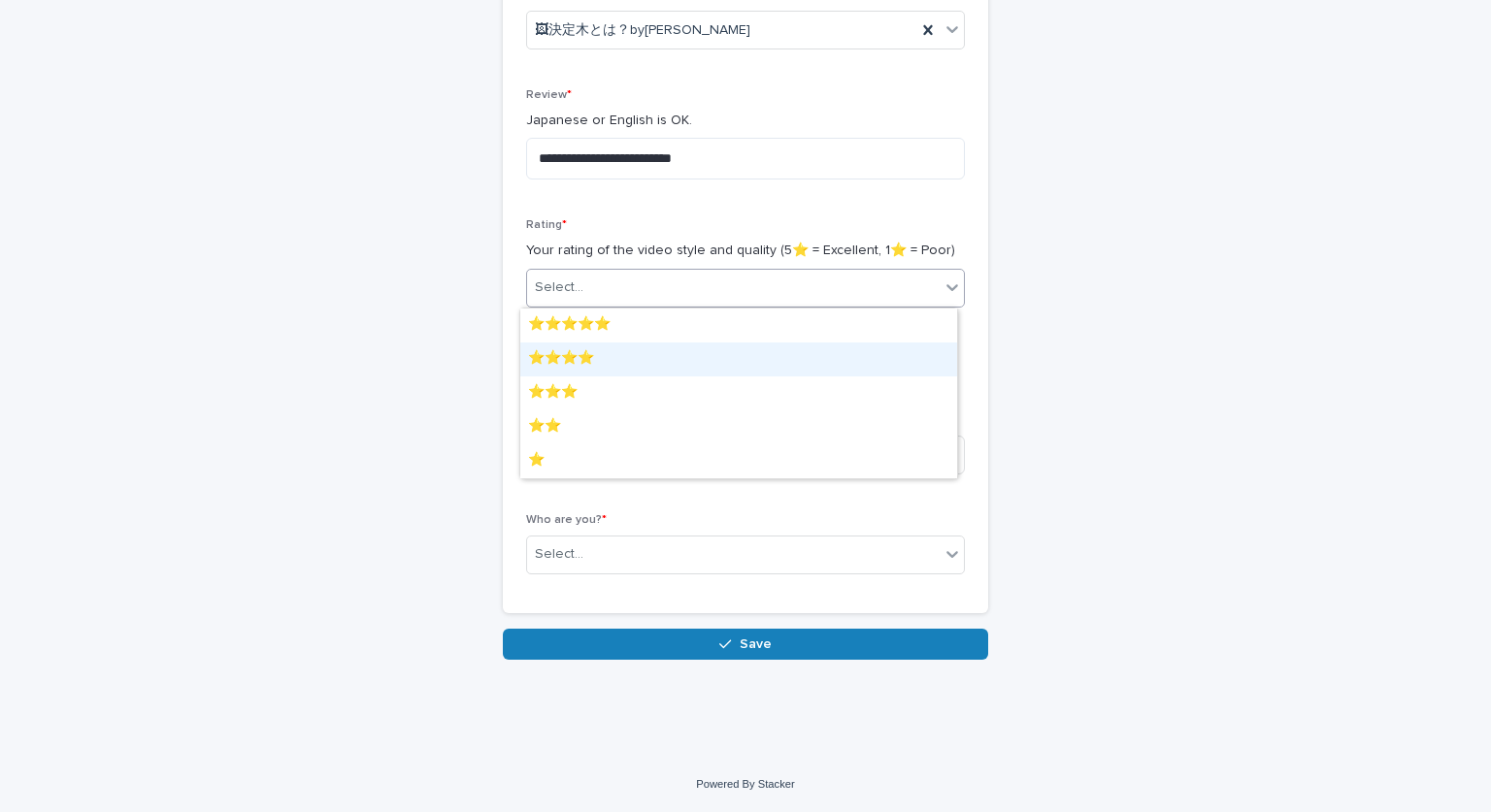 click on "⭐️⭐️⭐️⭐️" at bounding box center [739, 359] 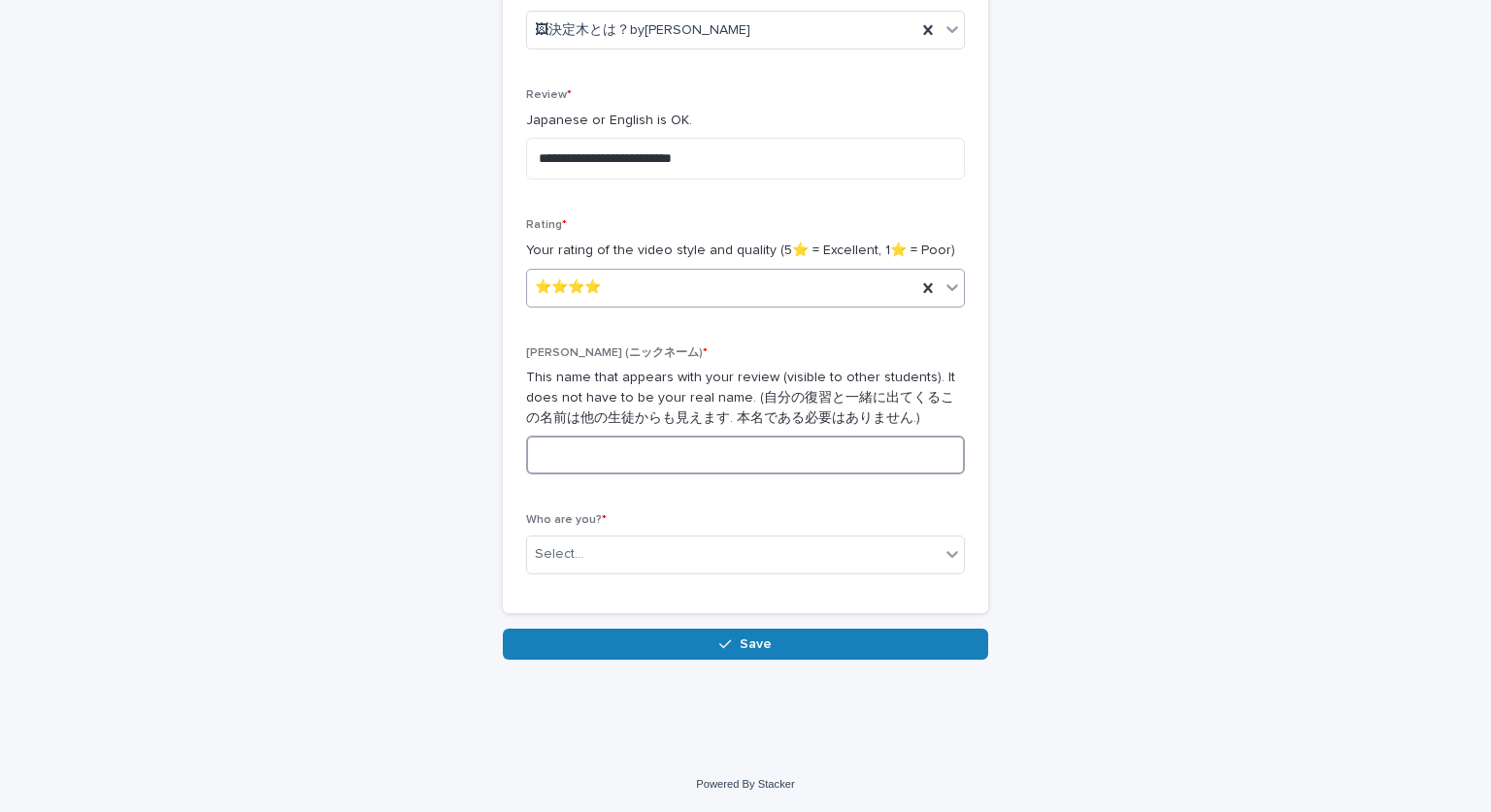 click at bounding box center [746, 455] 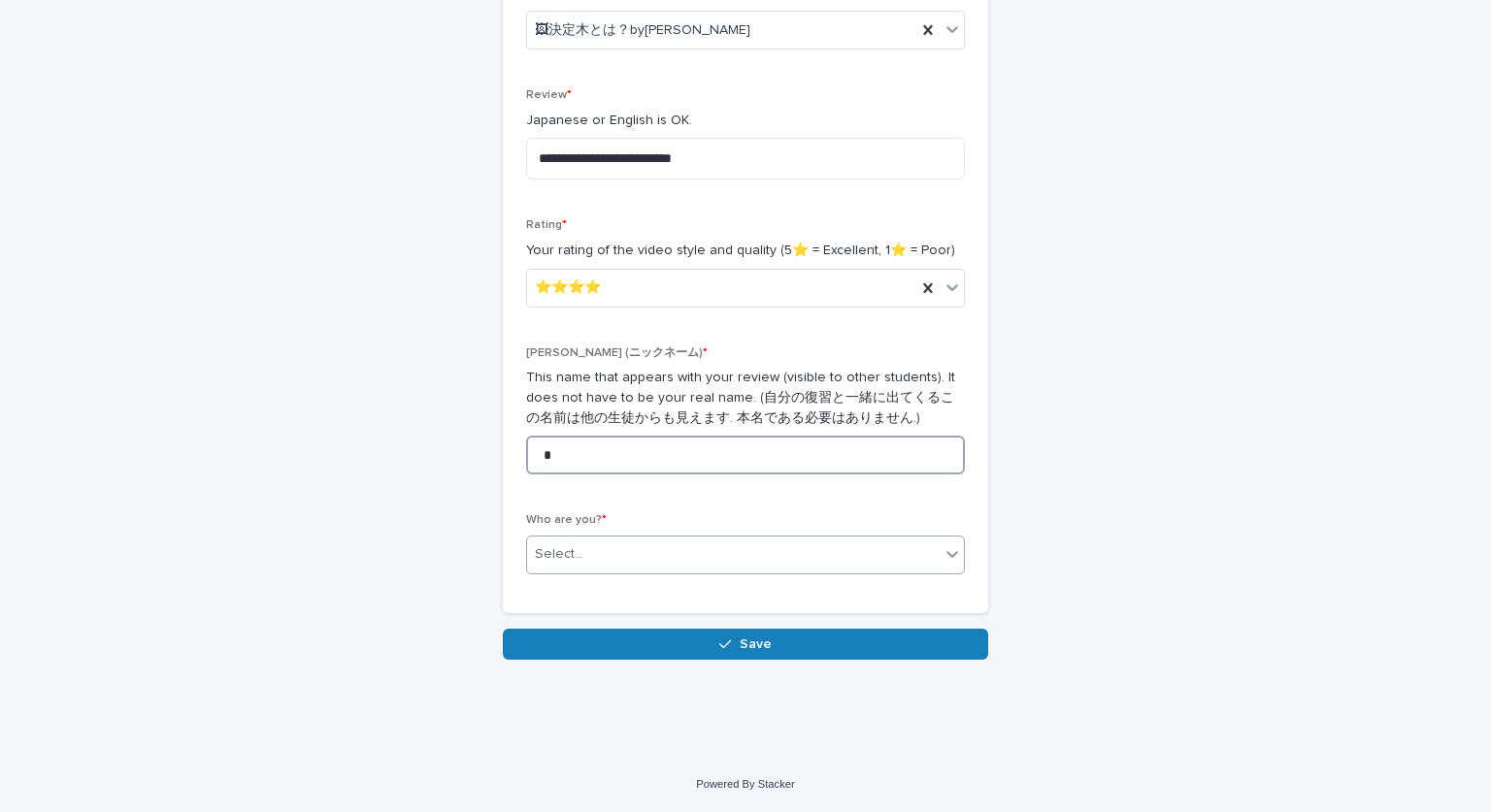 type on "*" 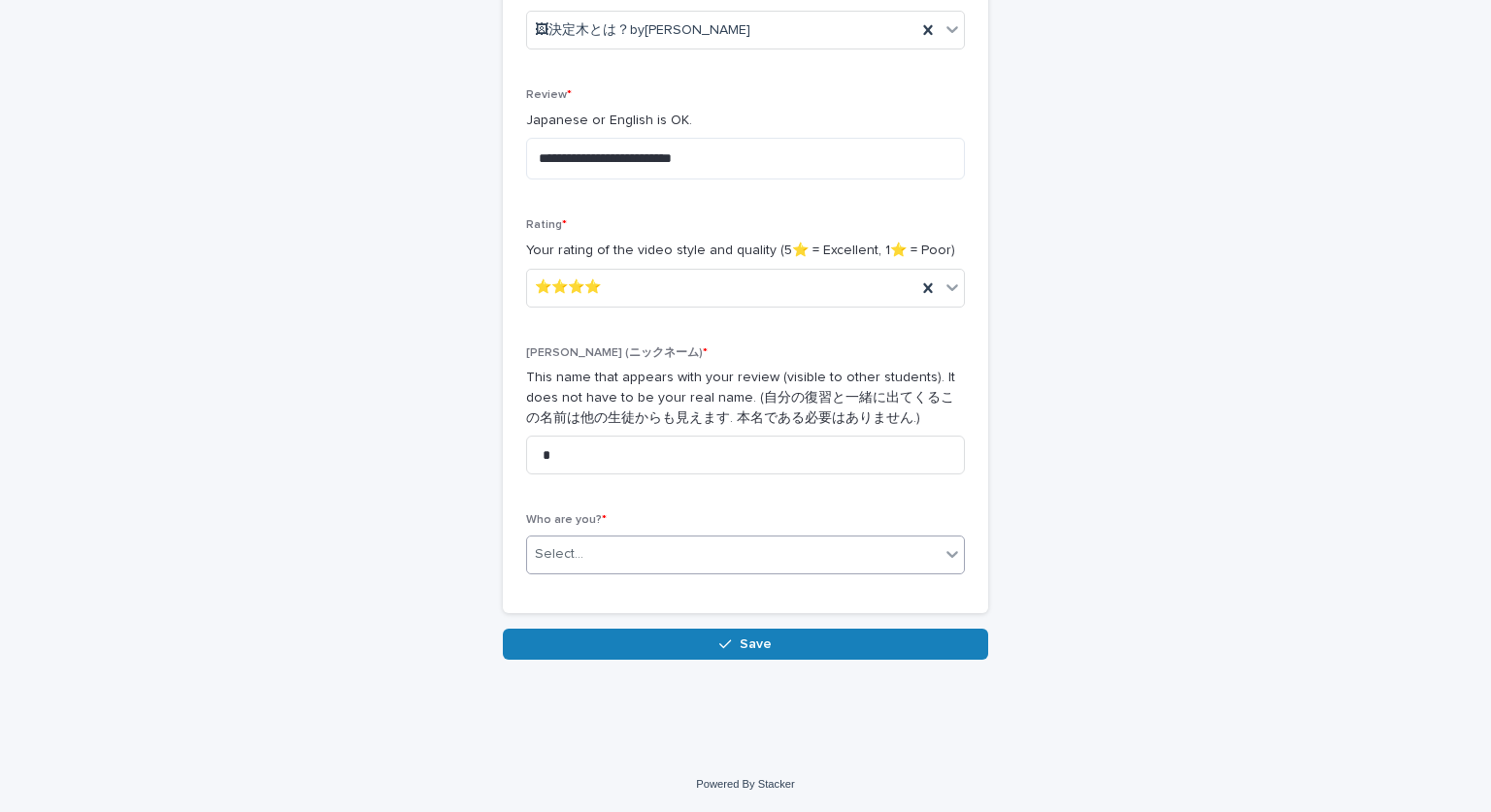 click on "Select..." at bounding box center (733, 554) 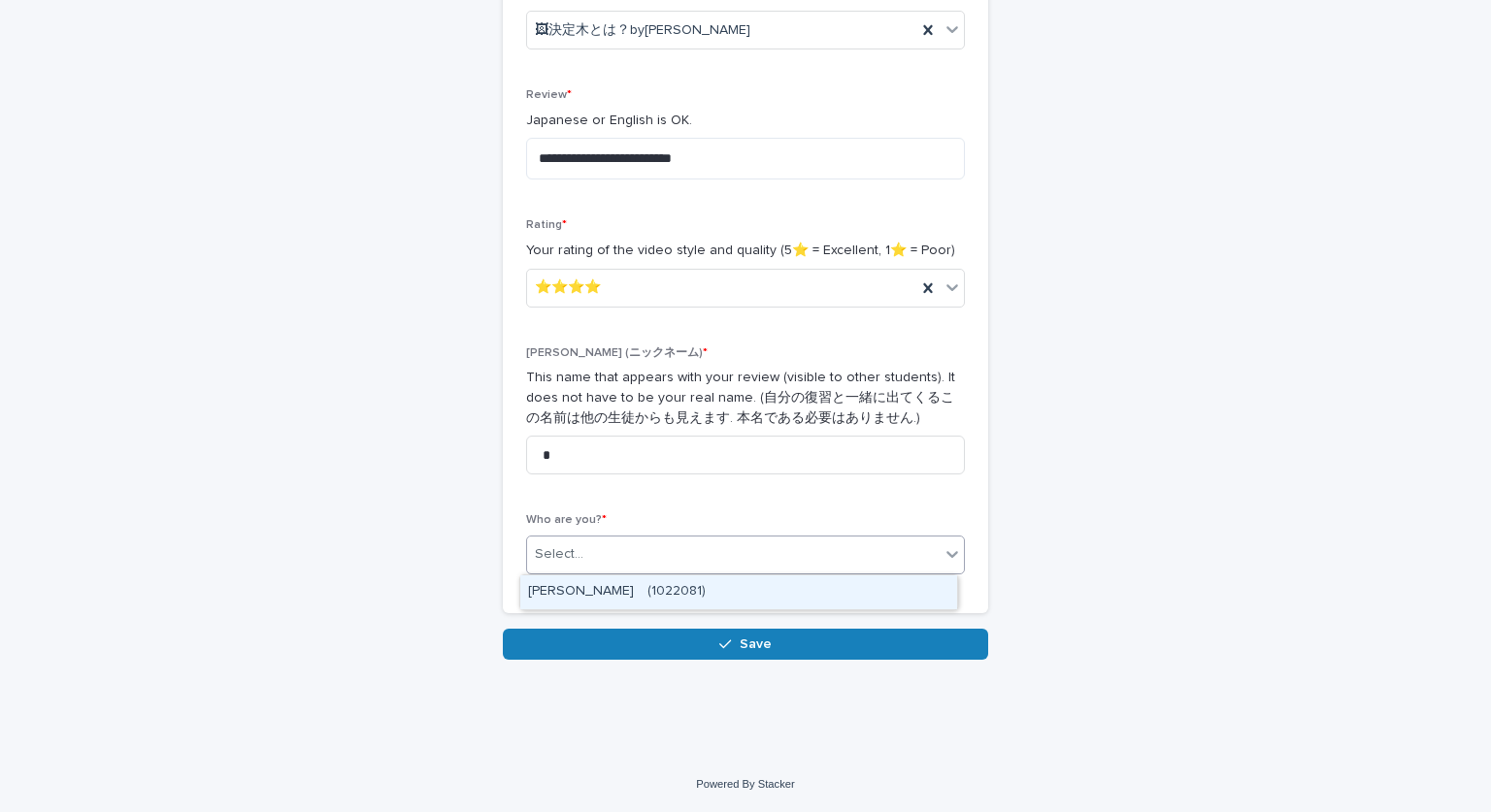 click on "[PERSON_NAME]　(1022081)" at bounding box center [739, 592] 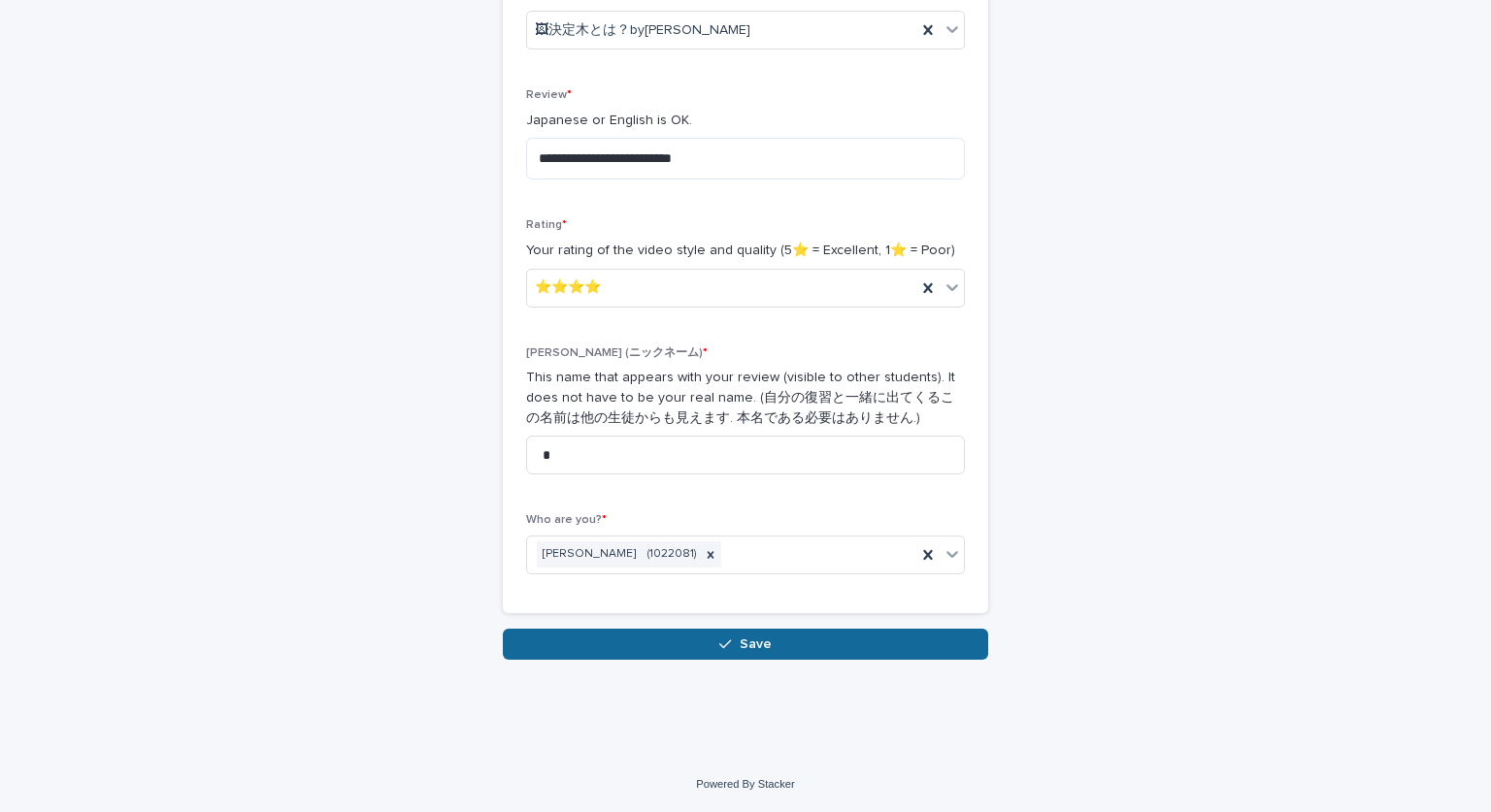 click on "Save" at bounding box center [746, 644] 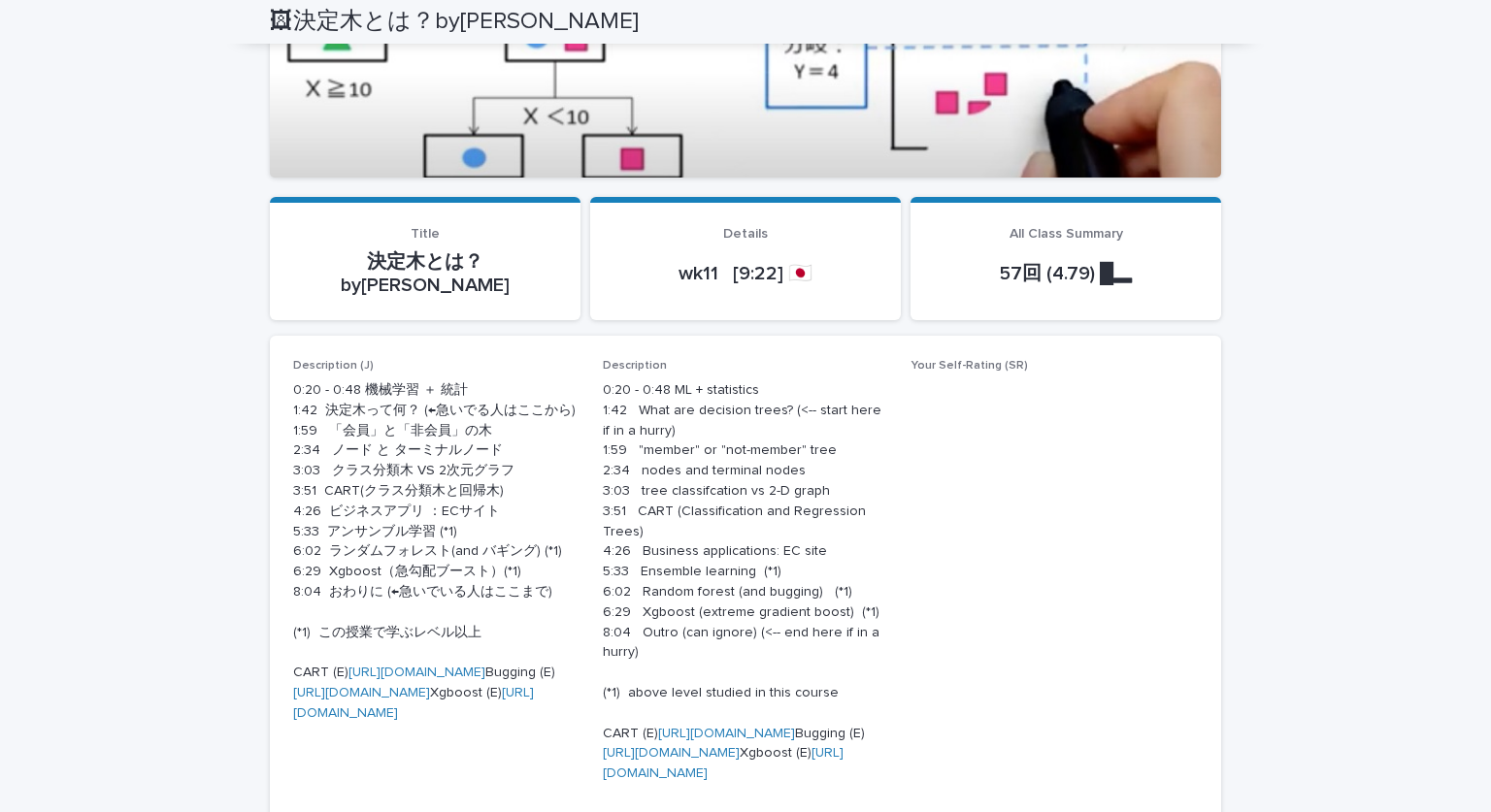 scroll, scrollTop: 0, scrollLeft: 0, axis: both 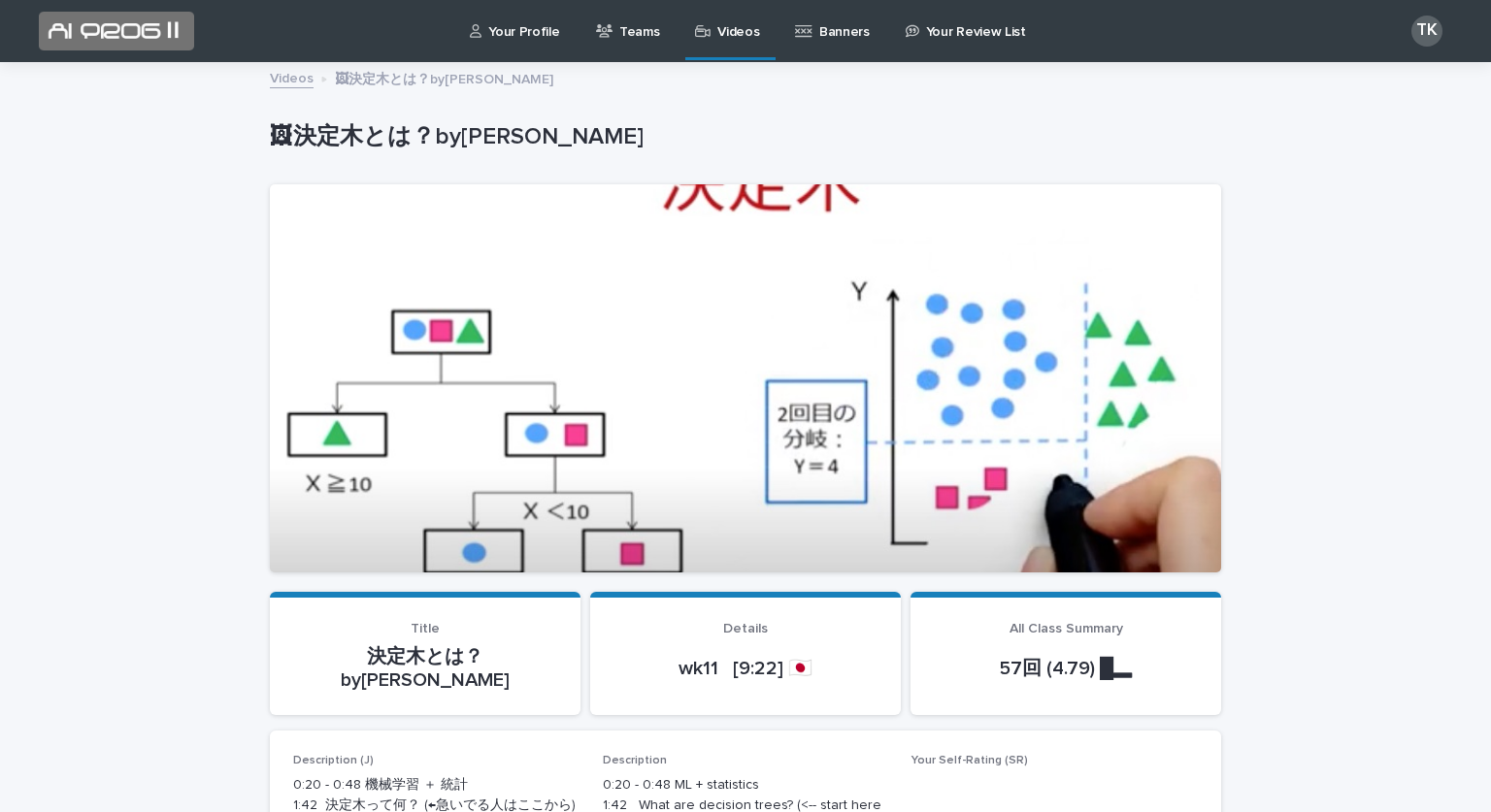 click on "Videos" at bounding box center [738, 20] 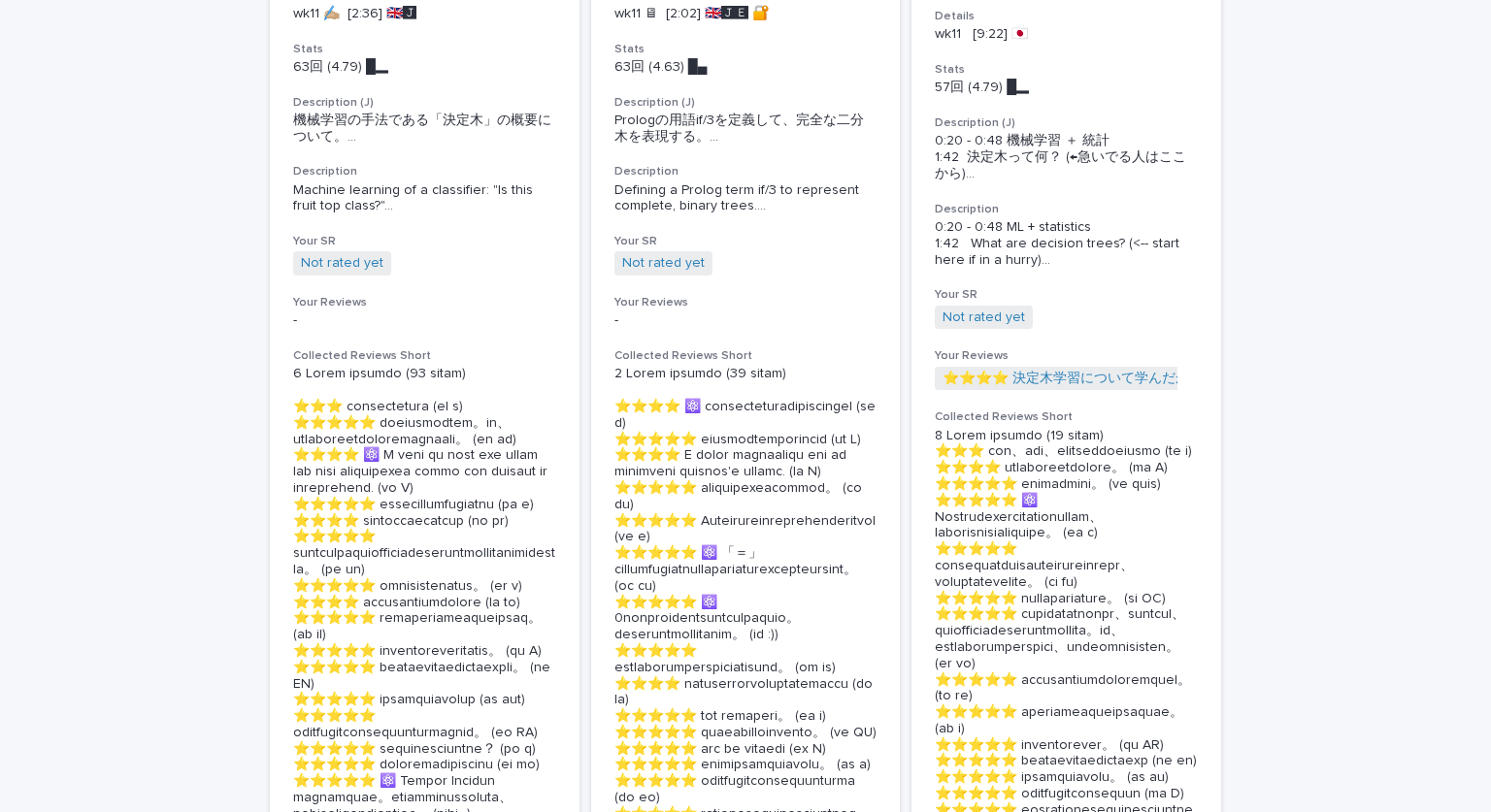 scroll, scrollTop: 2854, scrollLeft: 0, axis: vertical 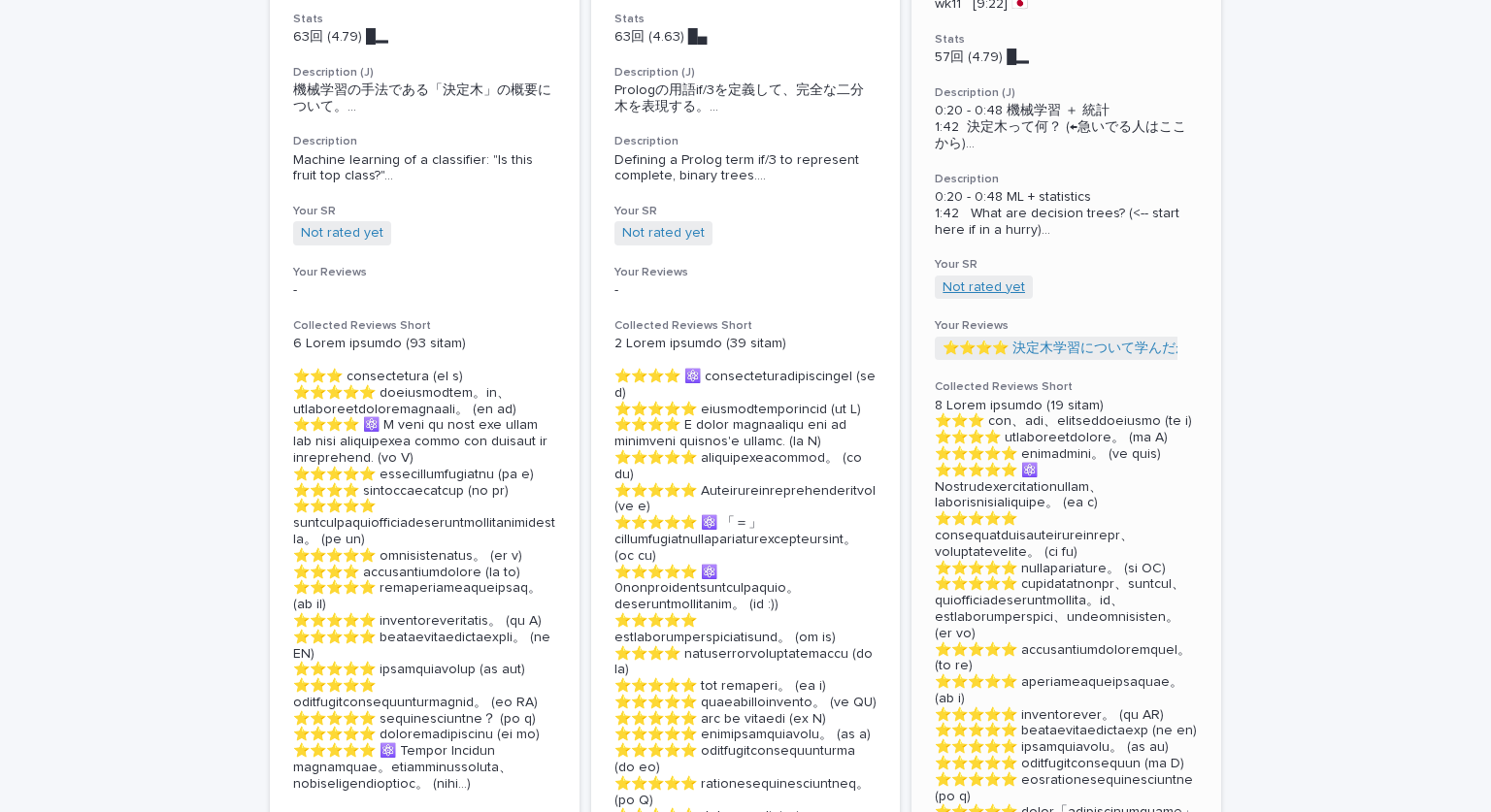 click on "Not rated yet" at bounding box center [983, 287] 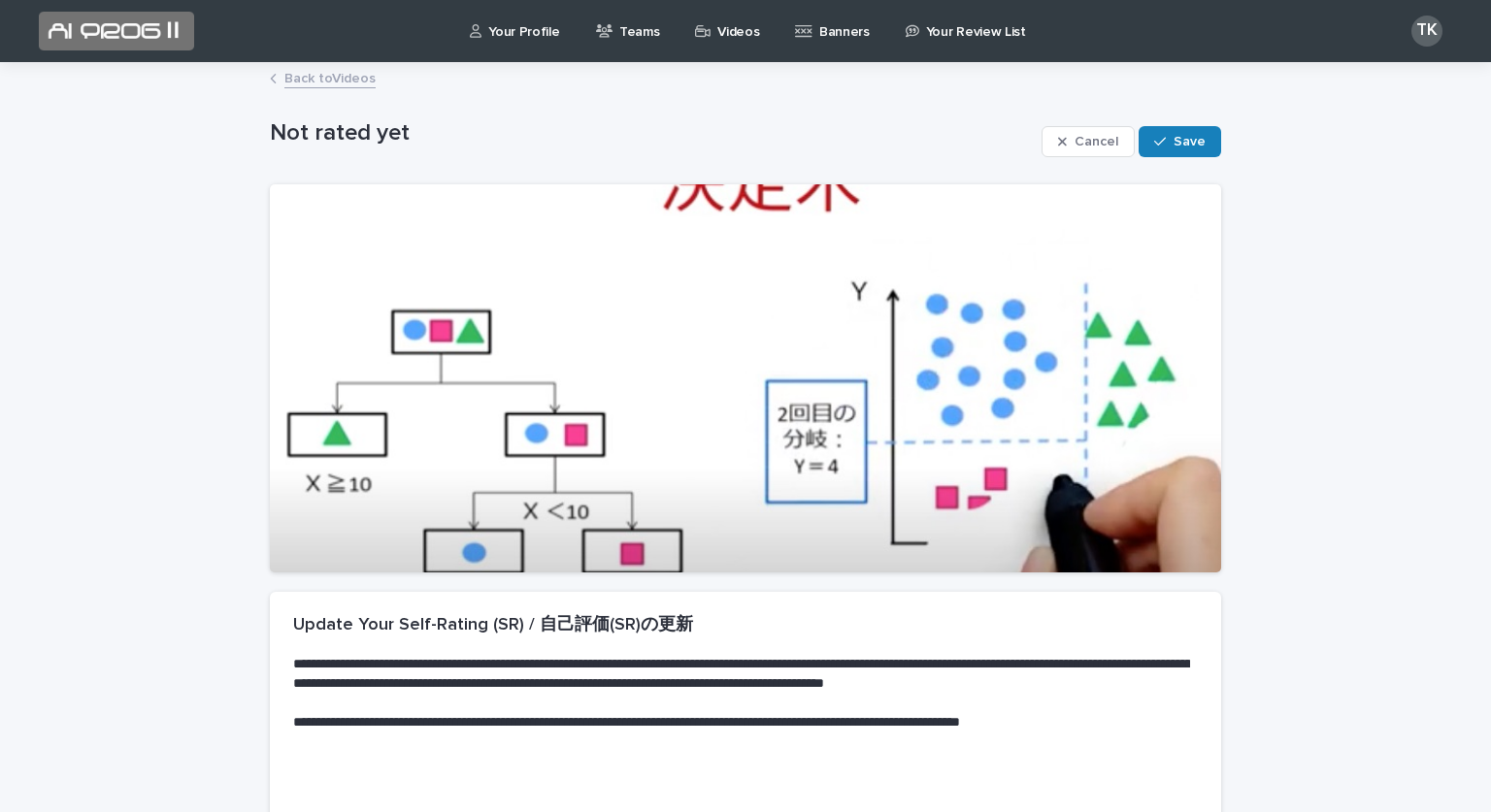 scroll, scrollTop: 269, scrollLeft: 0, axis: vertical 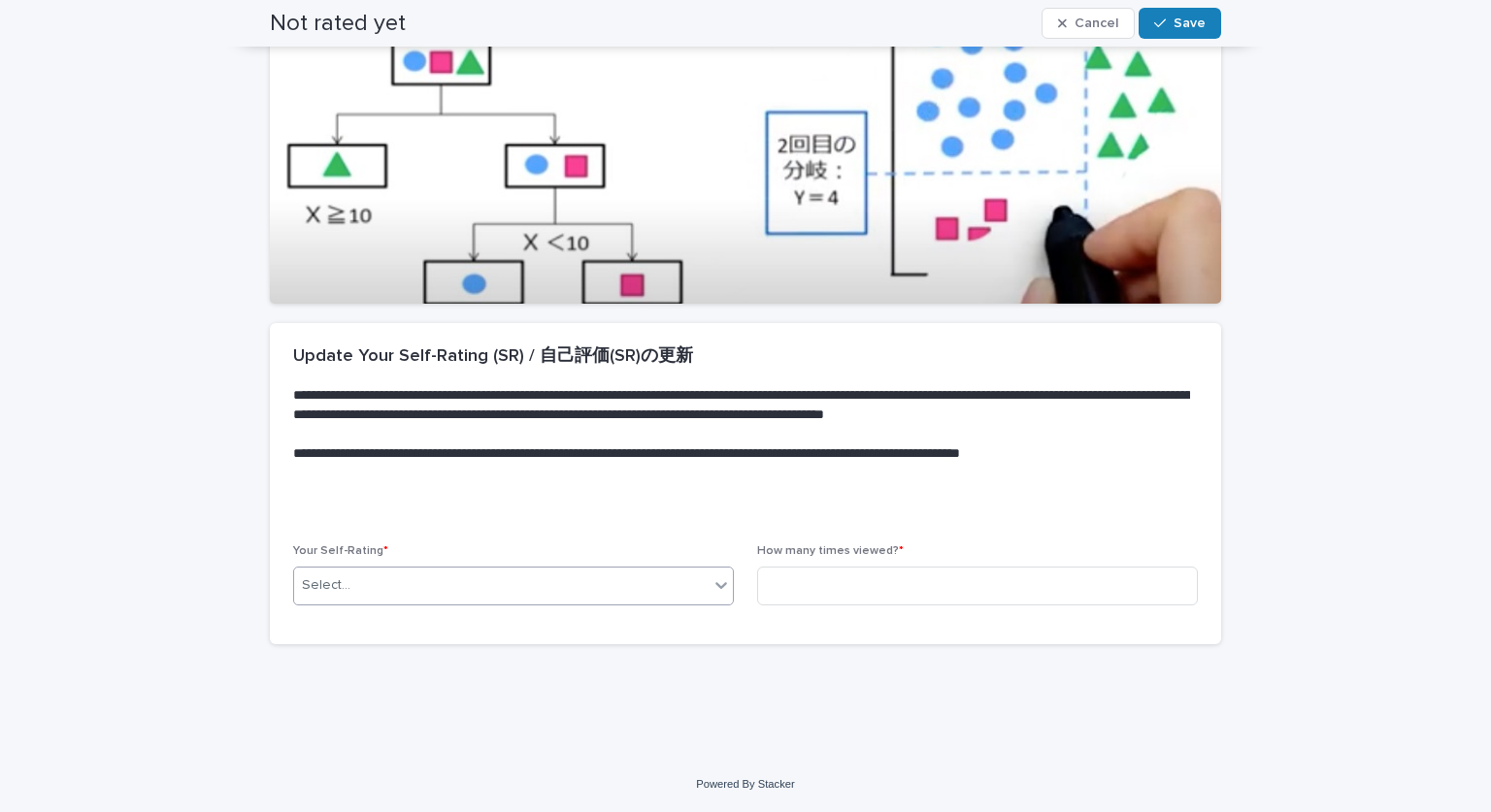 click on "Select..." at bounding box center [501, 585] 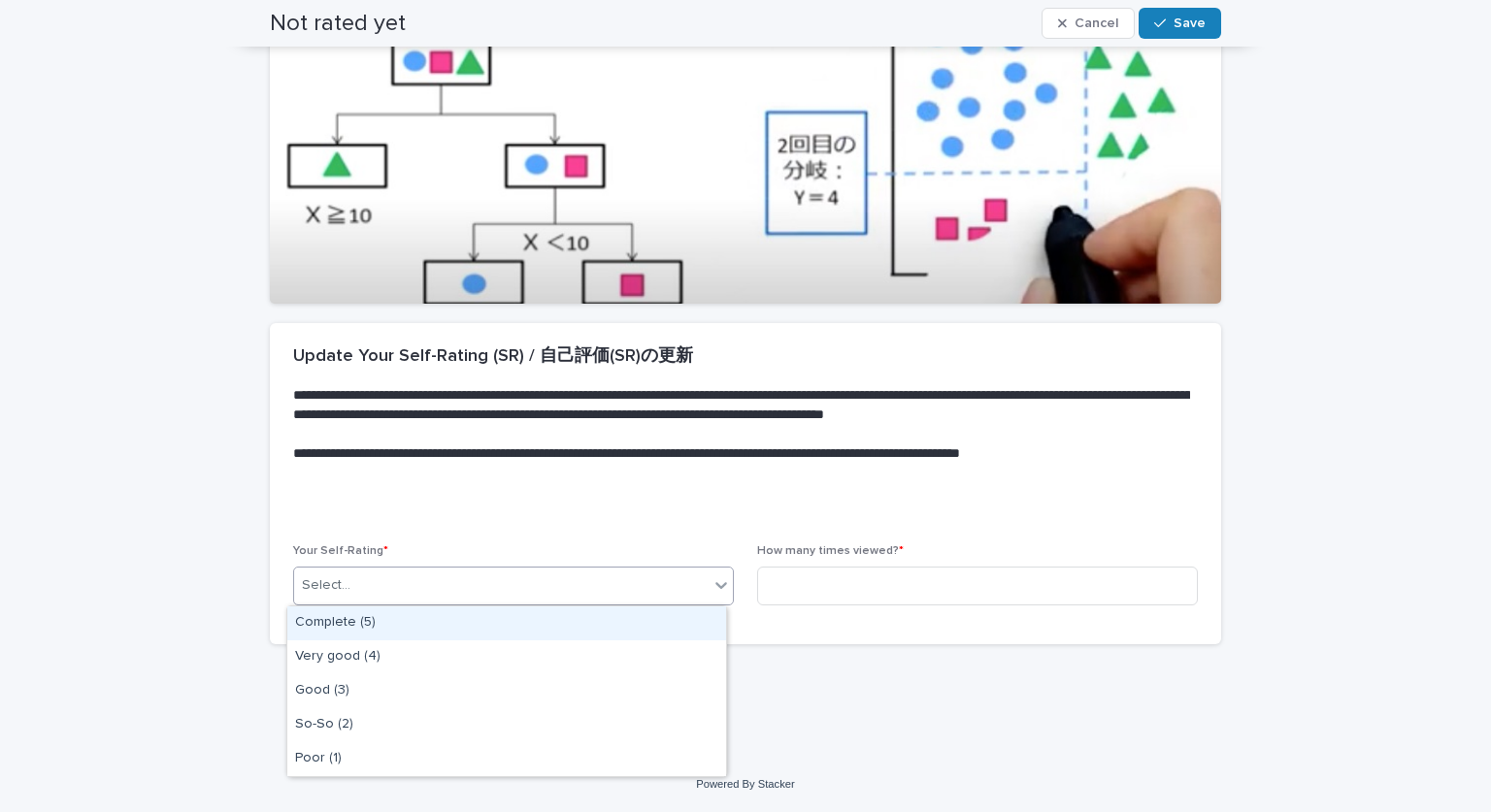 click on "Complete (5)" at bounding box center [507, 623] 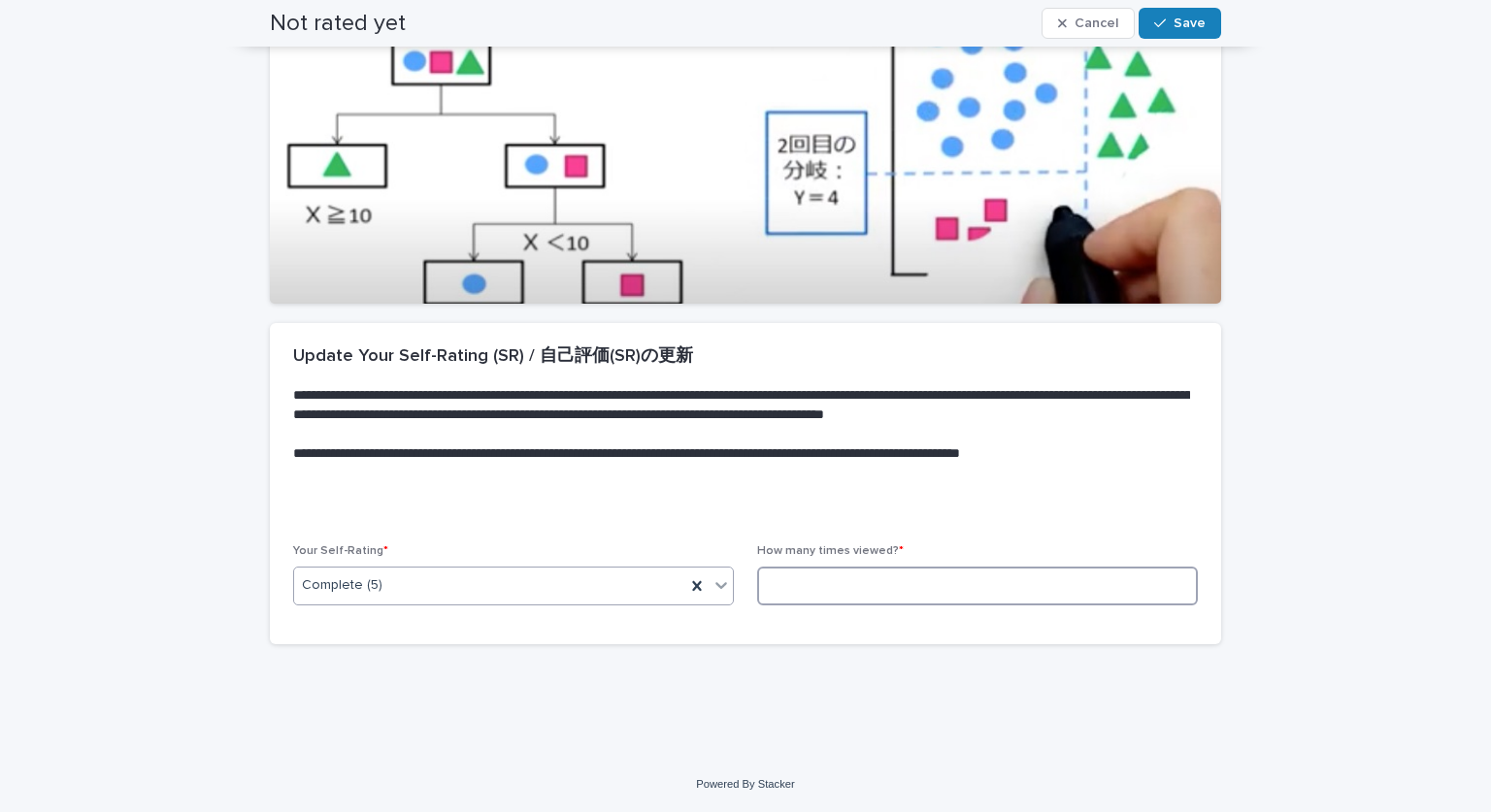 click at bounding box center [977, 586] 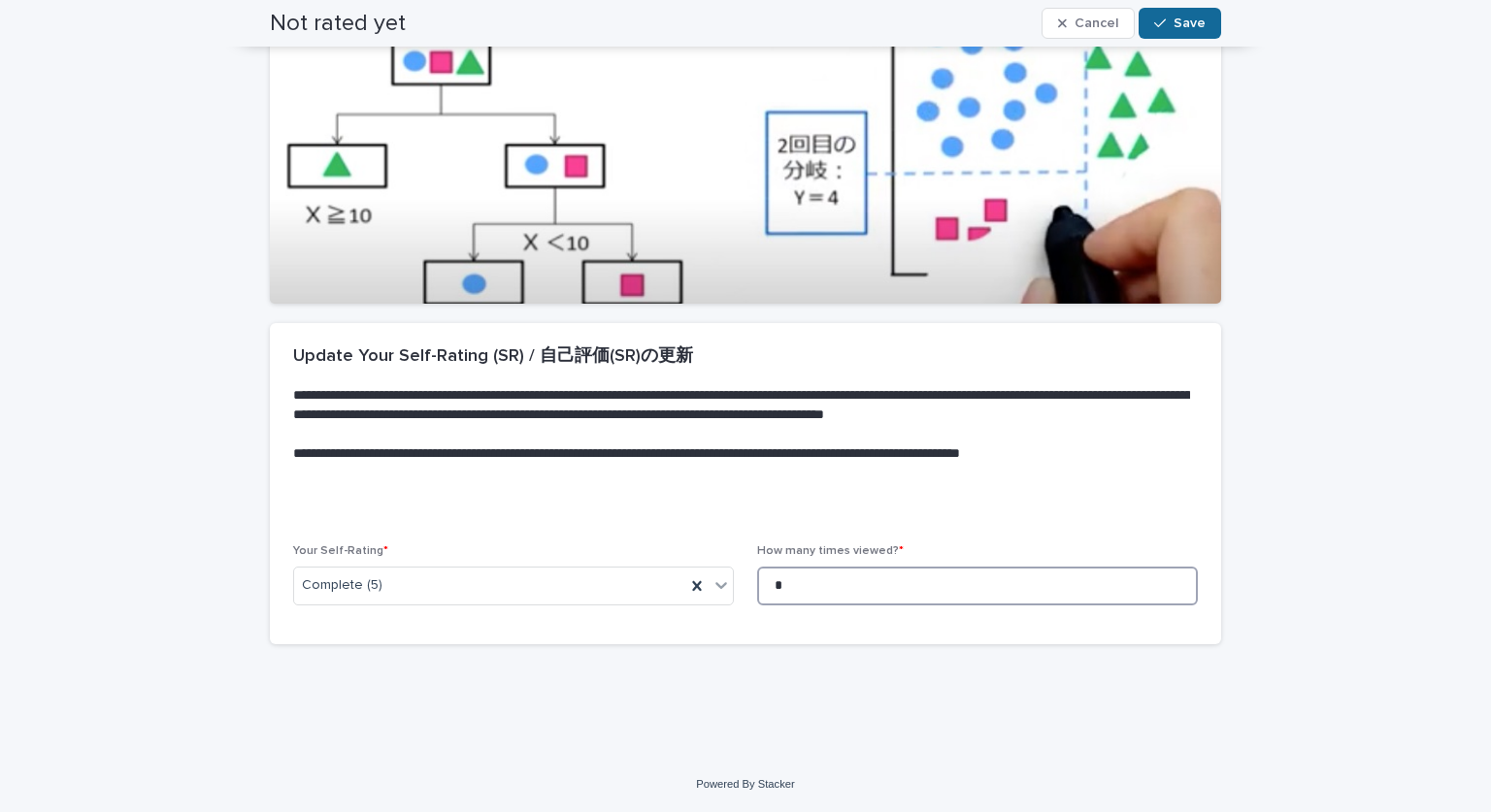 type on "*" 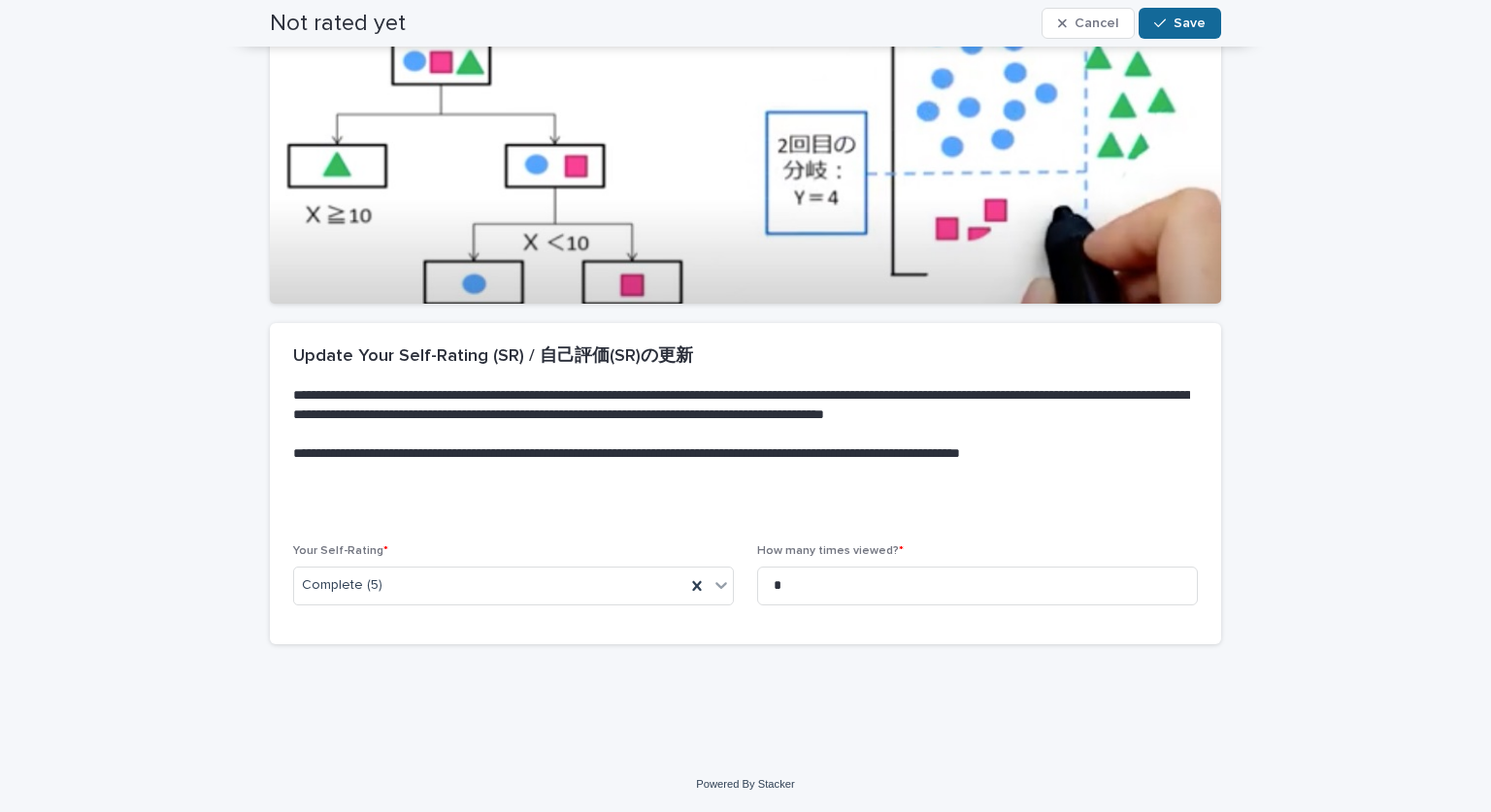 click on "Save" at bounding box center (1189, 23) 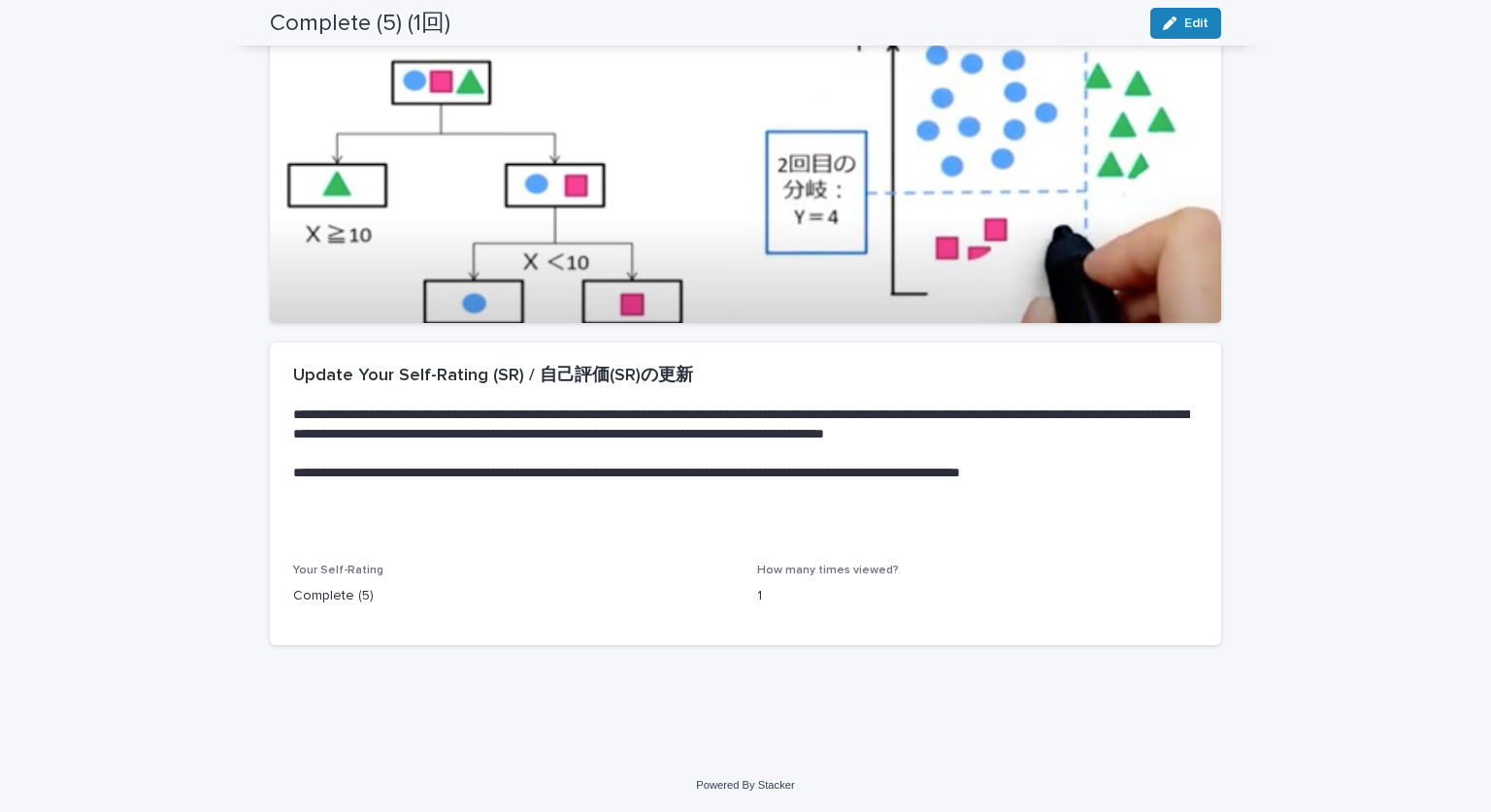 scroll, scrollTop: 0, scrollLeft: 0, axis: both 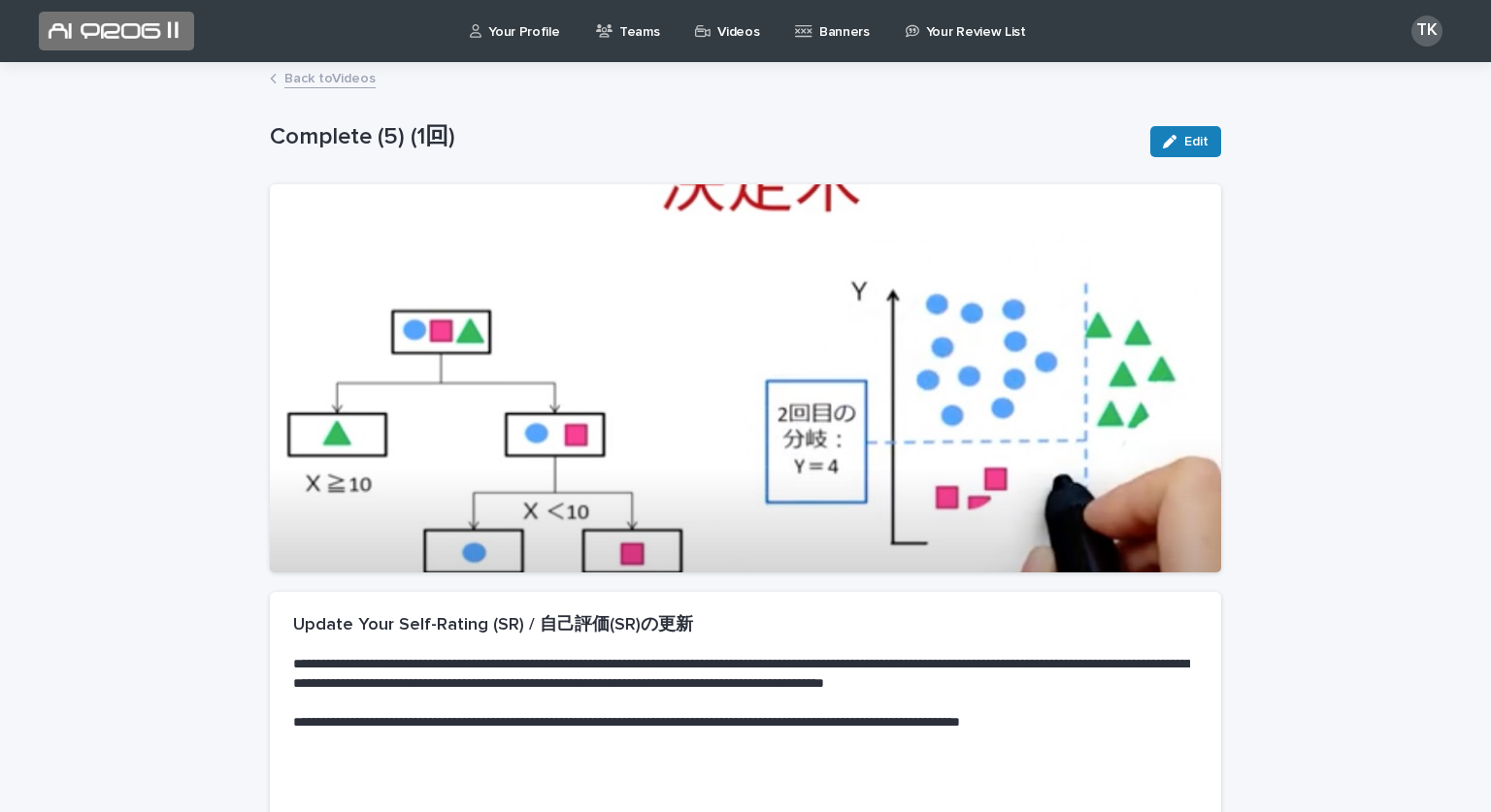 click on "Videos" at bounding box center [738, 20] 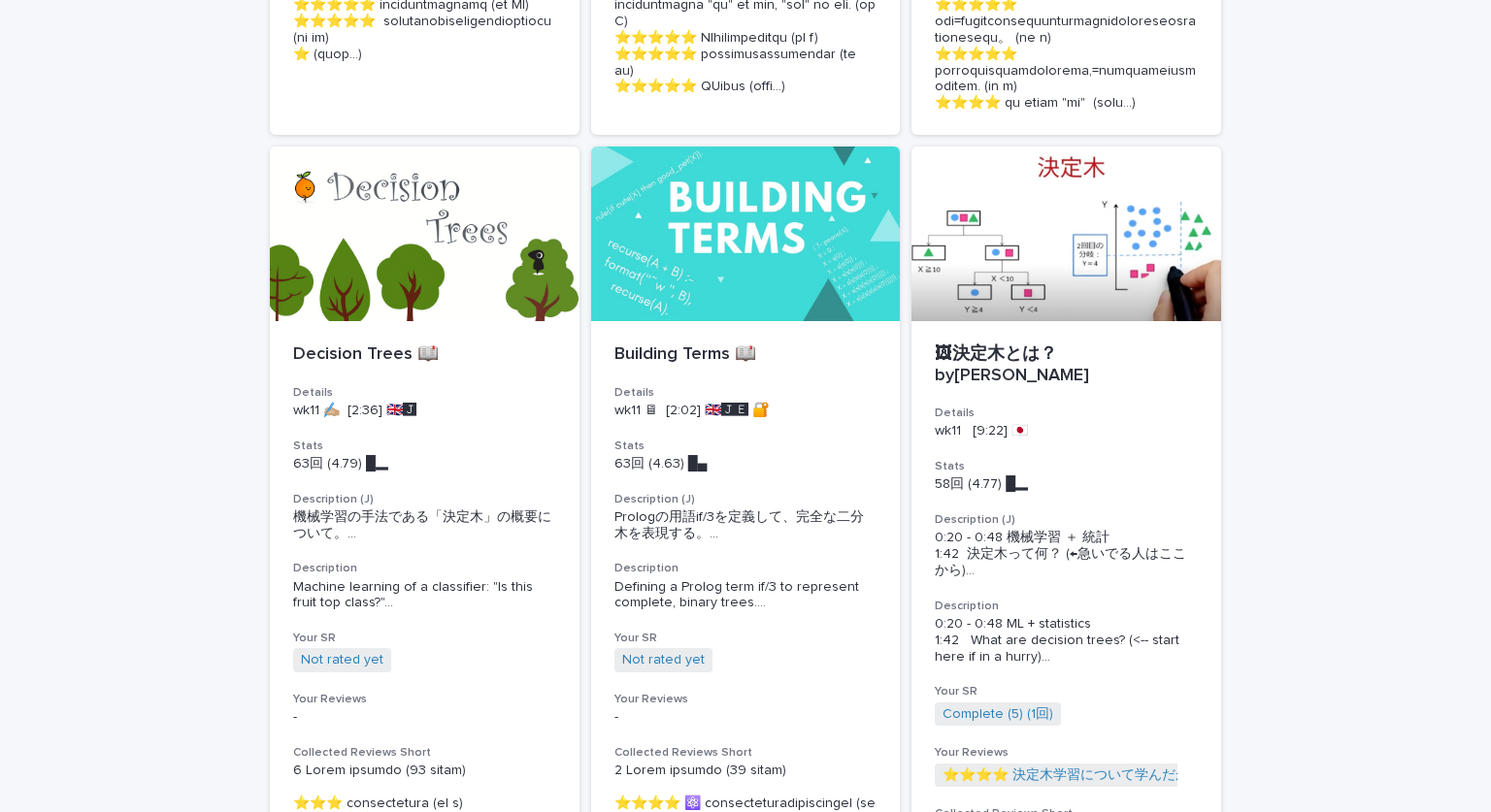 scroll, scrollTop: 2649, scrollLeft: 0, axis: vertical 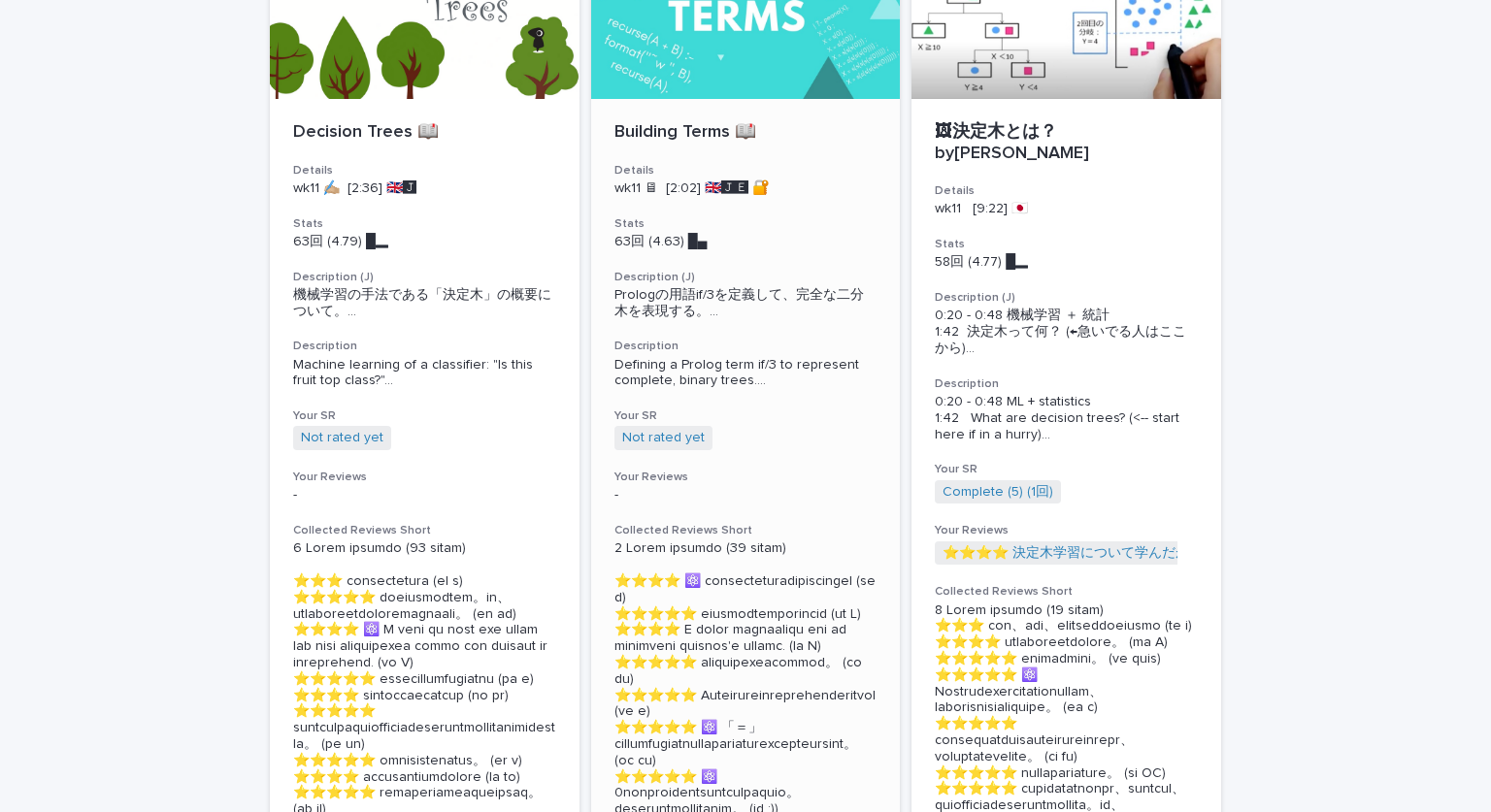 click at bounding box center [746, 12] 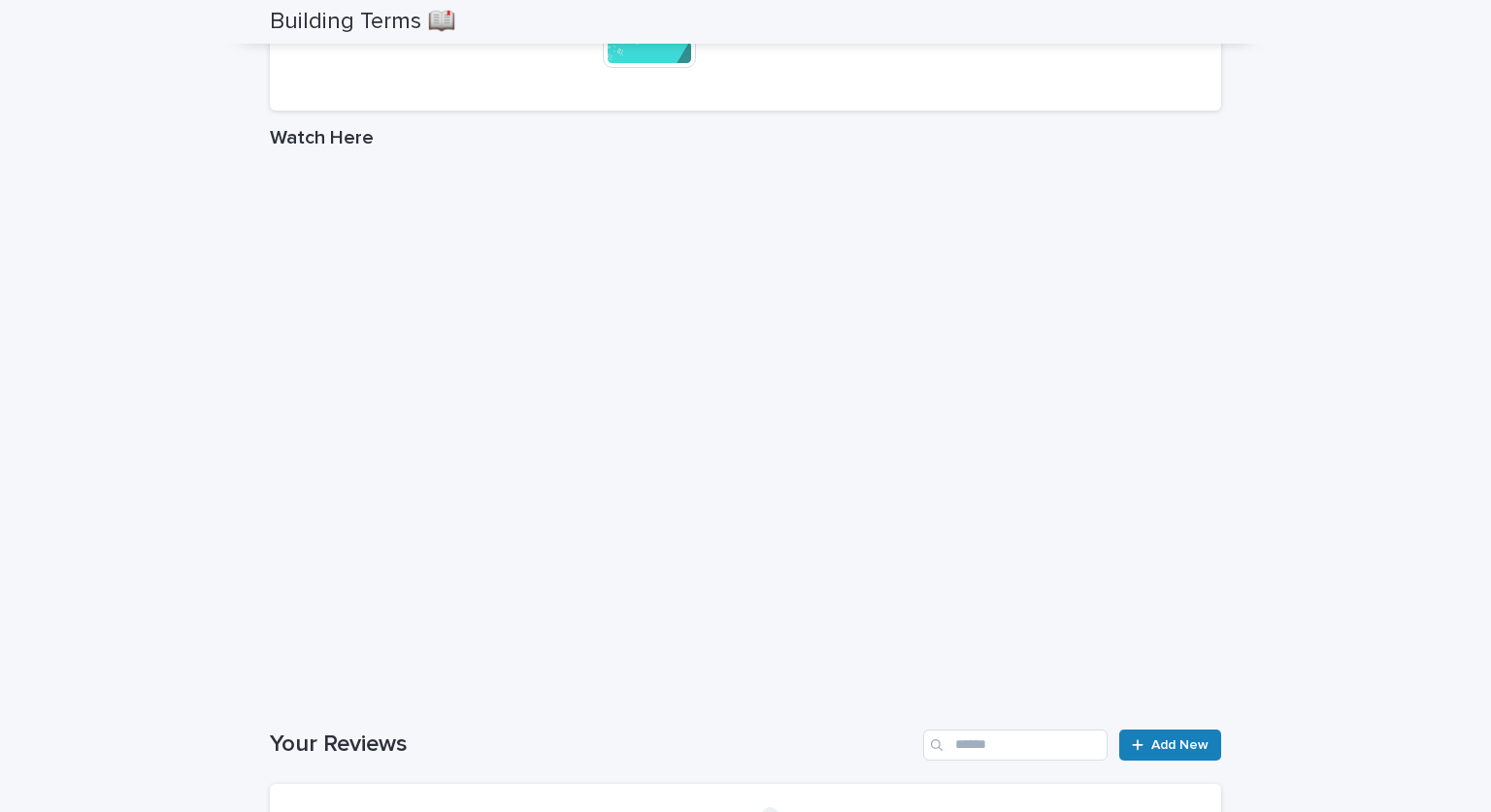 scroll, scrollTop: 2168, scrollLeft: 0, axis: vertical 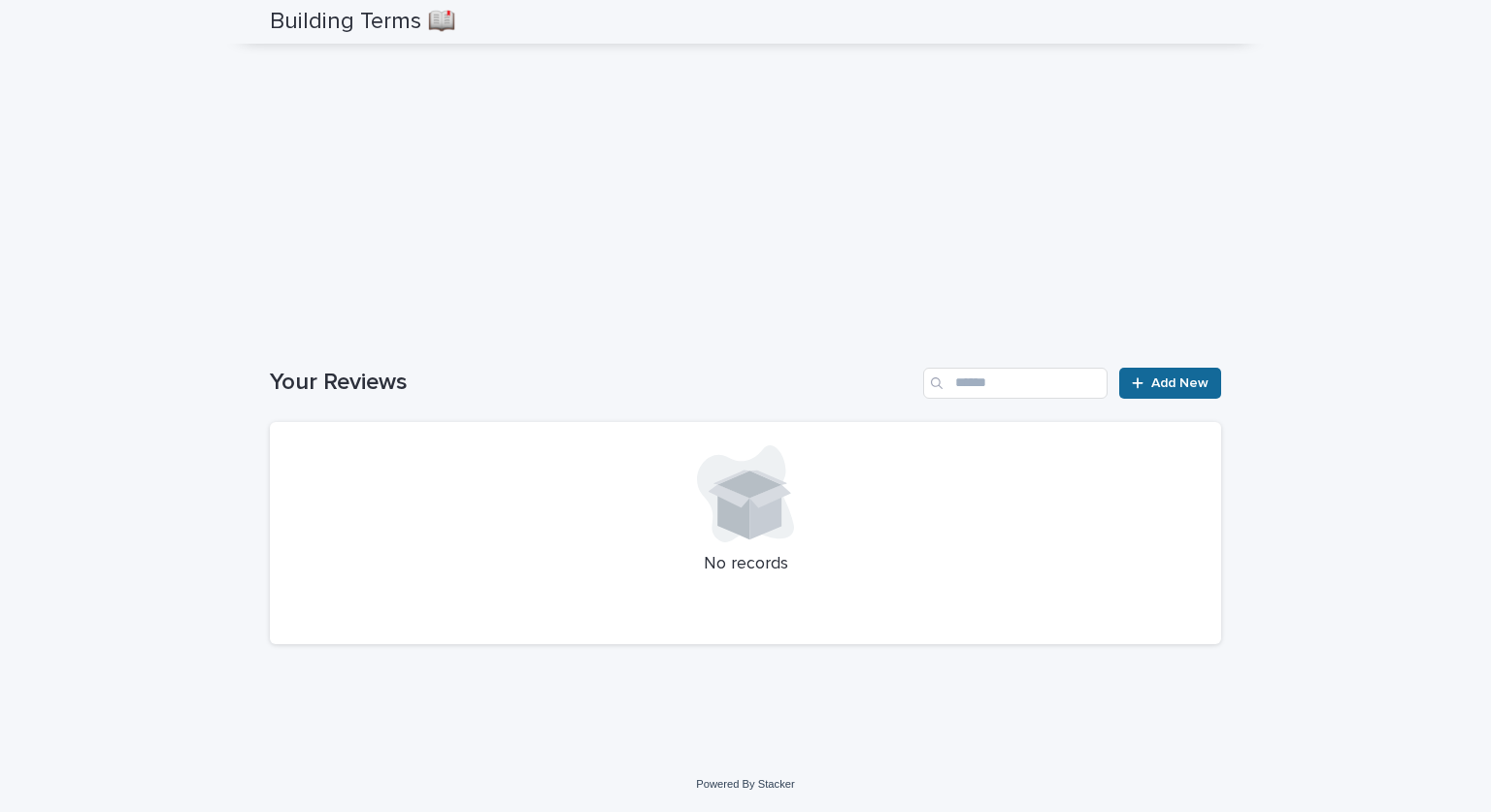 click on "Add New" at bounding box center [1170, 383] 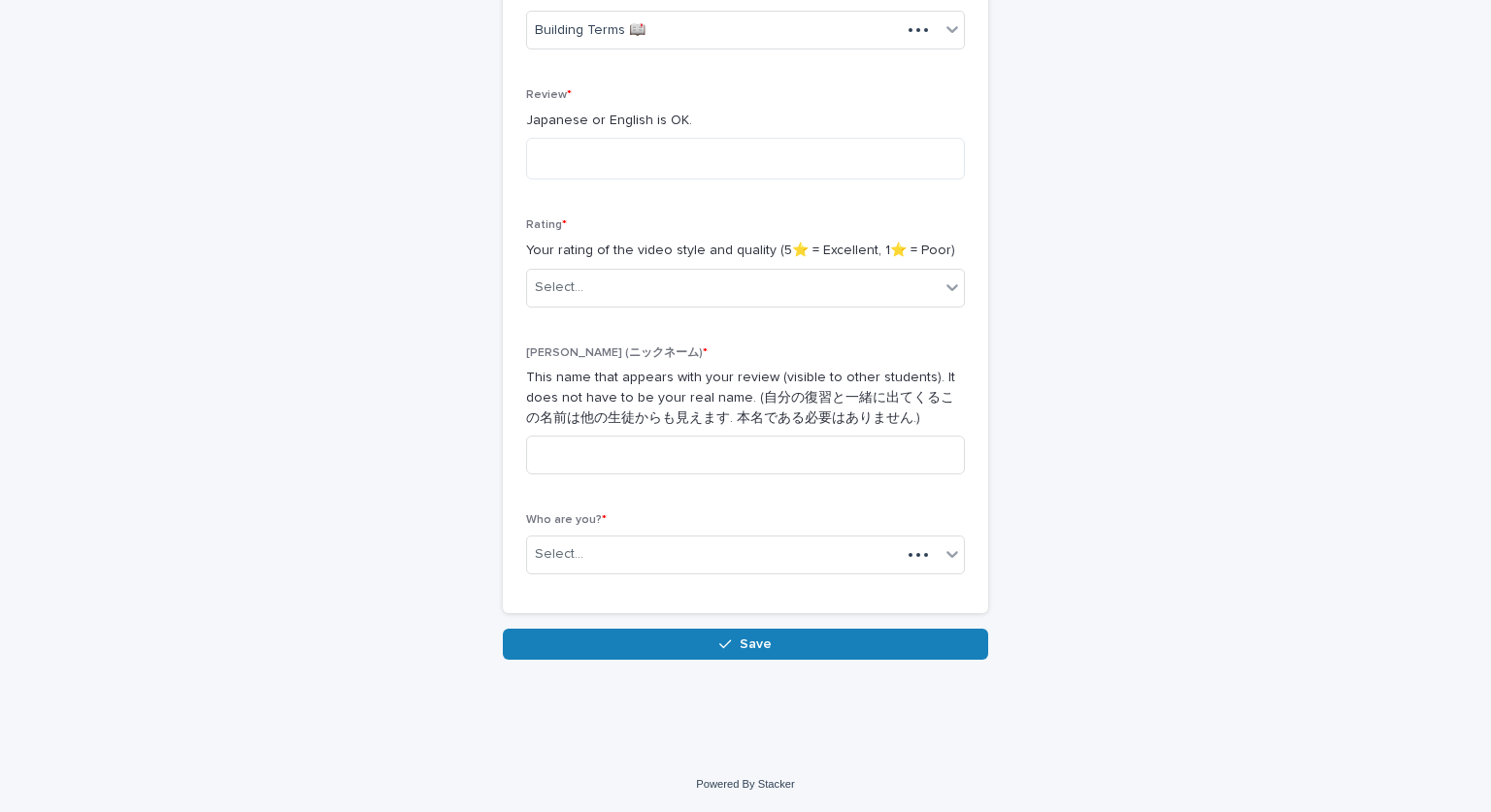 scroll, scrollTop: 391, scrollLeft: 0, axis: vertical 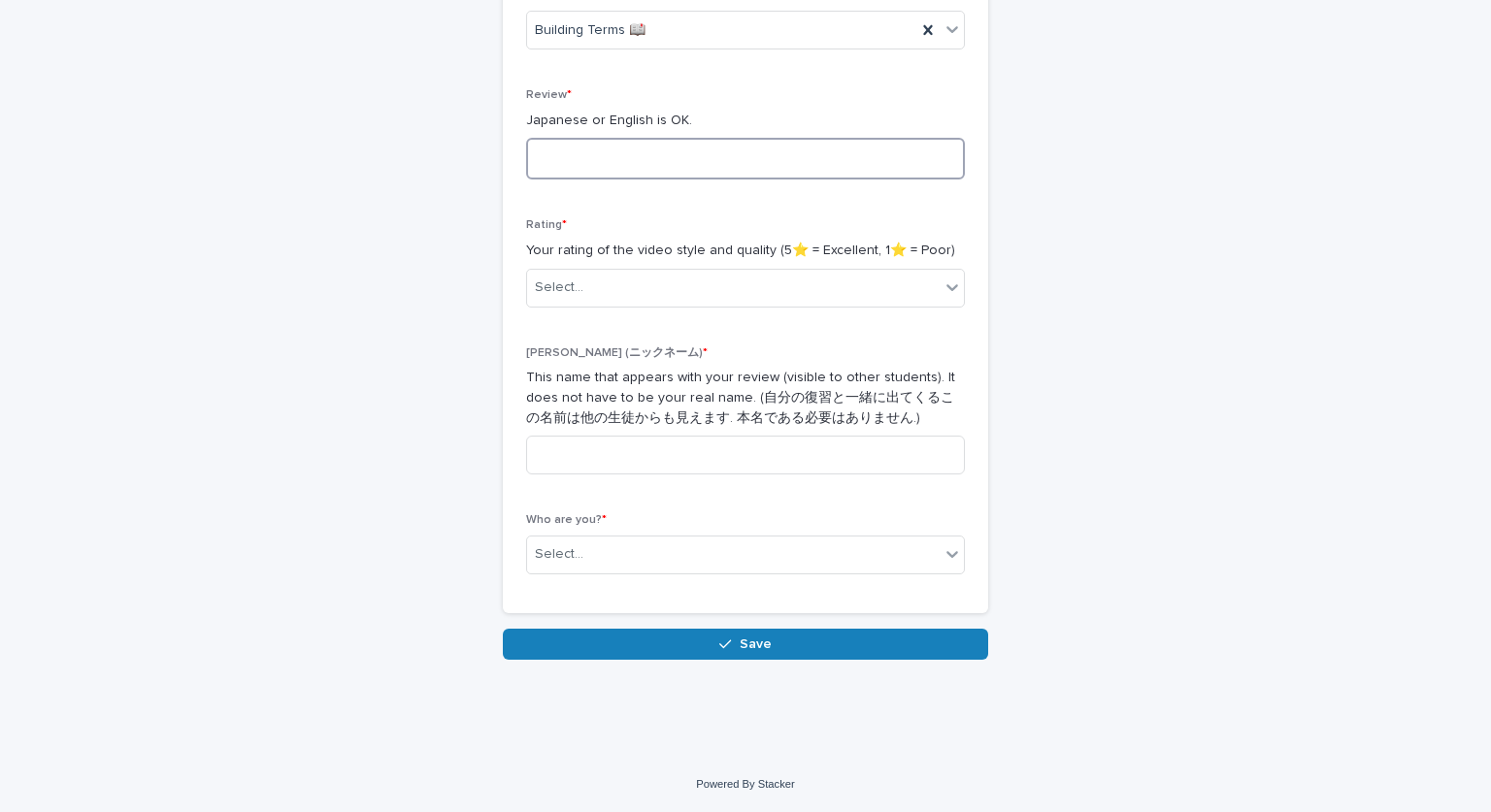 click at bounding box center [746, 158] 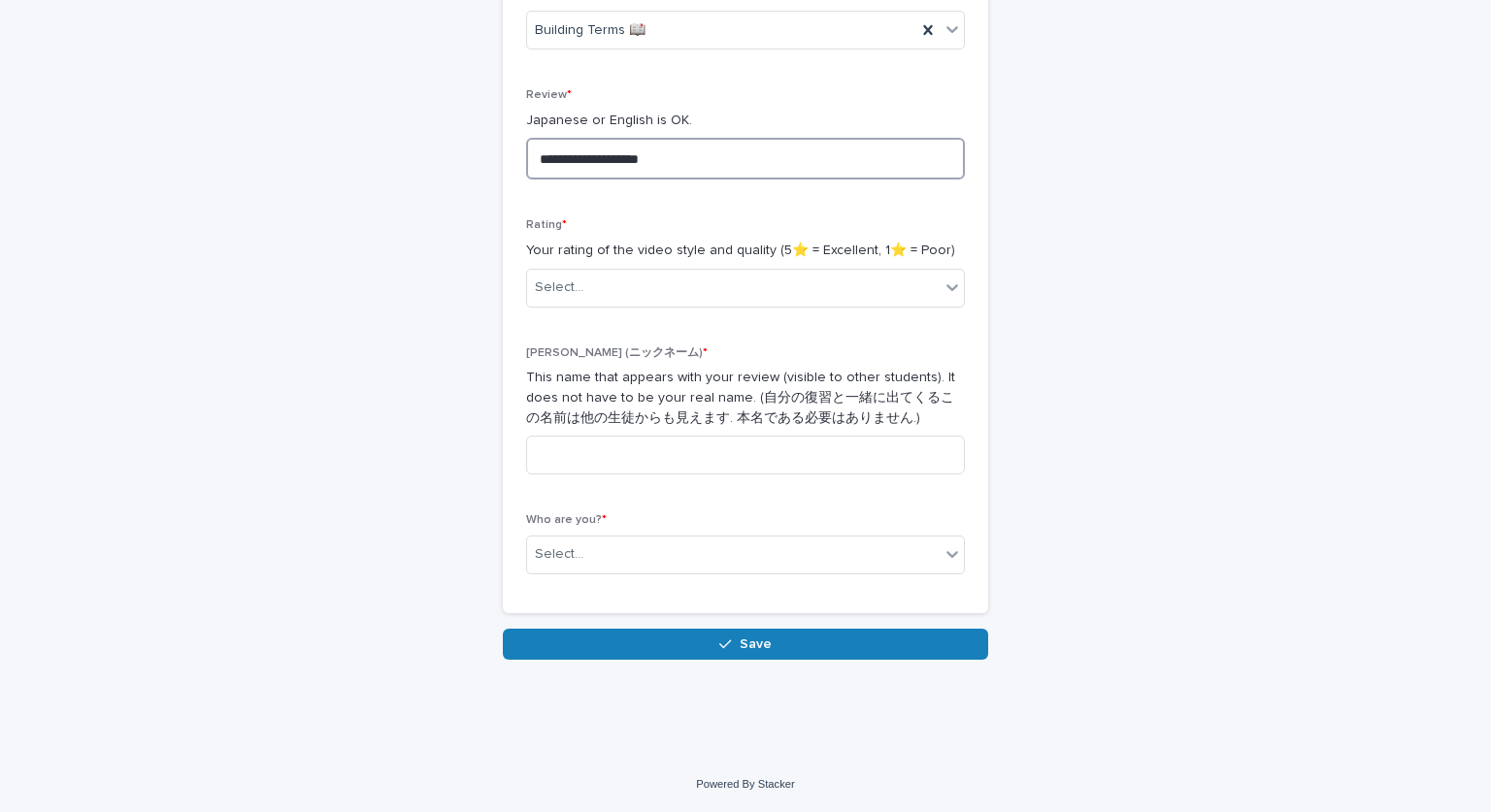 click on "**********" at bounding box center [746, 158] 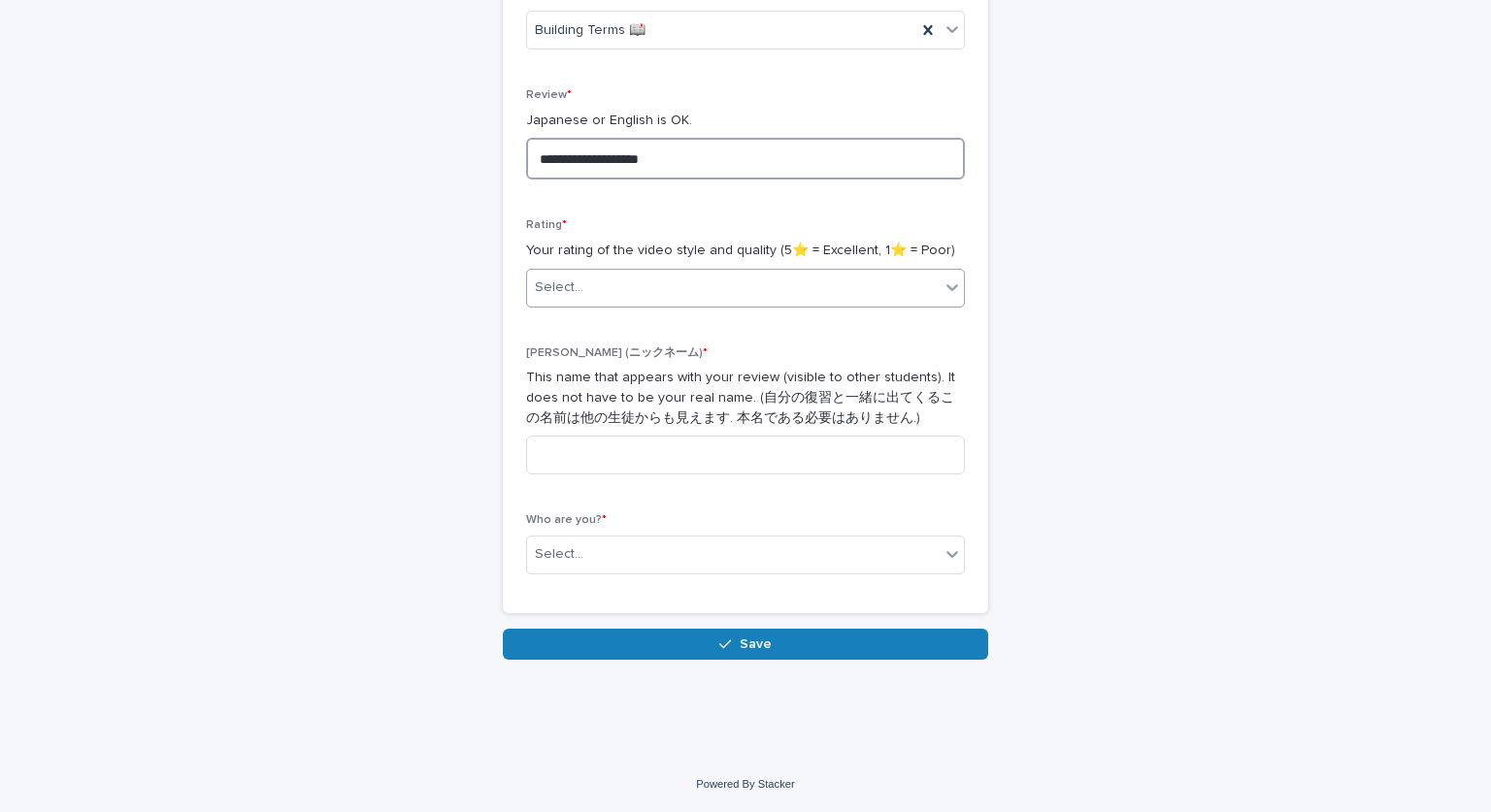 type on "**********" 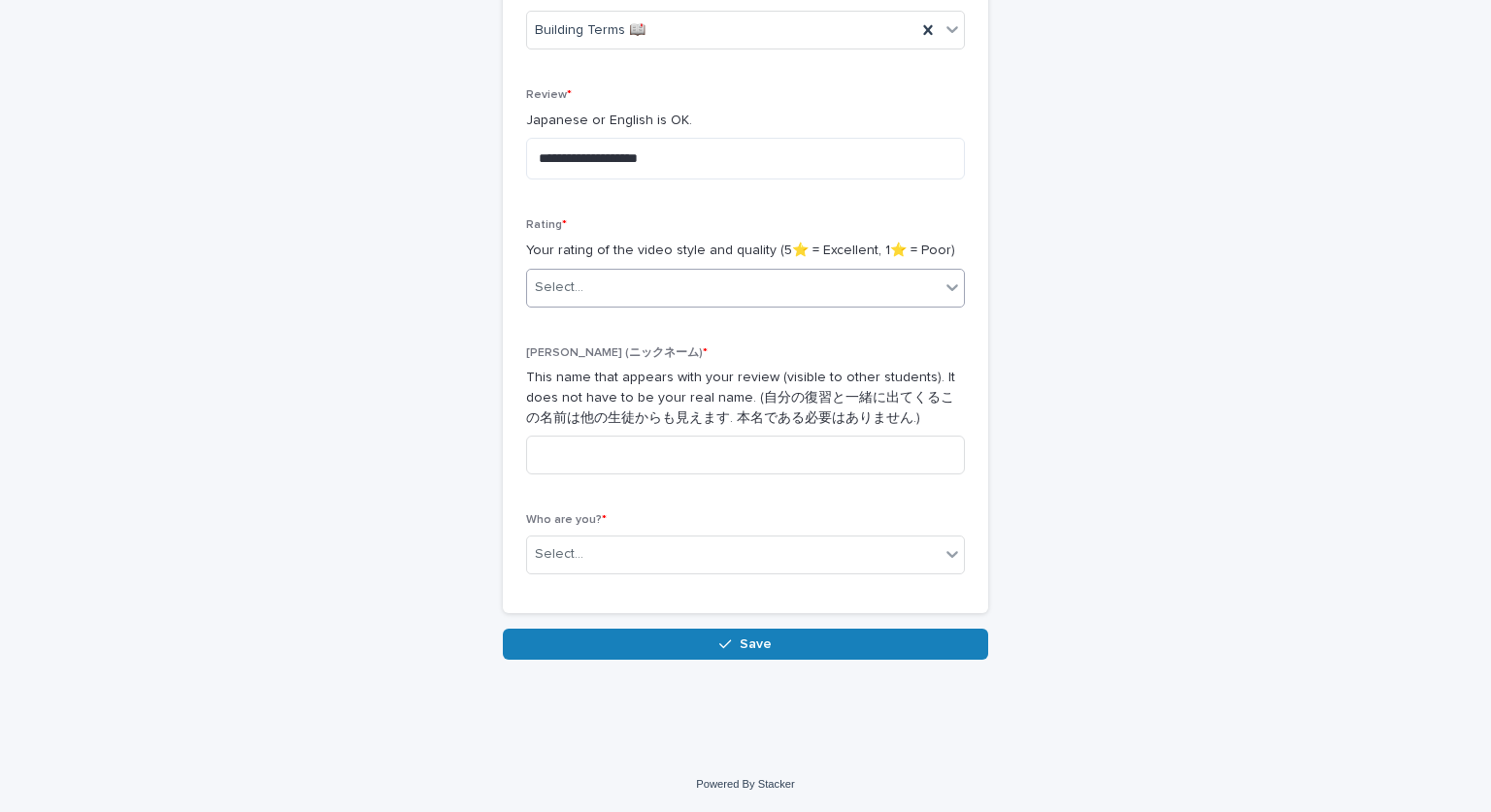 click on "Select..." at bounding box center (733, 287) 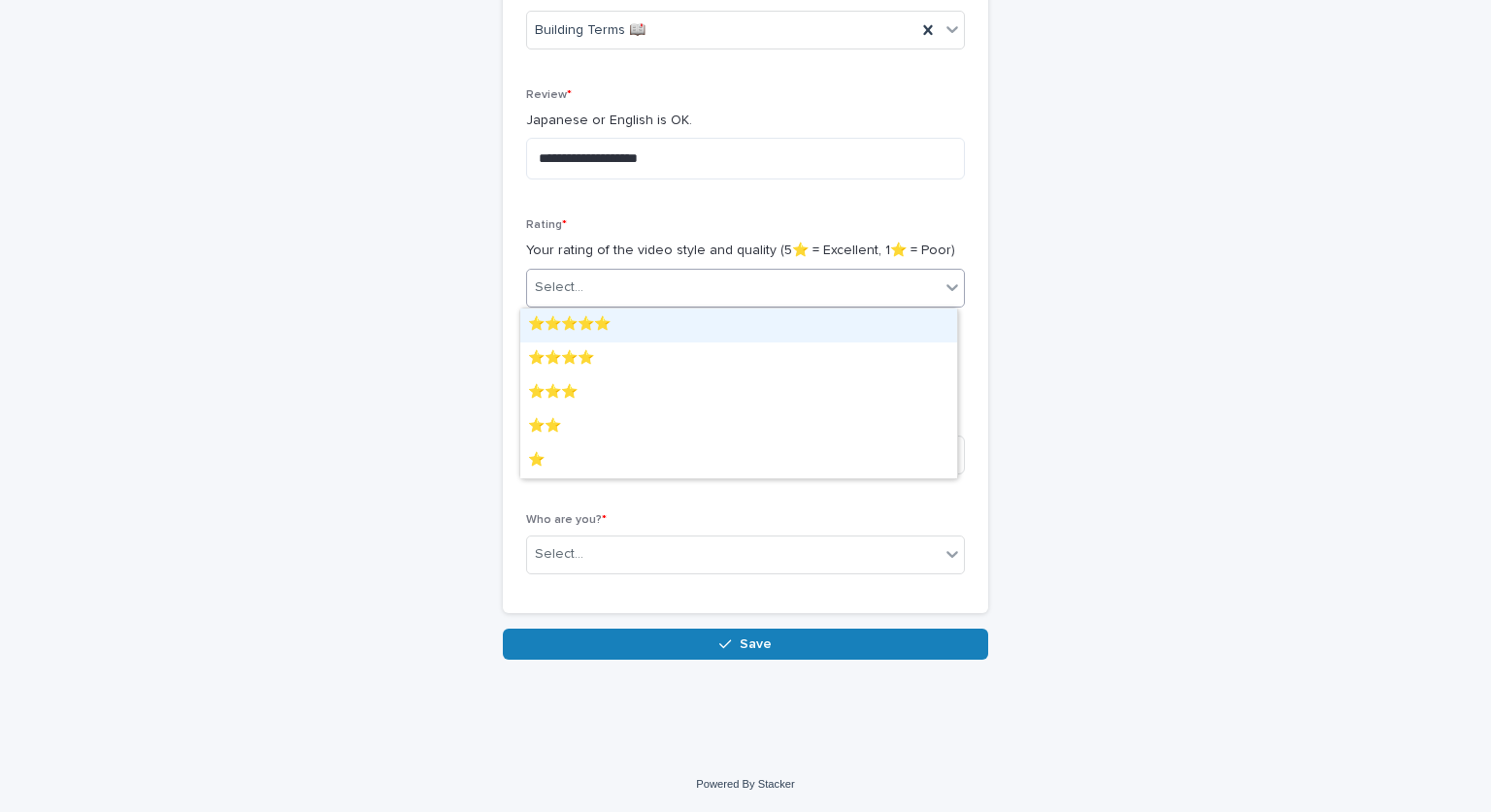 click on "⭐️⭐️⭐️⭐️⭐️" at bounding box center [739, 325] 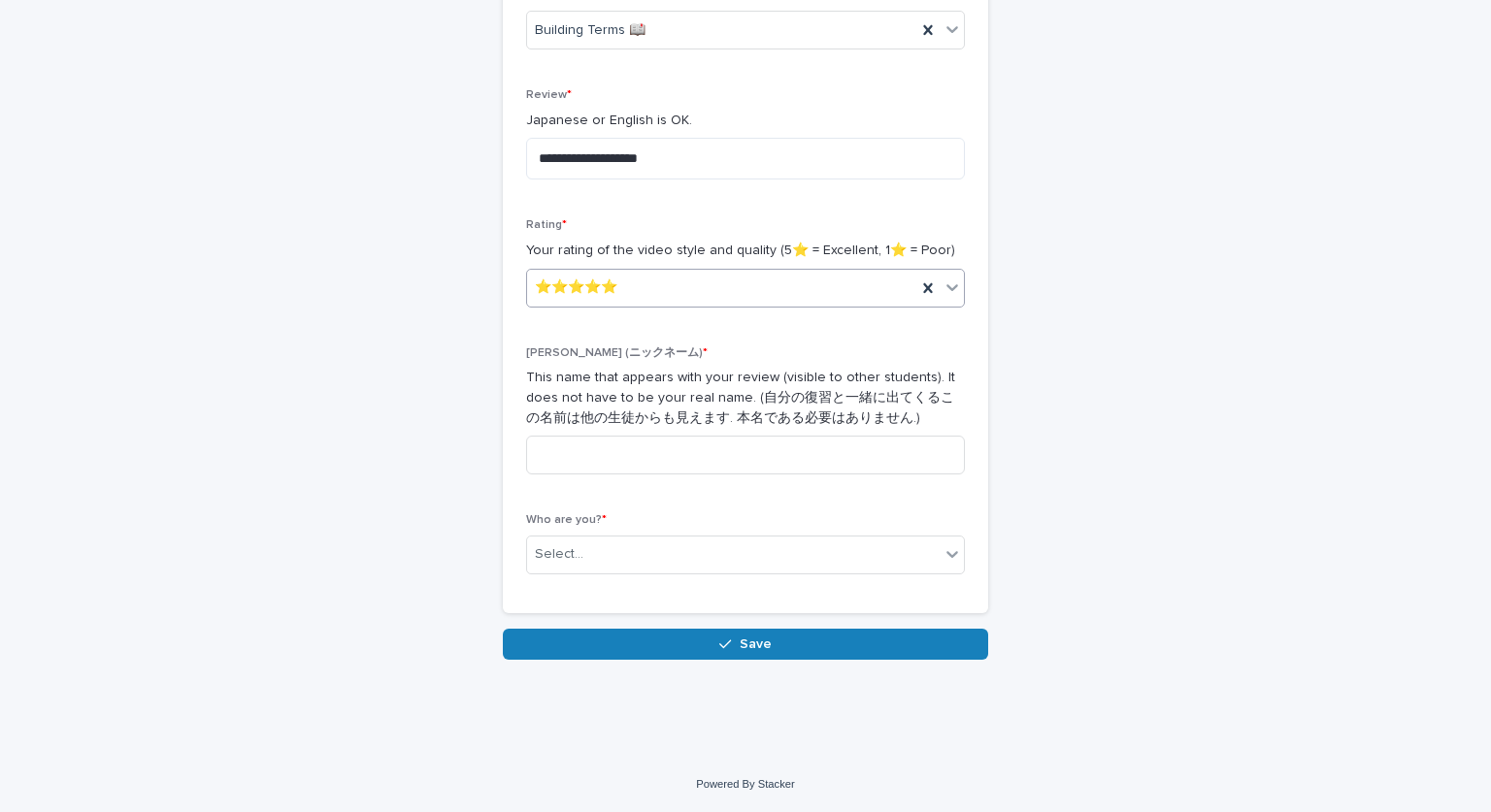 click on "[PERSON_NAME] (ニックネーム) * This name that appears with your review (visible to other students). It does not have to be your real name.
(自分の復習と一緒に出てくるこの名前は他の生徒からも見えます. 本名である必要はありません.)" at bounding box center [746, 418] 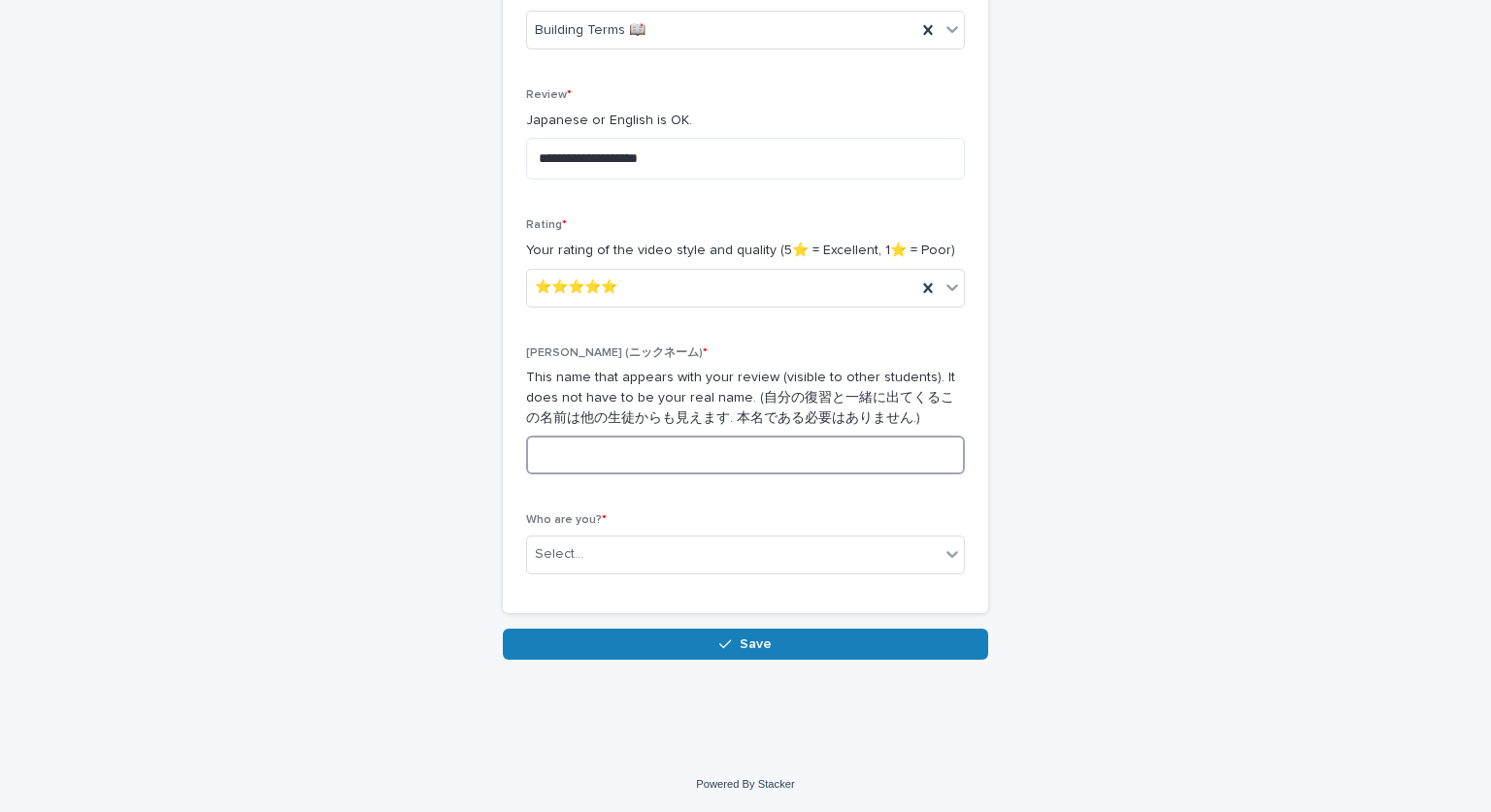 click at bounding box center [746, 455] 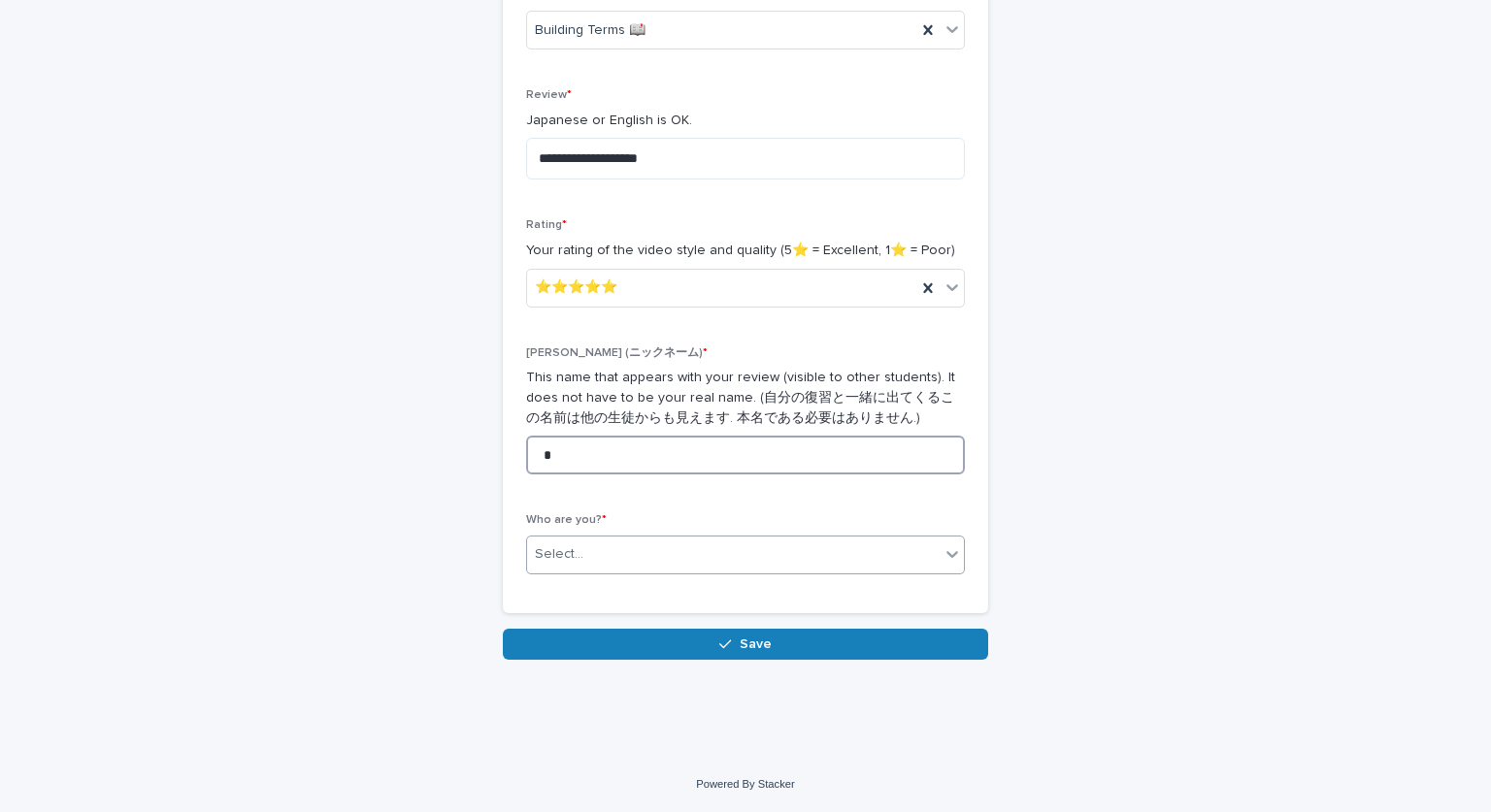 type on "*" 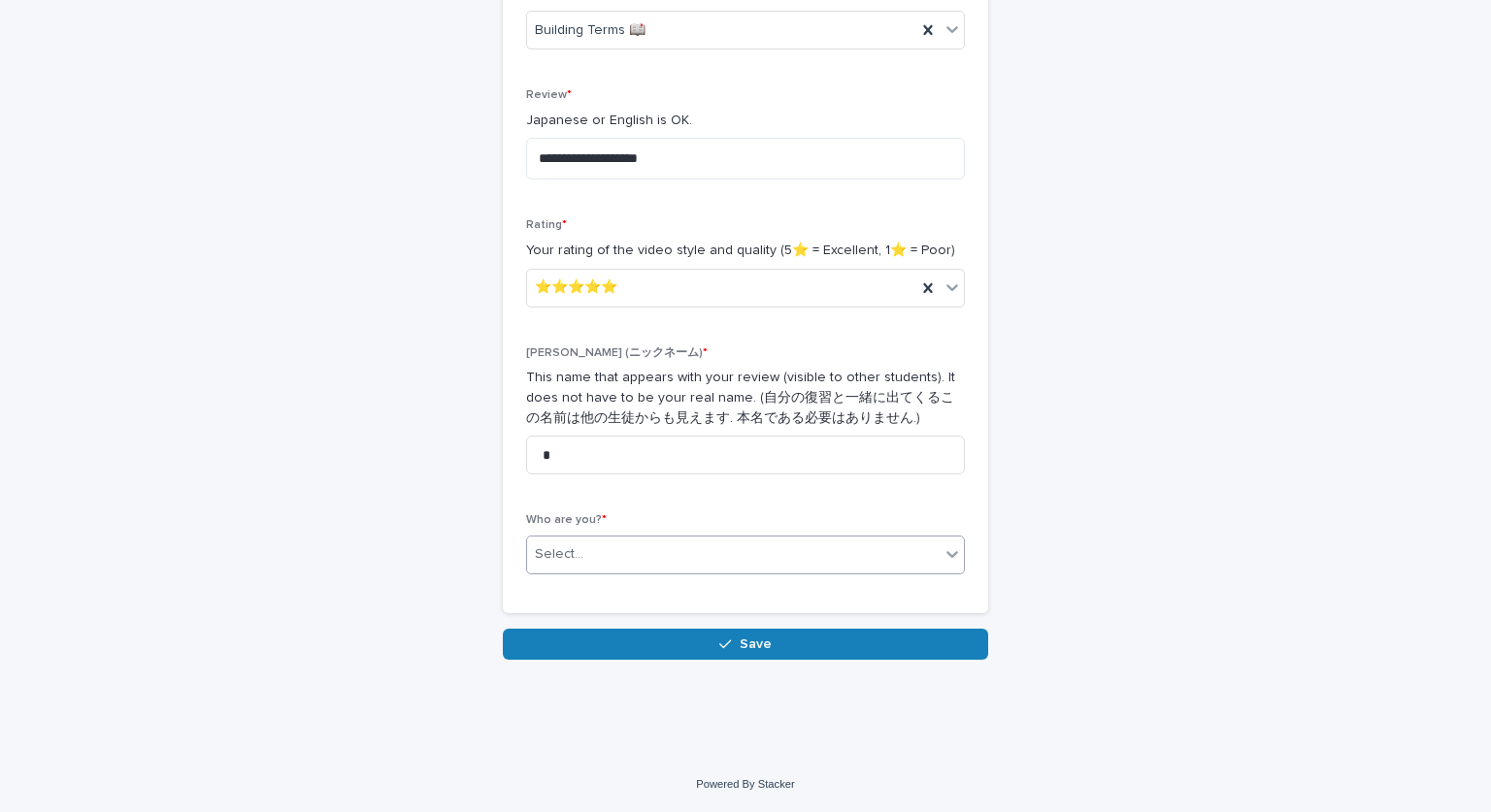 click on "Select..." at bounding box center (733, 554) 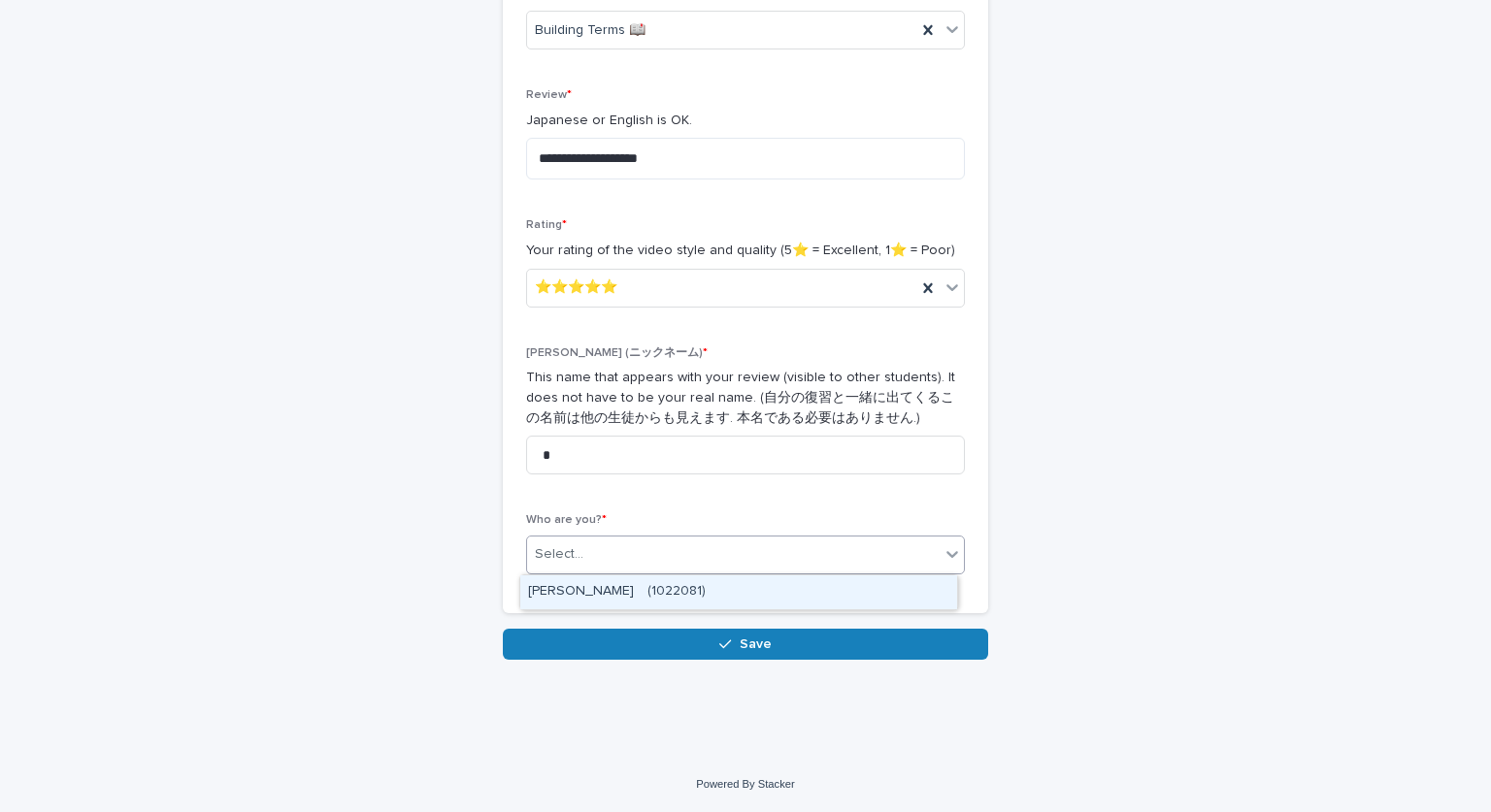 click on "[PERSON_NAME]　(1022081)" at bounding box center (739, 592) 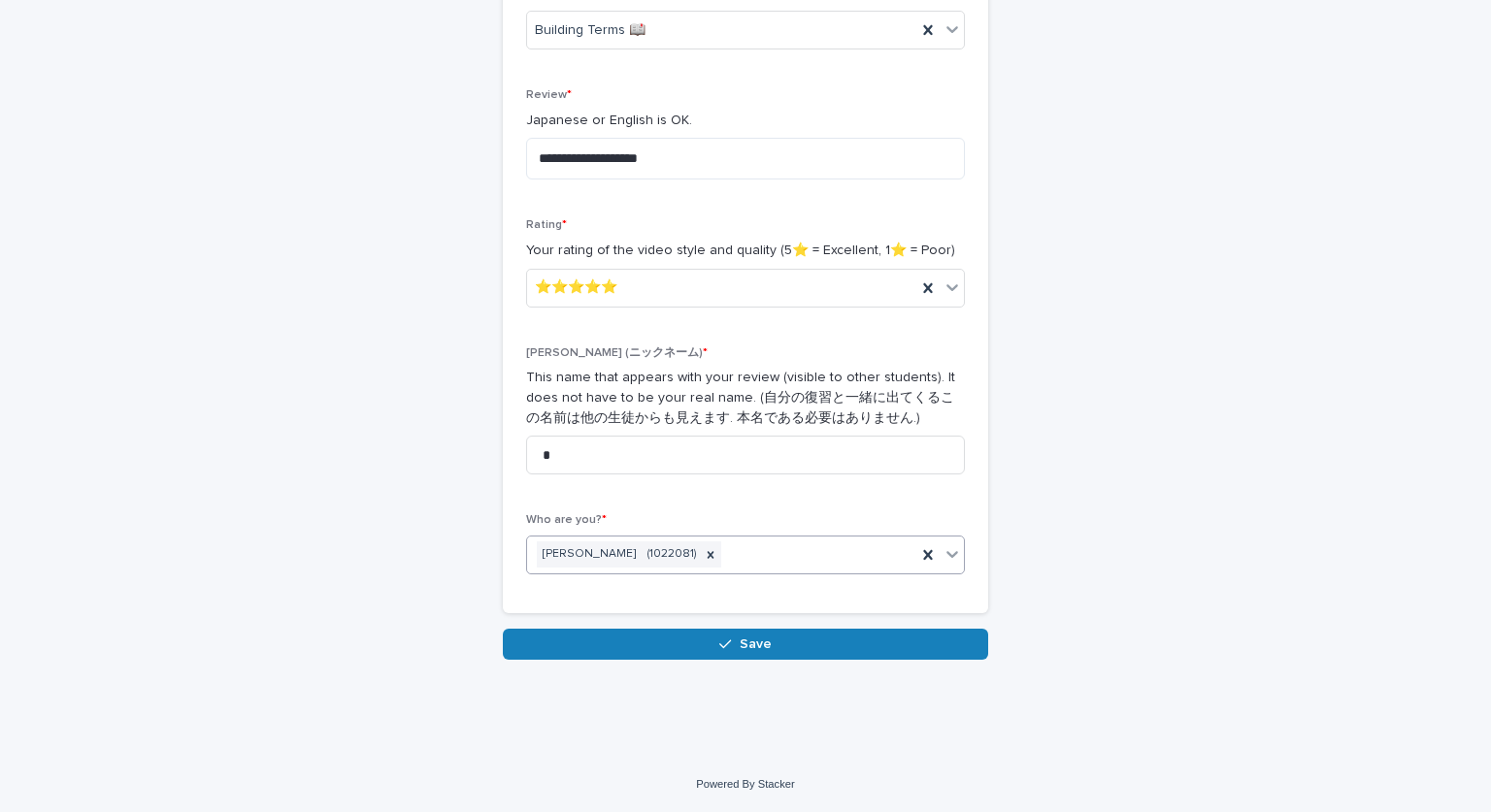 click on "**********" at bounding box center (746, 206) 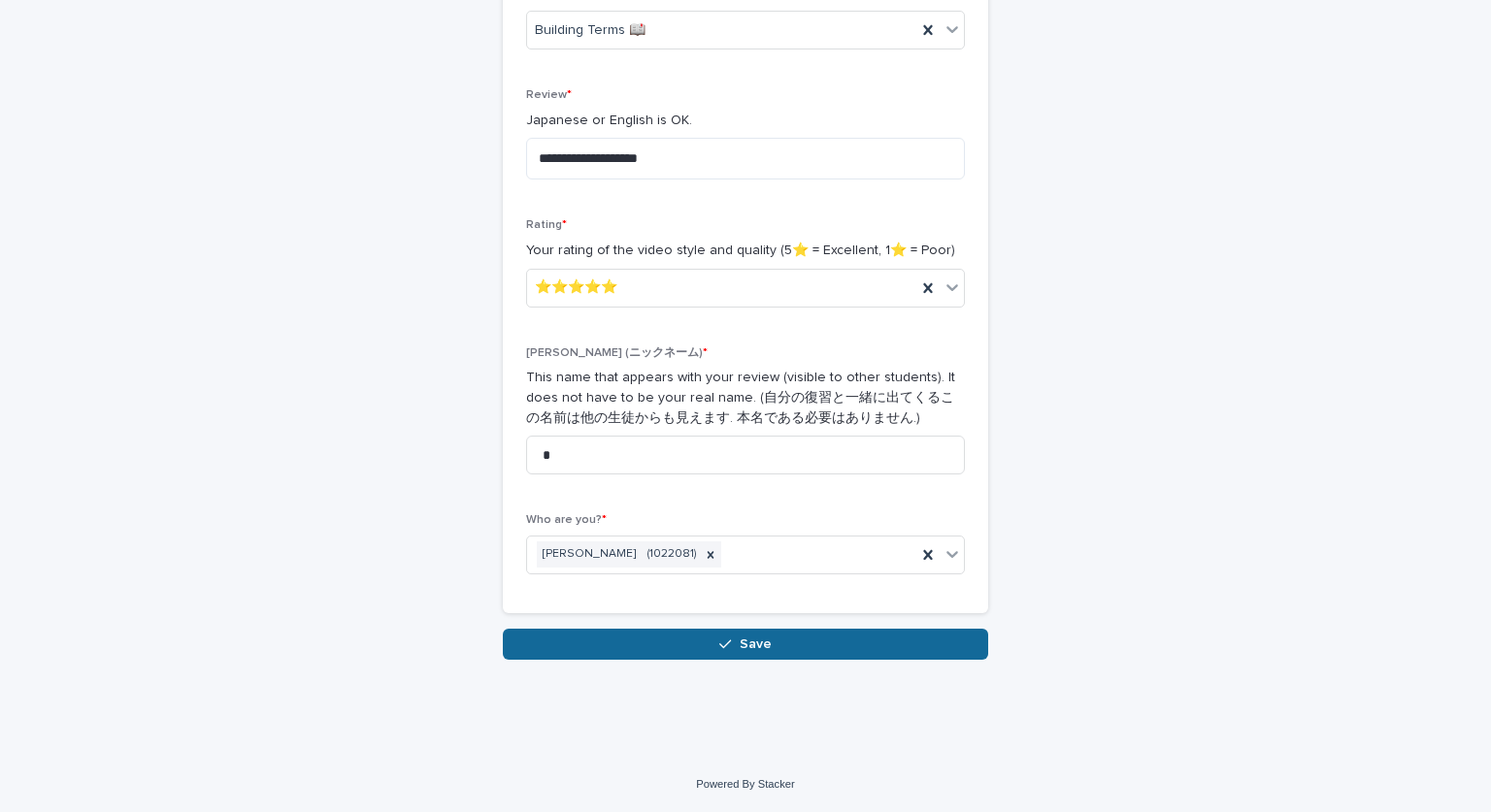 click on "Save" at bounding box center [746, 644] 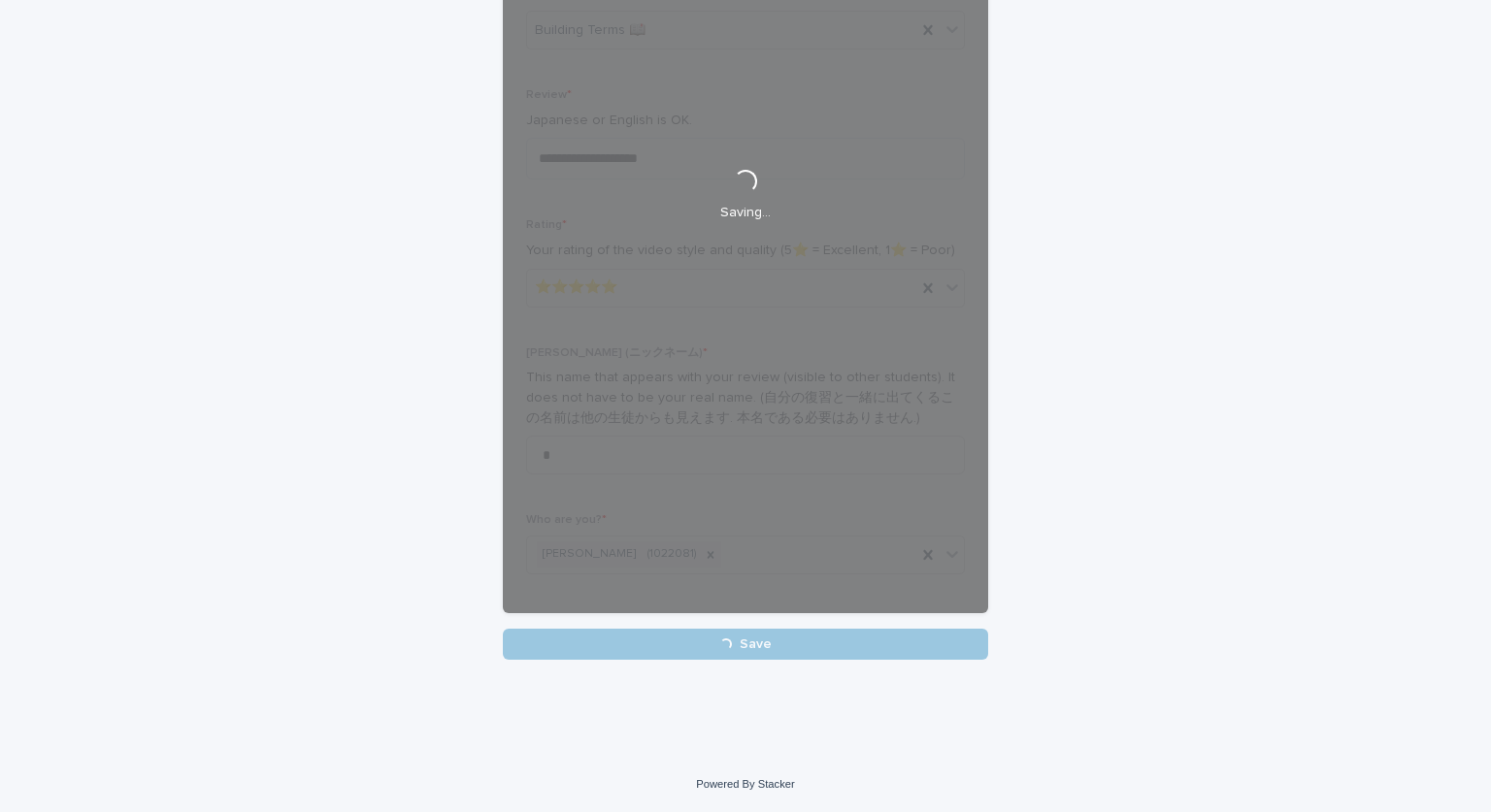 scroll, scrollTop: 0, scrollLeft: 0, axis: both 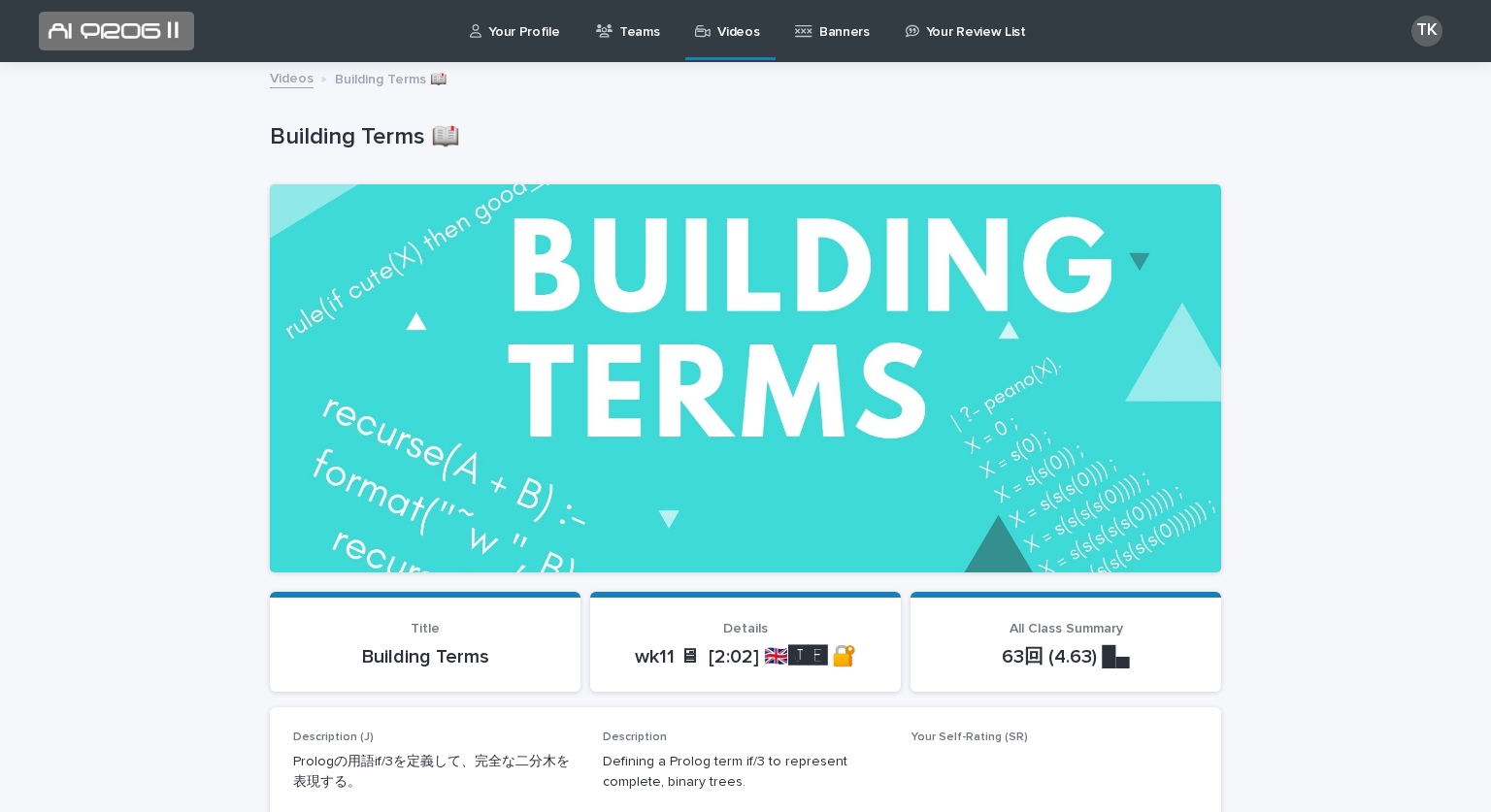 click on "Videos" at bounding box center (738, 20) 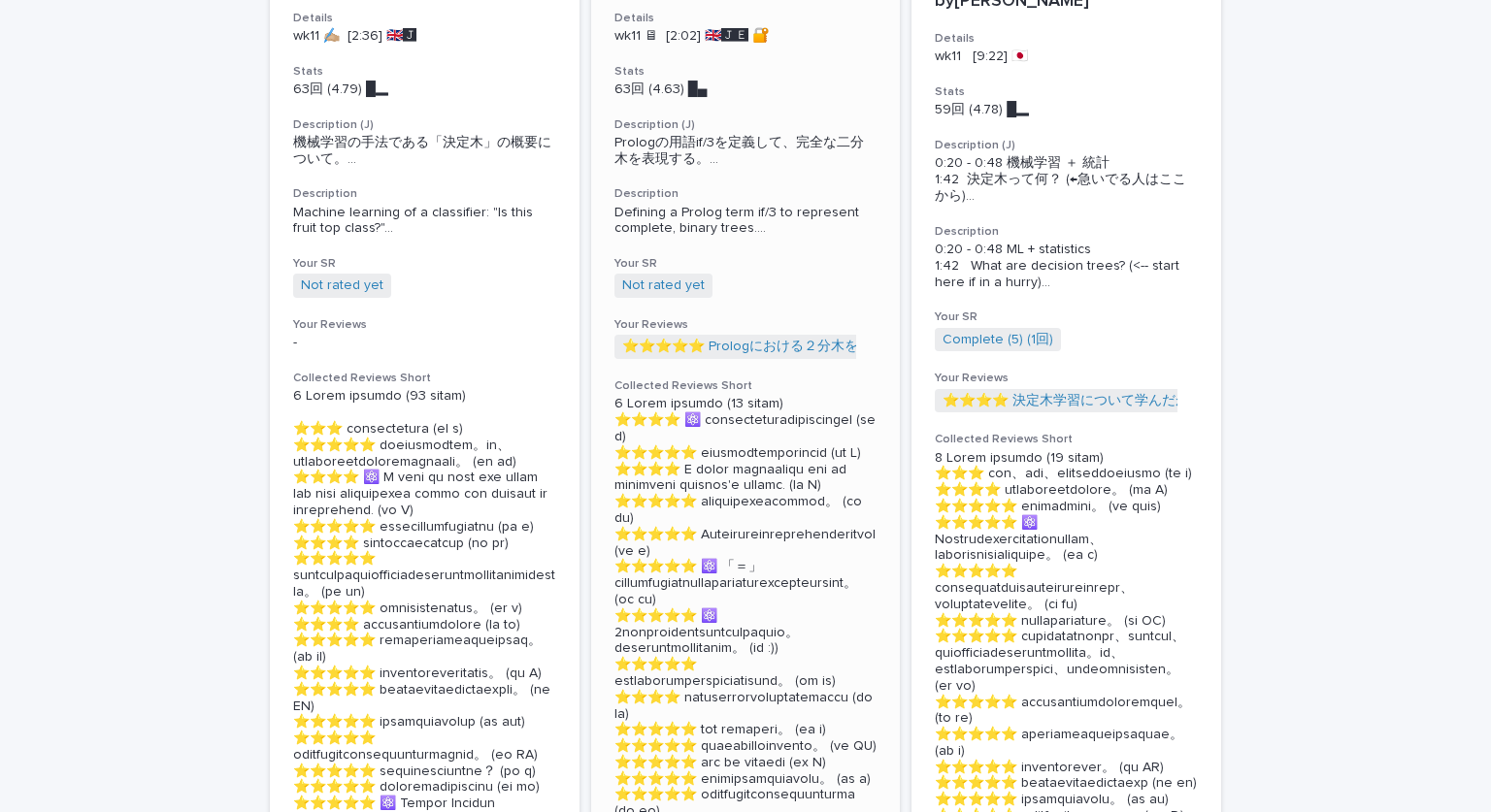 scroll, scrollTop: 2803, scrollLeft: 0, axis: vertical 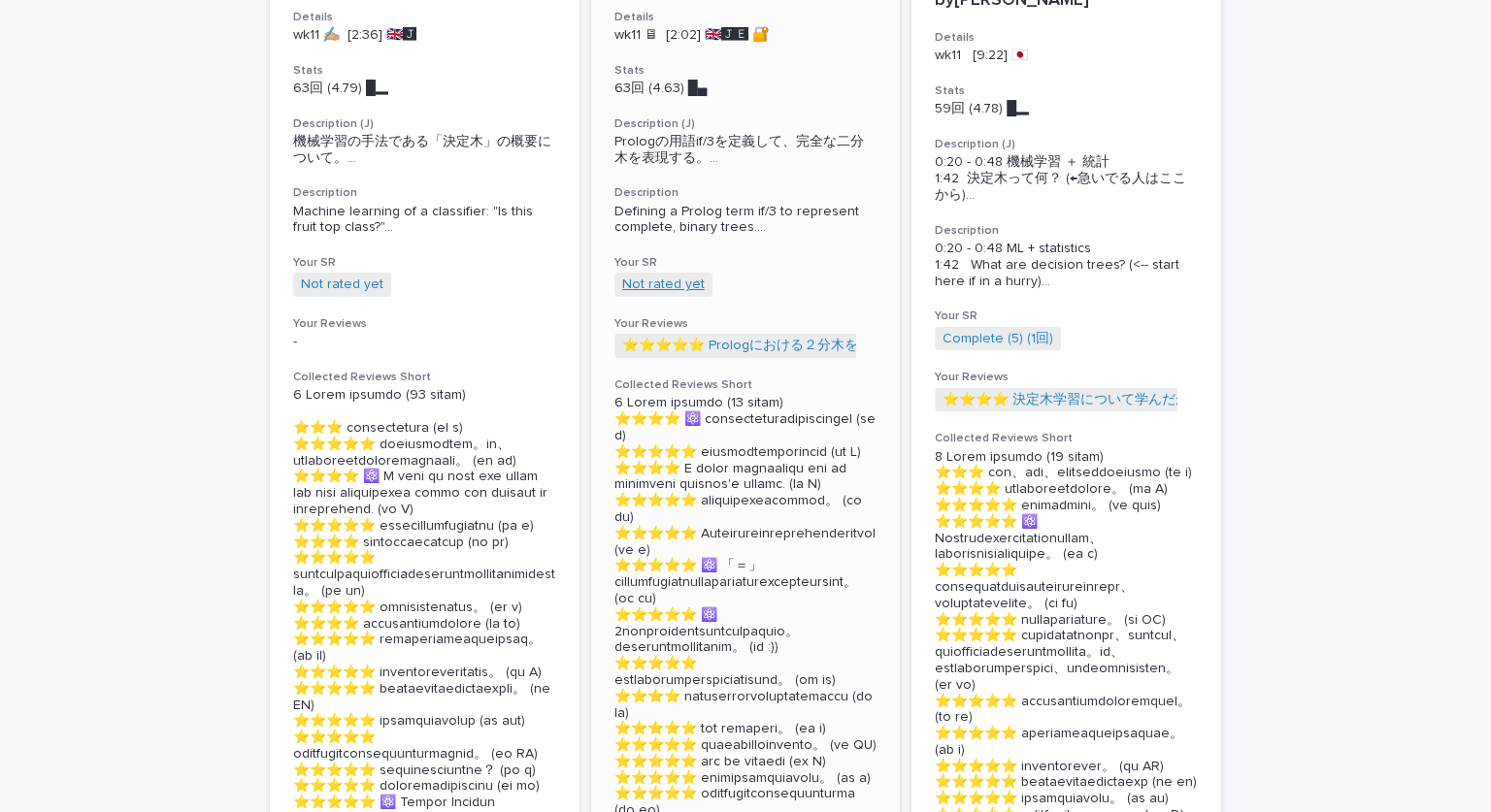 click on "Not rated yet" at bounding box center (663, 284) 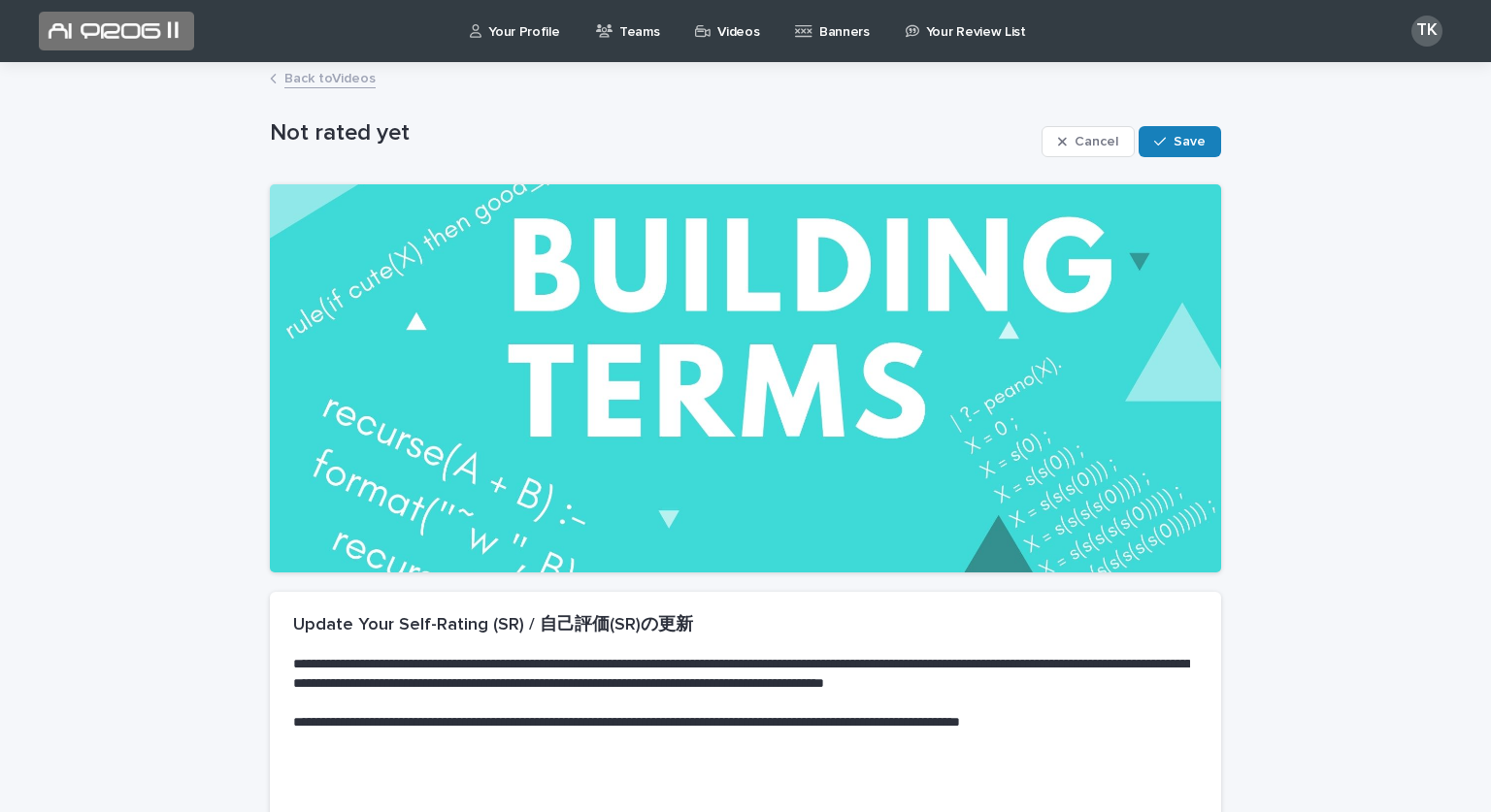 scroll, scrollTop: 269, scrollLeft: 0, axis: vertical 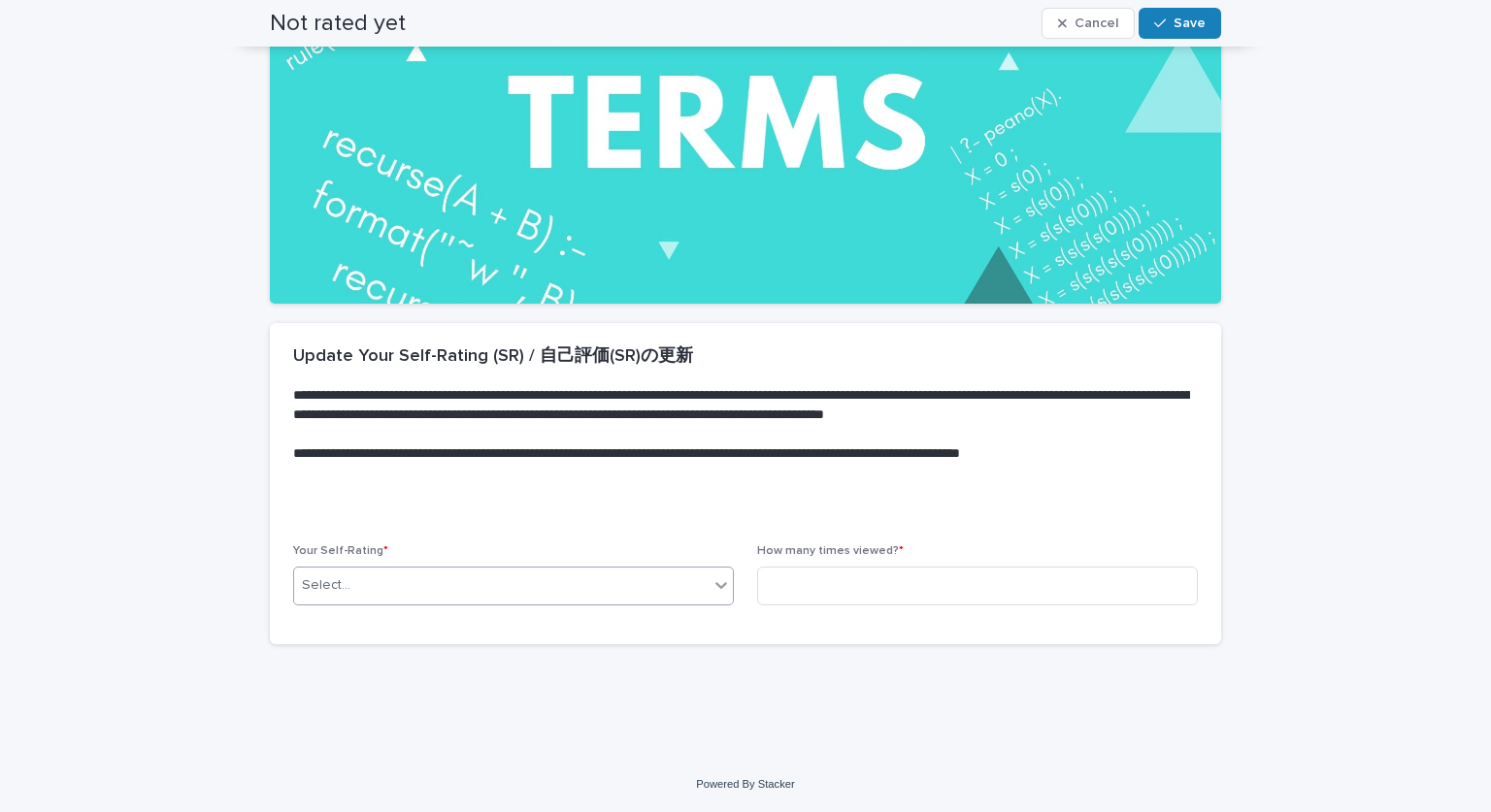 click on "Select..." at bounding box center [501, 585] 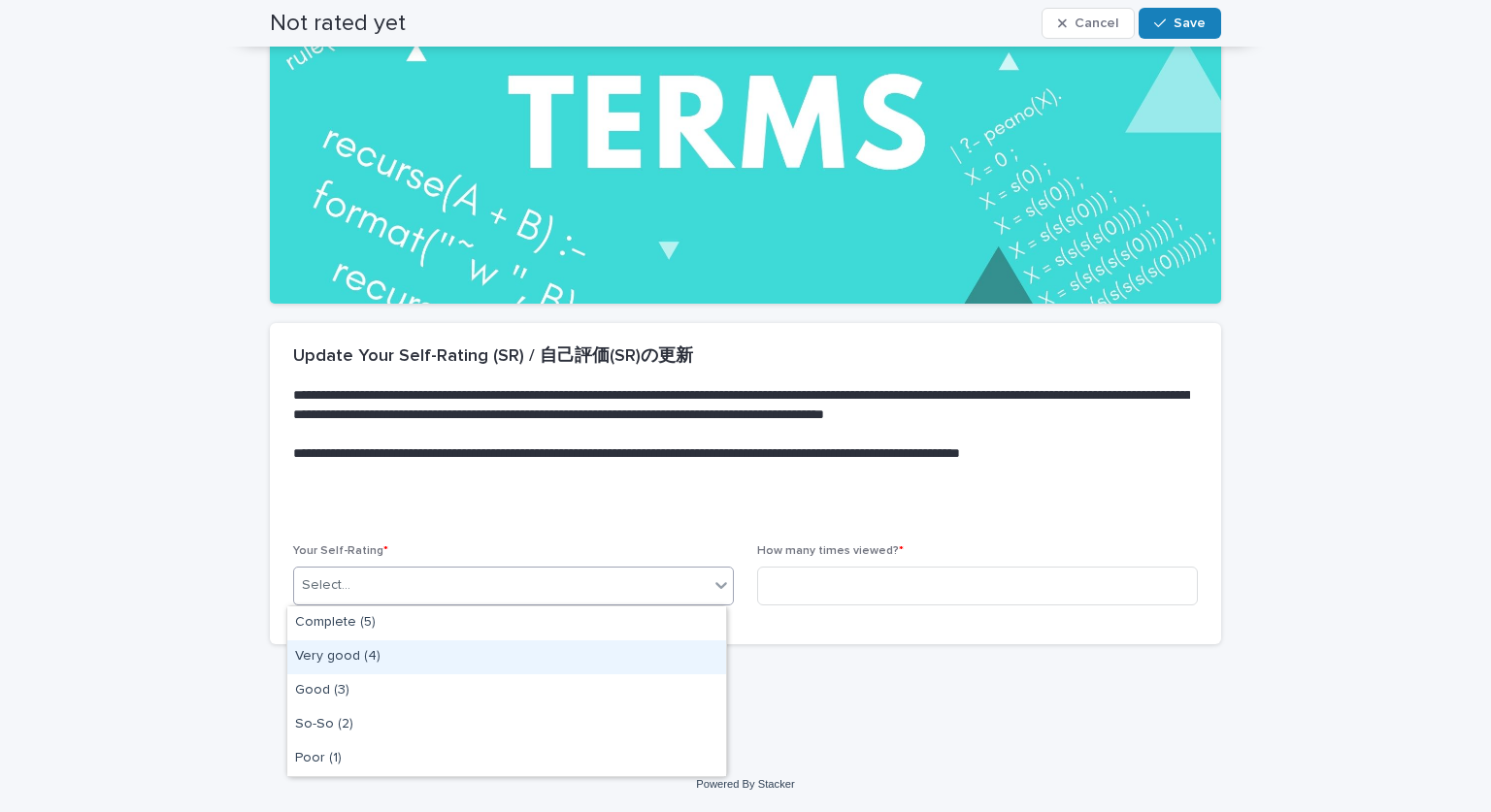 click on "Very good (4)" at bounding box center [507, 657] 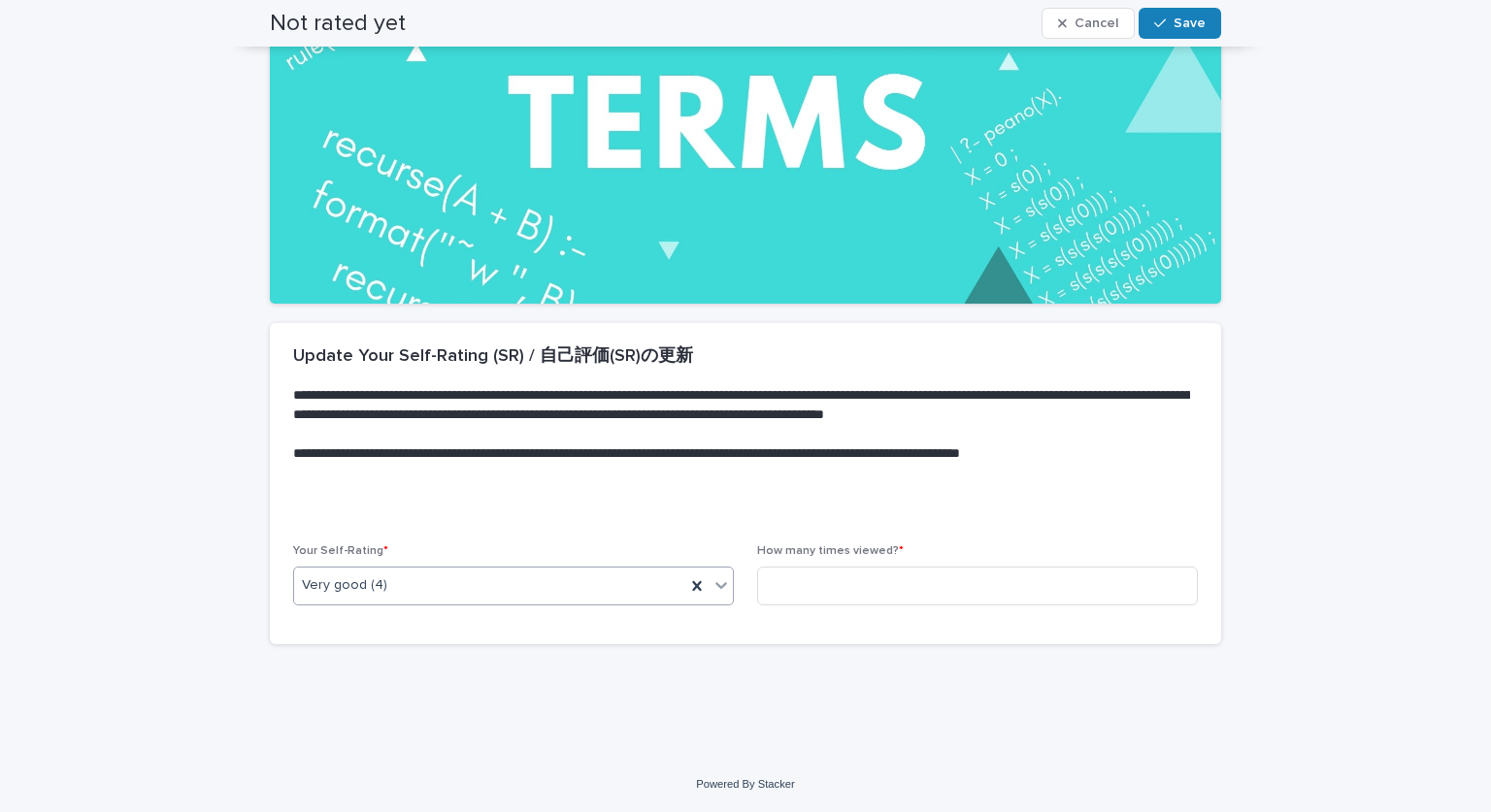 click on "Very good (4)" at bounding box center [514, 586] 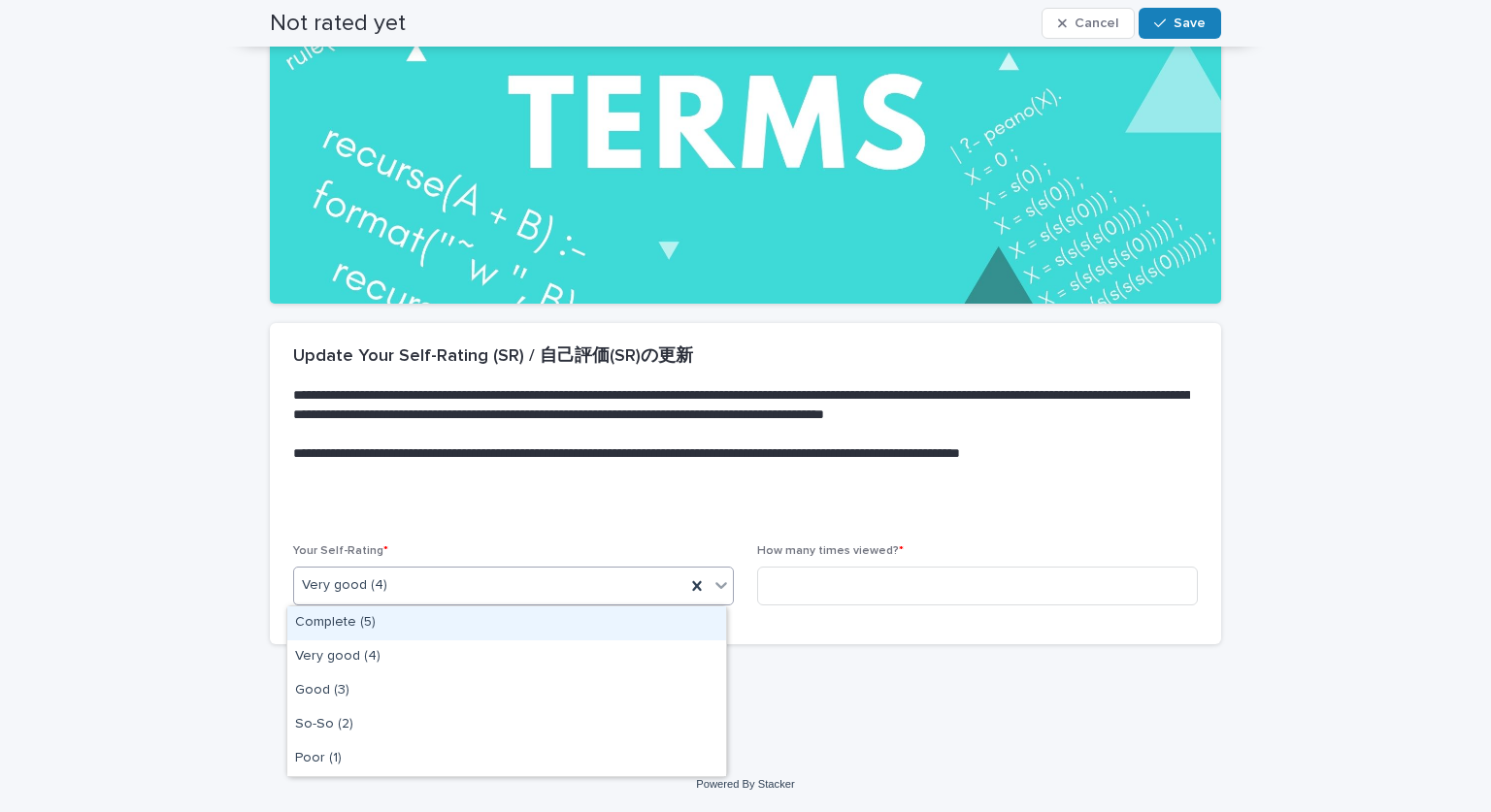 click on "Complete (5)" at bounding box center [507, 623] 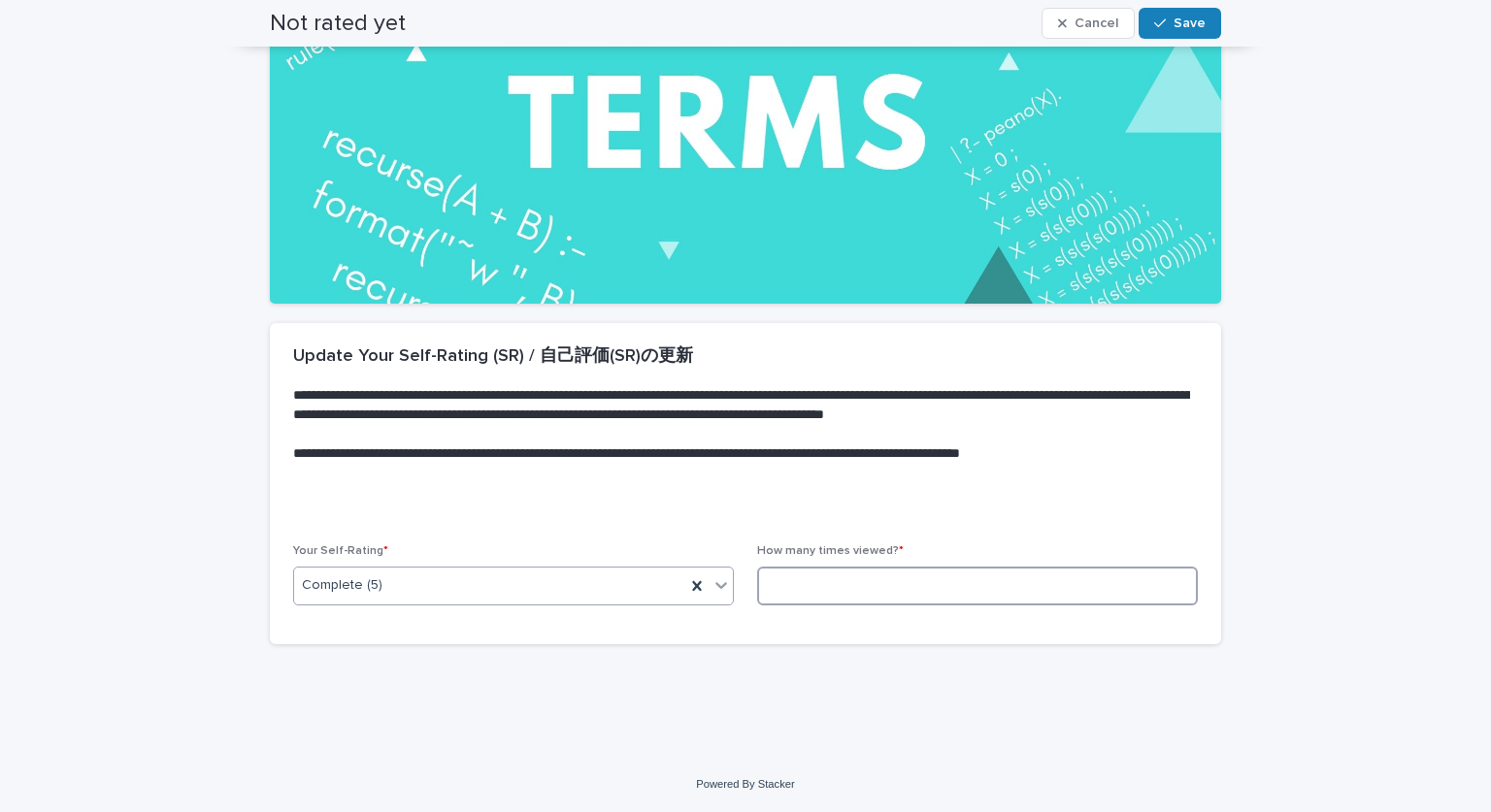 click at bounding box center [977, 586] 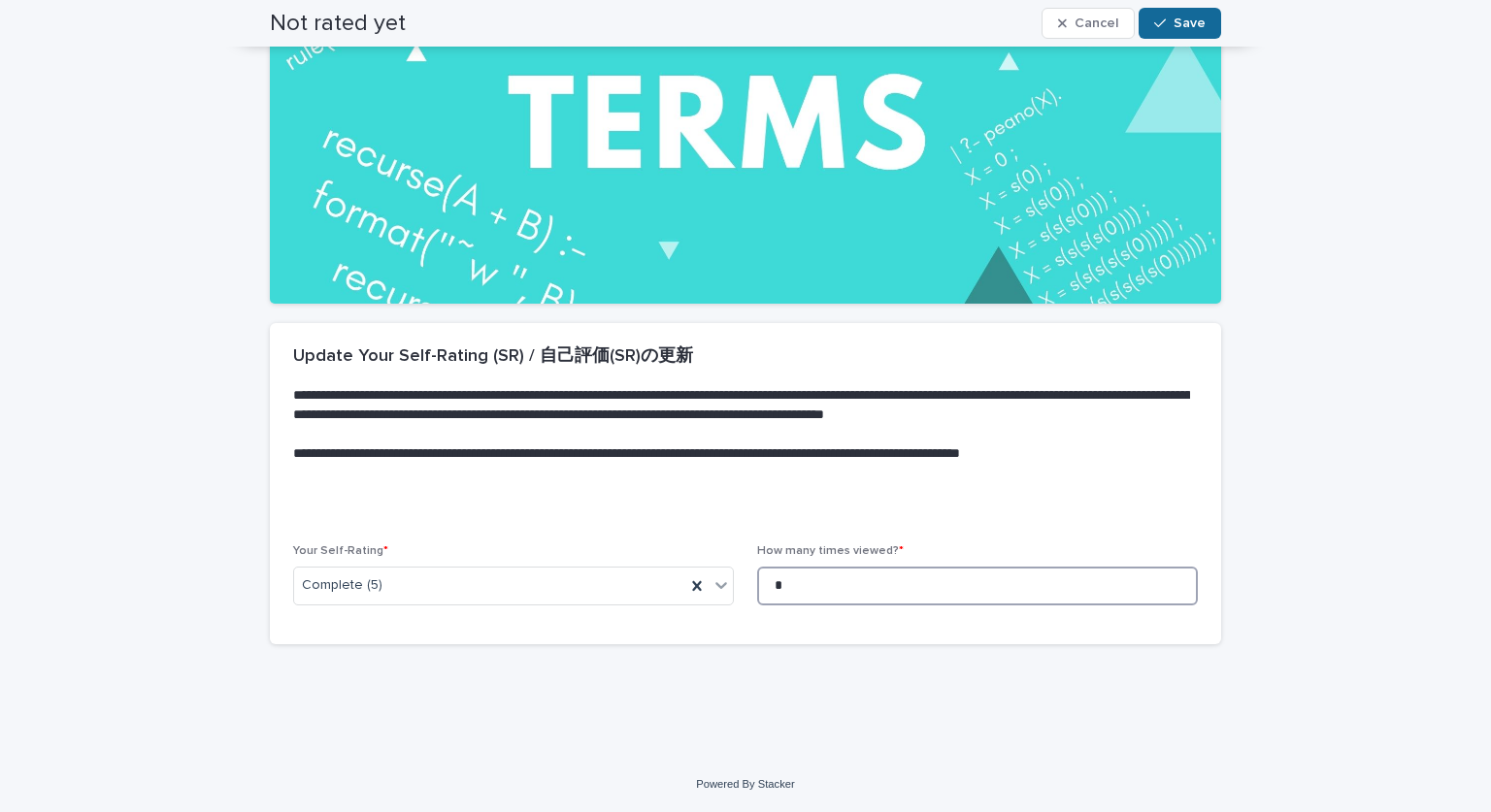 type on "*" 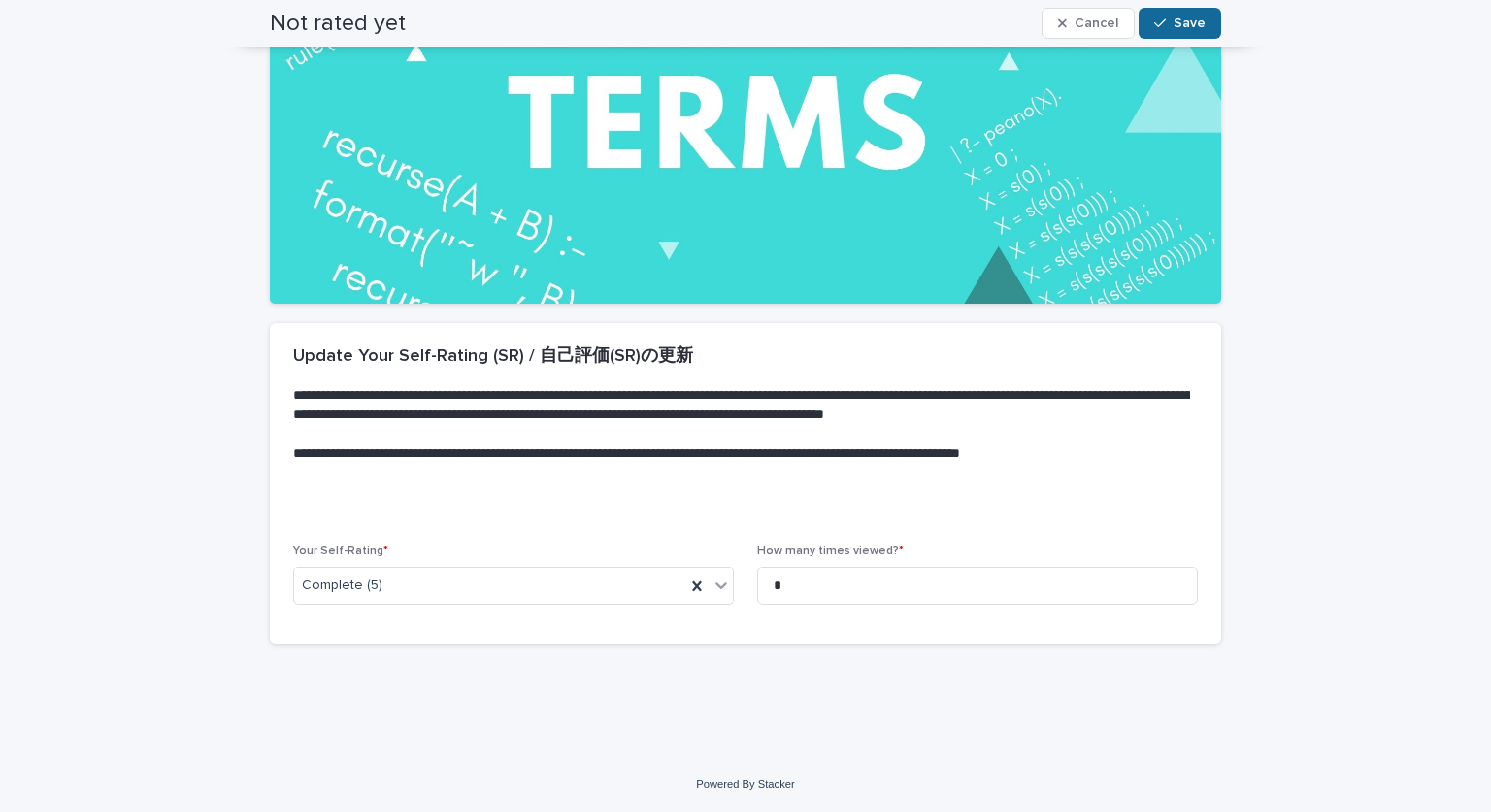 click on "Save" at bounding box center [1179, 23] 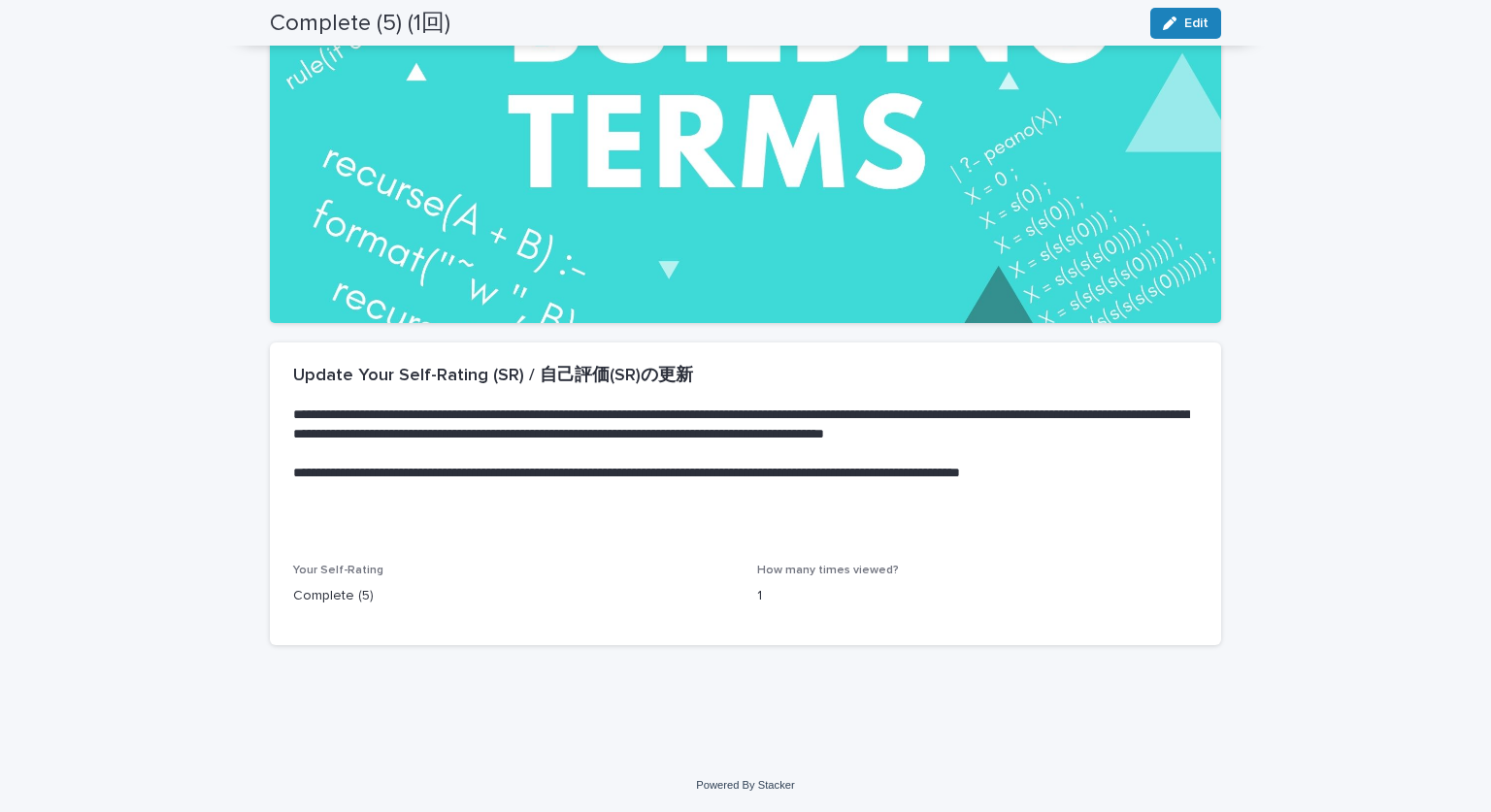scroll, scrollTop: 0, scrollLeft: 0, axis: both 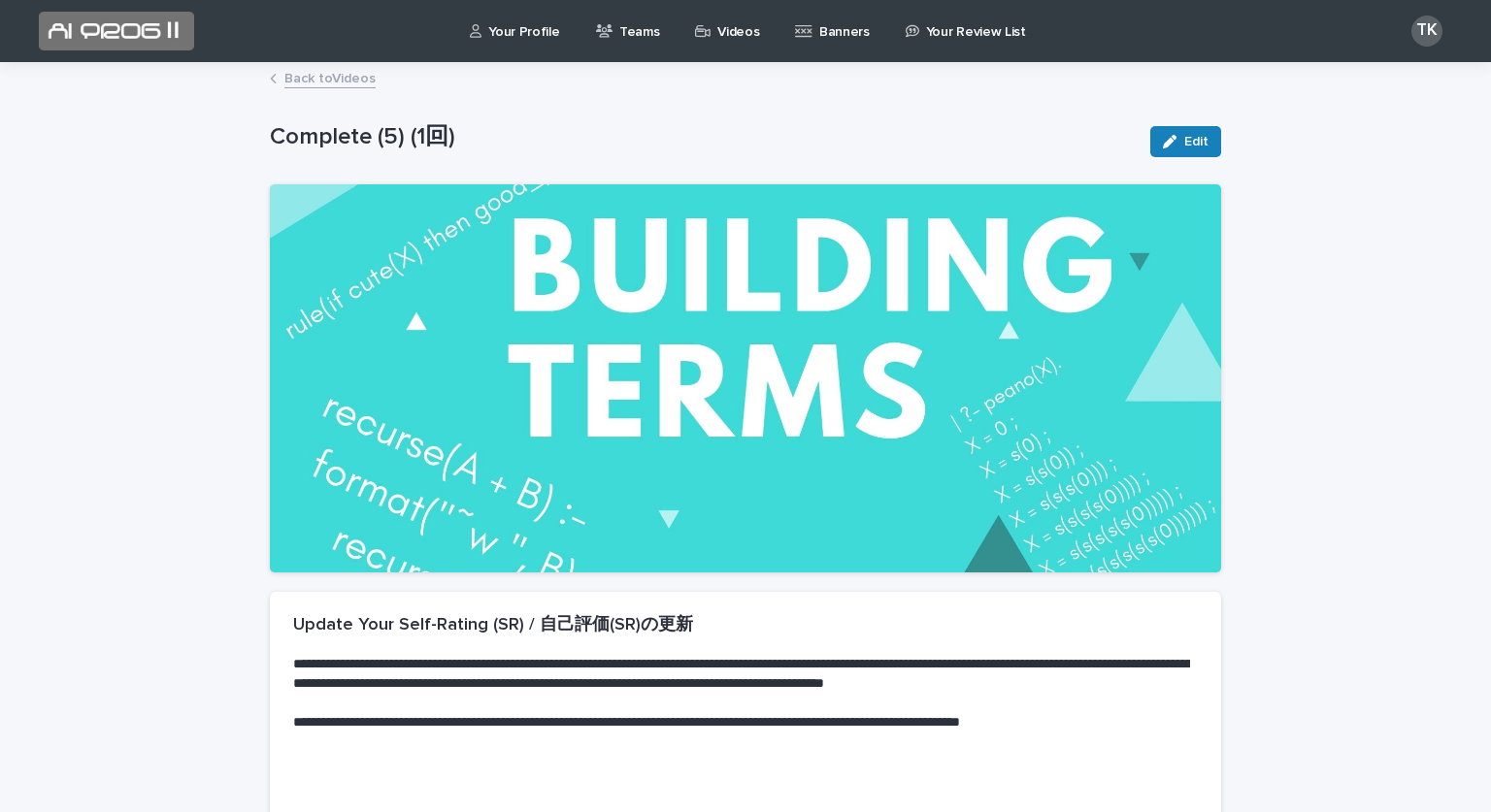 click on "Videos" at bounding box center (730, 20) 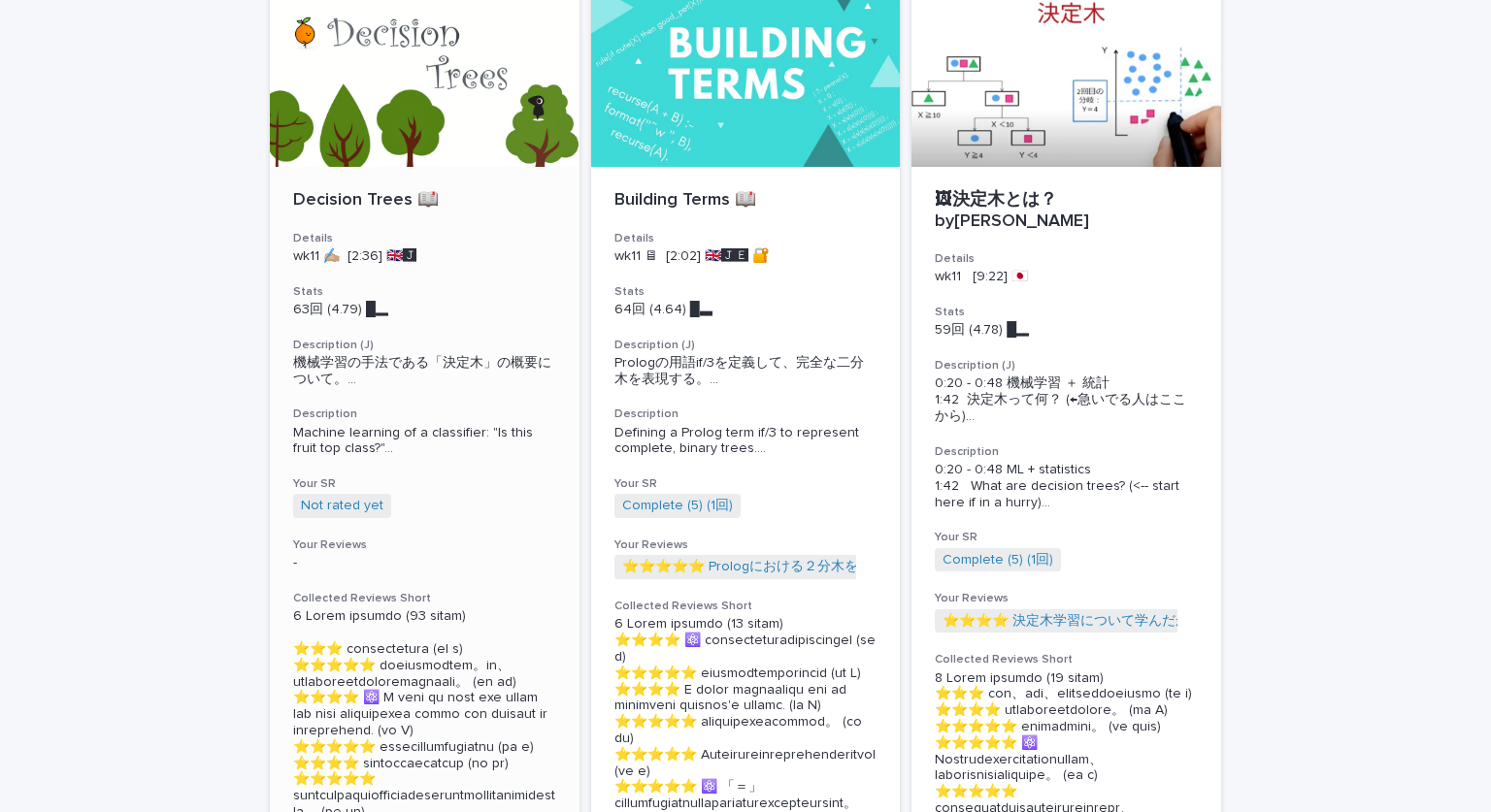 scroll, scrollTop: 2586, scrollLeft: 0, axis: vertical 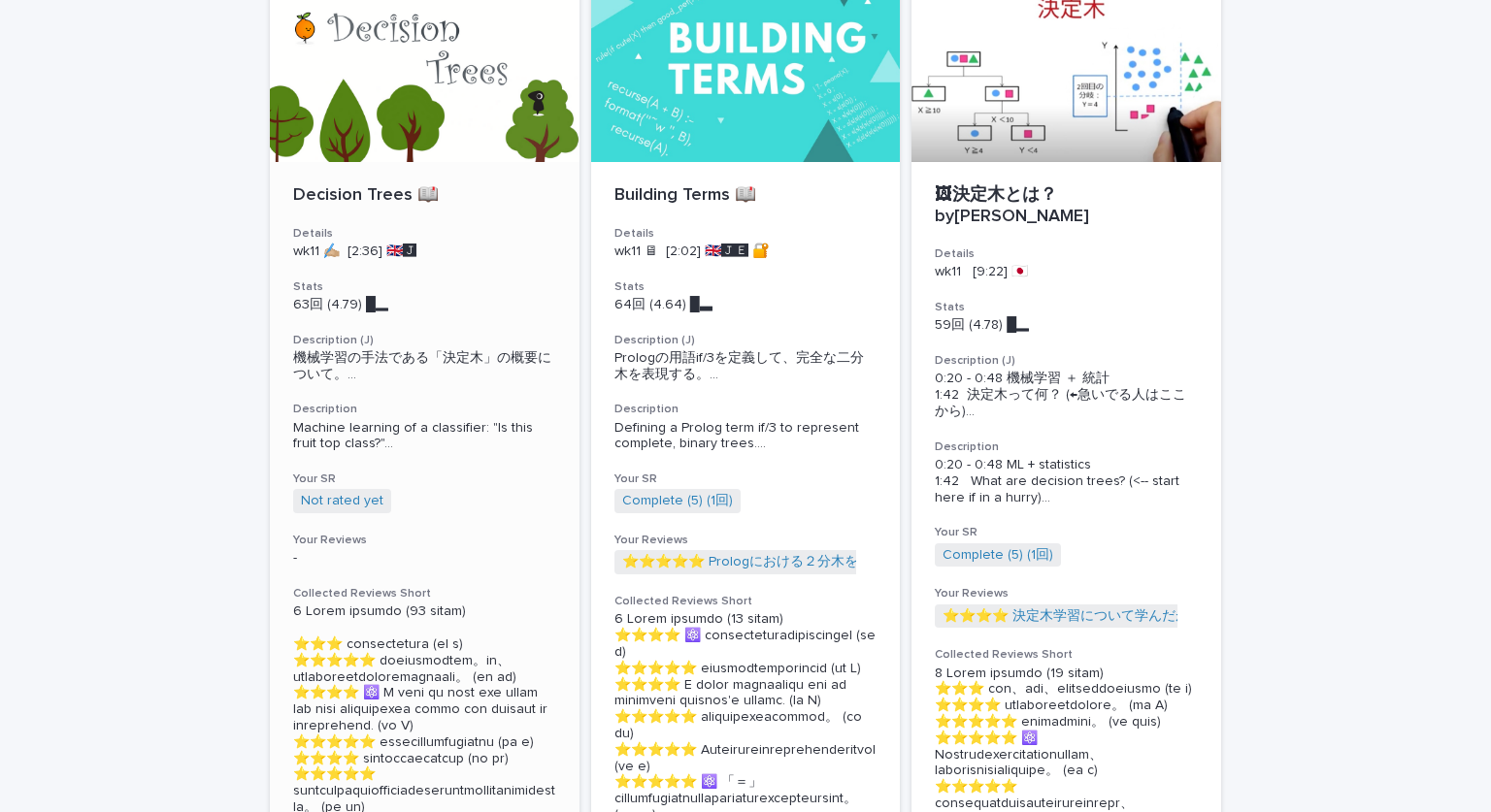 click at bounding box center (424, 75) 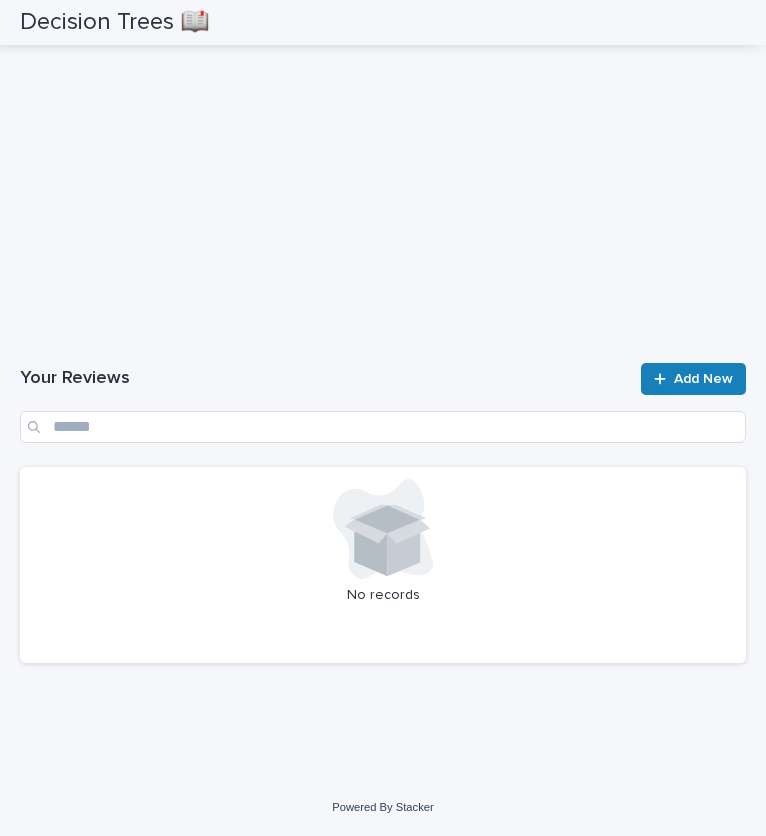 scroll, scrollTop: 2831, scrollLeft: 0, axis: vertical 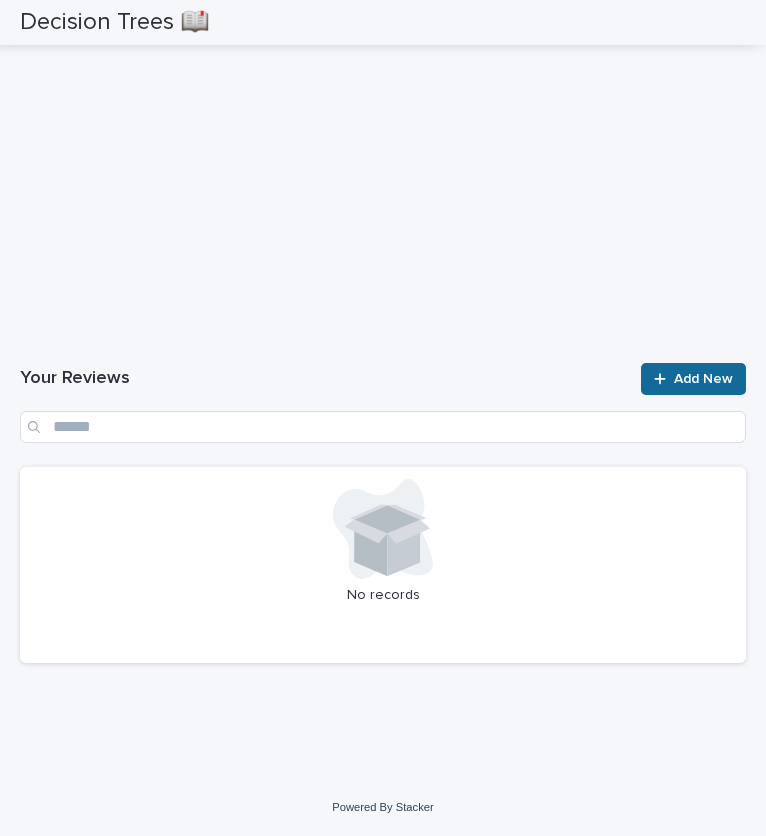click 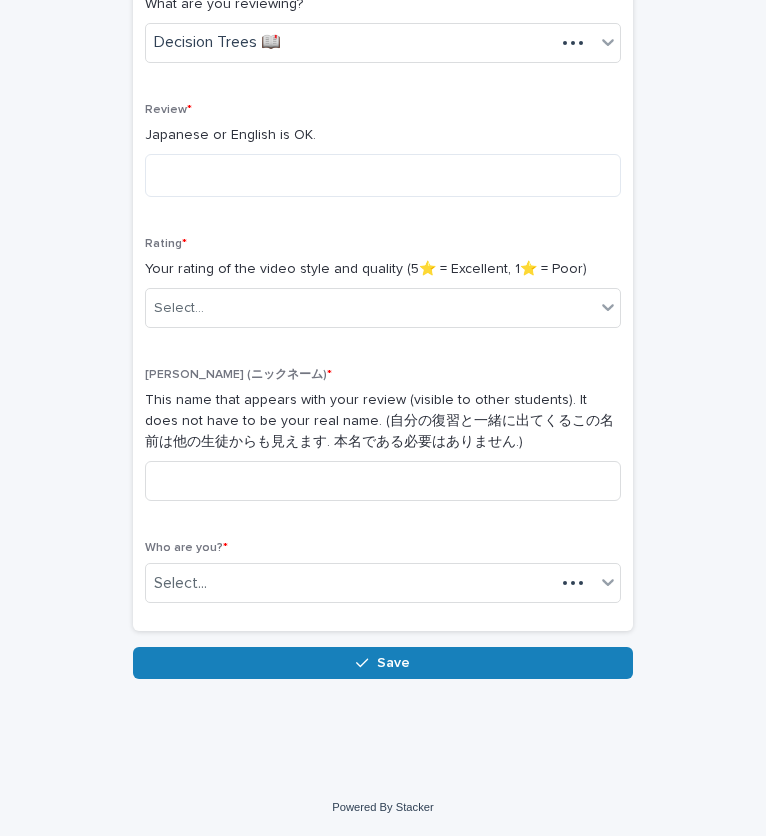 scroll, scrollTop: 373, scrollLeft: 0, axis: vertical 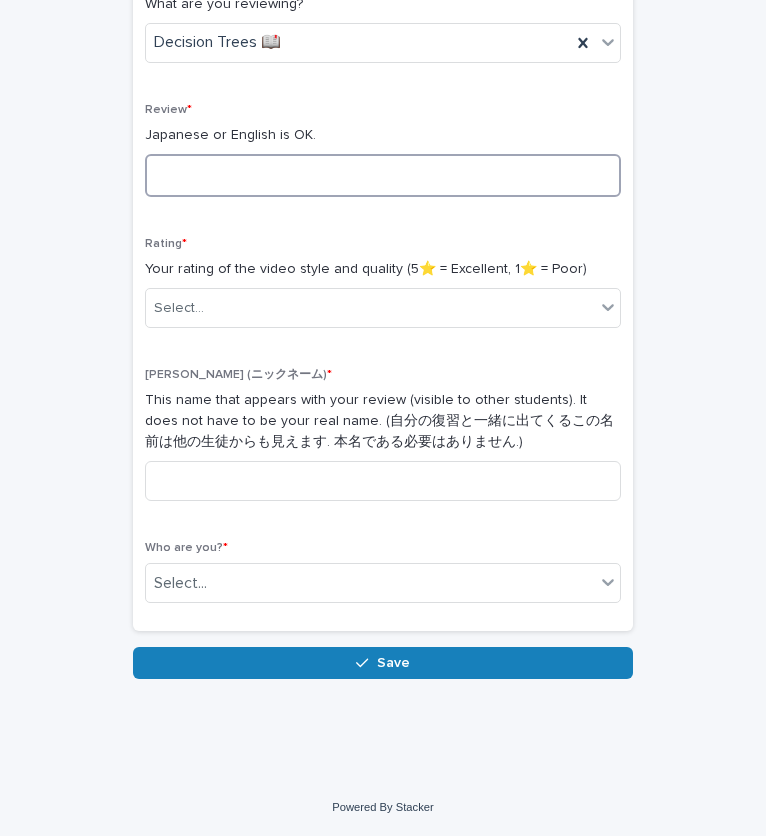click at bounding box center (383, 175) 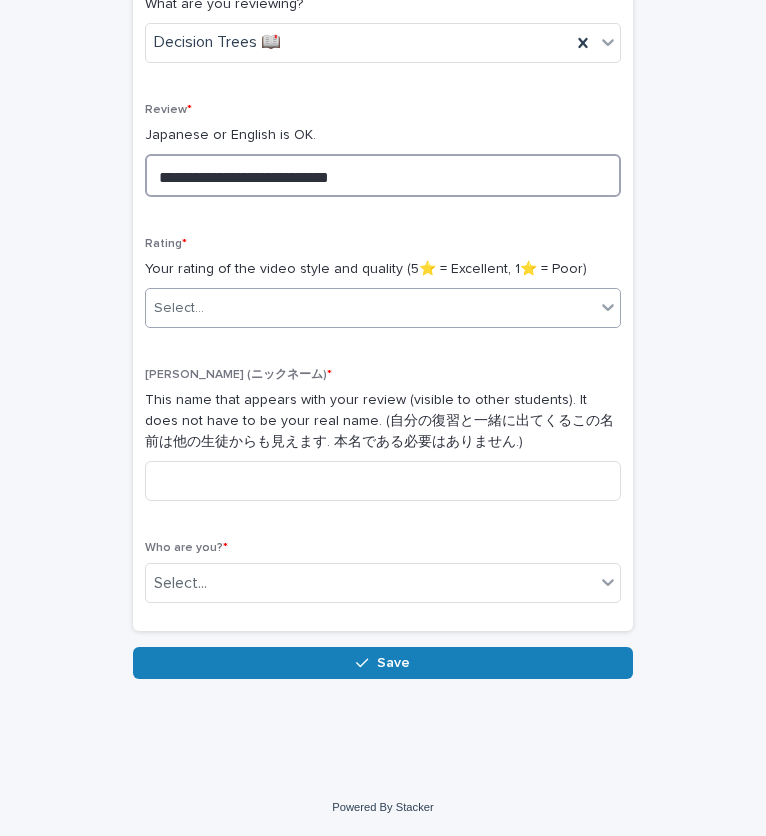 type on "**********" 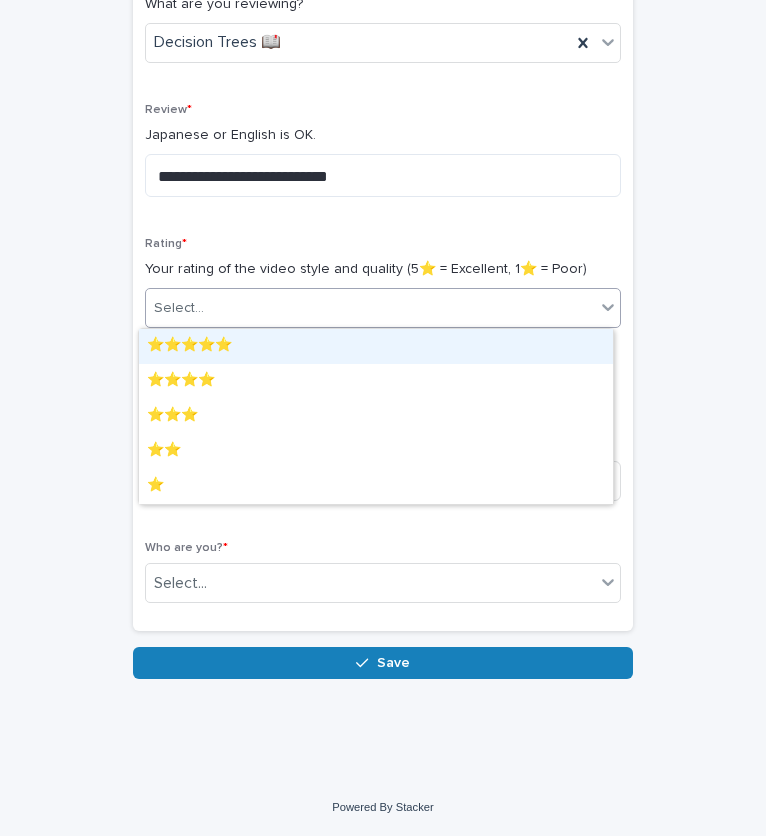 click on "Select..." at bounding box center [370, 308] 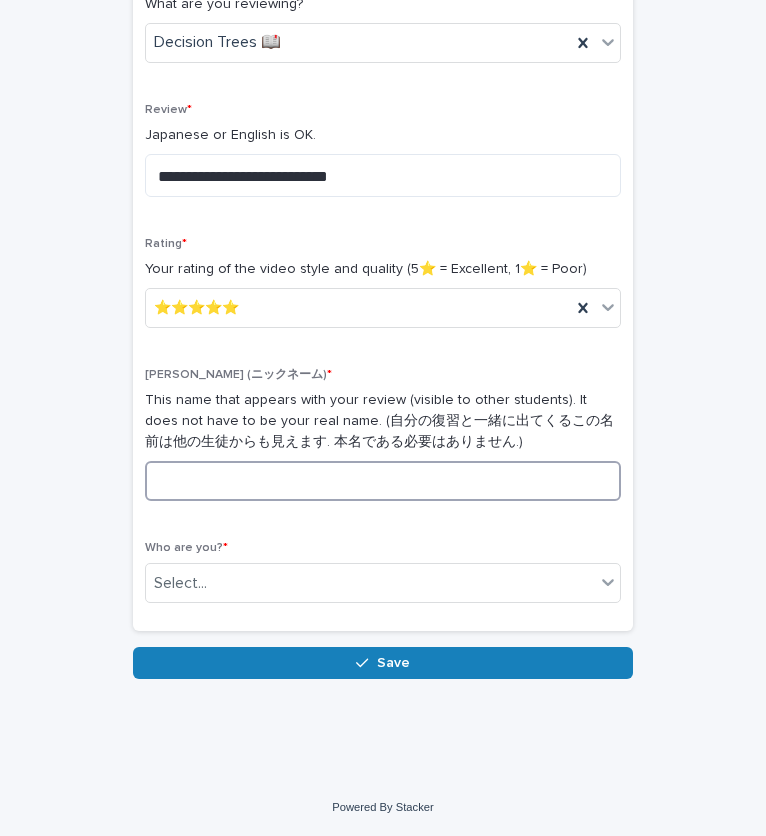 click at bounding box center (383, 481) 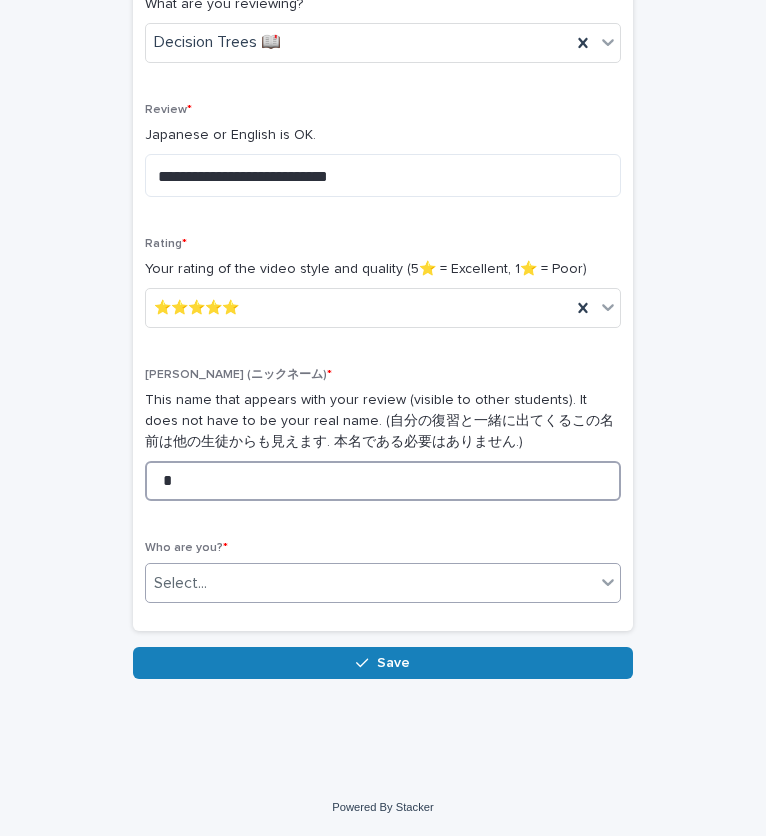 type on "*" 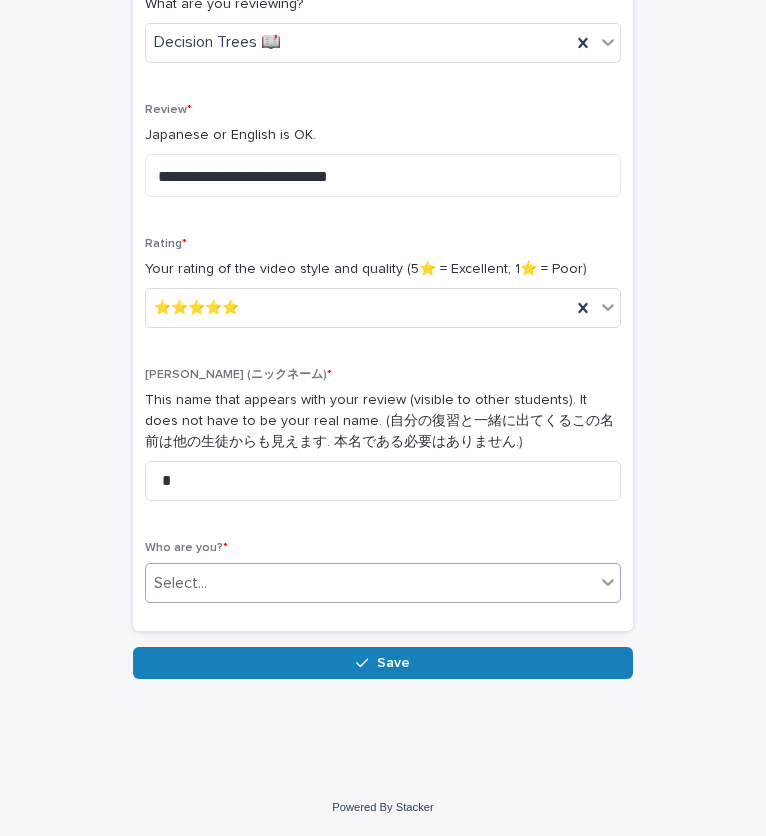 click on "Select..." at bounding box center (370, 583) 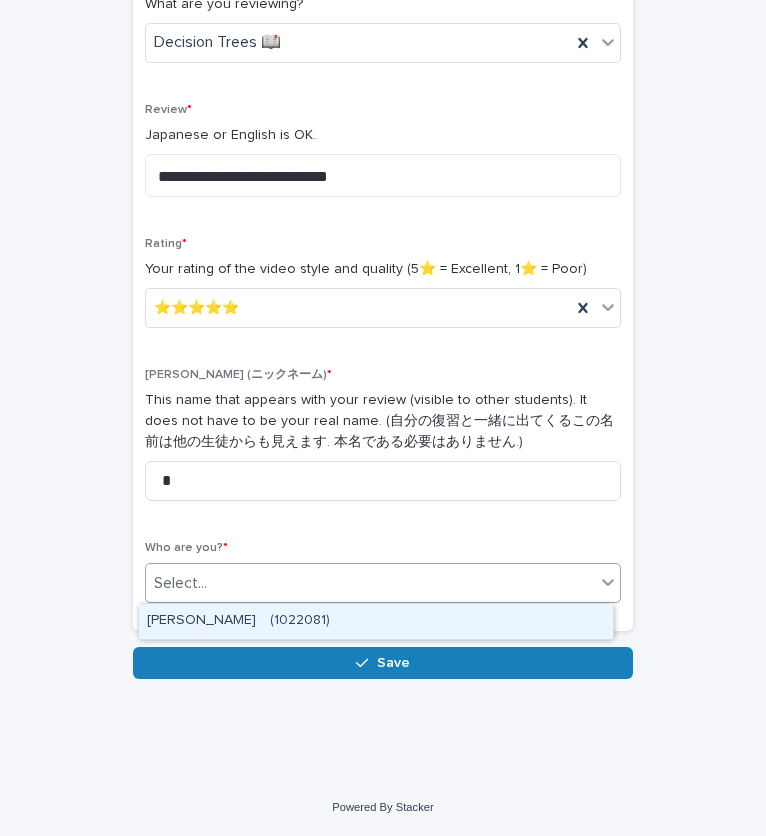 click on "[PERSON_NAME]　(1022081)" at bounding box center [376, 621] 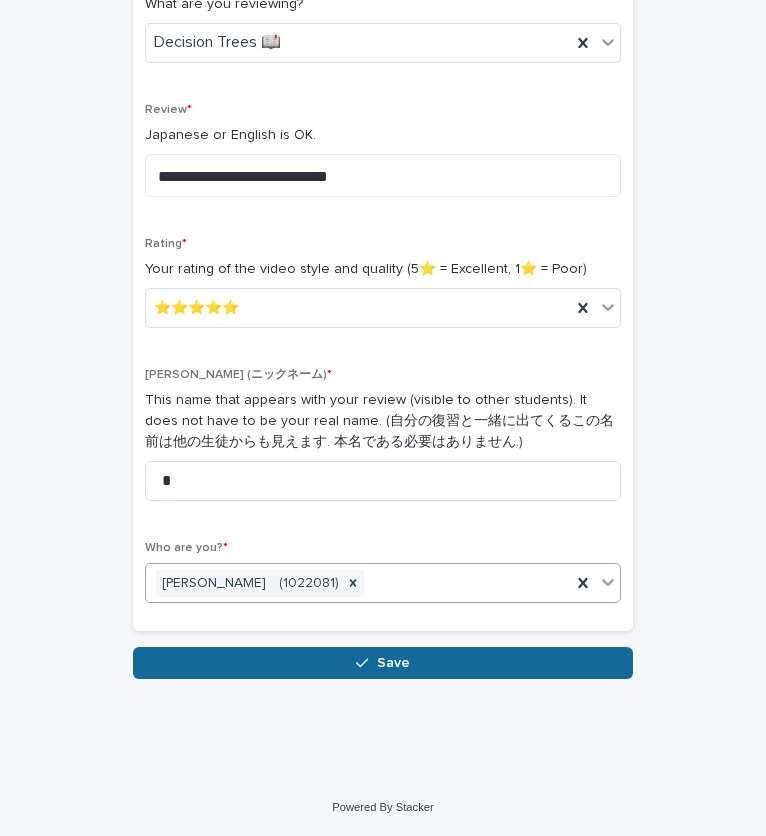 click on "Save" at bounding box center [383, 663] 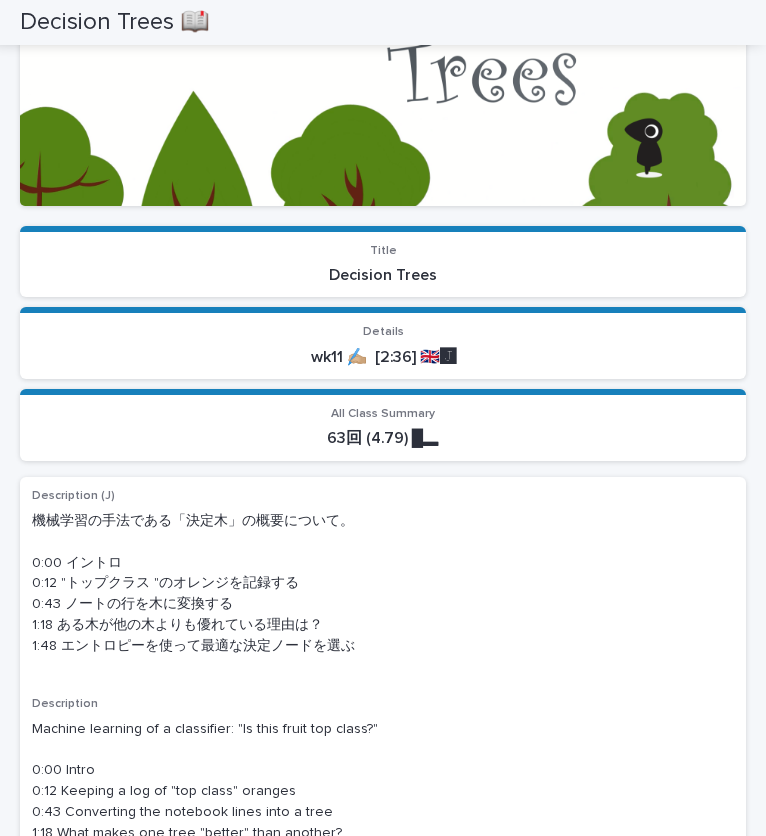 scroll, scrollTop: 40, scrollLeft: 0, axis: vertical 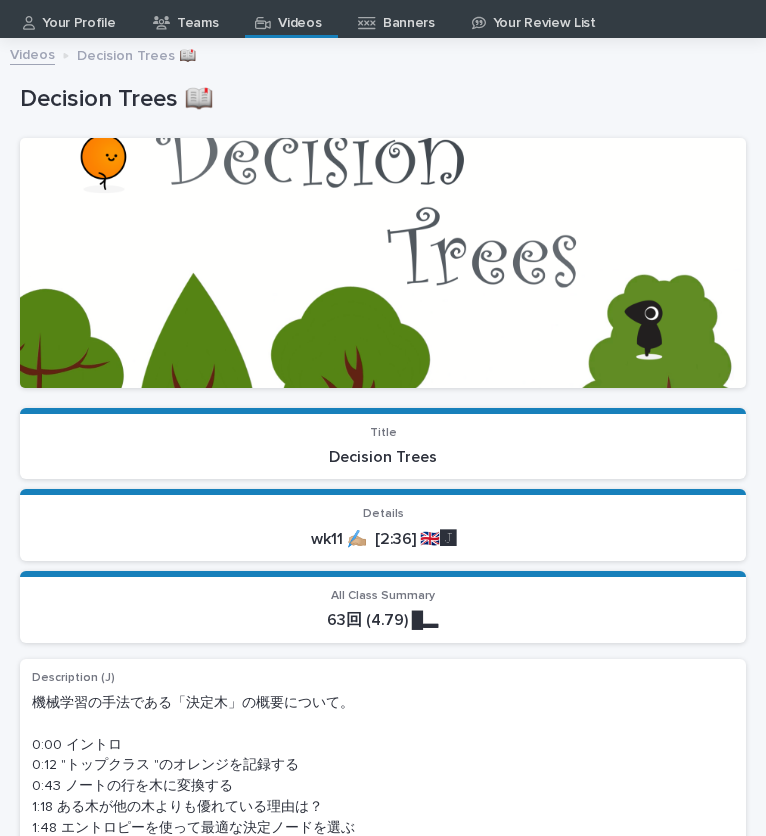 click on "Videos" at bounding box center (291, 19) 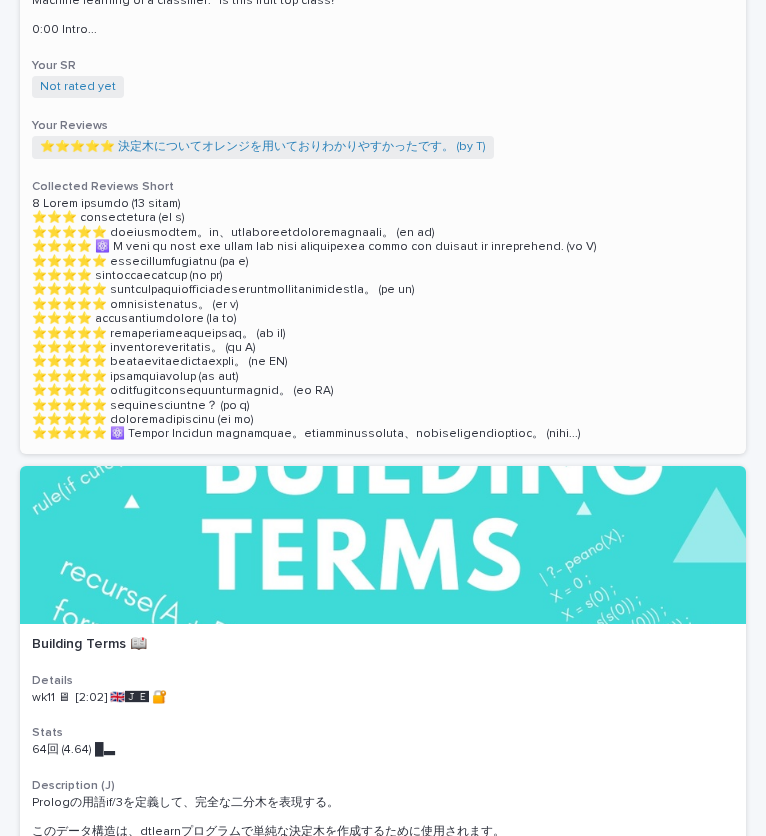 scroll, scrollTop: 5345, scrollLeft: 0, axis: vertical 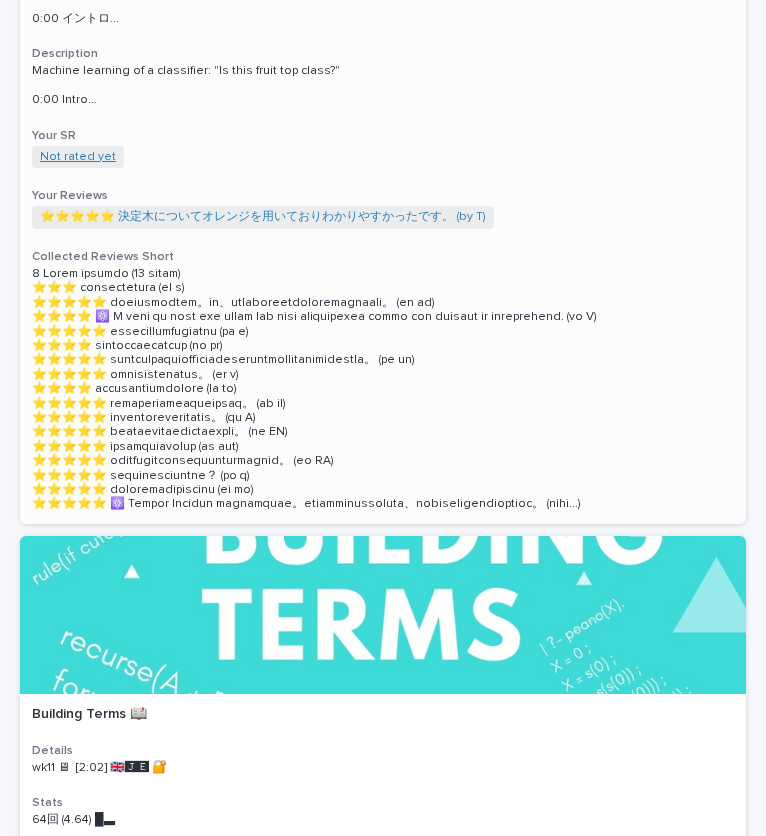 click on "Not rated yet" at bounding box center [78, 157] 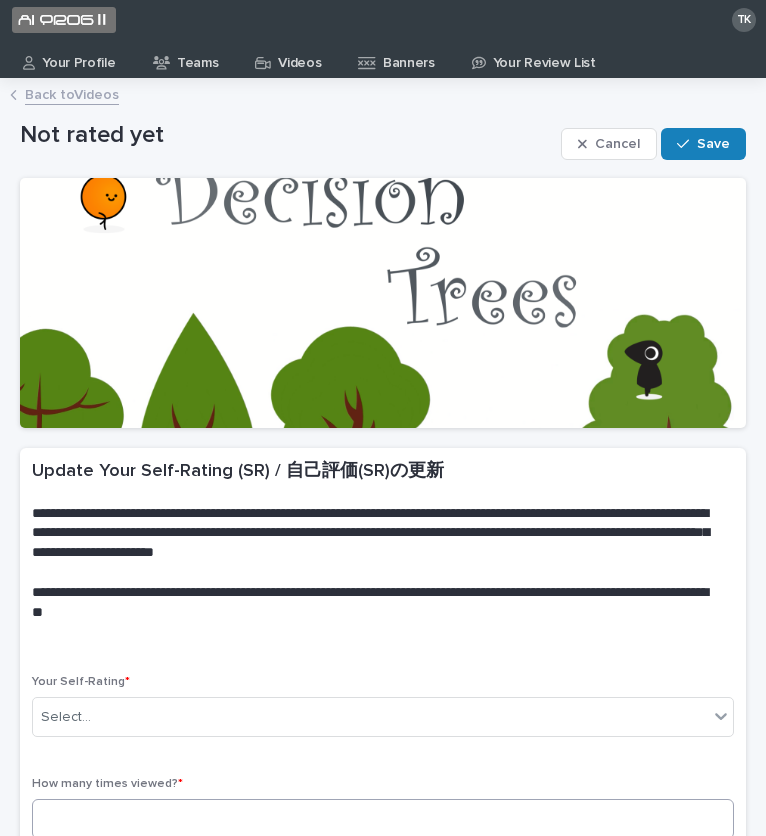 scroll, scrollTop: 204, scrollLeft: 0, axis: vertical 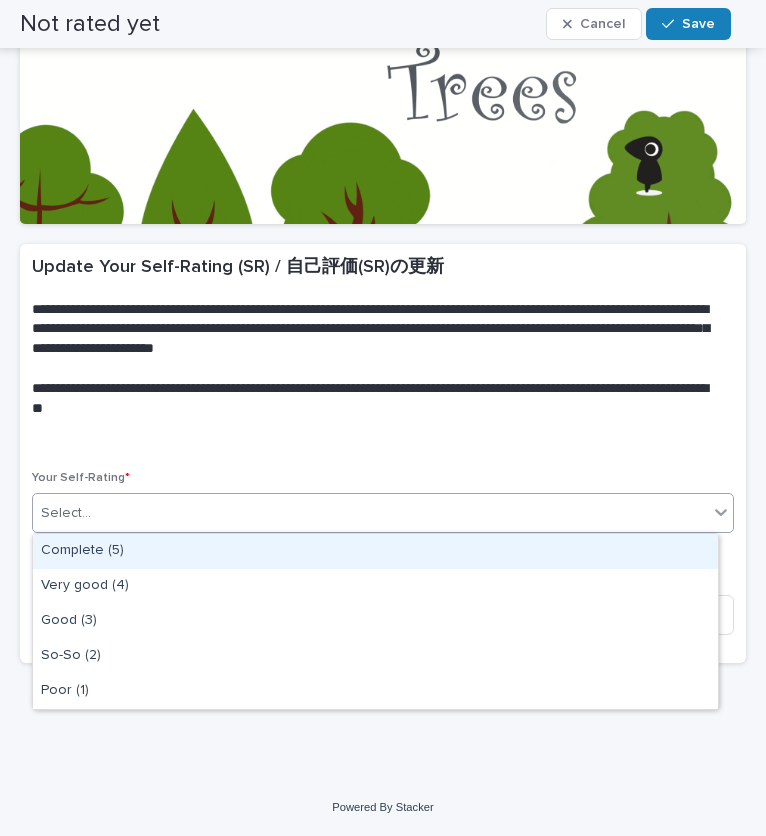 click on "Select..." at bounding box center (370, 513) 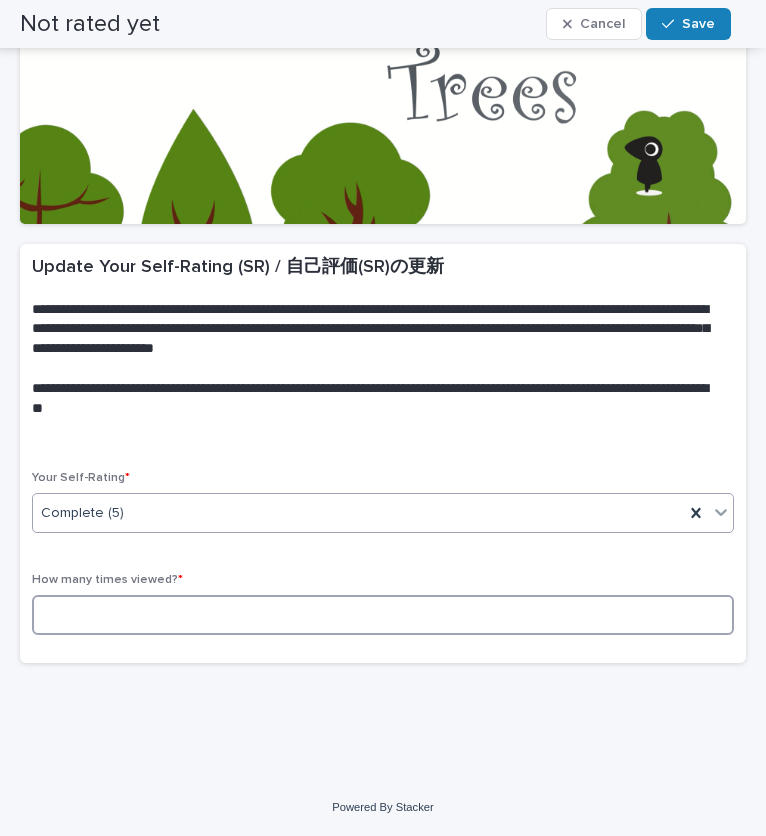 click at bounding box center (383, 615) 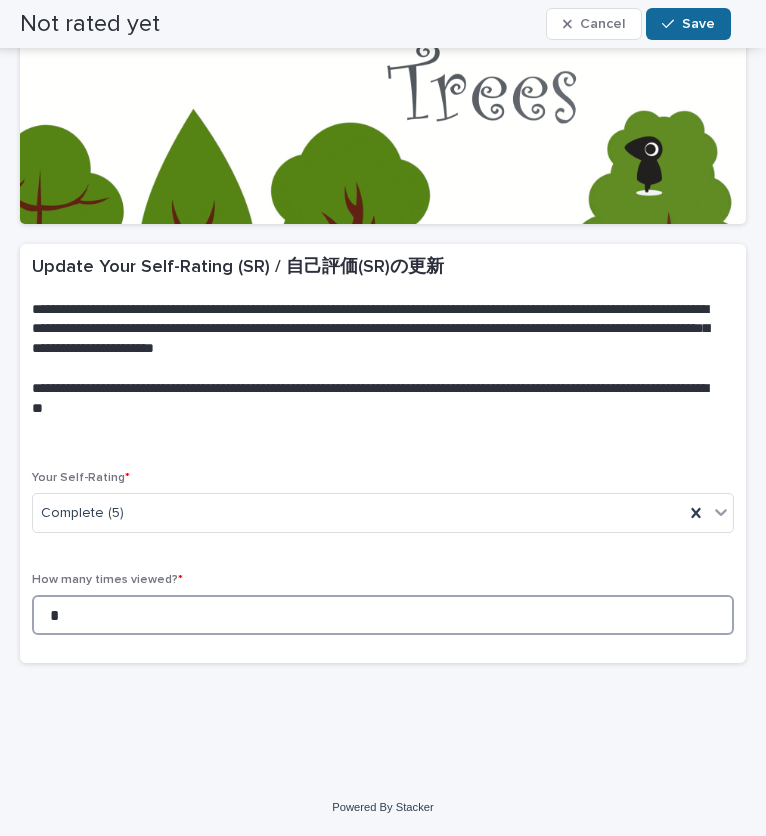 type on "*" 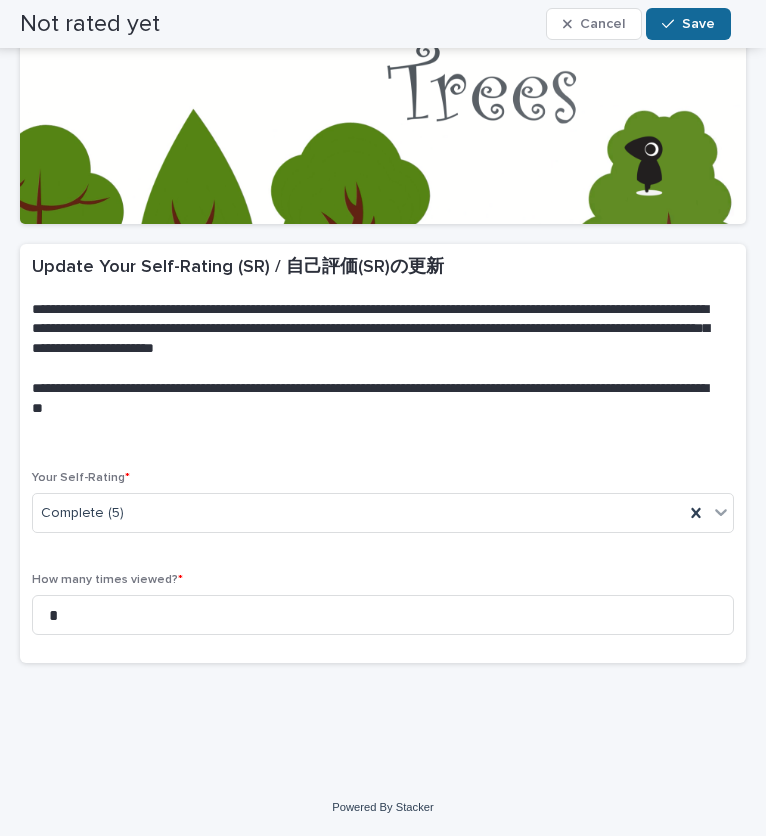 click on "Save" at bounding box center (688, 24) 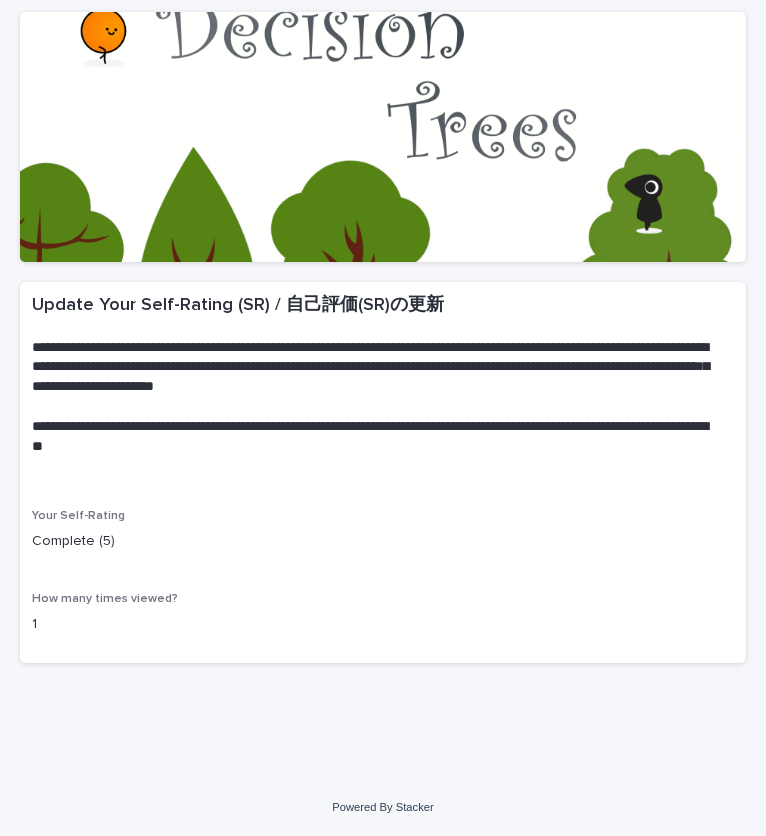 scroll, scrollTop: 0, scrollLeft: 0, axis: both 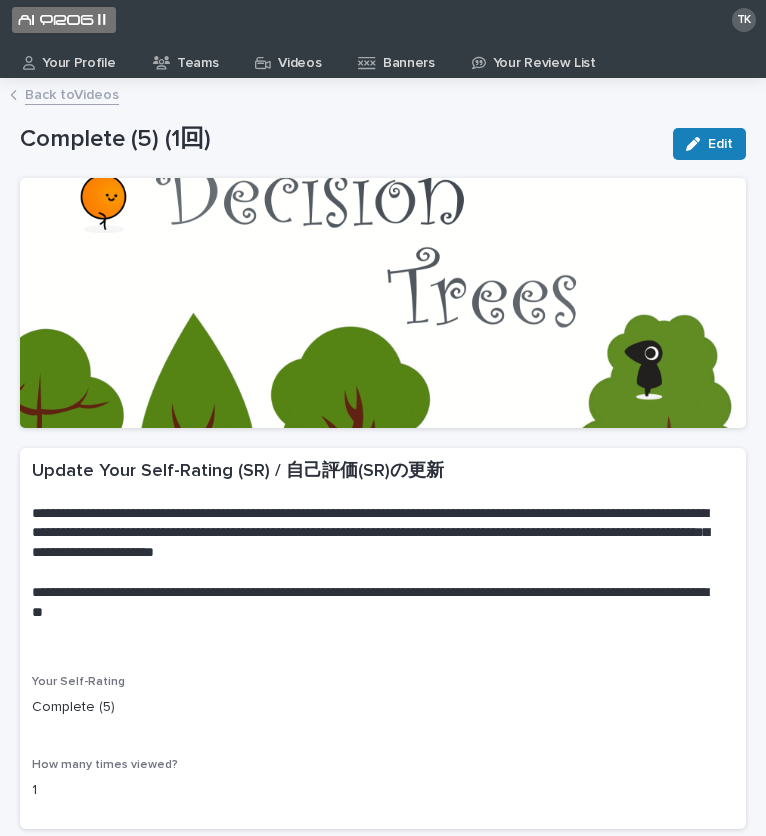 click on "Videos" at bounding box center (299, 56) 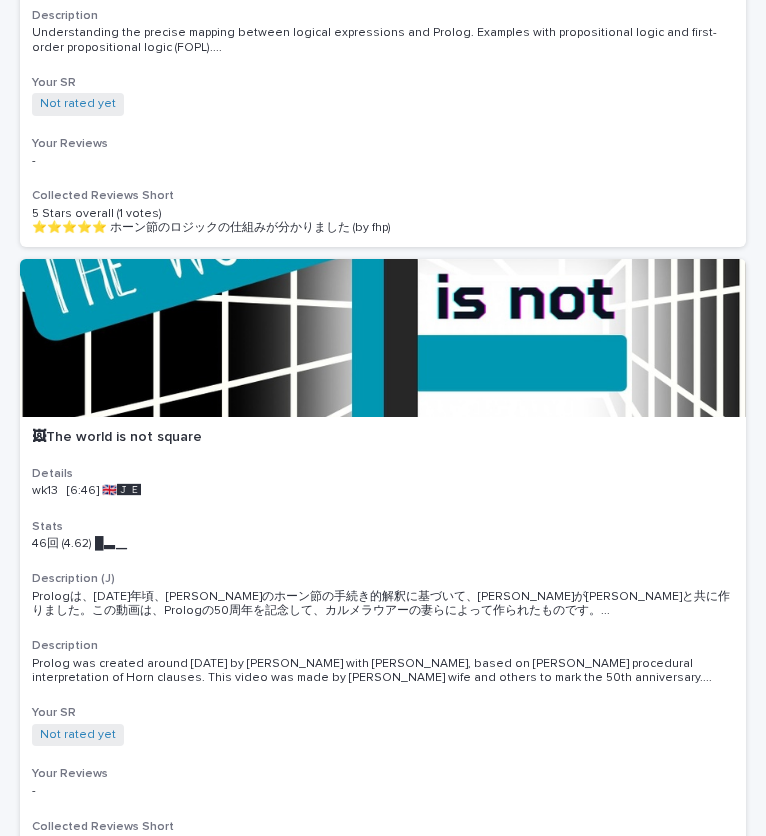 scroll, scrollTop: 1306, scrollLeft: 0, axis: vertical 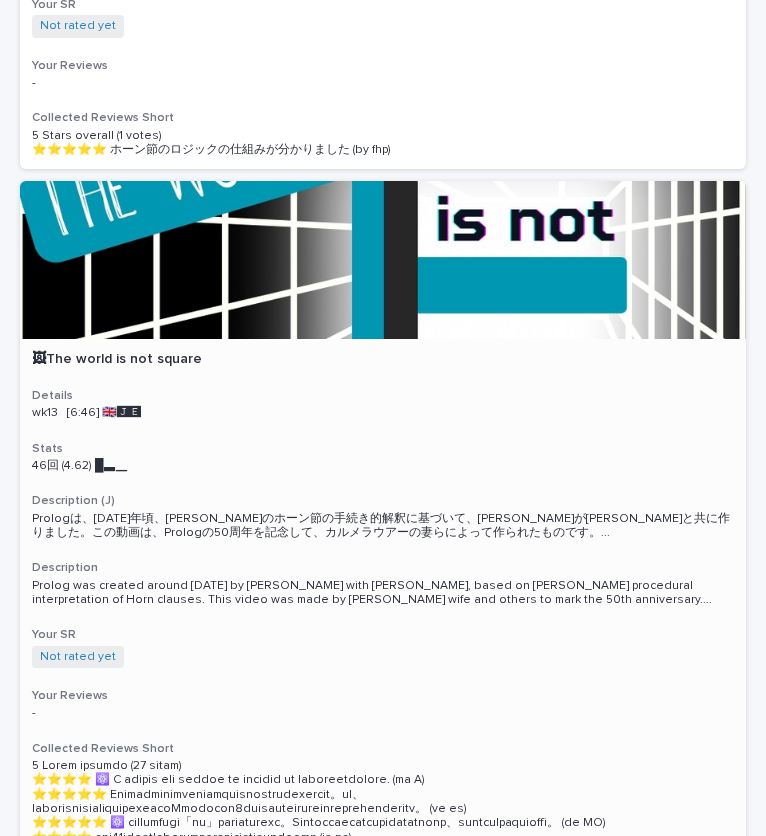 click at bounding box center (383, 260) 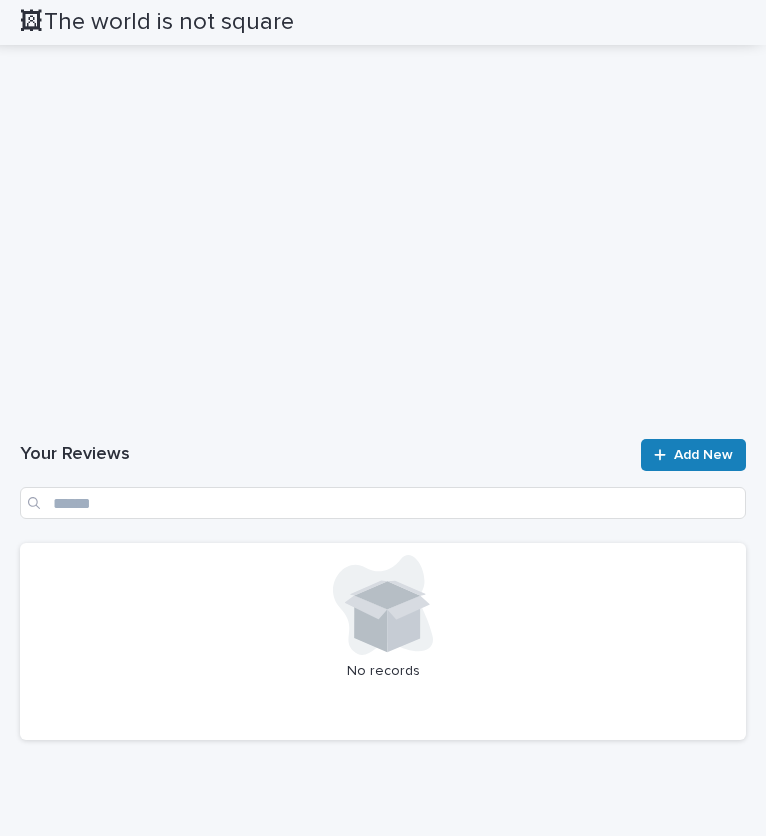 scroll, scrollTop: 2530, scrollLeft: 0, axis: vertical 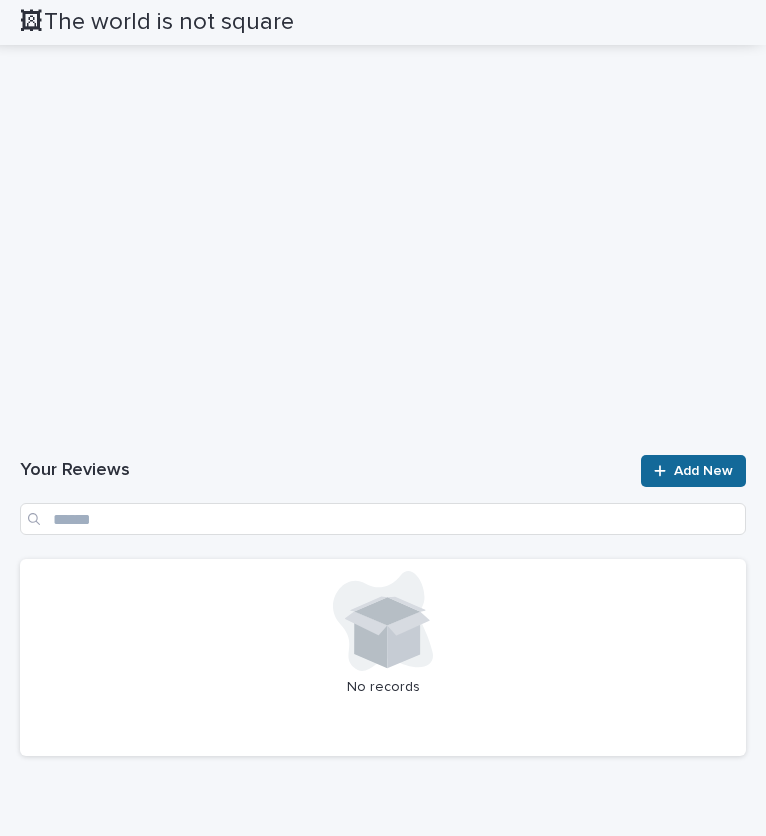 click on "Add New" at bounding box center (703, 471) 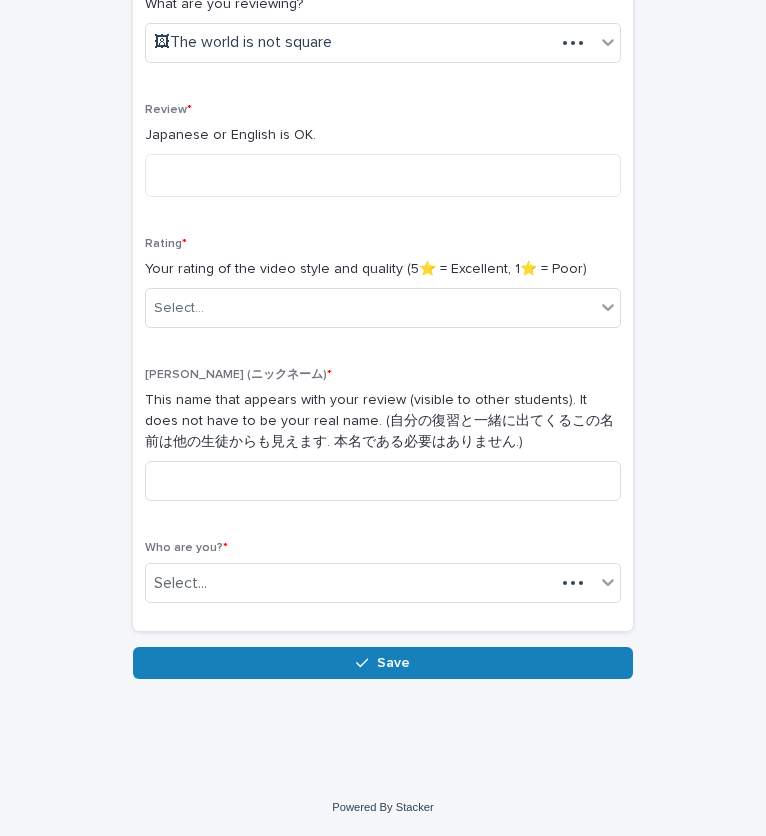 scroll, scrollTop: 373, scrollLeft: 0, axis: vertical 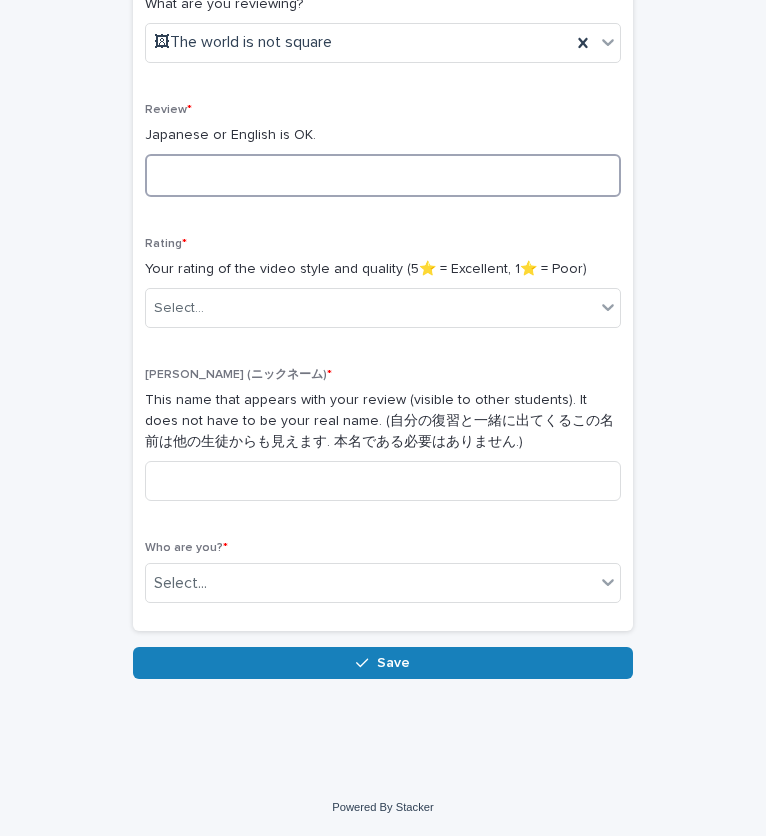 click at bounding box center (383, 175) 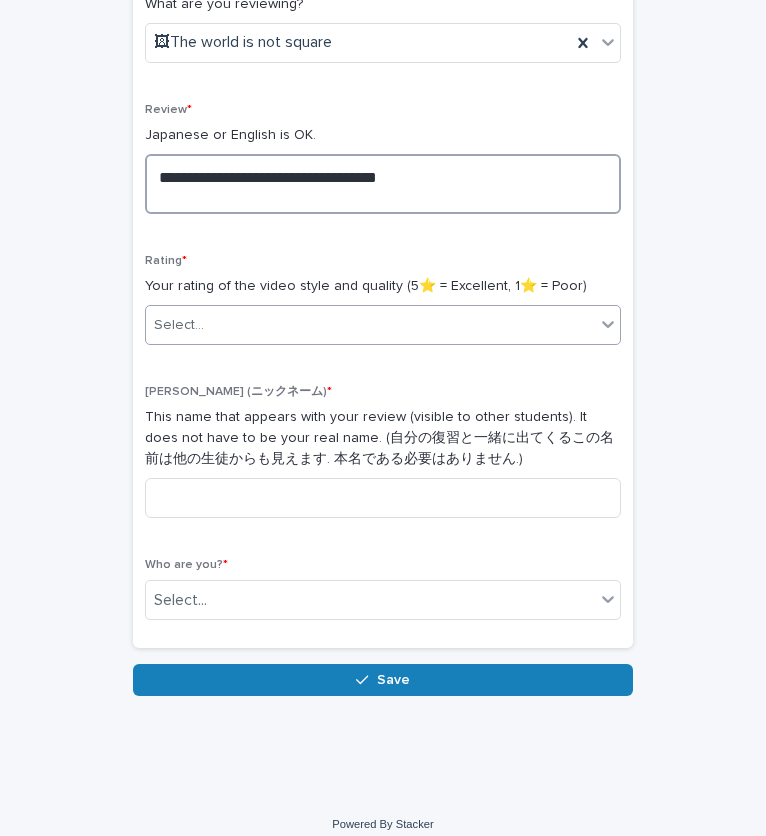 type on "**********" 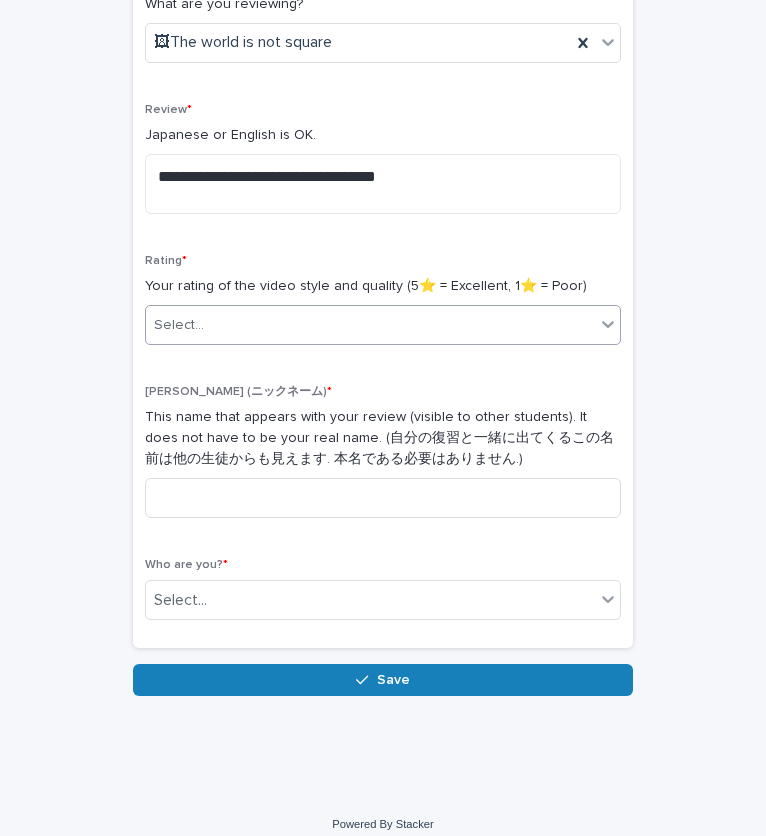 click on "Select..." at bounding box center (370, 325) 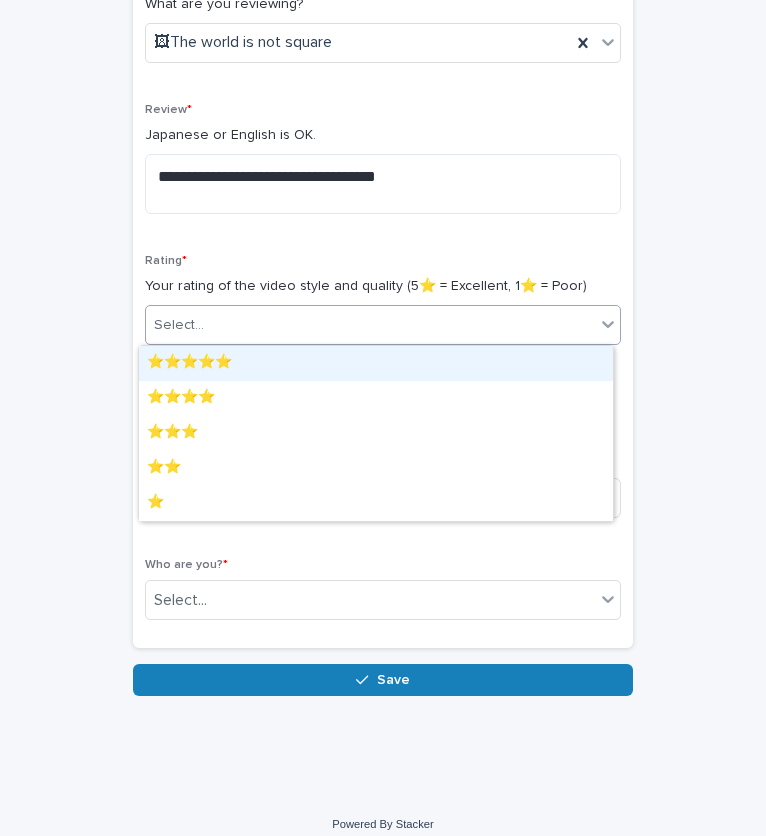 click on "⭐️⭐️⭐️⭐️⭐️" at bounding box center (376, 363) 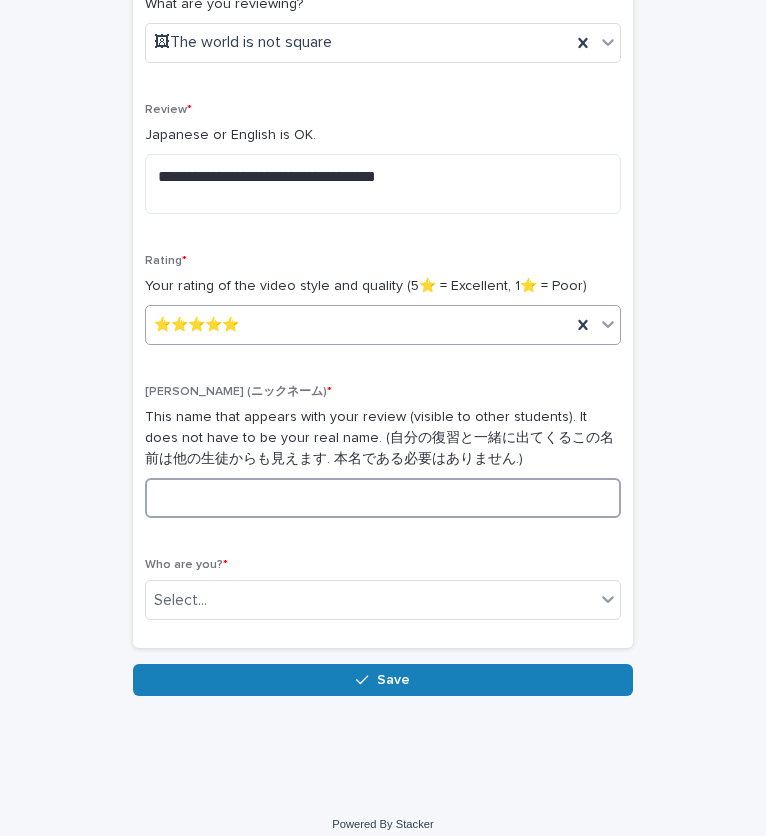 click at bounding box center [383, 498] 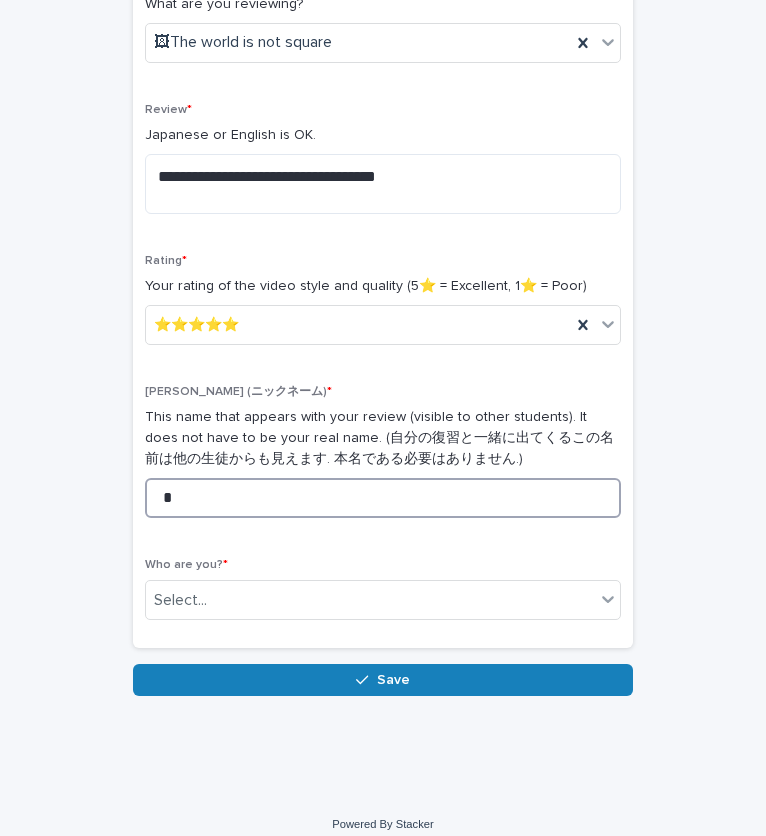 type on "*" 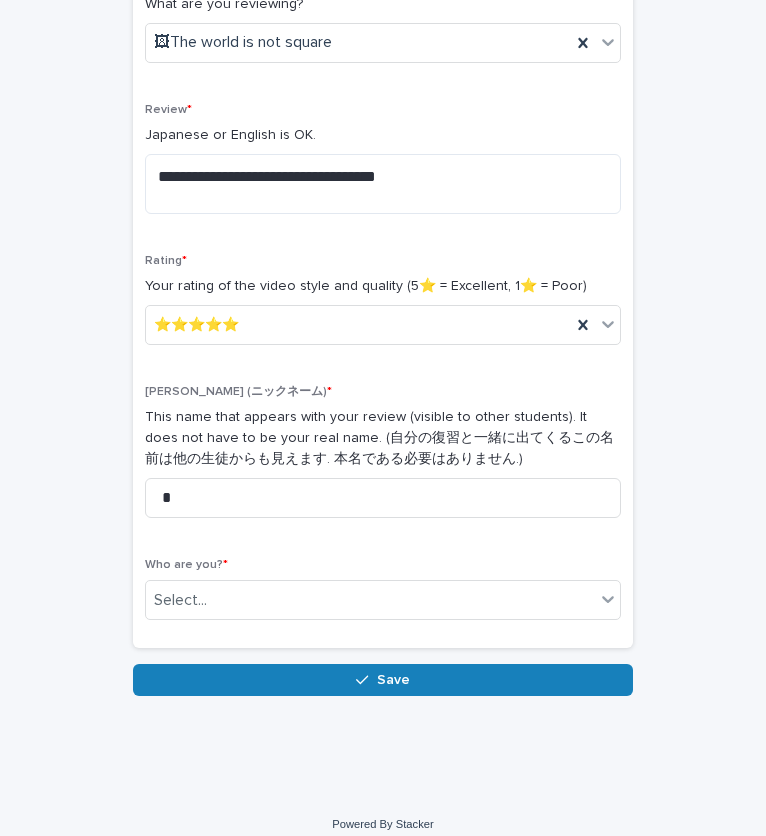 click on "Who are you? * Select..." at bounding box center [383, 597] 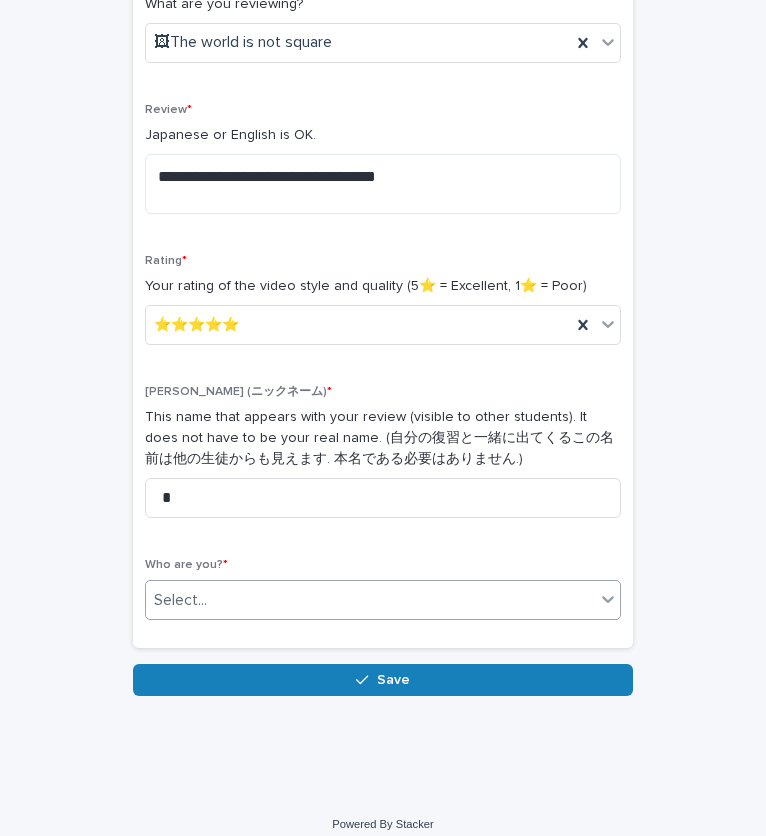 click on "Select..." at bounding box center (370, 600) 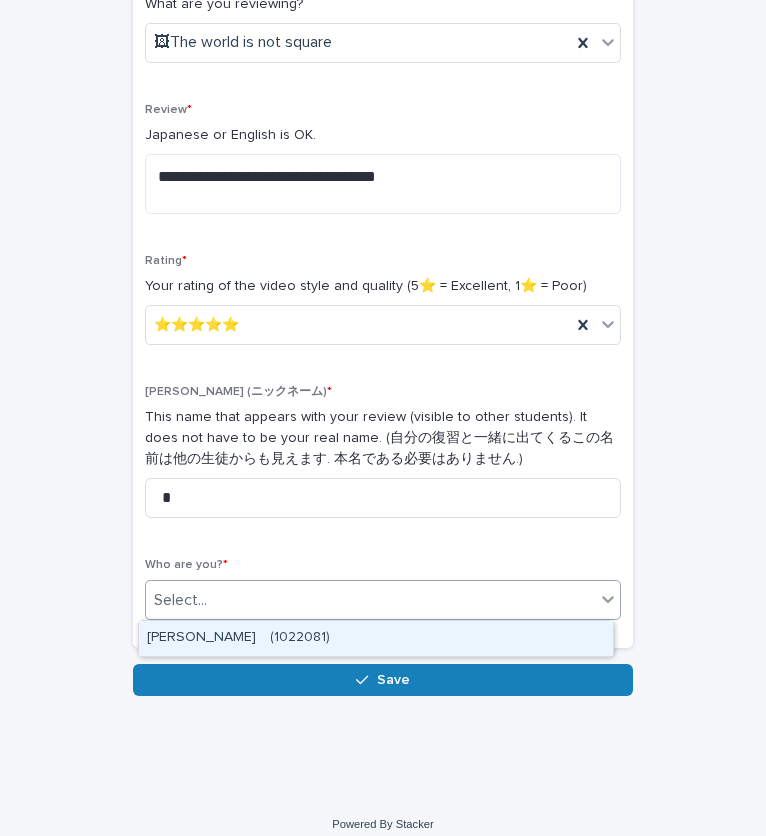 click on "[PERSON_NAME]　(1022081)" at bounding box center [376, 638] 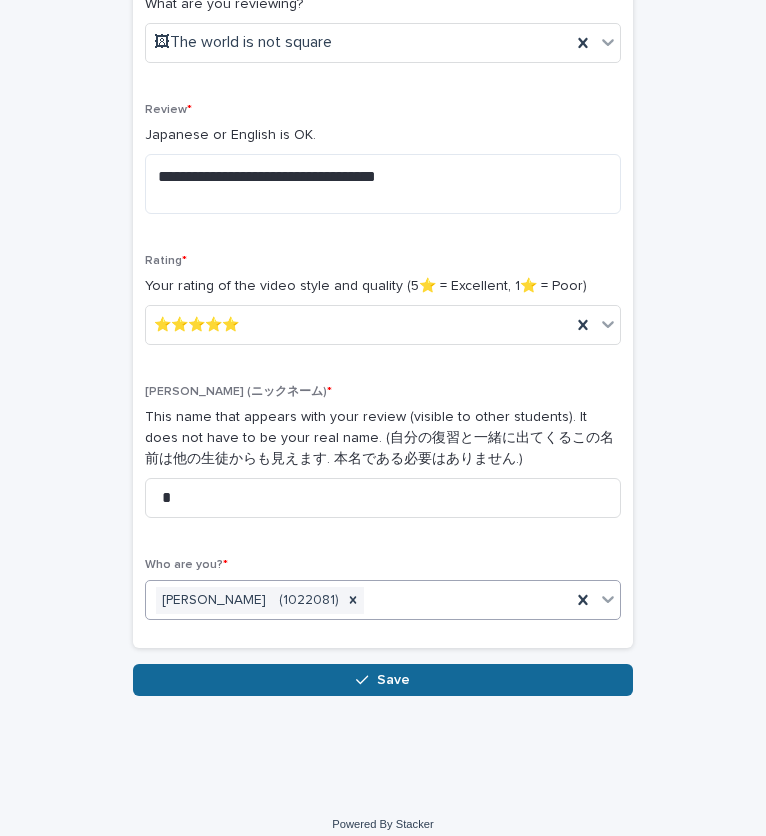 click on "Save" at bounding box center (383, 680) 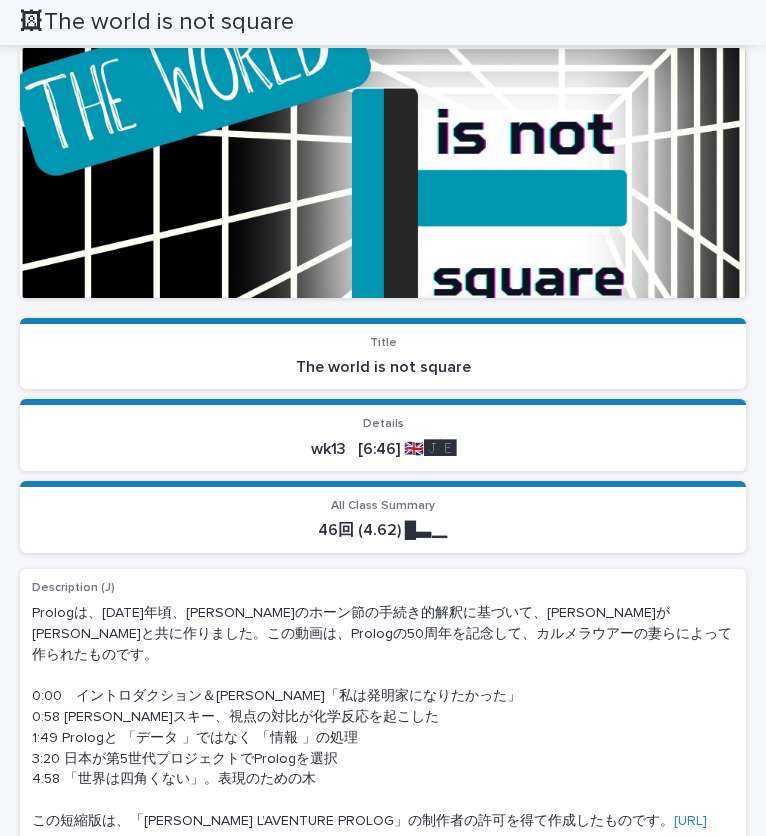 scroll, scrollTop: 40, scrollLeft: 0, axis: vertical 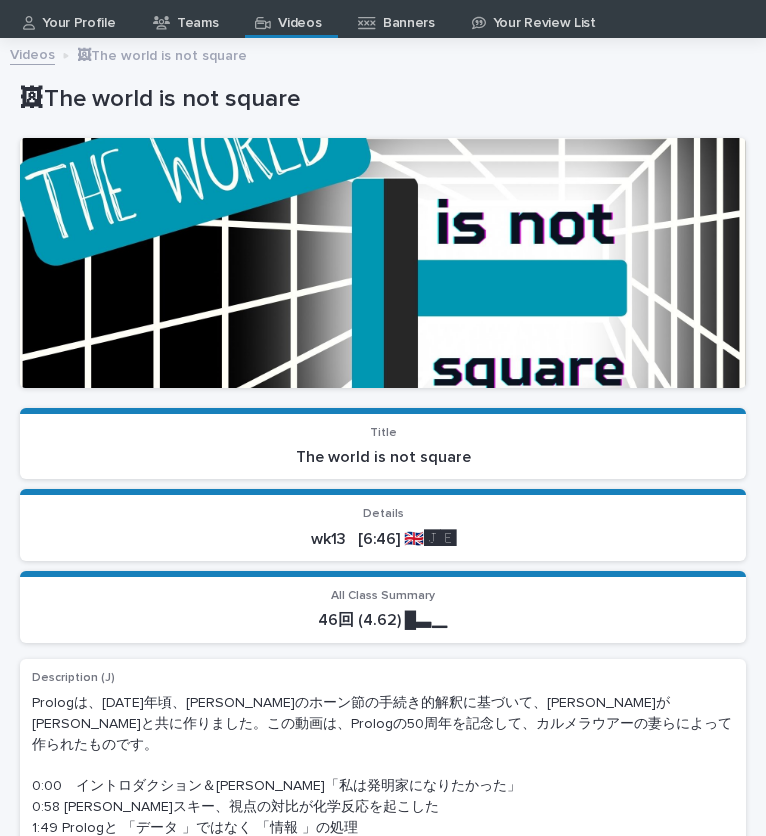 click on "Videos" at bounding box center [291, 19] 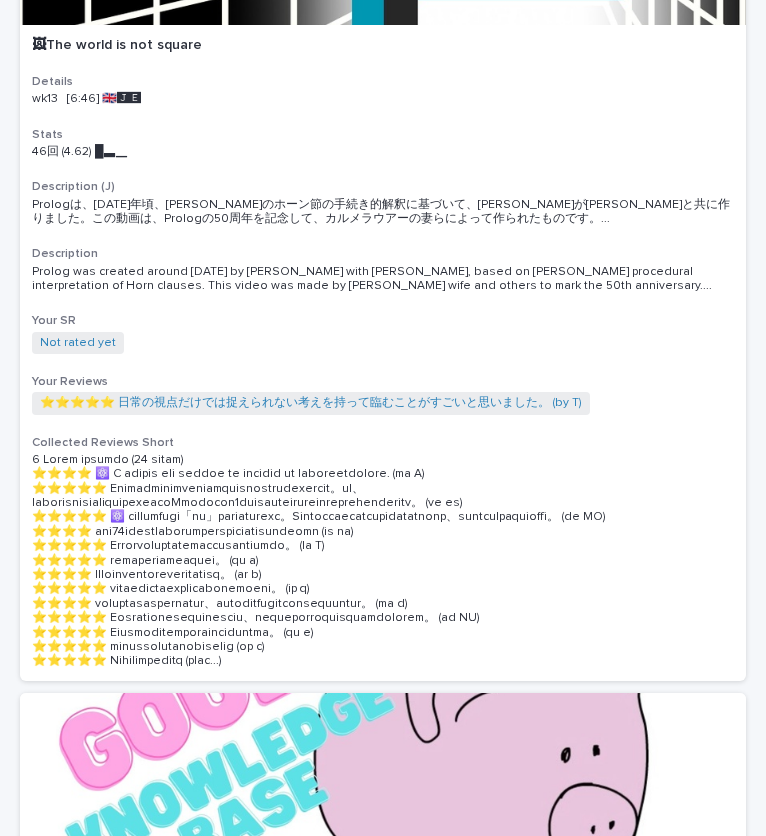 scroll, scrollTop: 1621, scrollLeft: 0, axis: vertical 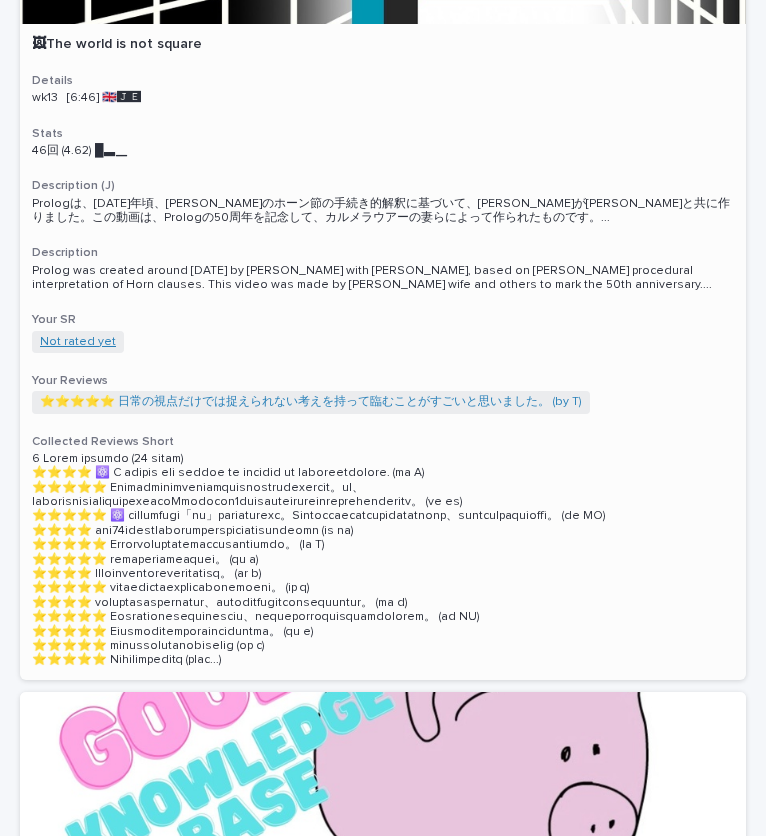 click on "Not rated yet" at bounding box center (78, 342) 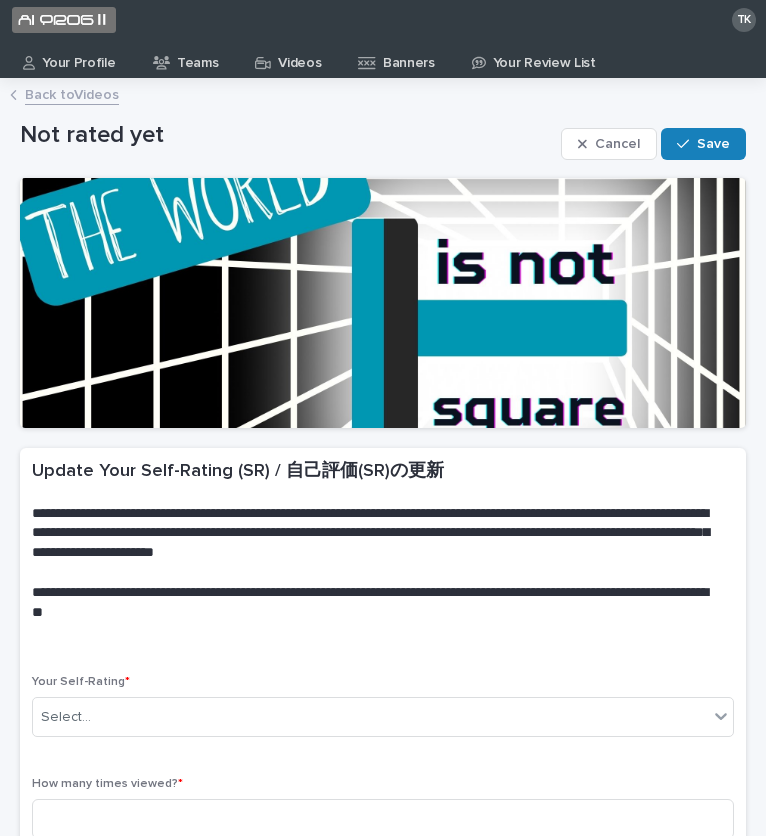 scroll, scrollTop: 204, scrollLeft: 0, axis: vertical 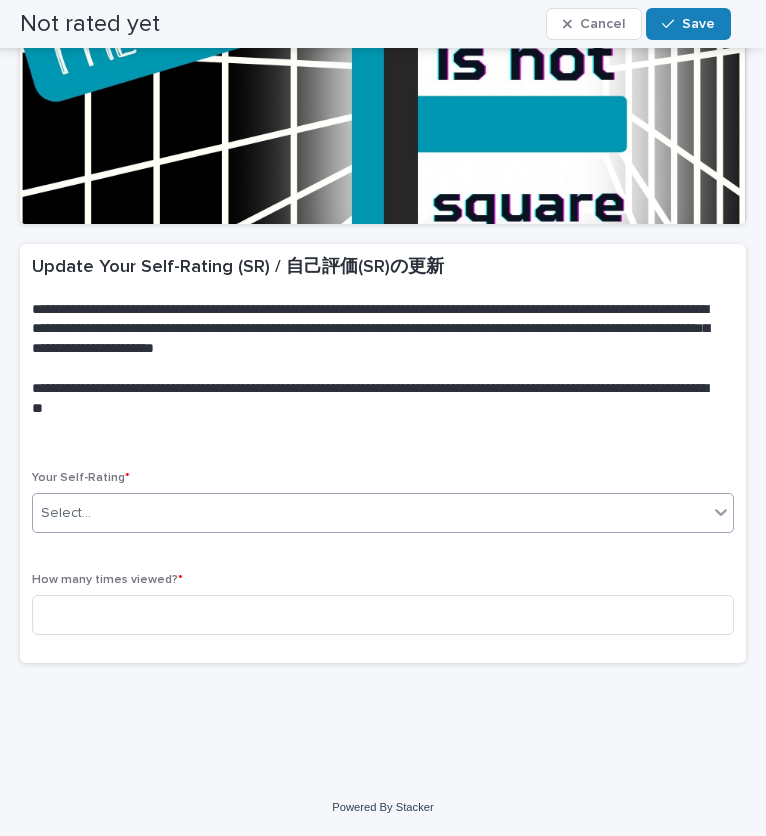 click on "Select..." at bounding box center [370, 513] 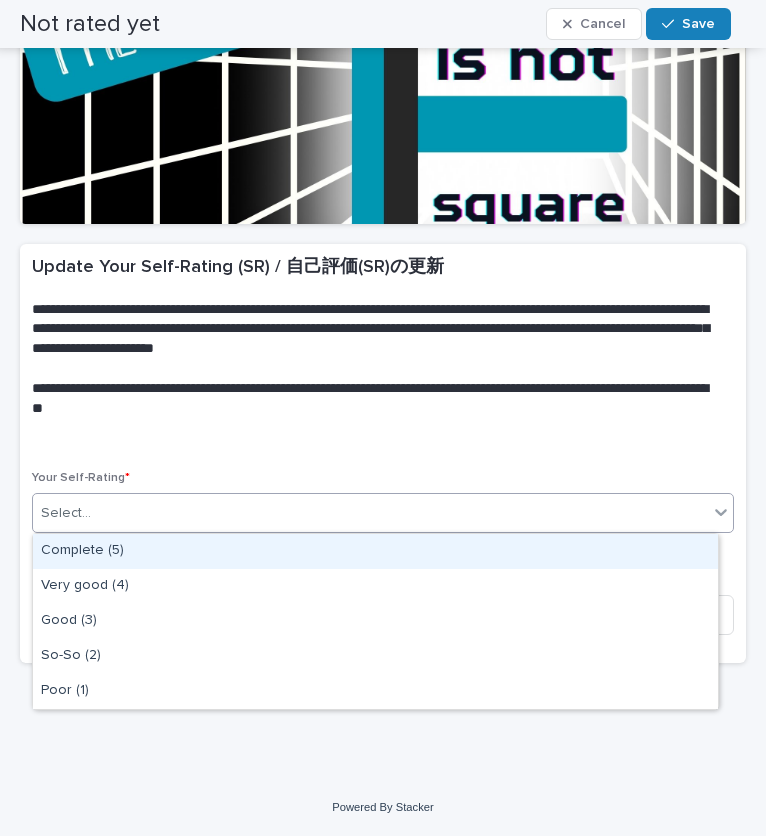 click on "Complete (5)" at bounding box center (375, 551) 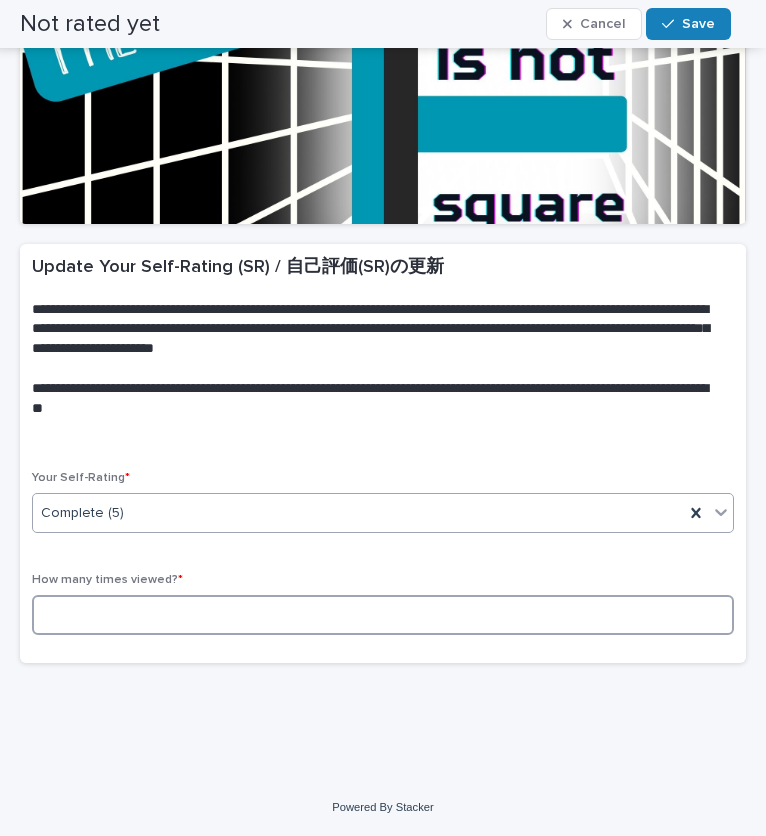 click at bounding box center (383, 615) 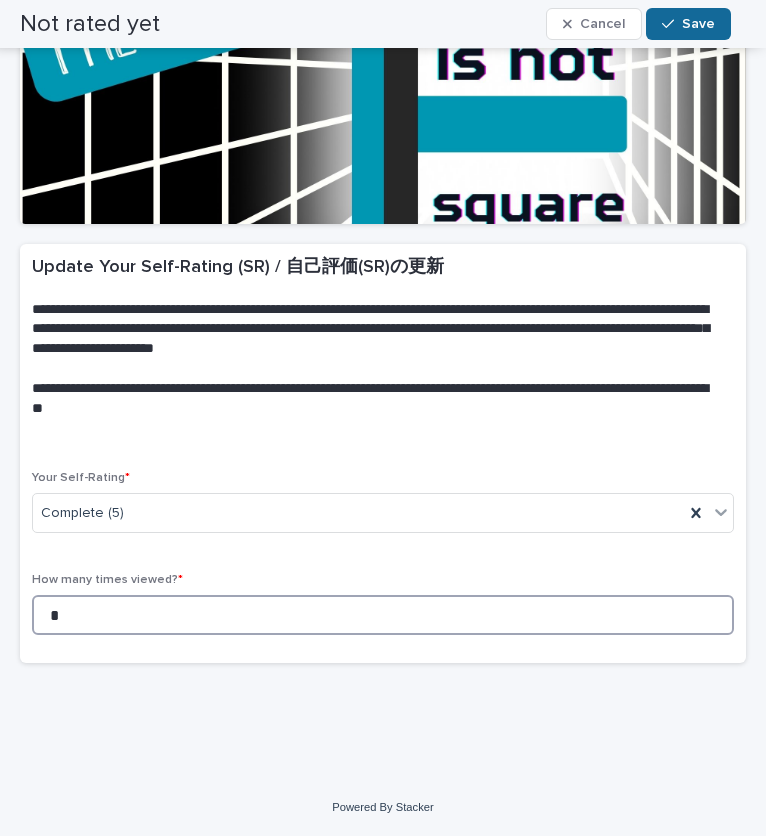 type on "*" 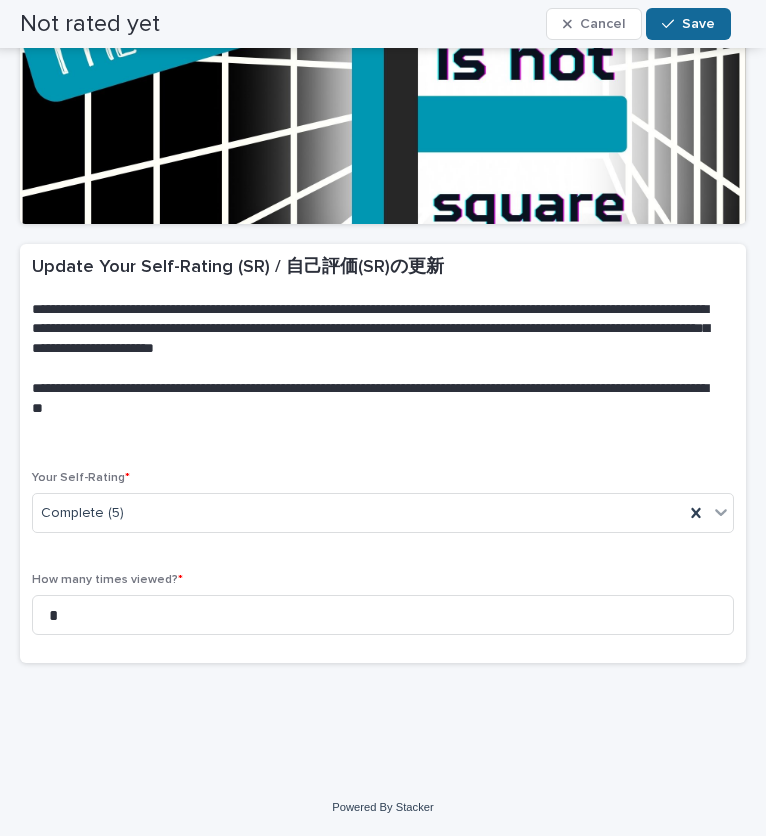 click on "Save" at bounding box center (688, 24) 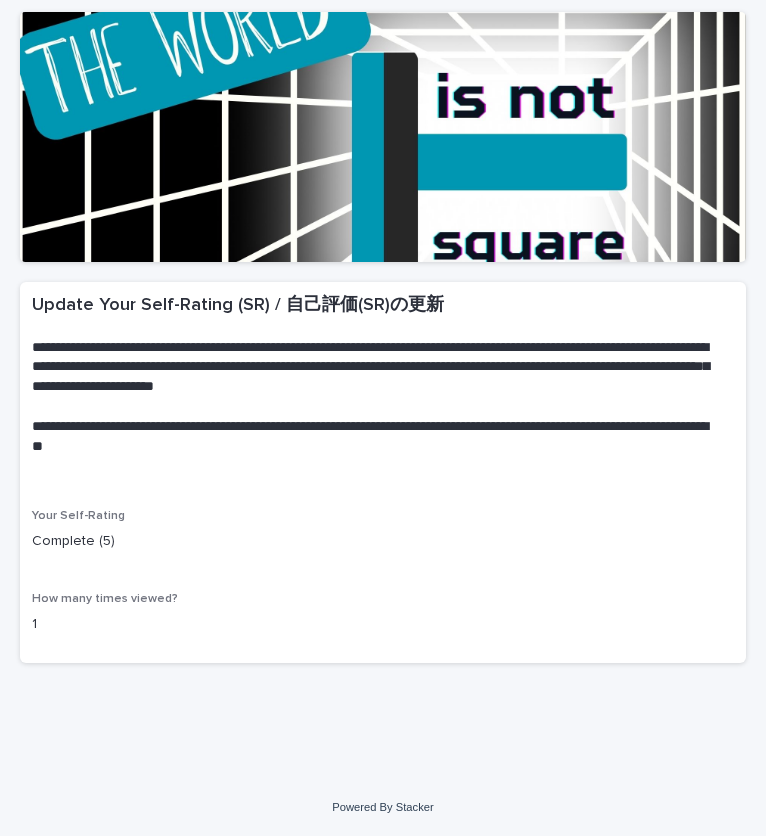 scroll, scrollTop: 0, scrollLeft: 0, axis: both 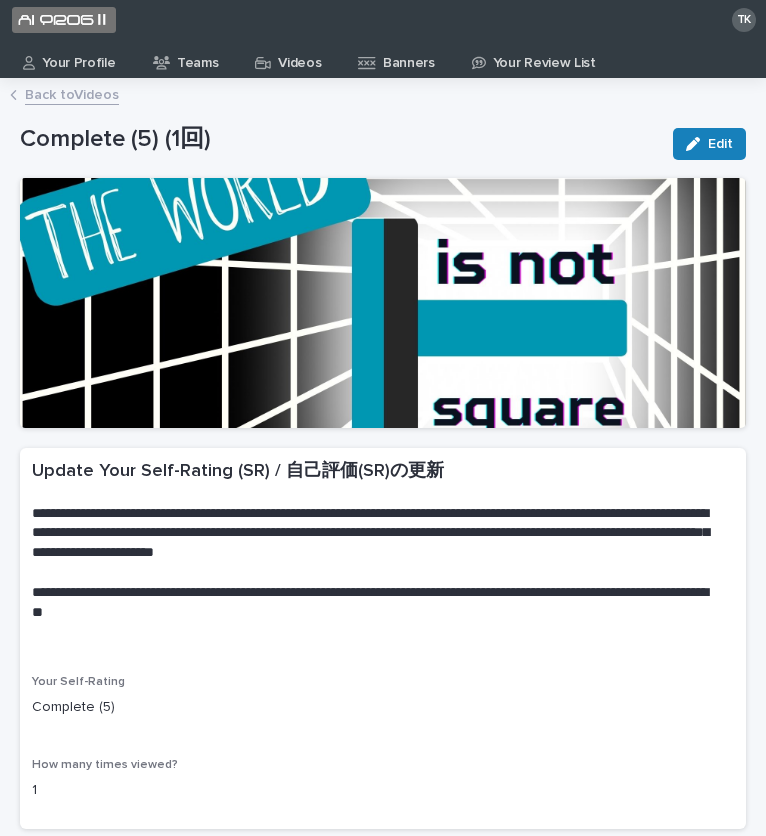 click on "Videos" at bounding box center [299, 56] 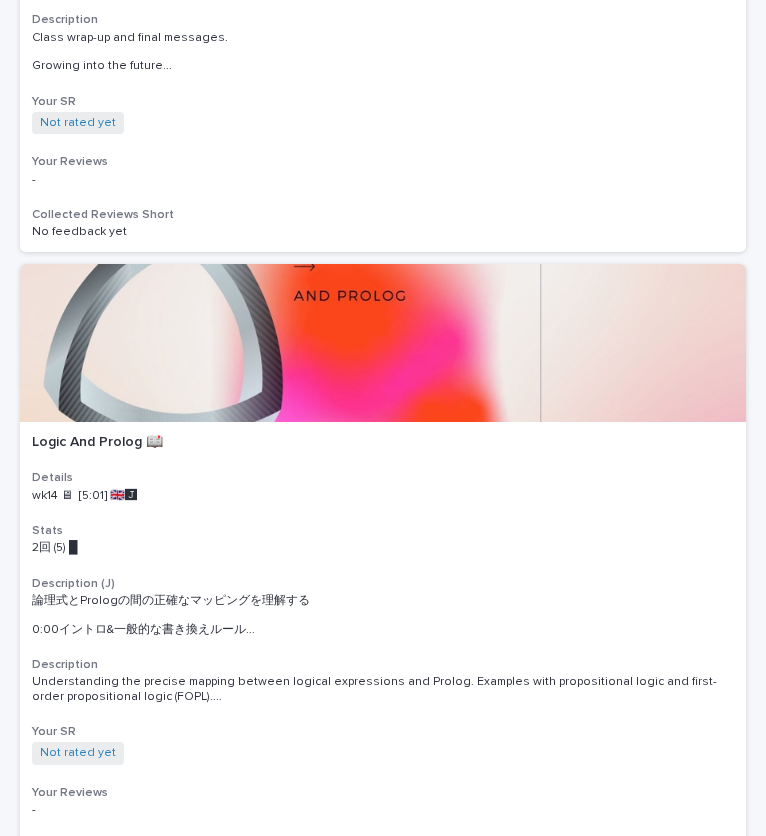 scroll, scrollTop: 548, scrollLeft: 0, axis: vertical 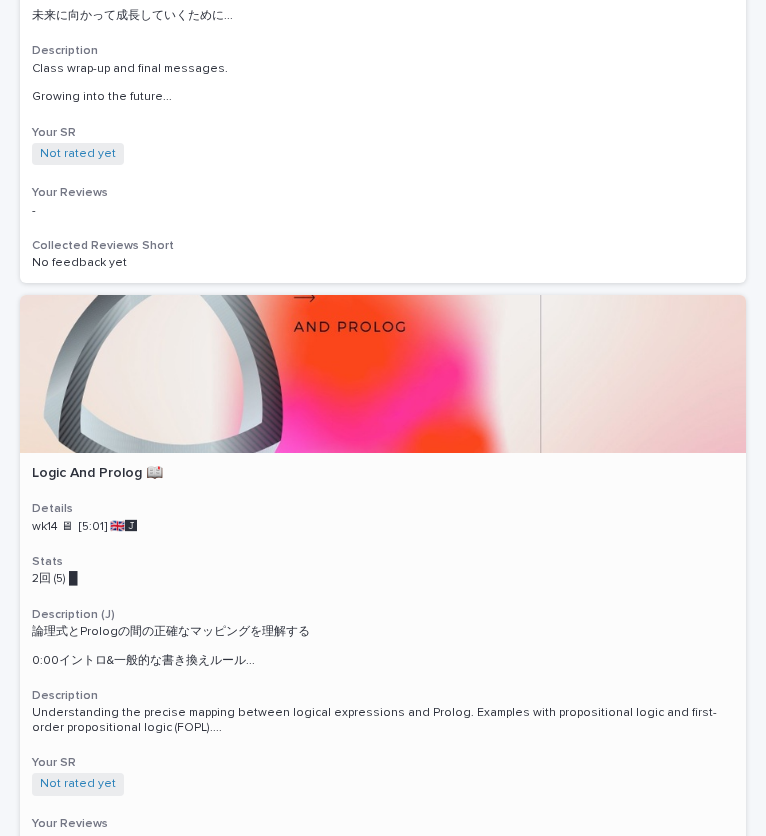 click at bounding box center [383, 374] 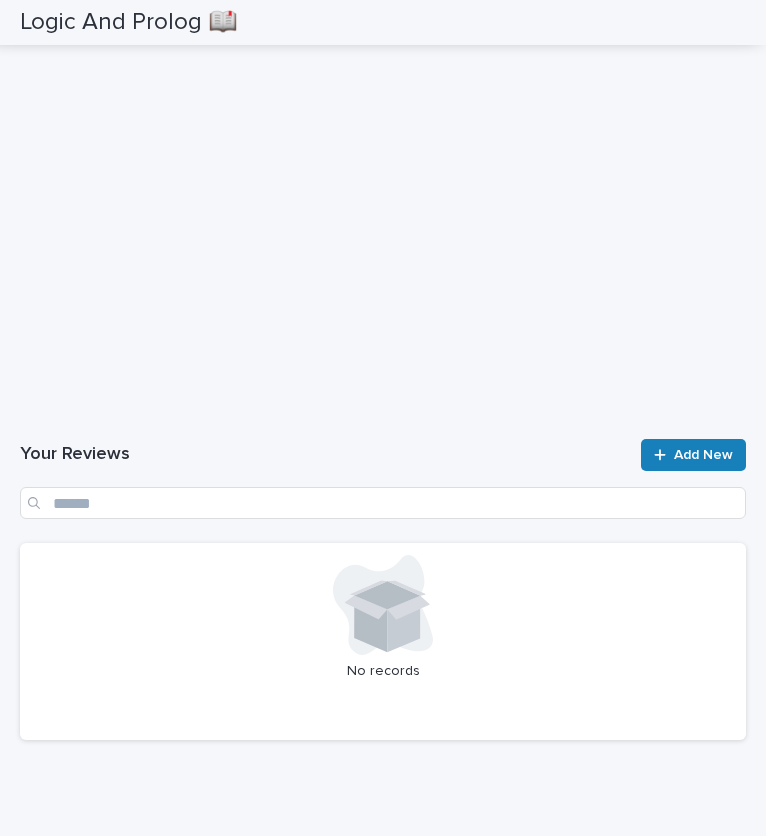scroll, scrollTop: 2078, scrollLeft: 0, axis: vertical 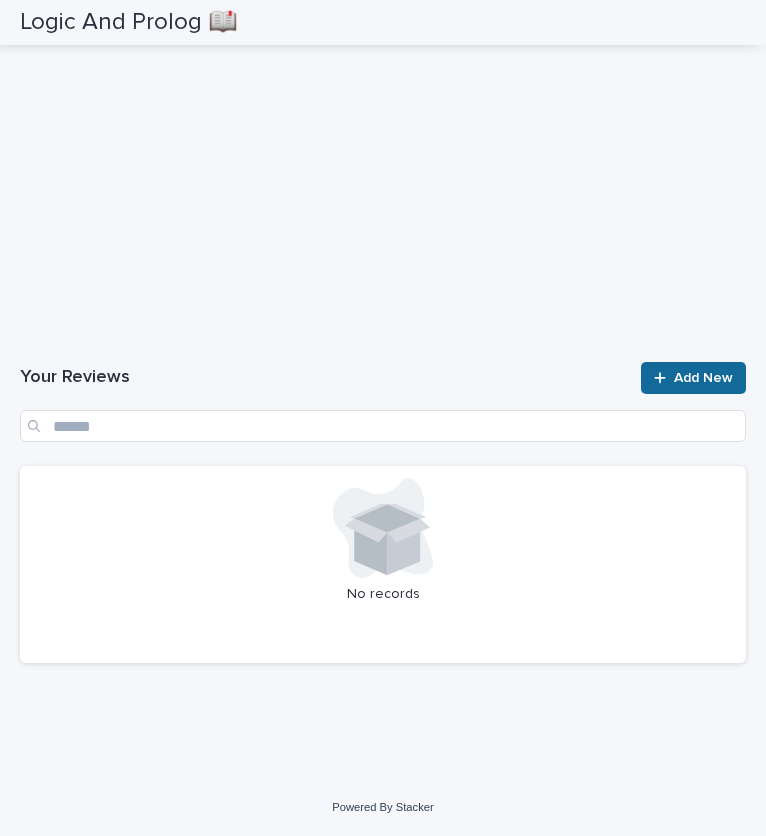 click on "Add New" at bounding box center [703, 378] 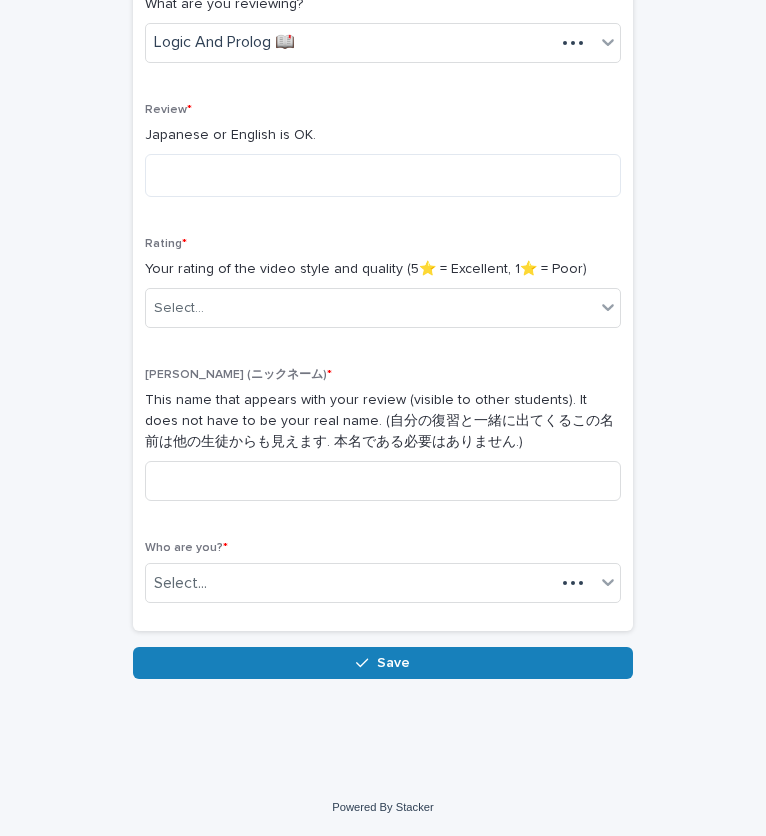 scroll, scrollTop: 373, scrollLeft: 0, axis: vertical 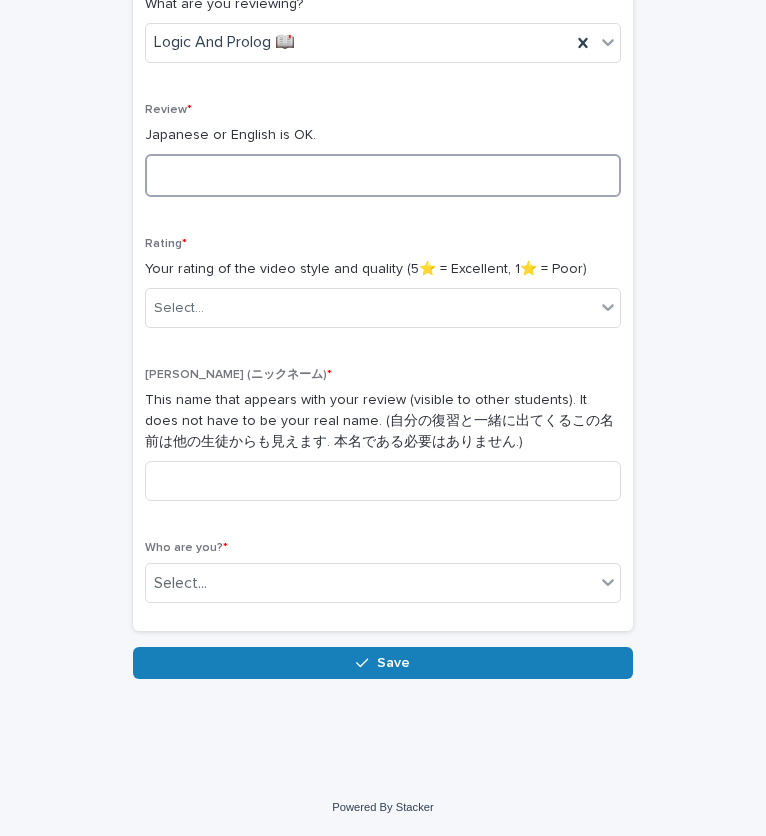 click at bounding box center [383, 175] 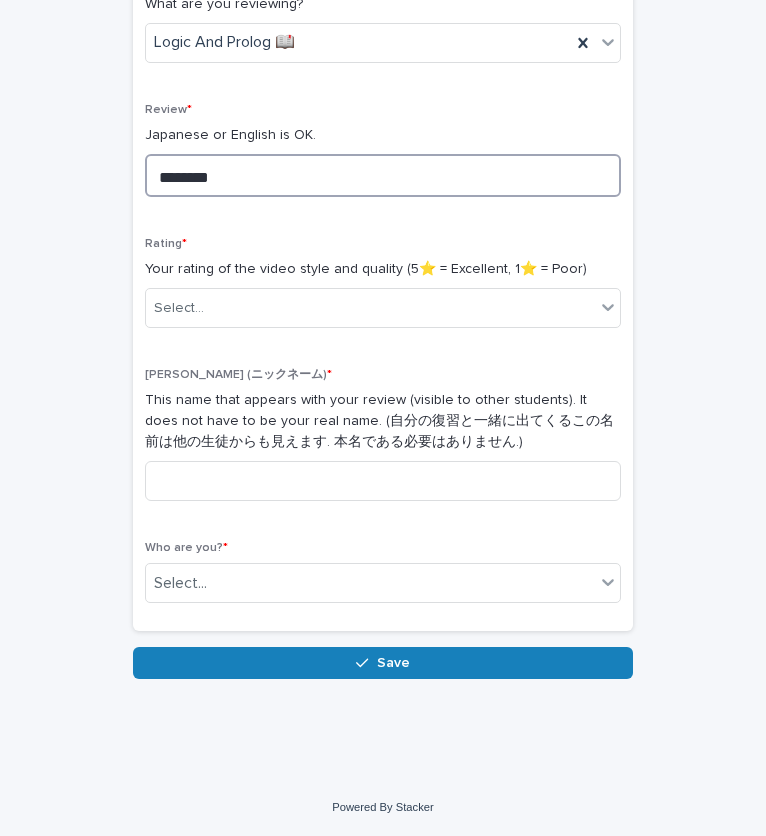 click on "********" at bounding box center (383, 175) 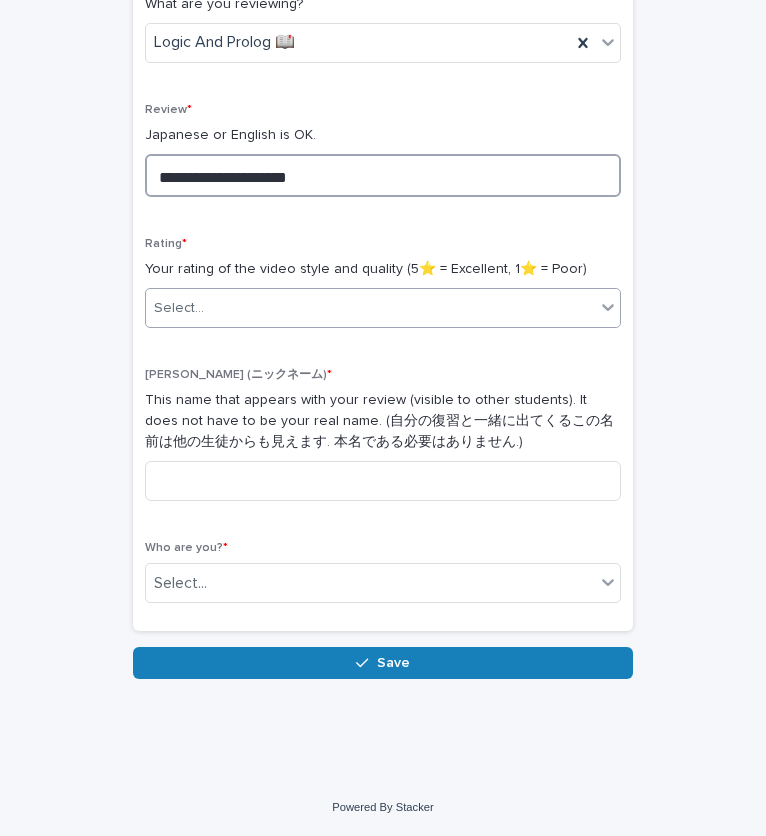 type on "**********" 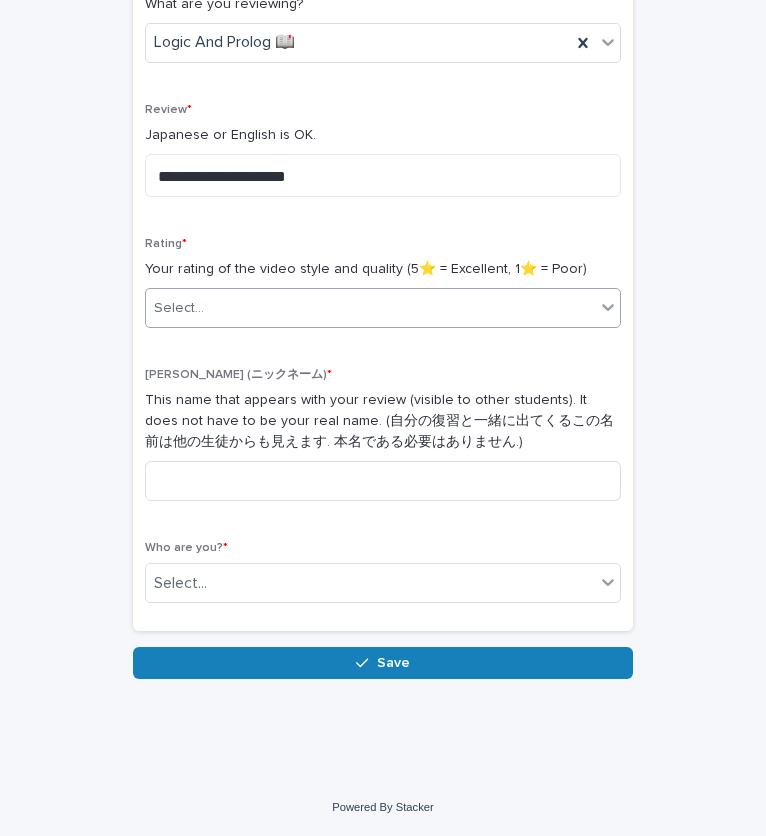 click on "Select..." at bounding box center (370, 308) 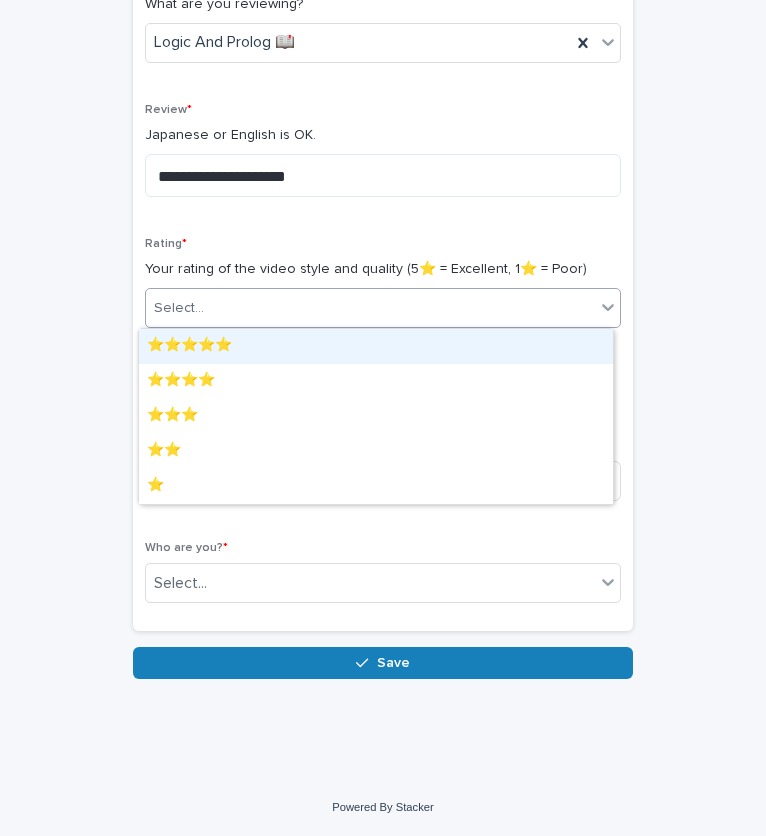 click on "⭐️⭐️⭐️⭐️⭐️" at bounding box center (376, 346) 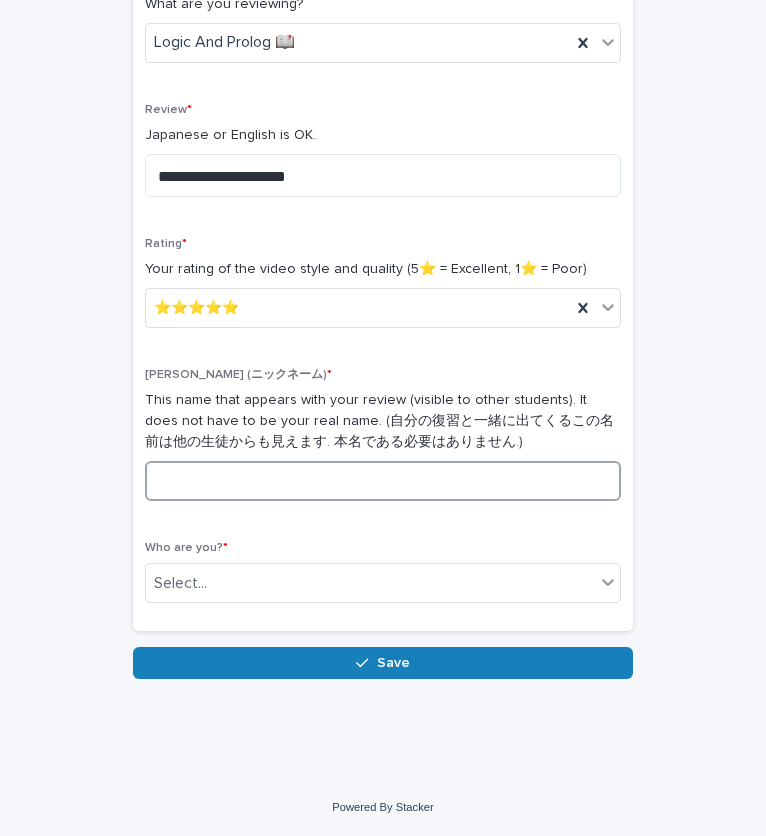 click at bounding box center (383, 481) 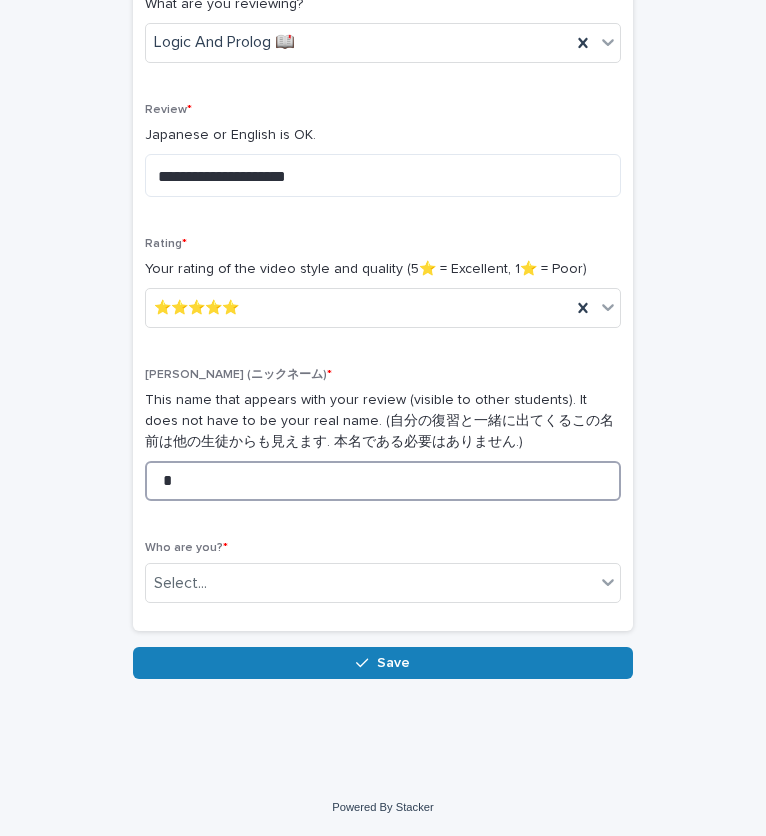 type on "*" 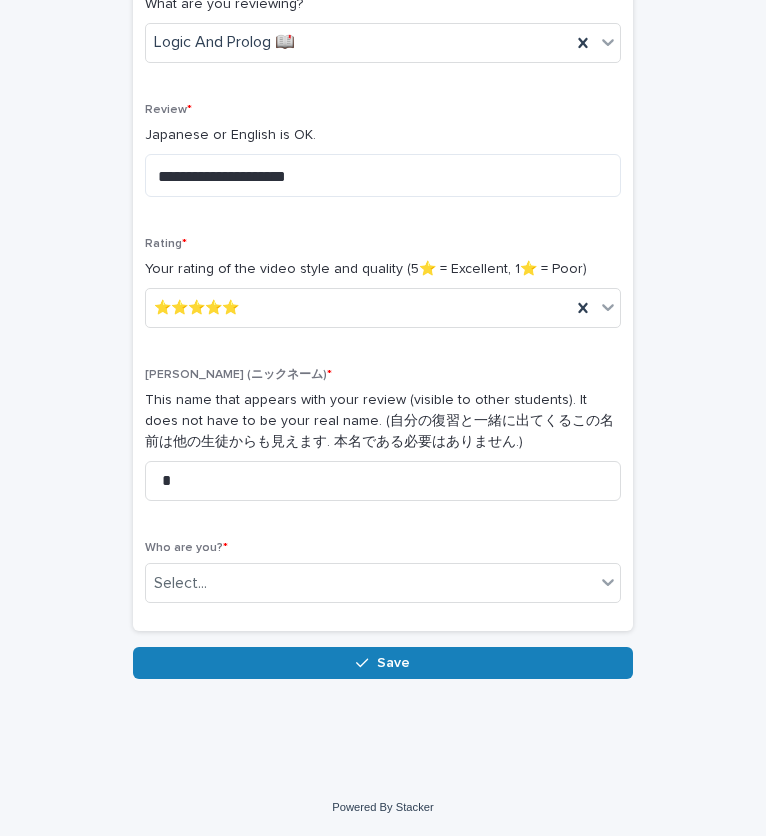click on "Who are you? * Select..." at bounding box center [383, 580] 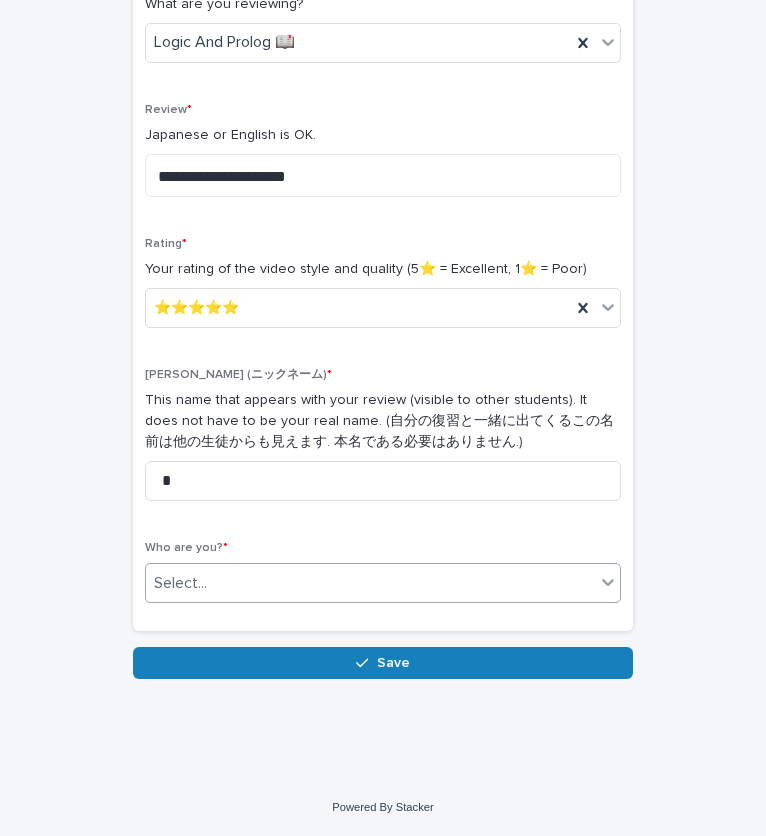 click on "Select..." at bounding box center (180, 583) 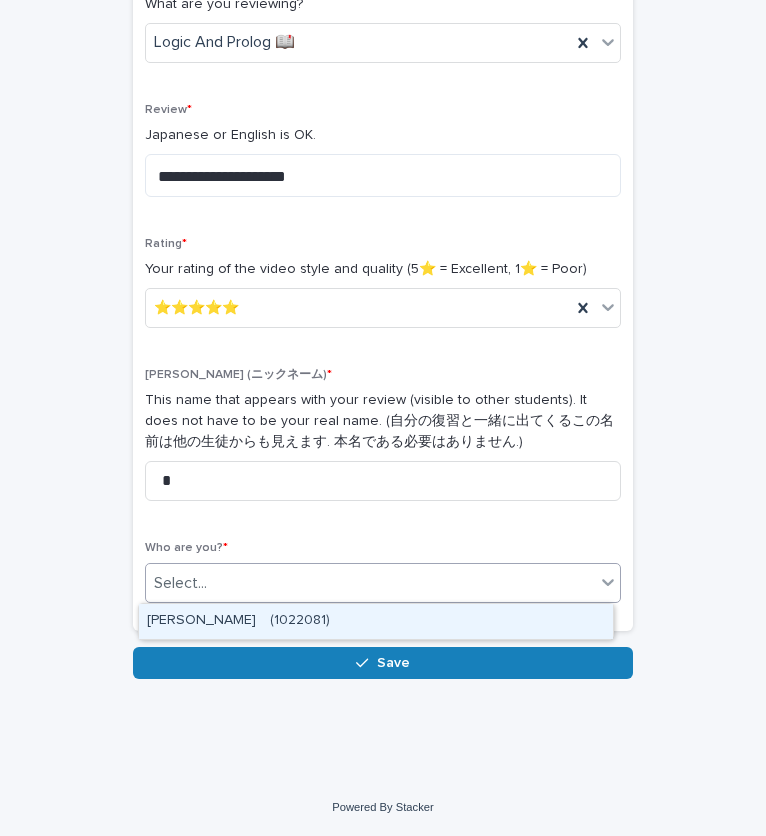 click on "[PERSON_NAME]　(1022081)" at bounding box center [376, 621] 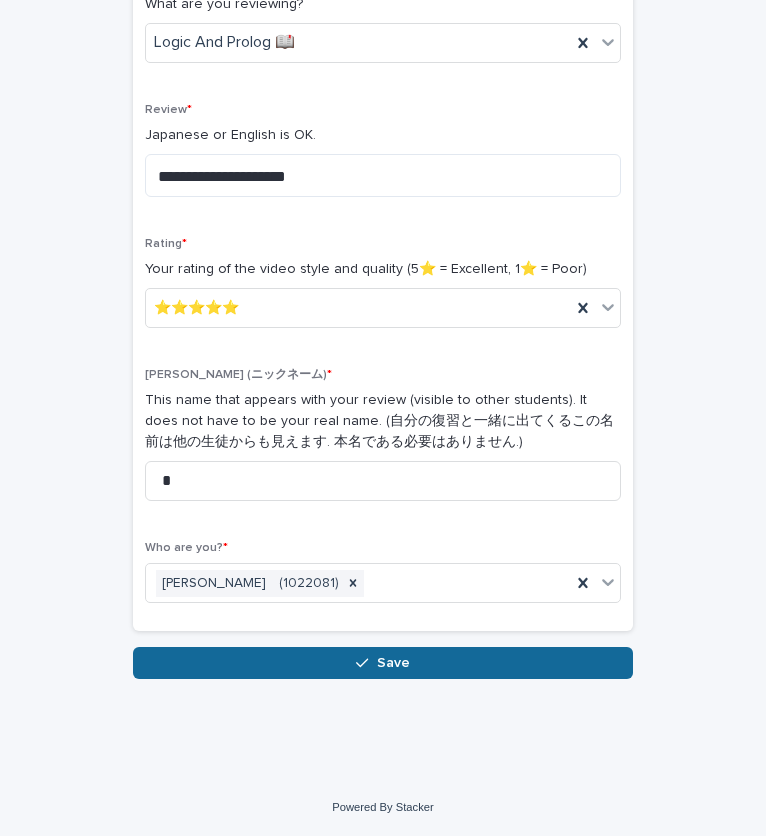 click on "Save" at bounding box center [383, 663] 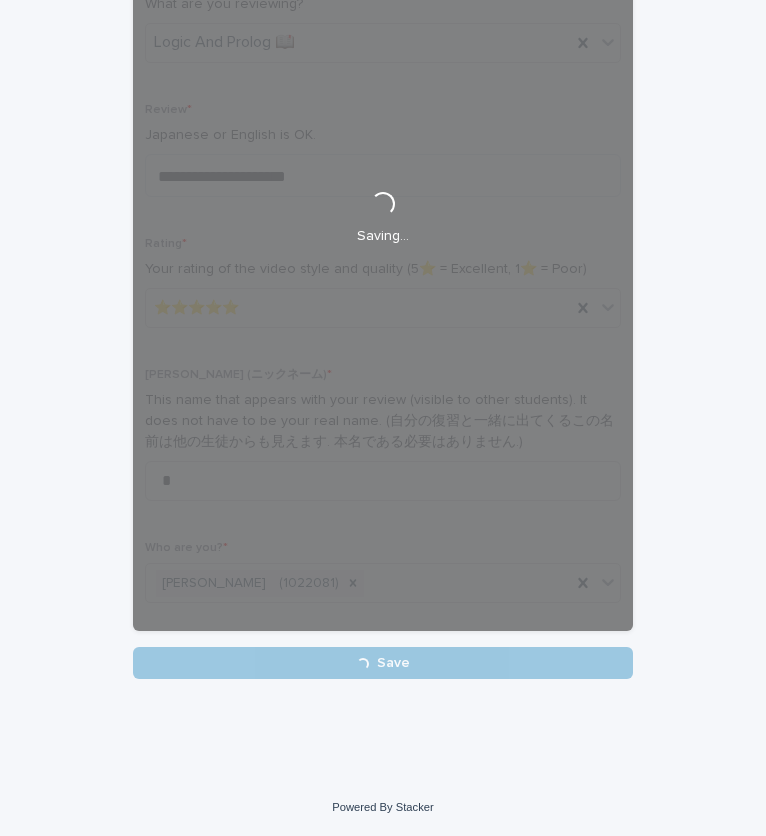 scroll, scrollTop: 0, scrollLeft: 0, axis: both 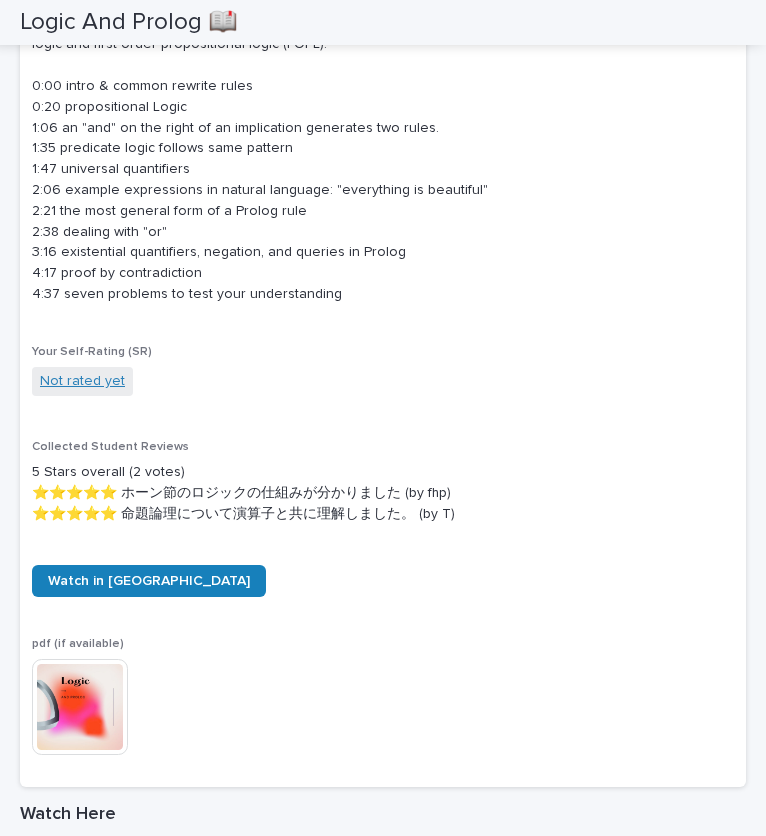 click on "Not rated yet" at bounding box center (82, 381) 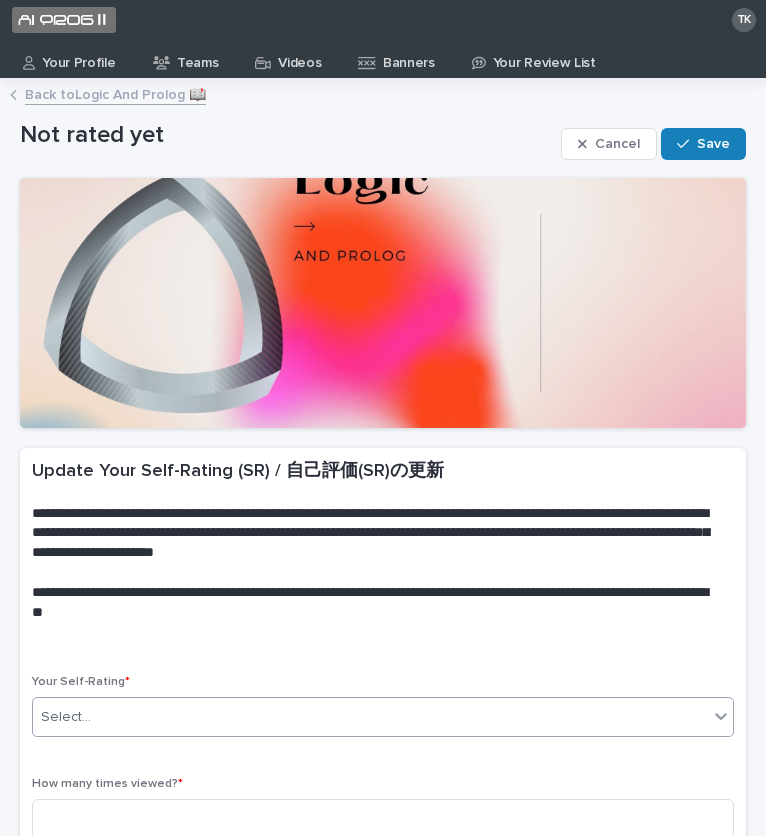 scroll, scrollTop: 204, scrollLeft: 0, axis: vertical 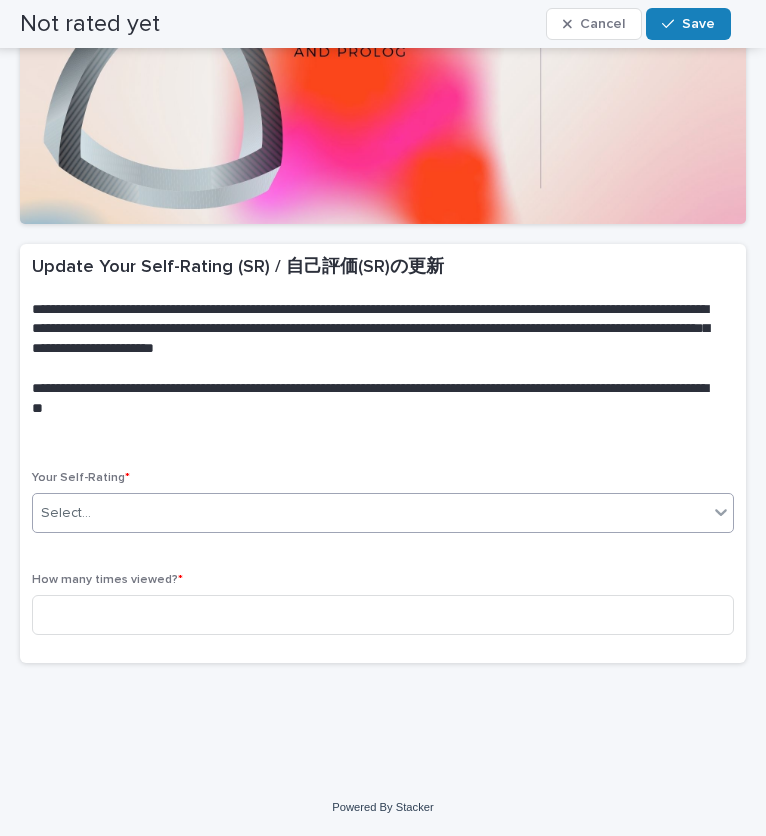 click on "Select..." at bounding box center (370, 513) 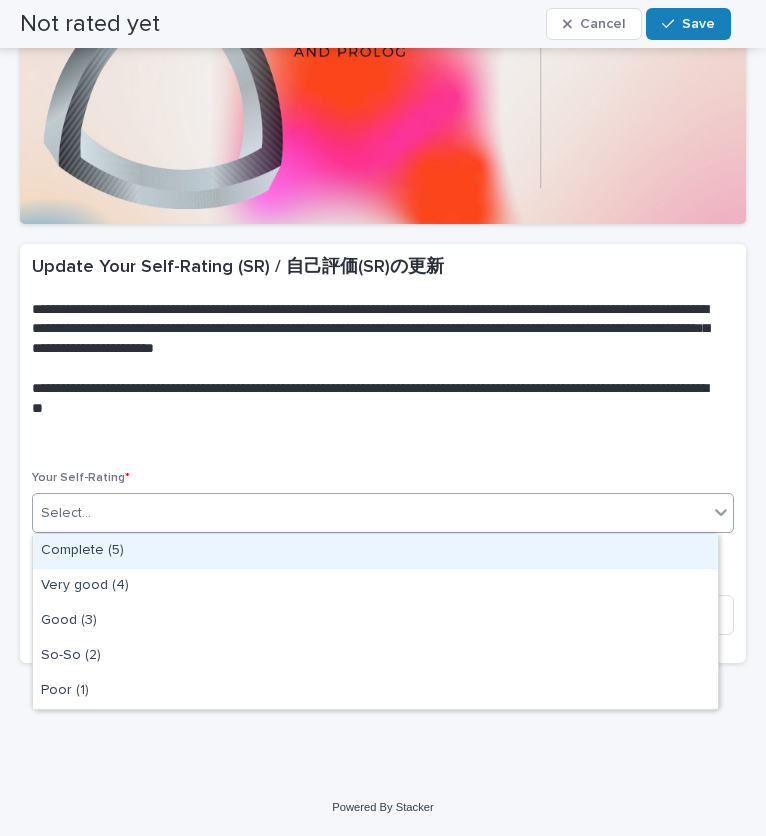 click on "Complete (5)" at bounding box center (375, 551) 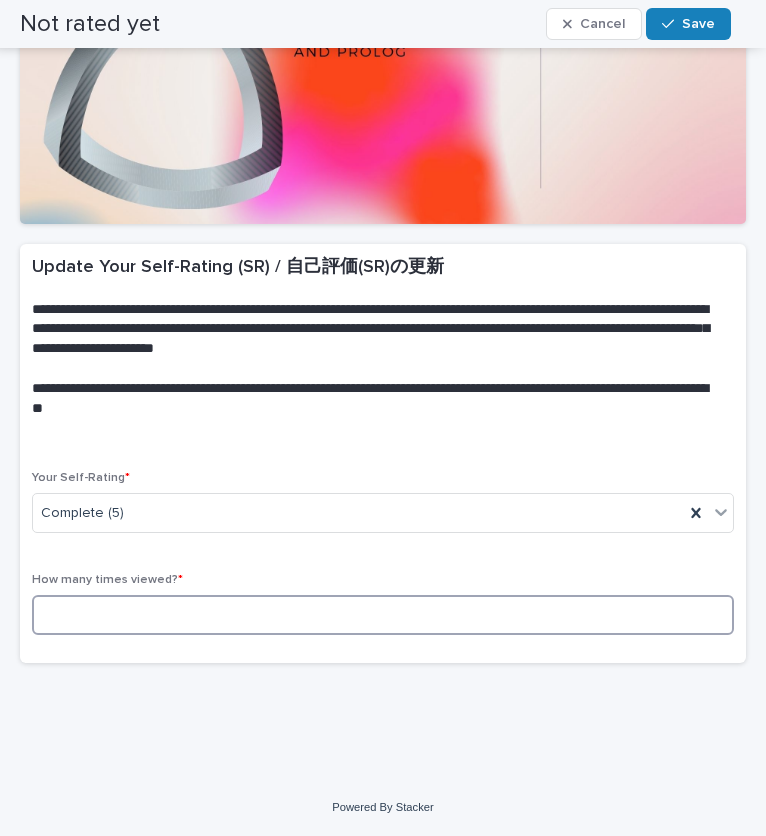 click at bounding box center (383, 615) 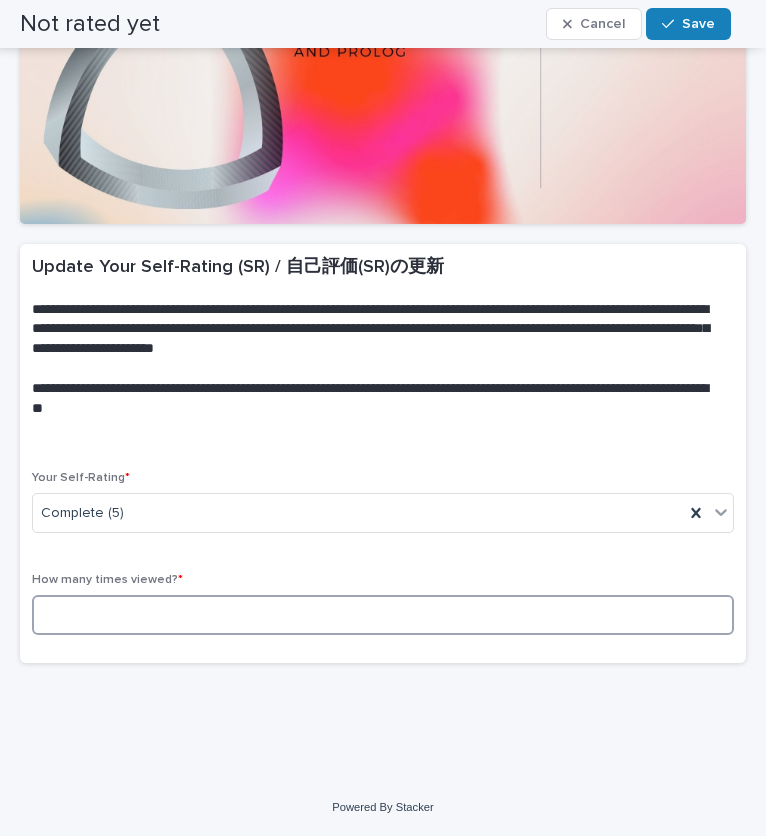type on "*" 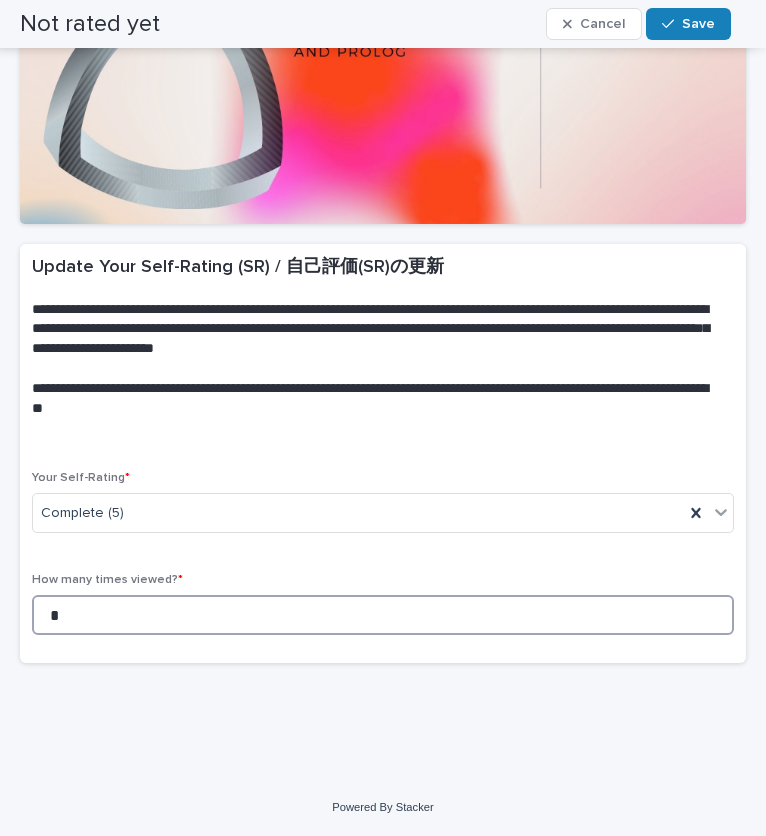 scroll, scrollTop: 0, scrollLeft: 0, axis: both 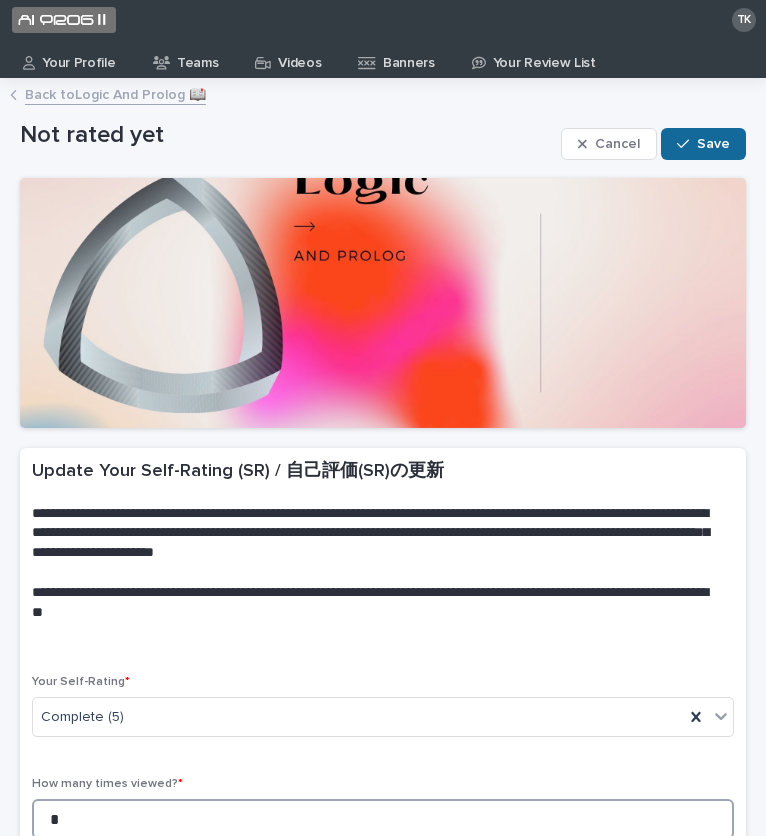 type on "*" 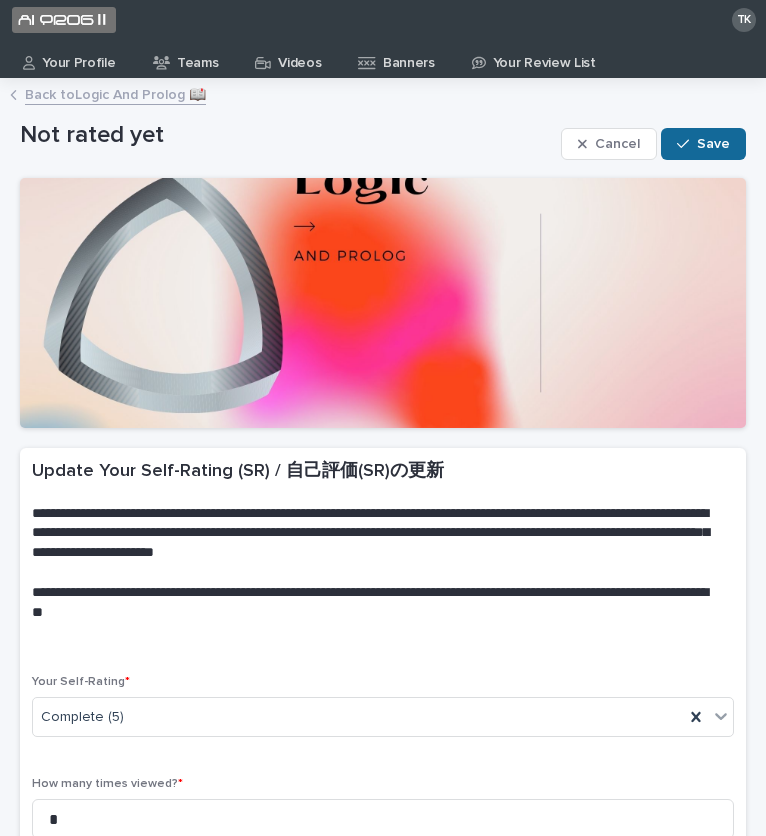 click on "Save" at bounding box center [703, 144] 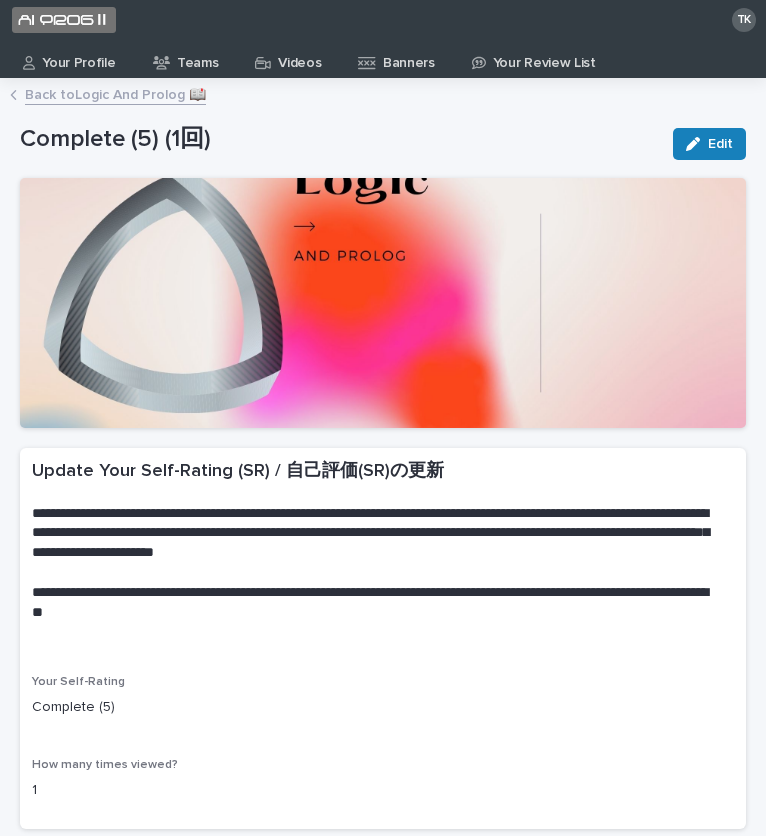 click on "Videos" at bounding box center [299, 56] 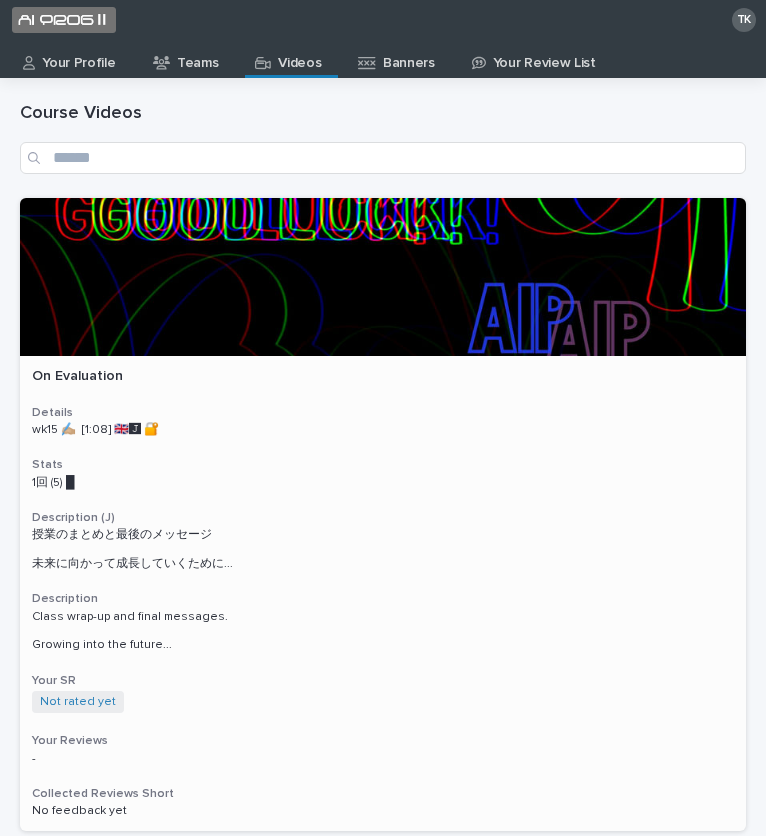 click at bounding box center (383, 277) 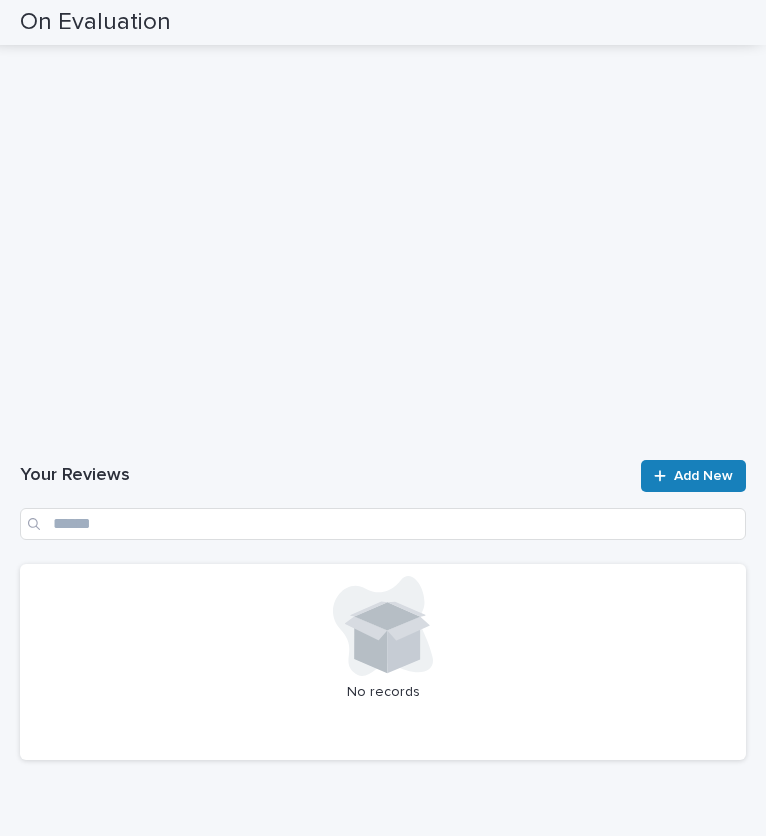 scroll, scrollTop: 1445, scrollLeft: 0, axis: vertical 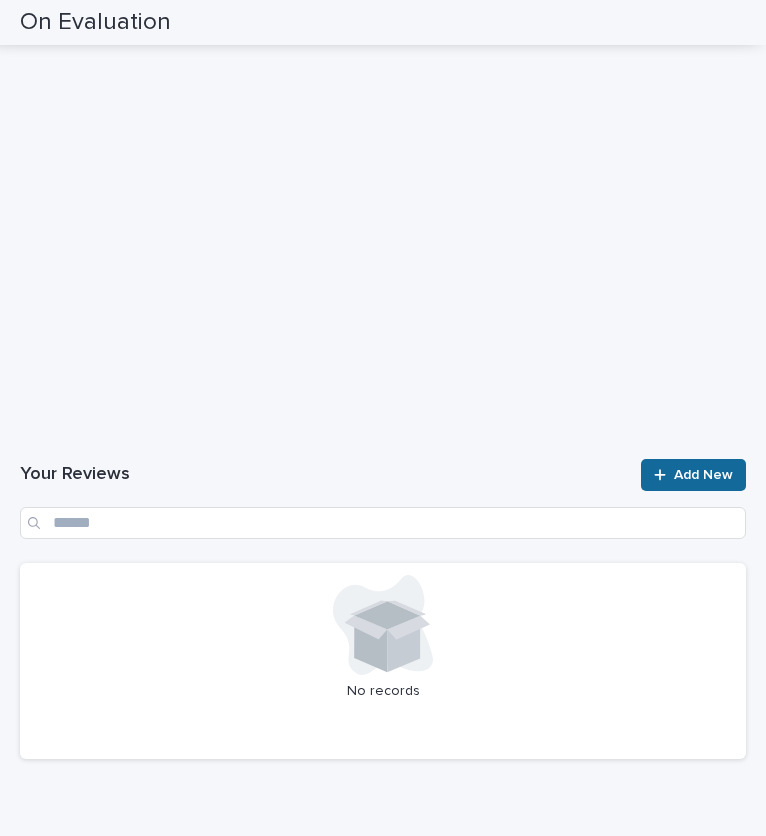 click at bounding box center [664, 475] 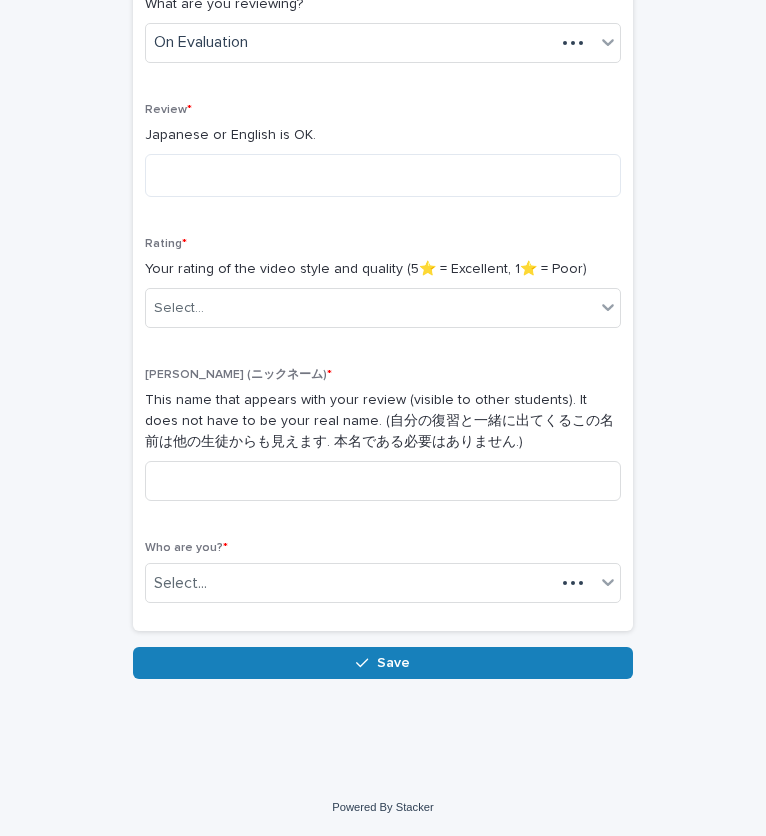 scroll, scrollTop: 373, scrollLeft: 0, axis: vertical 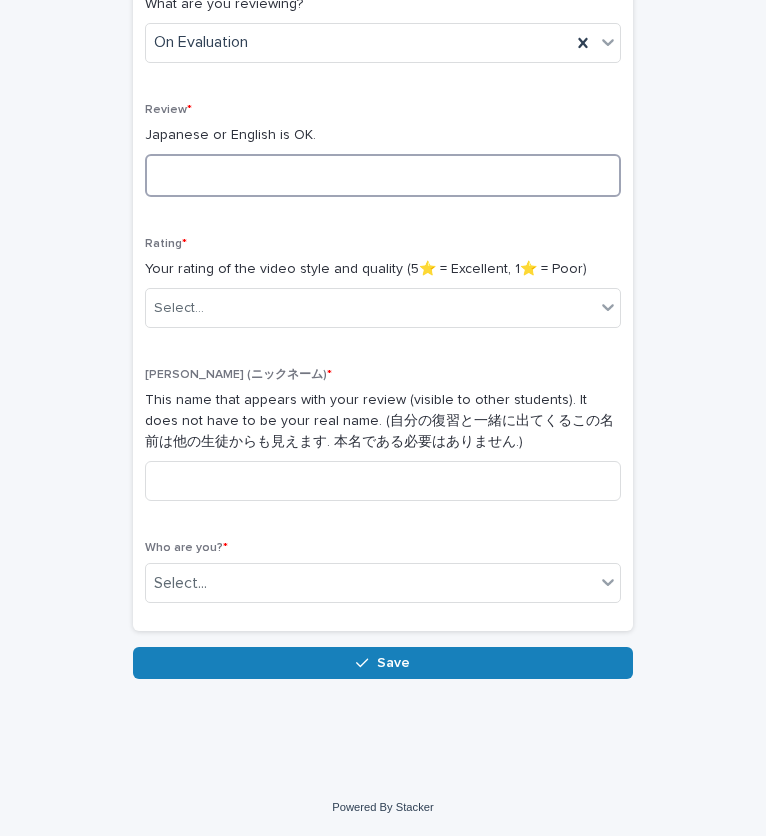 click at bounding box center (383, 175) 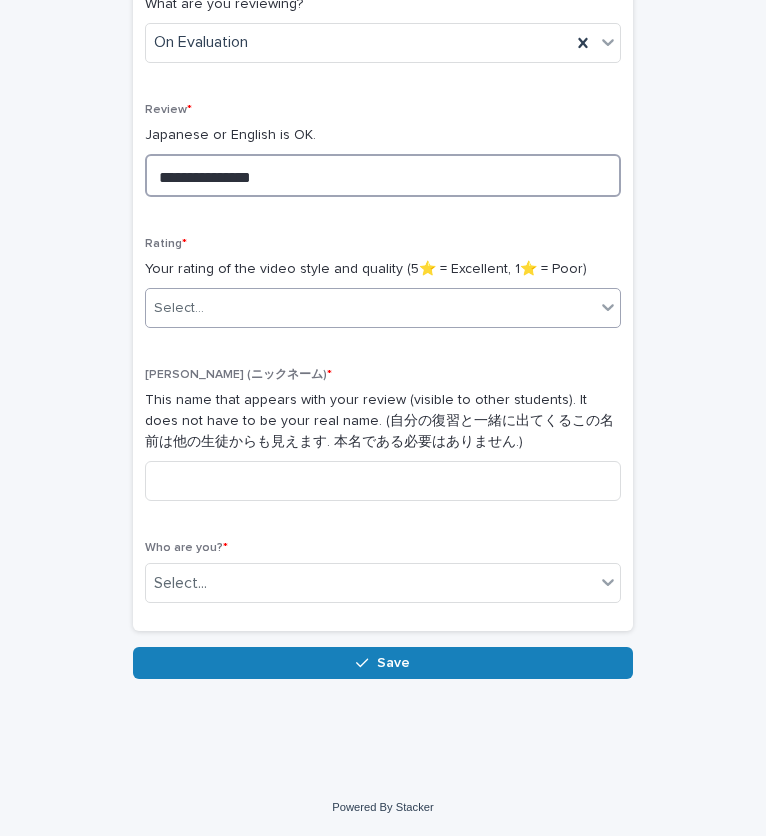 type on "**********" 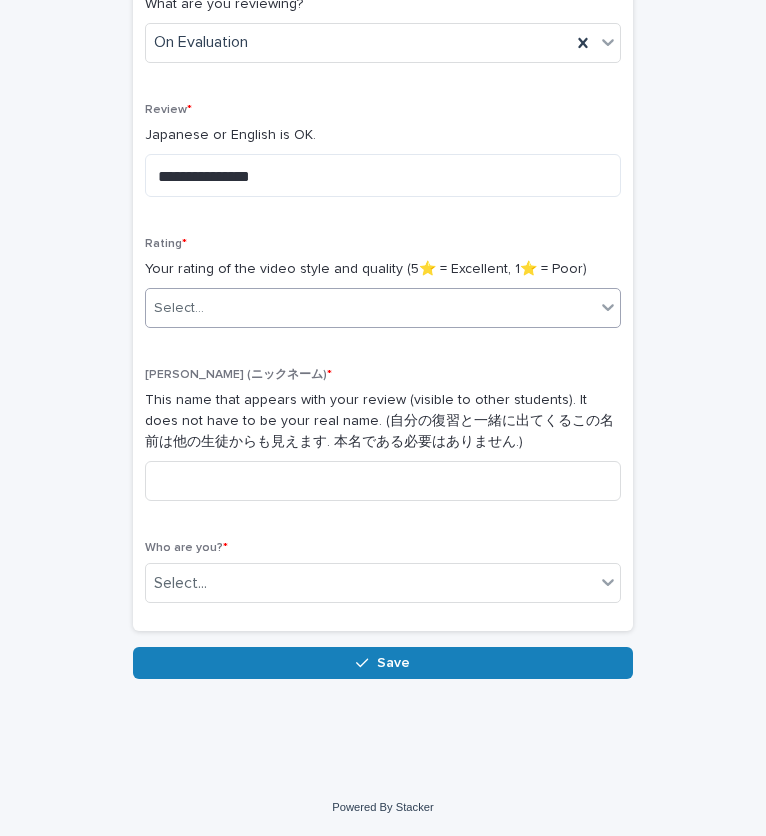 click at bounding box center [207, 307] 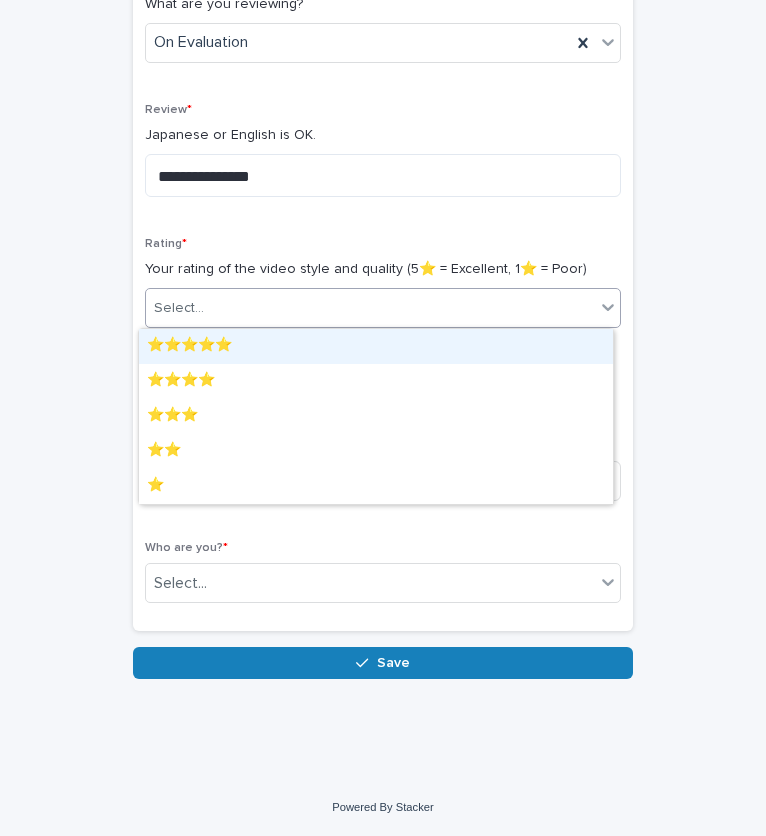 click on "⭐️⭐️⭐️⭐️⭐️" at bounding box center [376, 346] 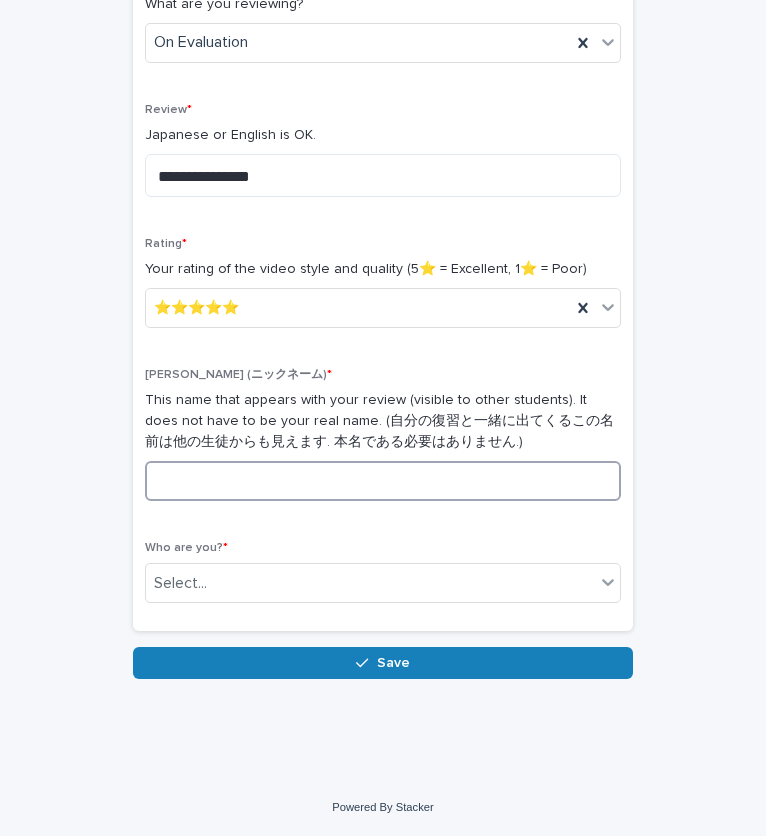 click at bounding box center [383, 481] 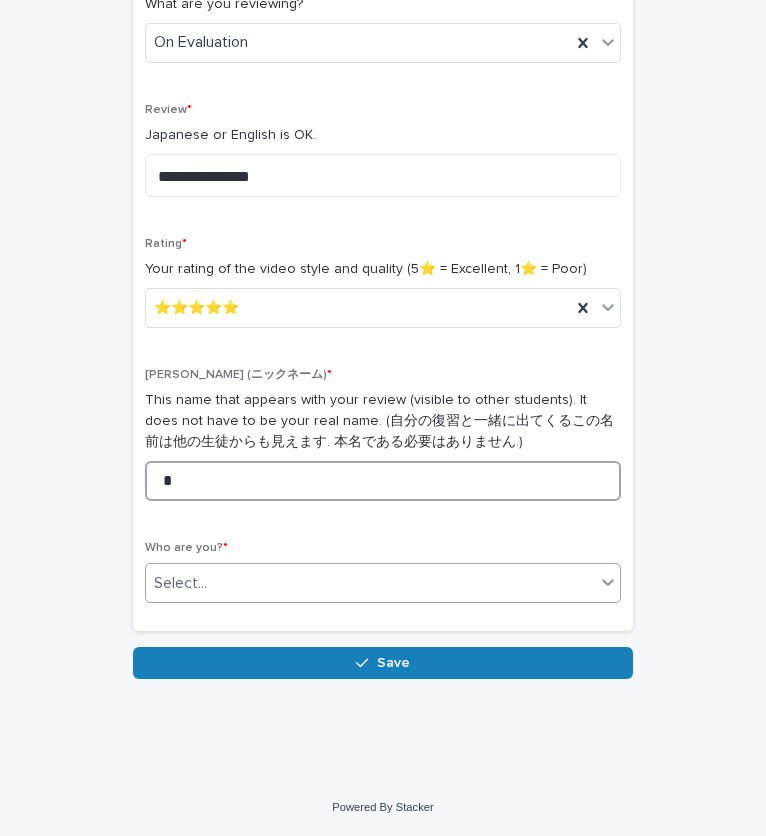 type on "*" 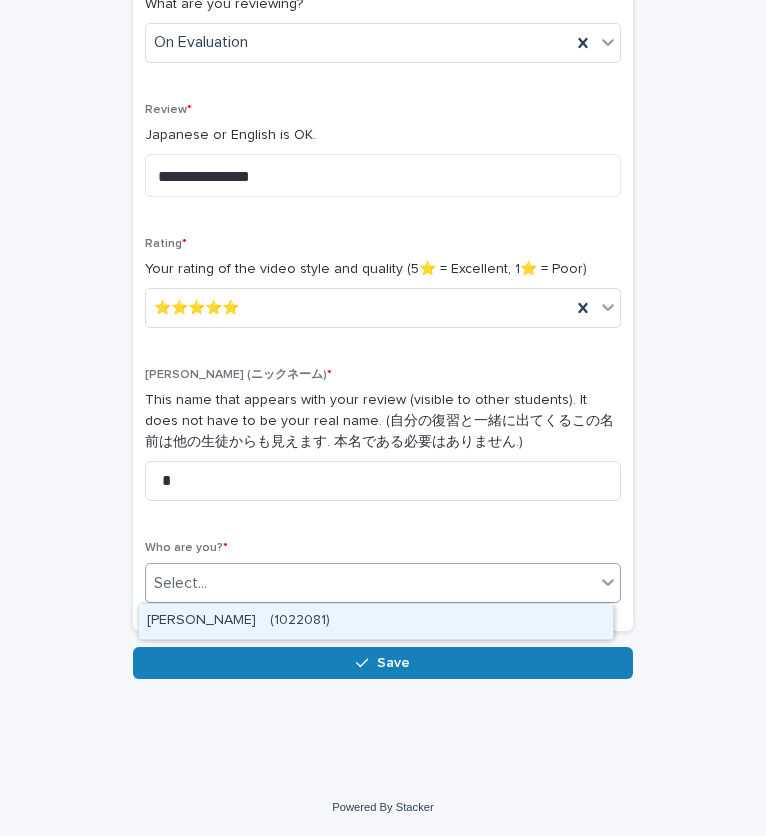 click on "Select..." at bounding box center [370, 583] 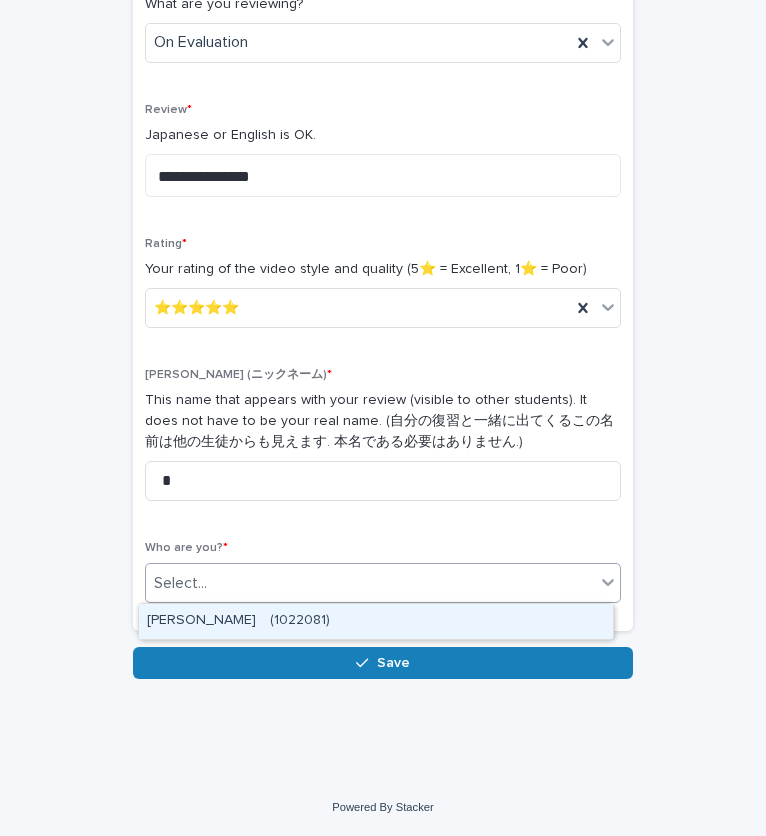 click on "[PERSON_NAME]　(1022081)" at bounding box center [376, 621] 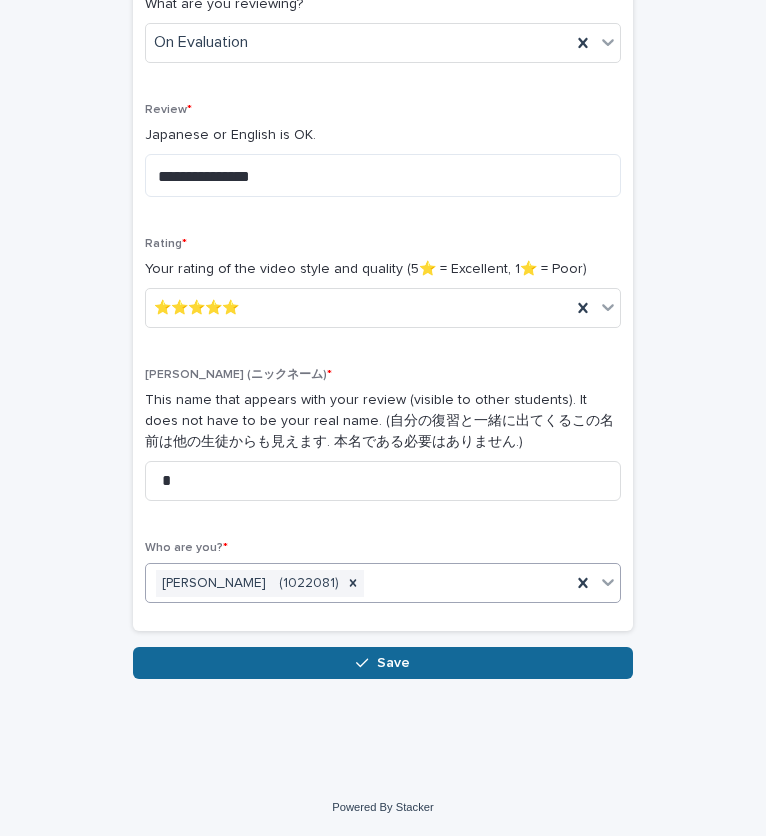 click on "Save" at bounding box center (383, 663) 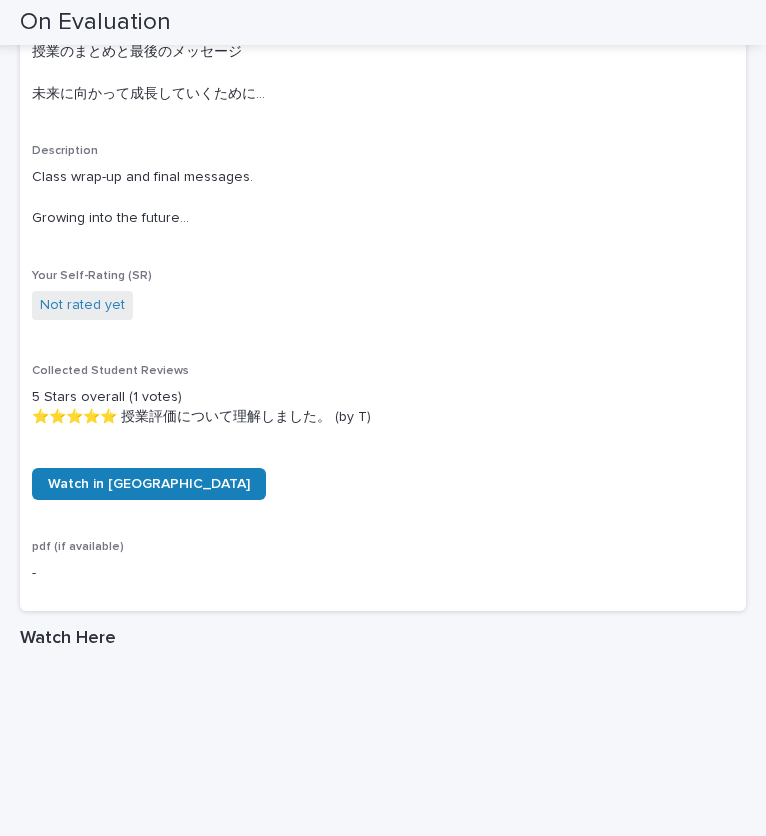 scroll, scrollTop: 688, scrollLeft: 0, axis: vertical 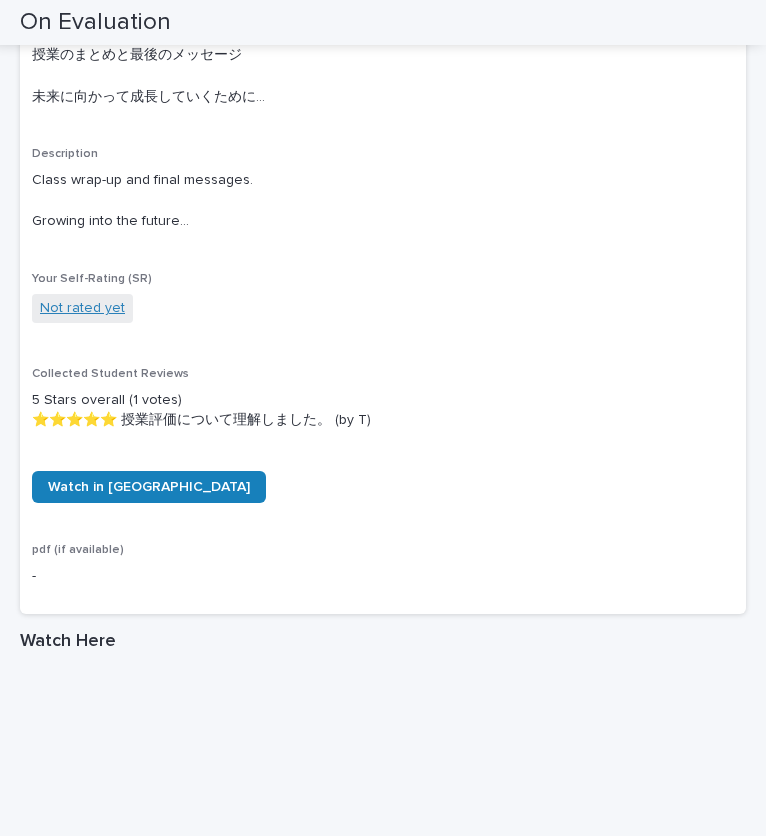 click on "Not rated yet" at bounding box center (82, 308) 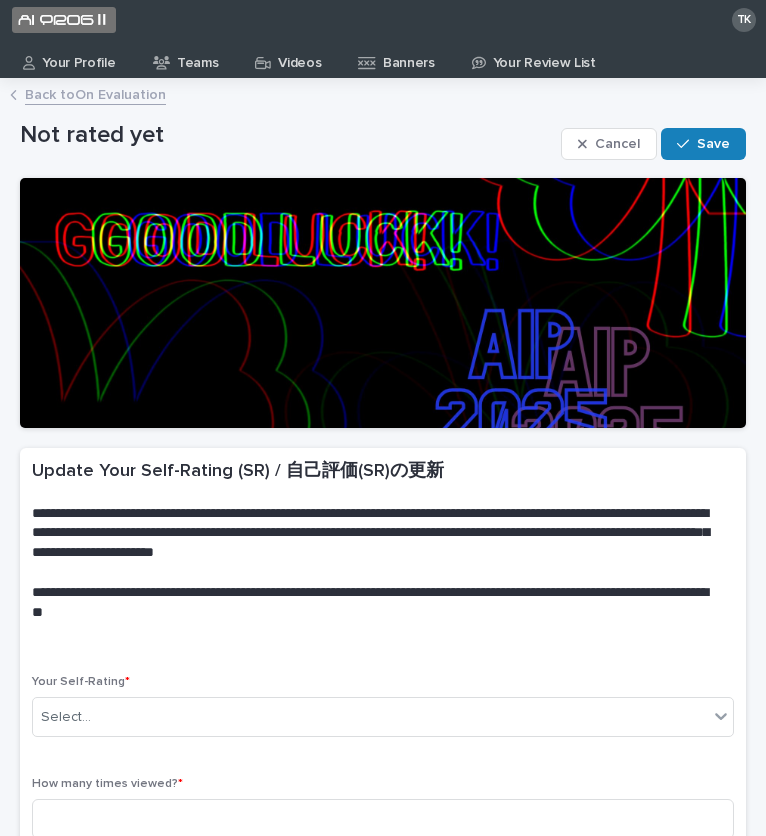 scroll, scrollTop: 204, scrollLeft: 0, axis: vertical 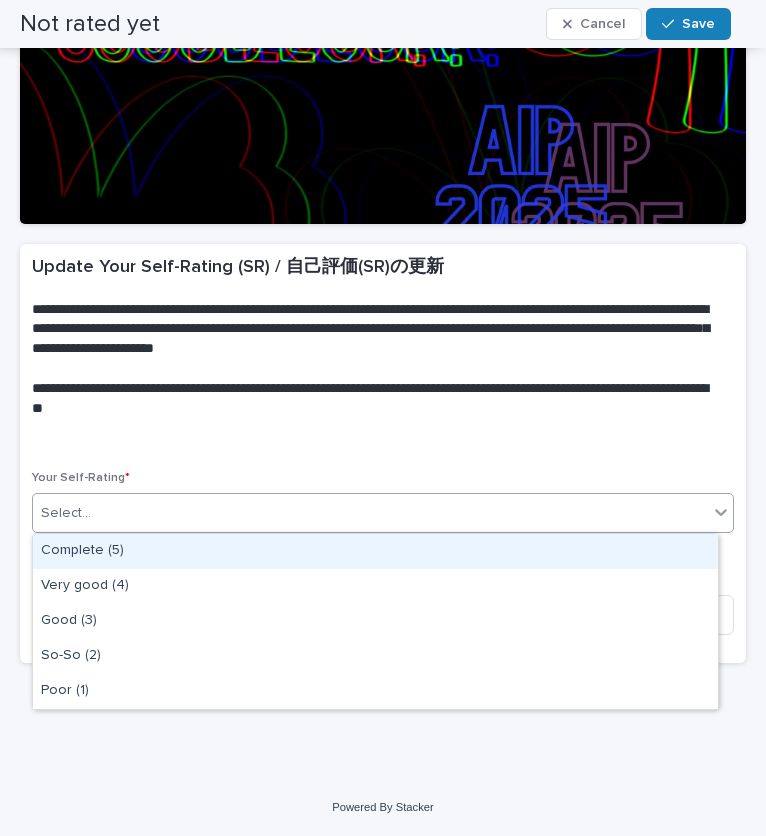 click on "Select..." at bounding box center [370, 513] 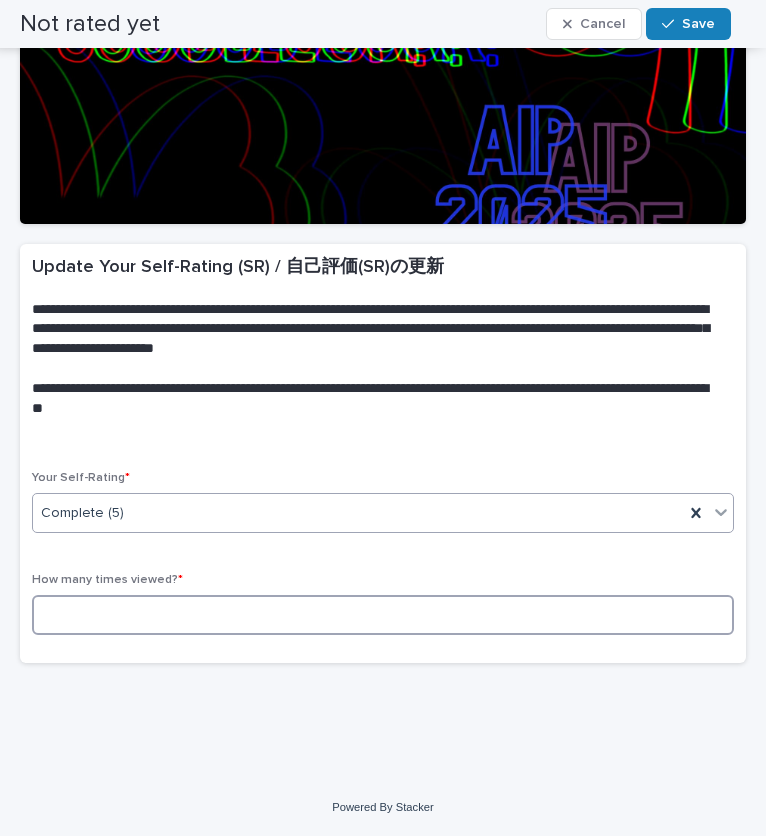 click at bounding box center (383, 615) 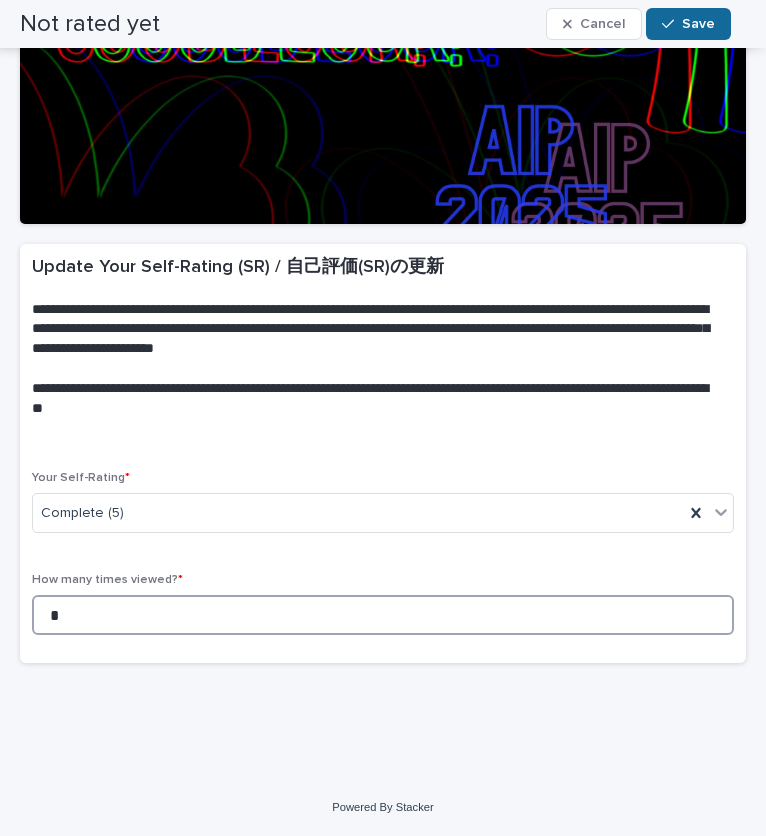 type on "*" 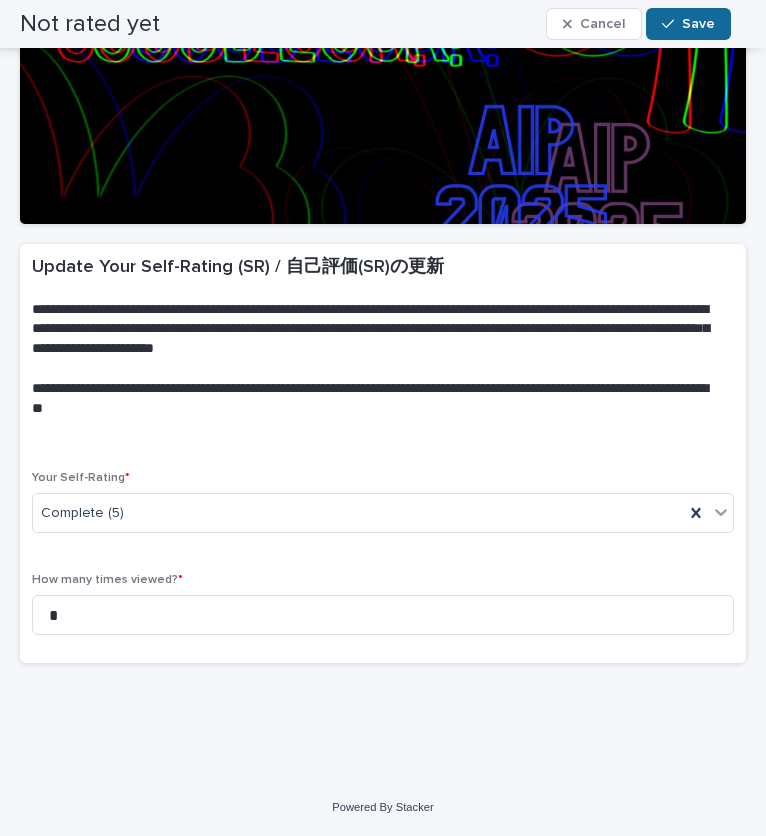 click on "Save" at bounding box center [698, 24] 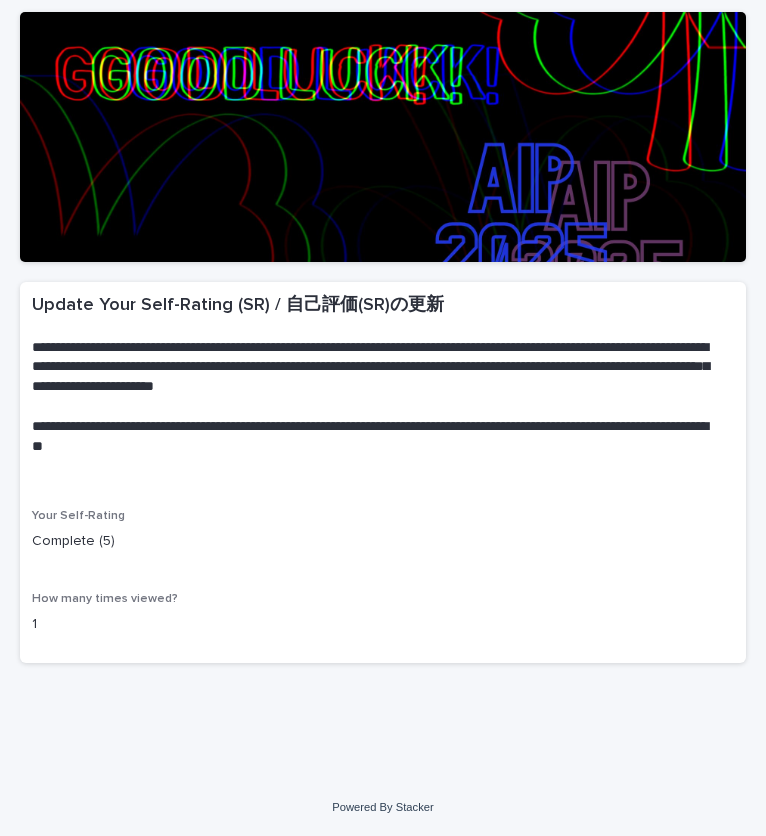 scroll, scrollTop: 0, scrollLeft: 0, axis: both 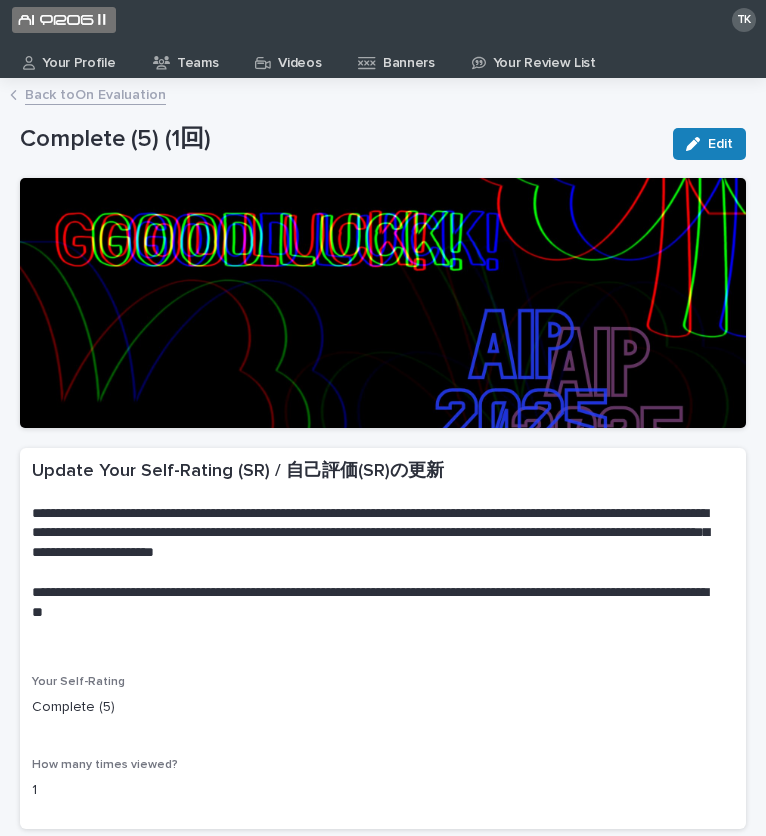 click on "Your Profile" at bounding box center [78, 56] 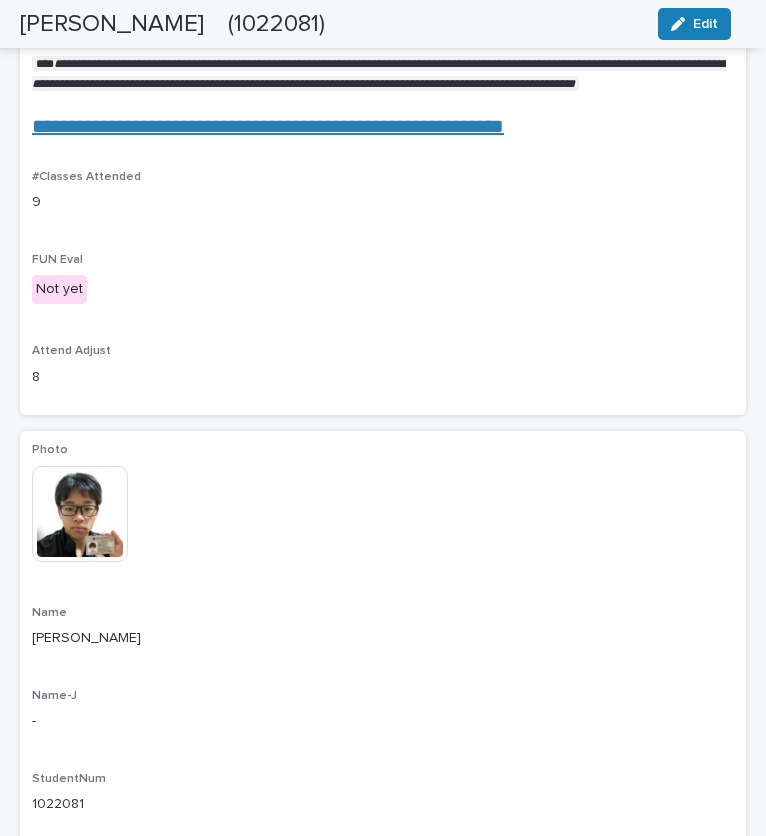 scroll, scrollTop: 496, scrollLeft: 0, axis: vertical 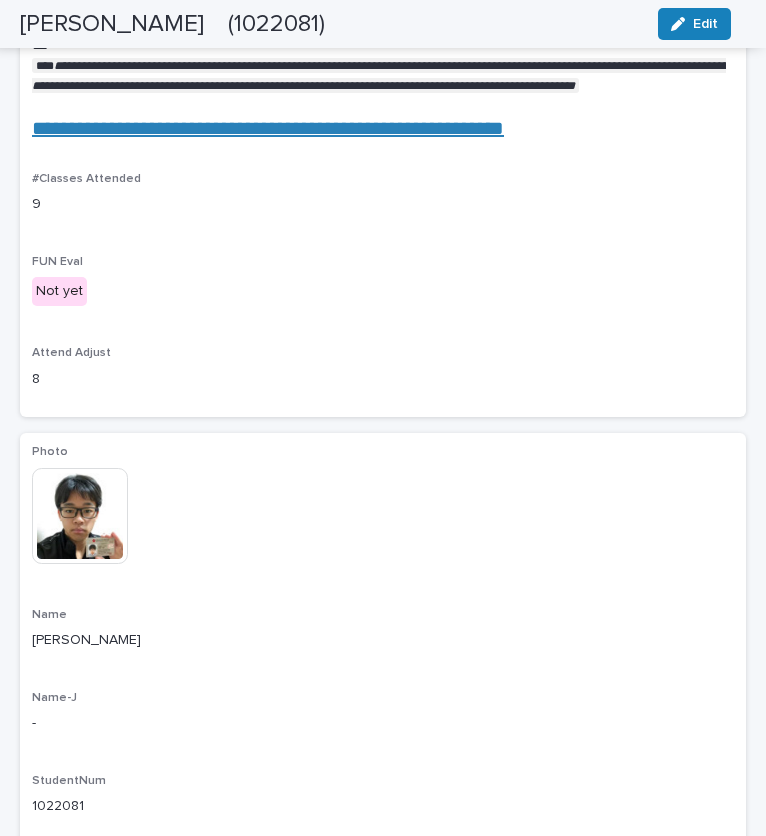 click on "Not yet" at bounding box center (59, 291) 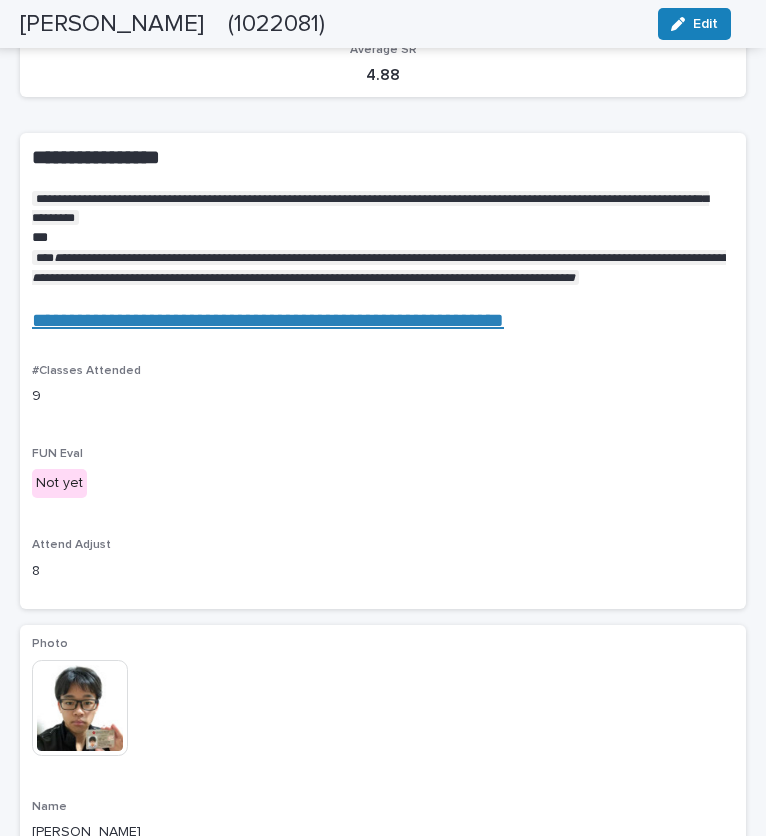 scroll, scrollTop: 295, scrollLeft: 0, axis: vertical 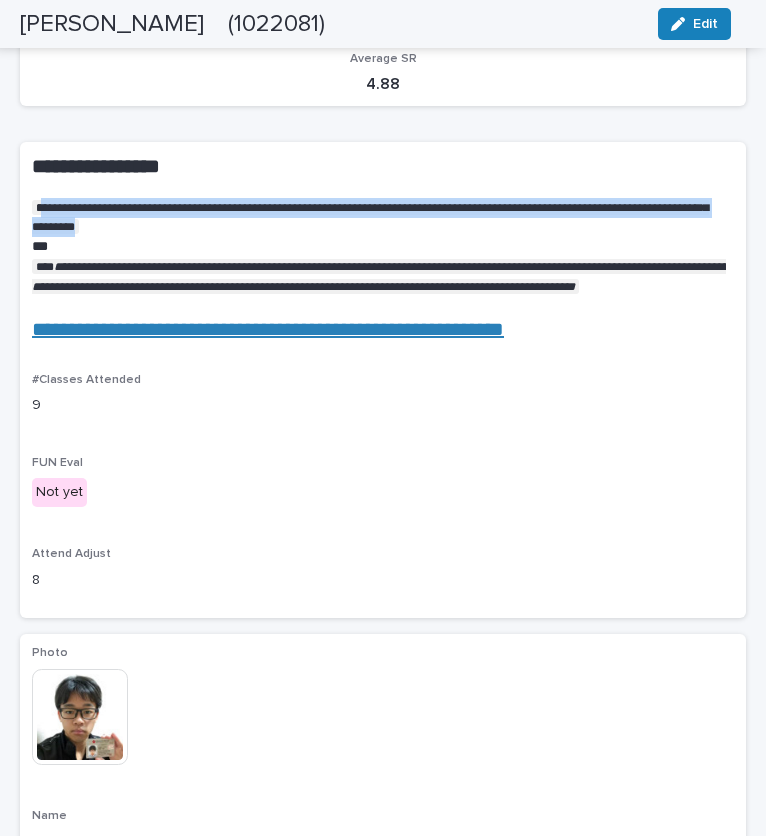drag, startPoint x: 44, startPoint y: 203, endPoint x: 368, endPoint y: 250, distance: 327.3912 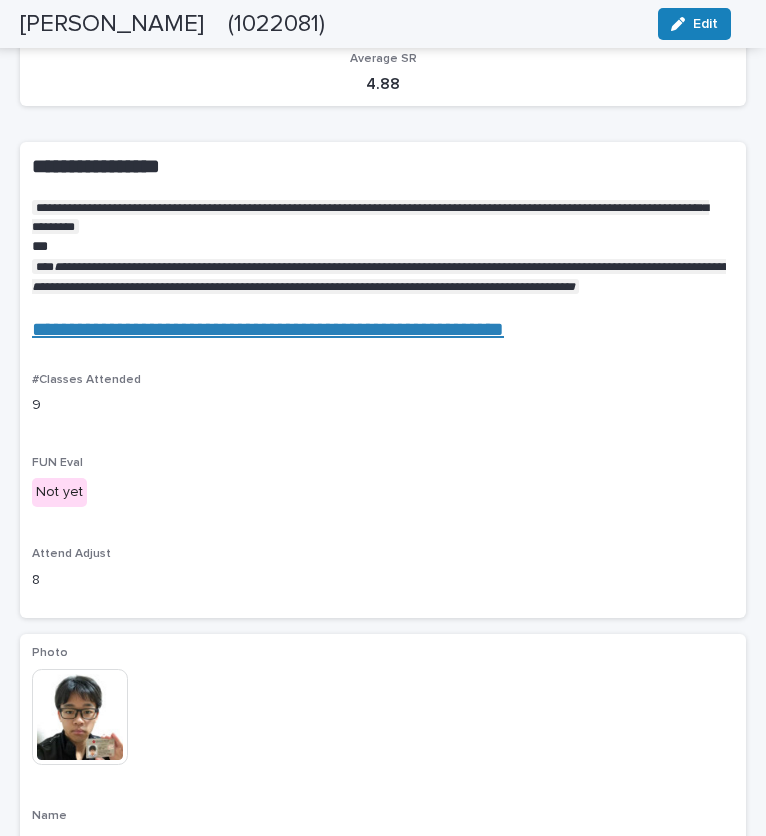 click on "#Classes Attended" at bounding box center (383, 380) 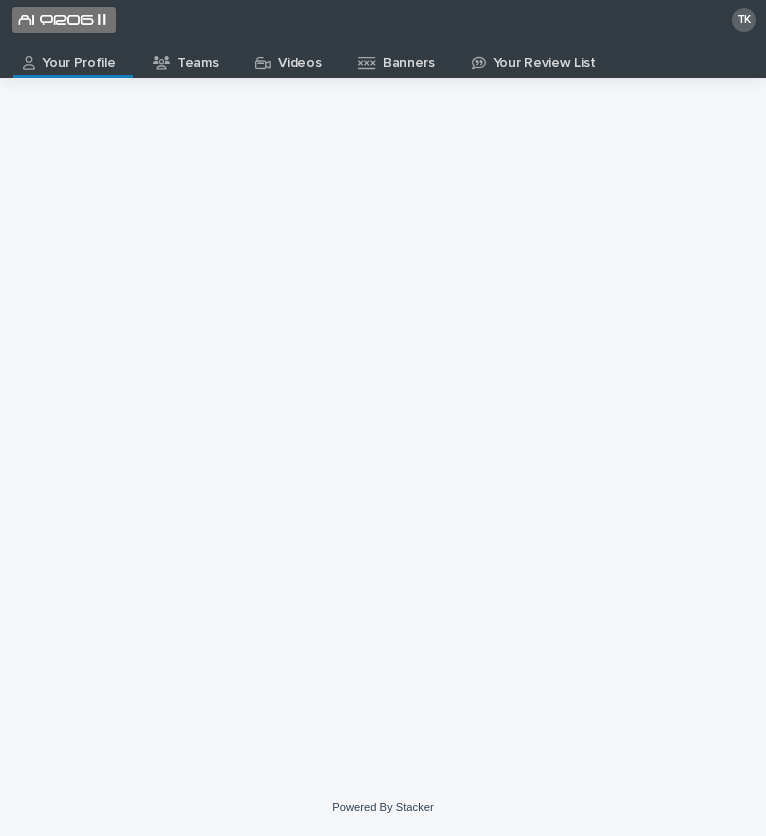 scroll, scrollTop: 0, scrollLeft: 0, axis: both 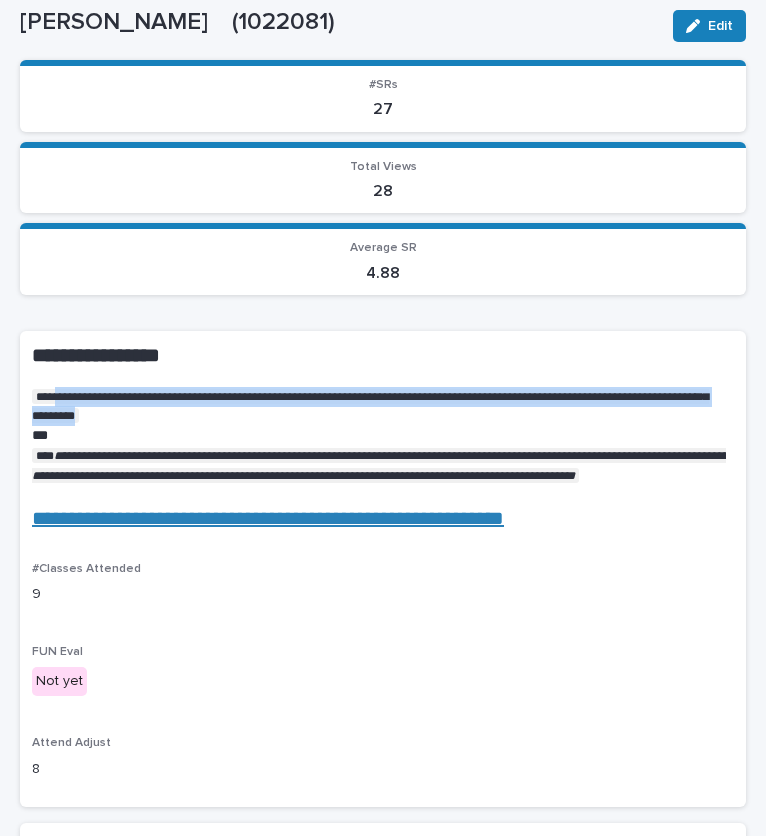 drag, startPoint x: 63, startPoint y: 403, endPoint x: 382, endPoint y: 429, distance: 320.0578 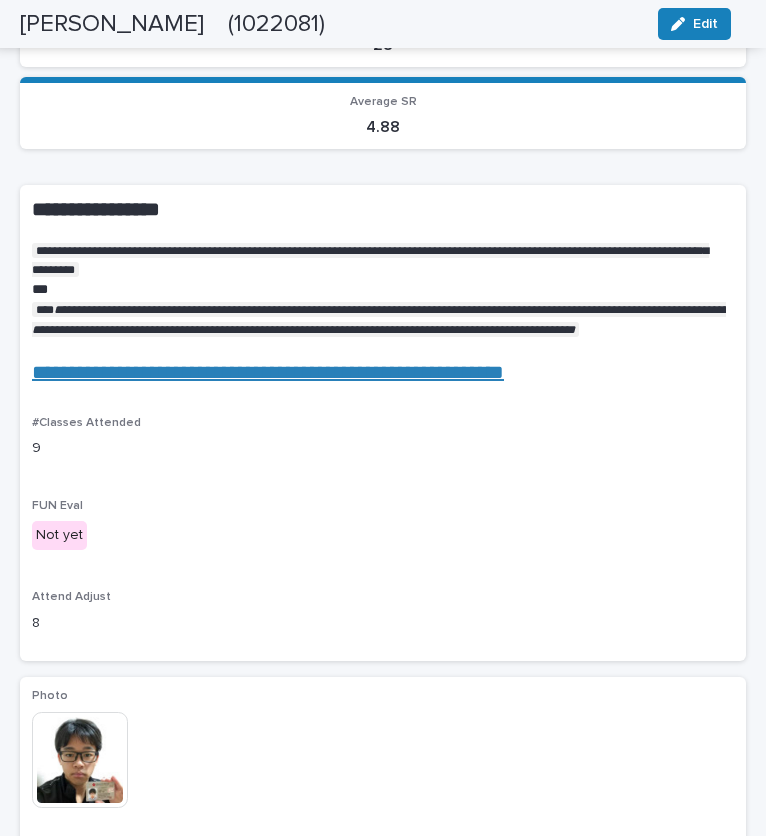 scroll, scrollTop: 0, scrollLeft: 0, axis: both 